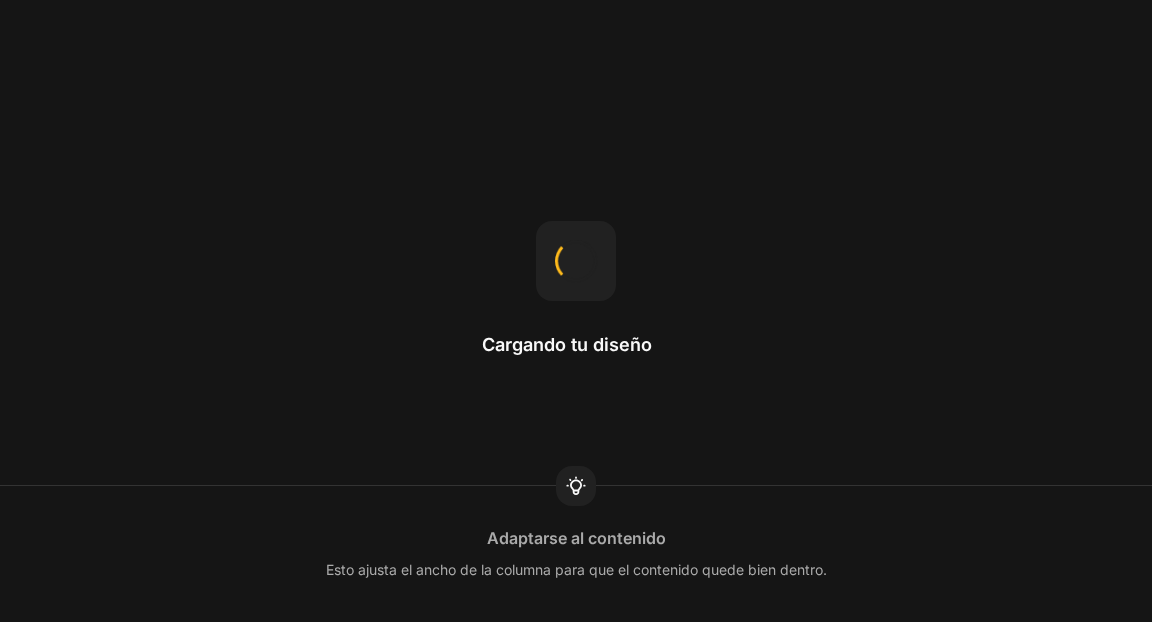 scroll, scrollTop: 0, scrollLeft: 0, axis: both 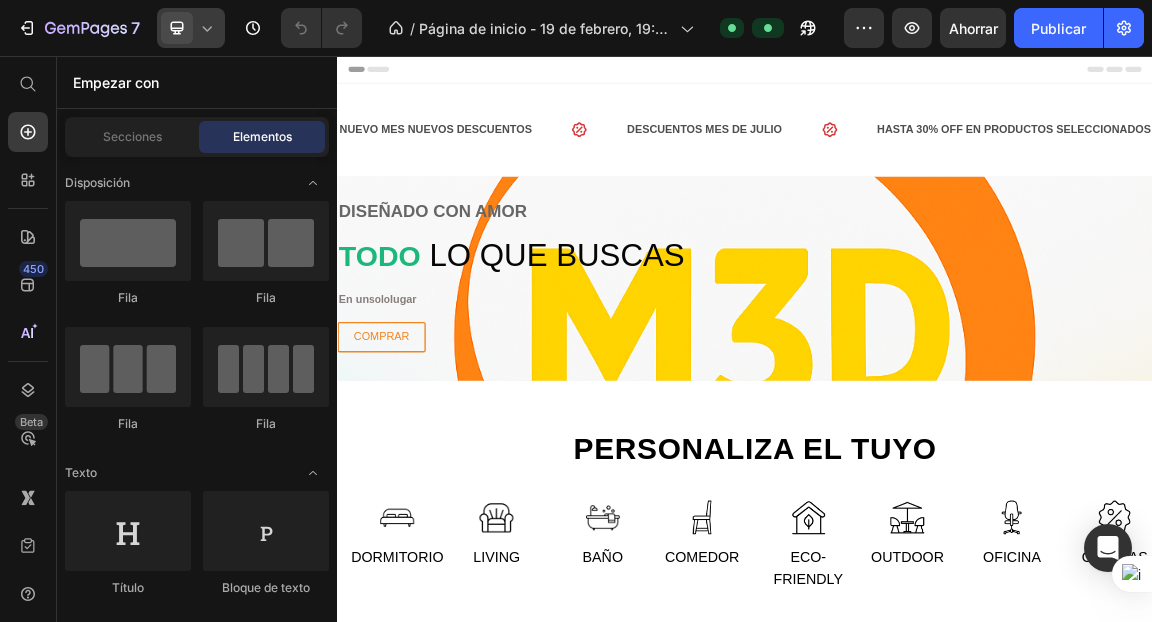 click 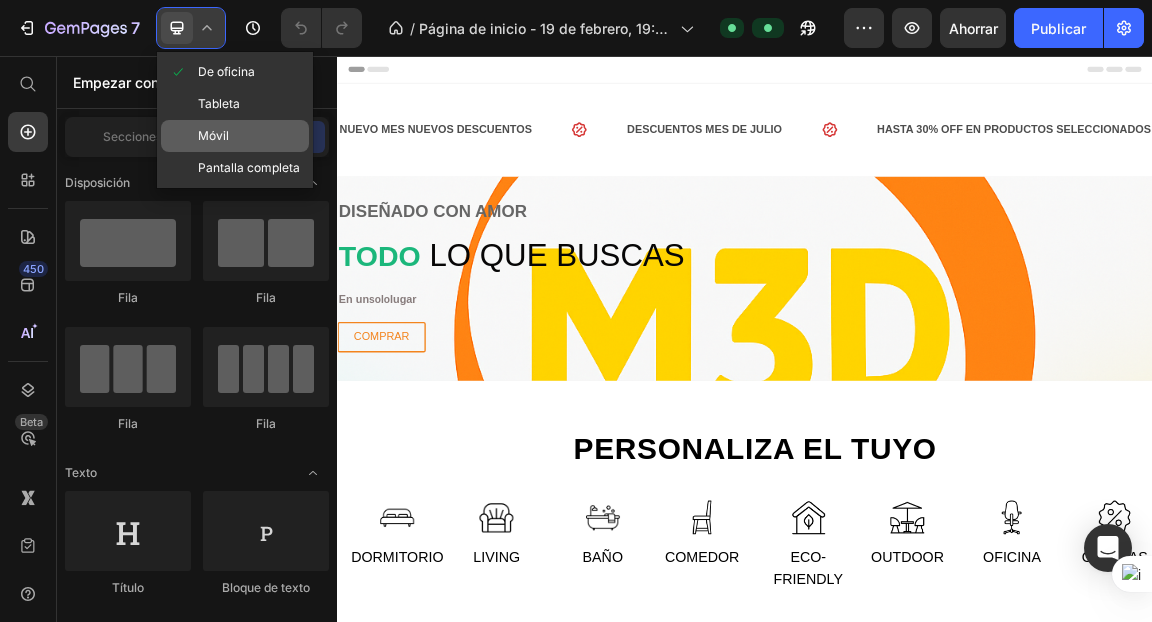 click on "Móvil" at bounding box center [213, 136] 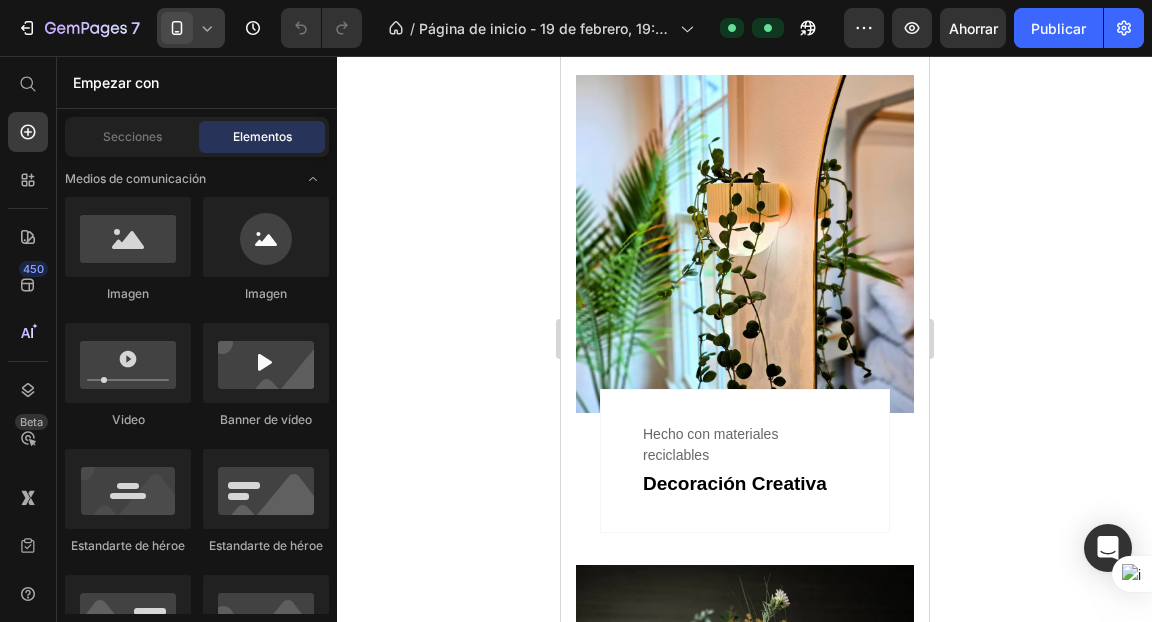 scroll, scrollTop: 1613, scrollLeft: 0, axis: vertical 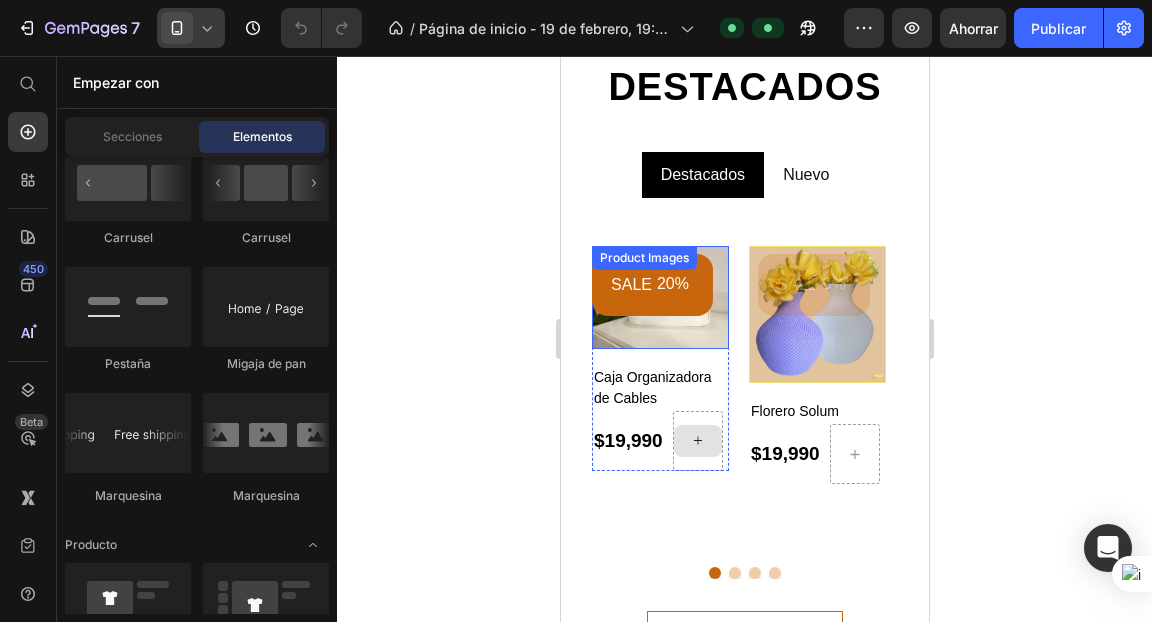 click at bounding box center (659, 297) 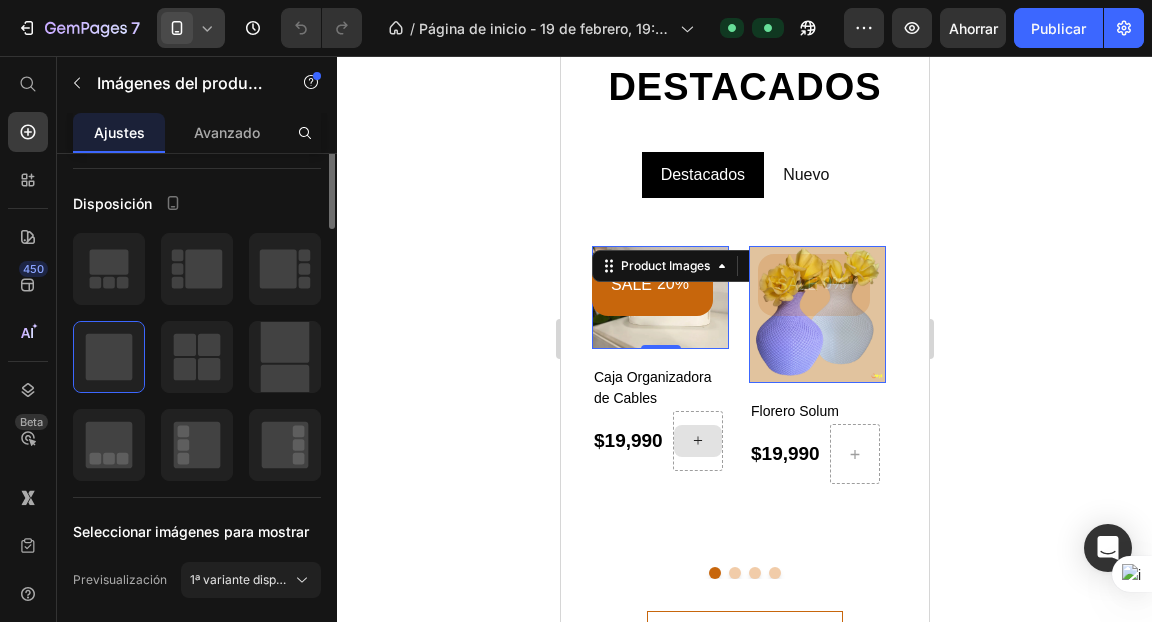 scroll, scrollTop: 0, scrollLeft: 0, axis: both 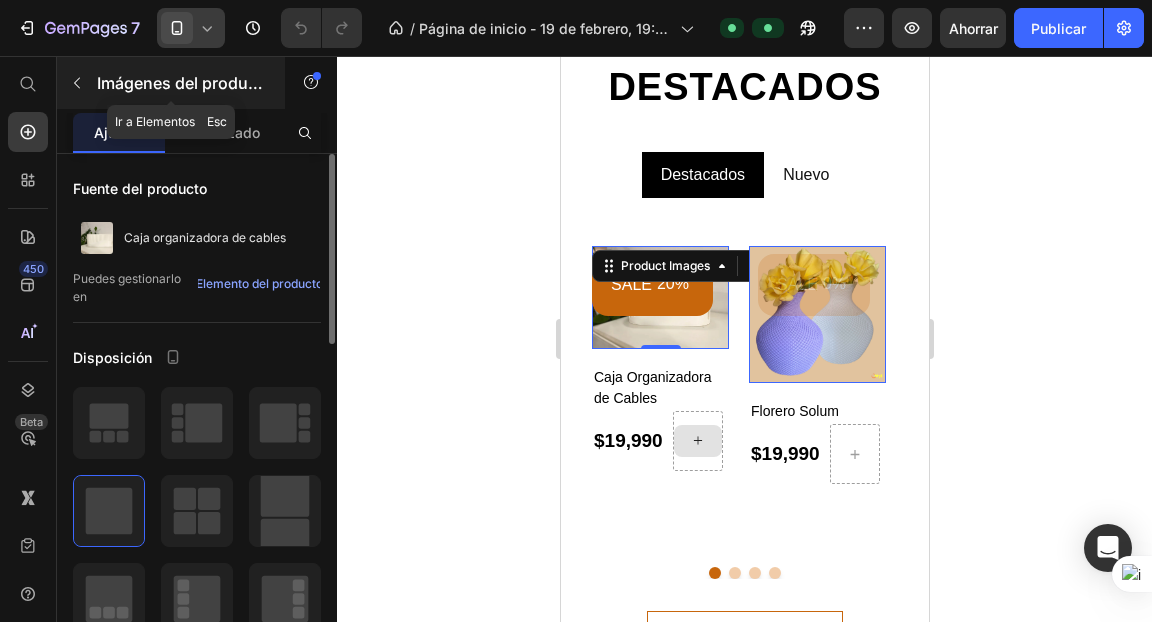 click 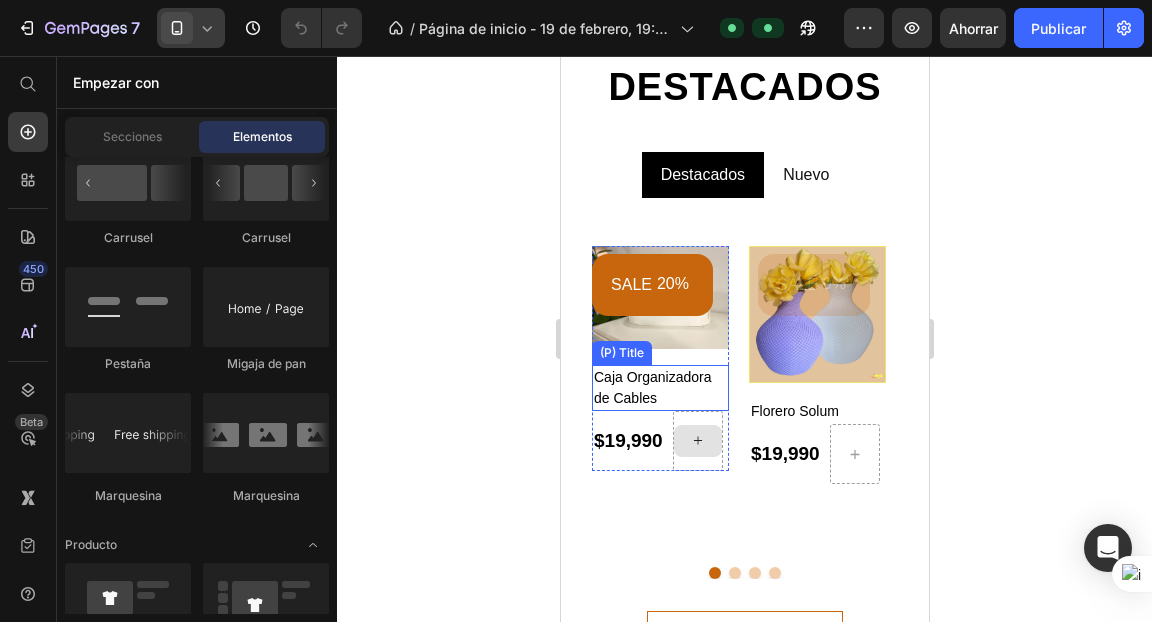 scroll, scrollTop: 2712, scrollLeft: 0, axis: vertical 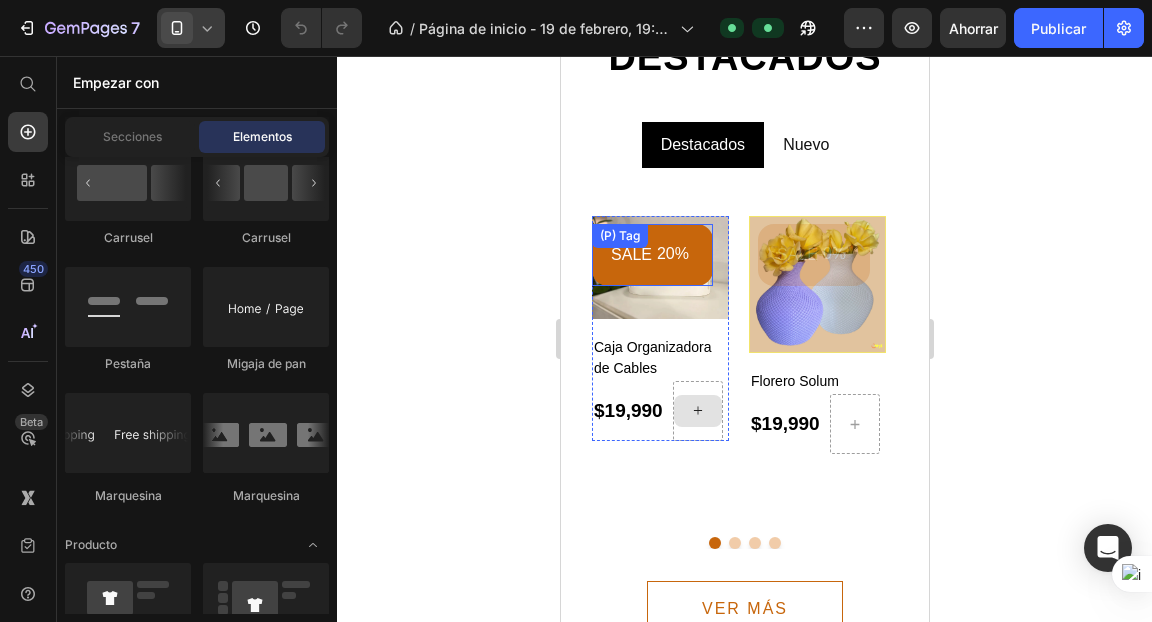 click on "SALE 20% (P) Tag" at bounding box center [651, 255] 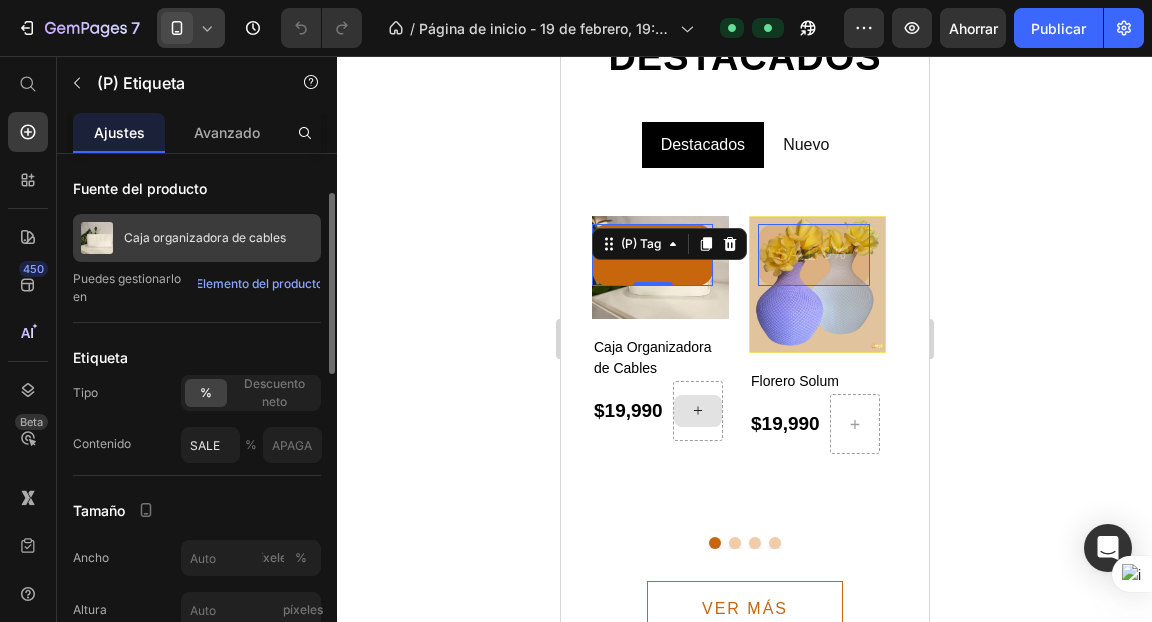 scroll, scrollTop: 29, scrollLeft: 0, axis: vertical 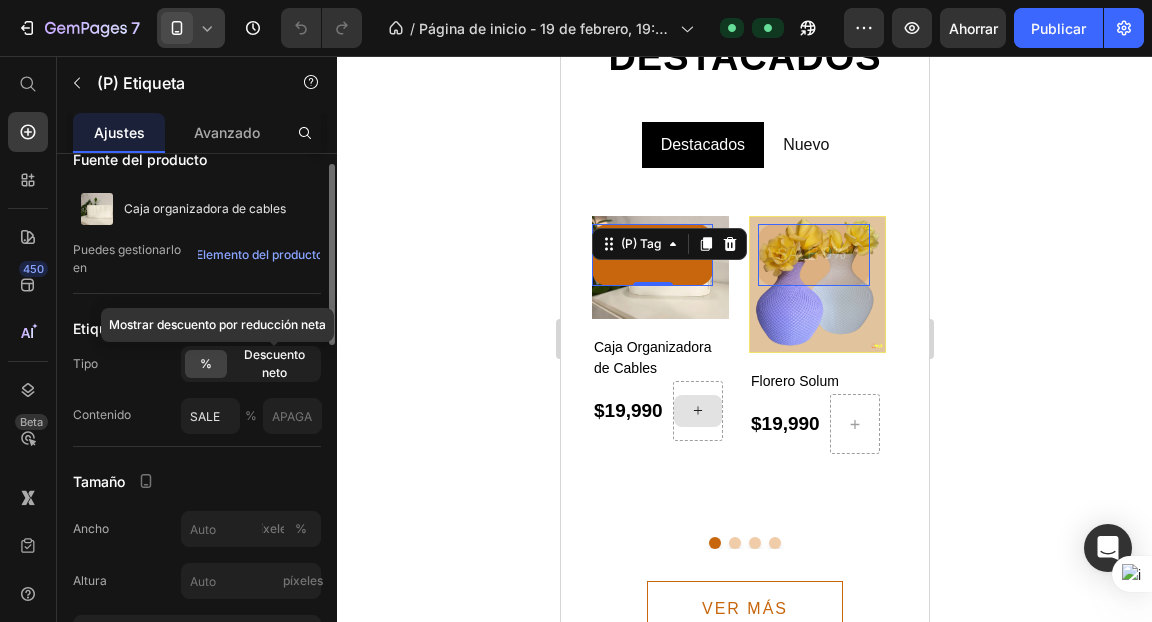 click on "Descuento neto" 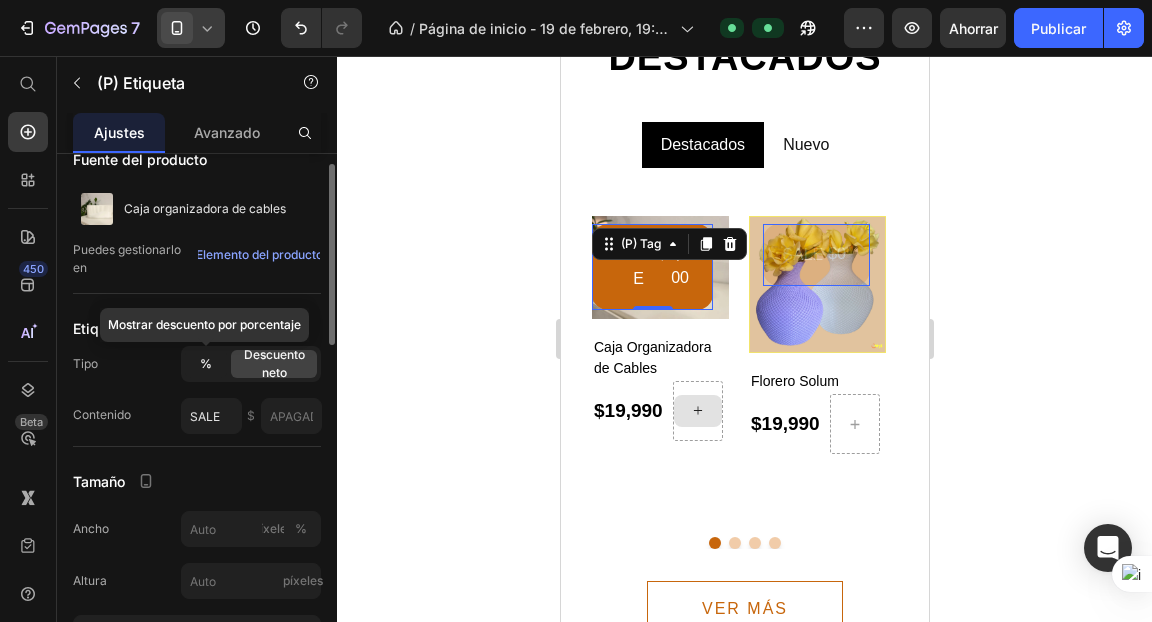 click on "%" at bounding box center (206, 363) 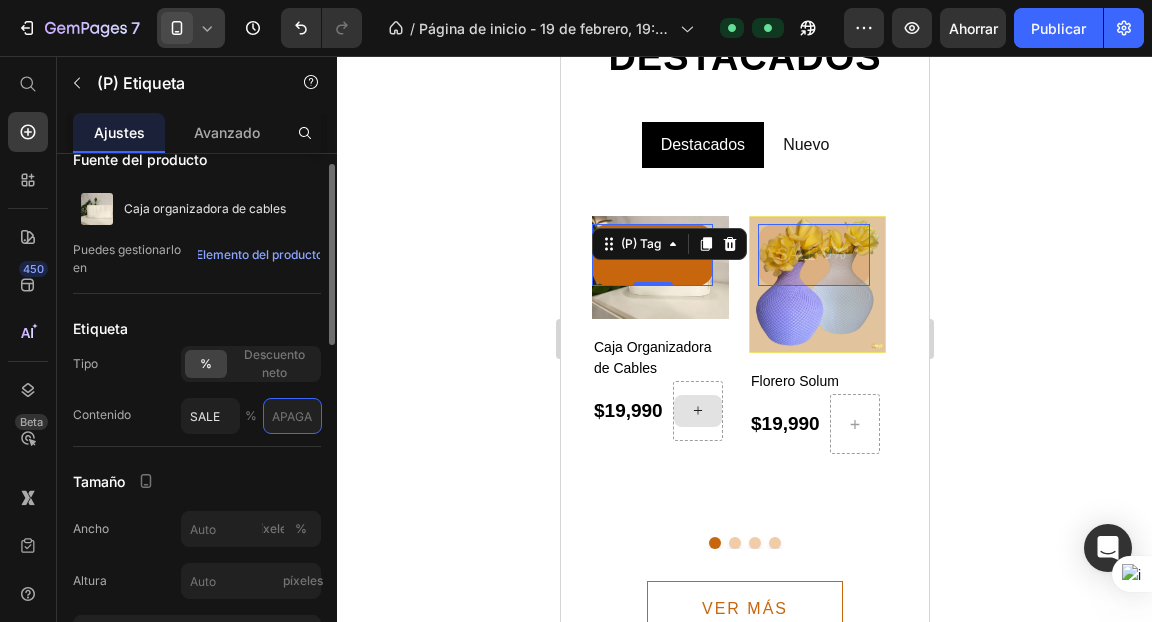 click at bounding box center (292, 416) 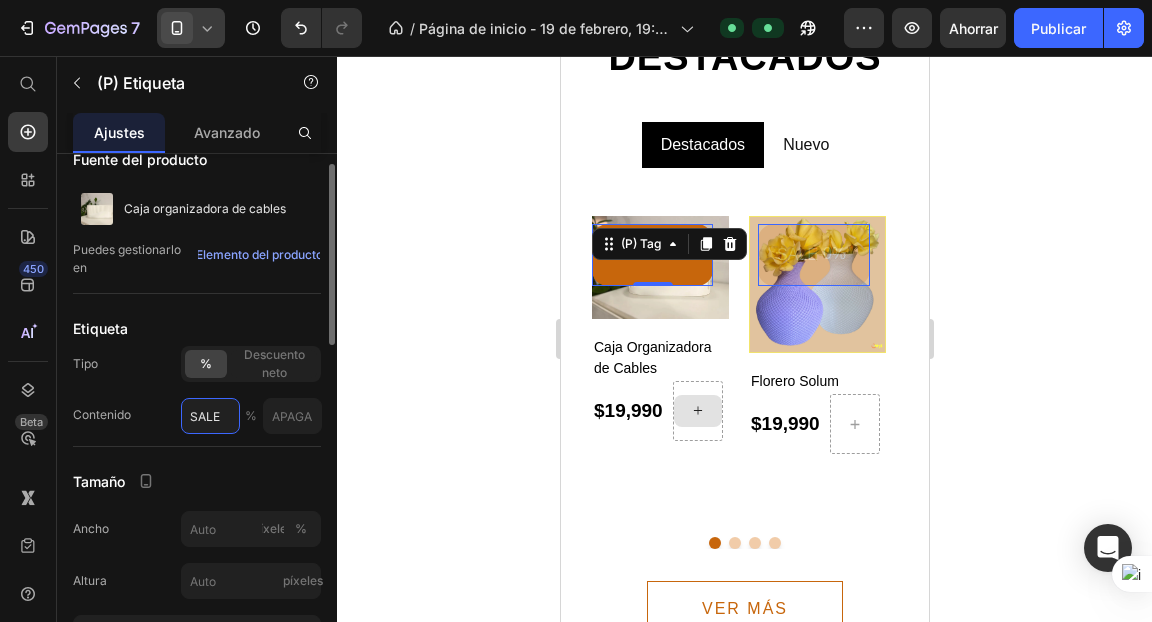 click on "SALE" at bounding box center (210, 416) 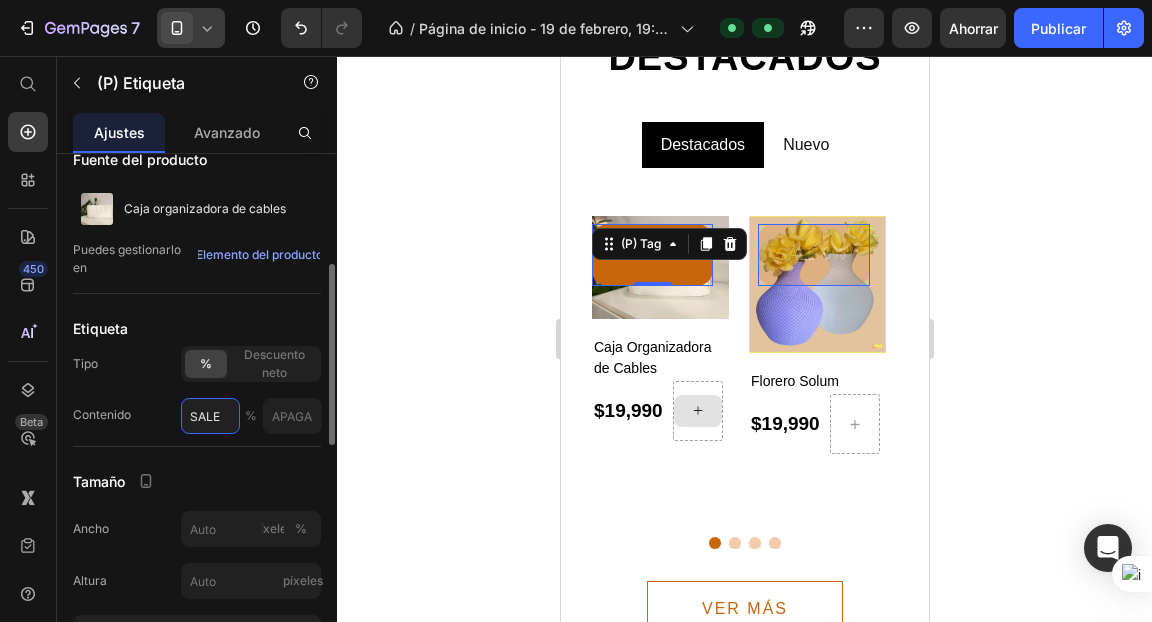 scroll, scrollTop: 104, scrollLeft: 0, axis: vertical 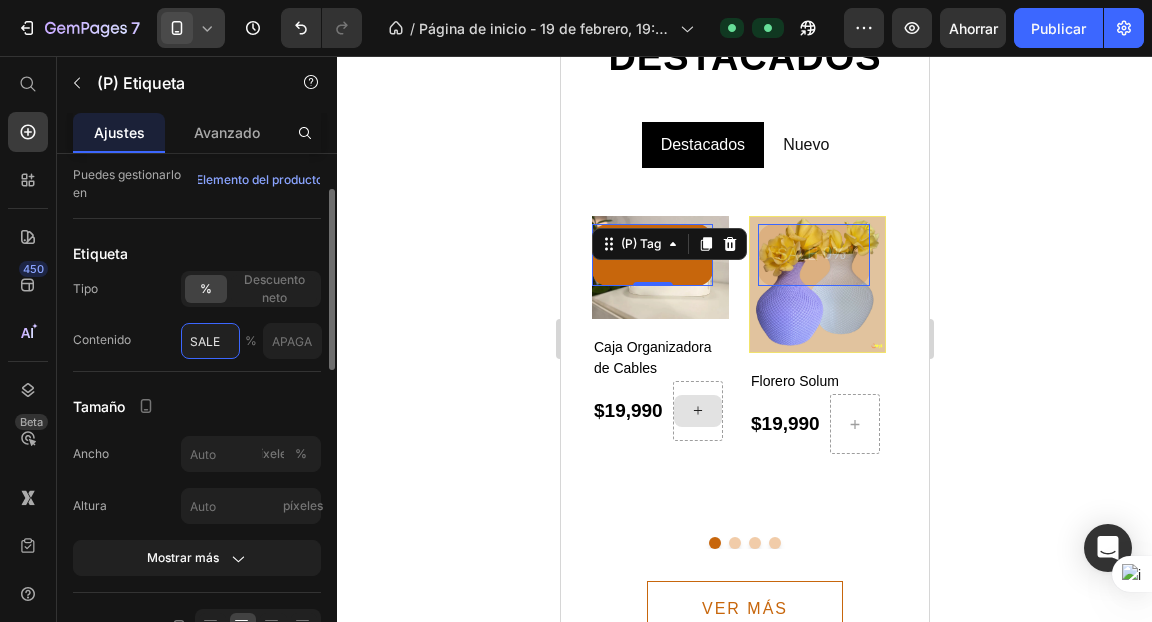 click on "SALE" at bounding box center [210, 341] 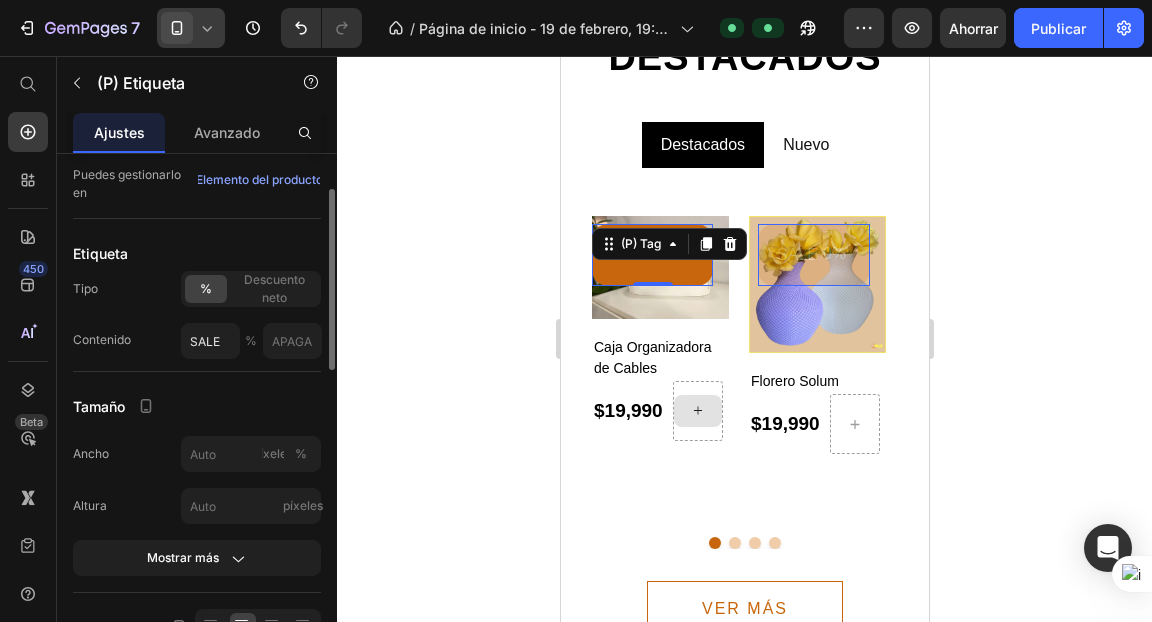 click on "Tamaño" at bounding box center (197, 406) 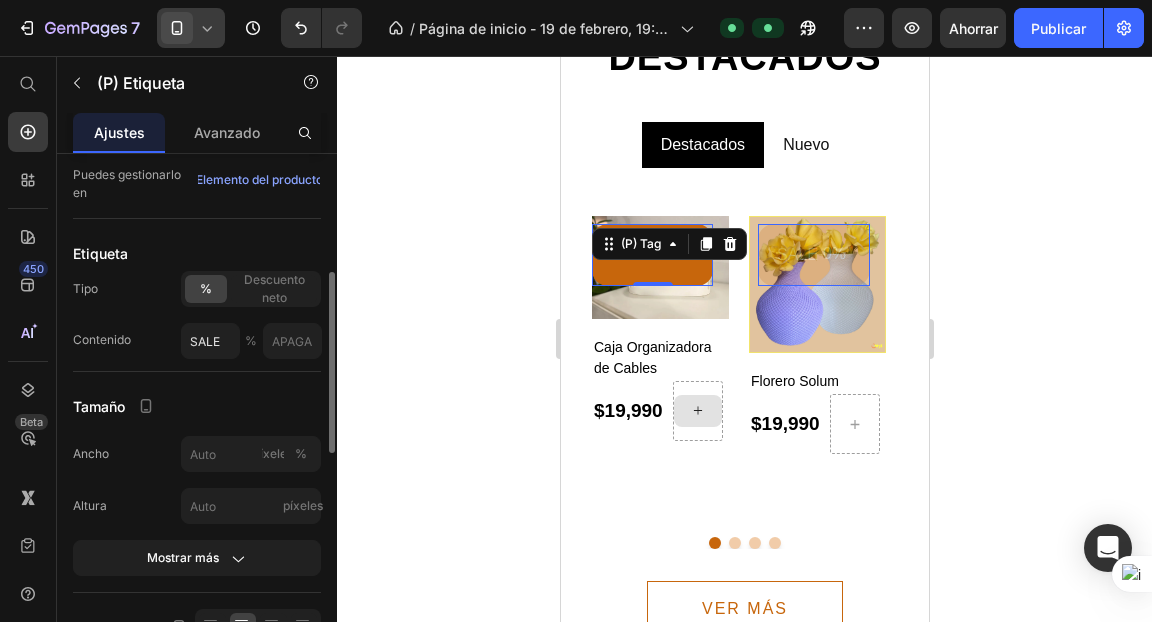 scroll, scrollTop: 165, scrollLeft: 0, axis: vertical 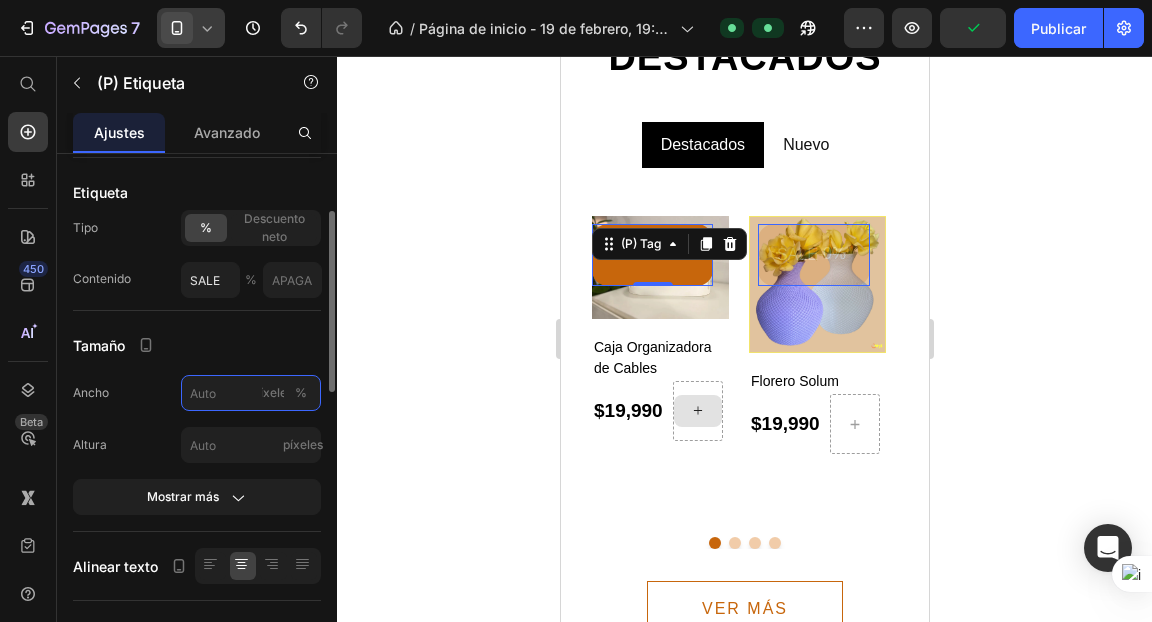 click on "píxeles %" at bounding box center (251, 393) 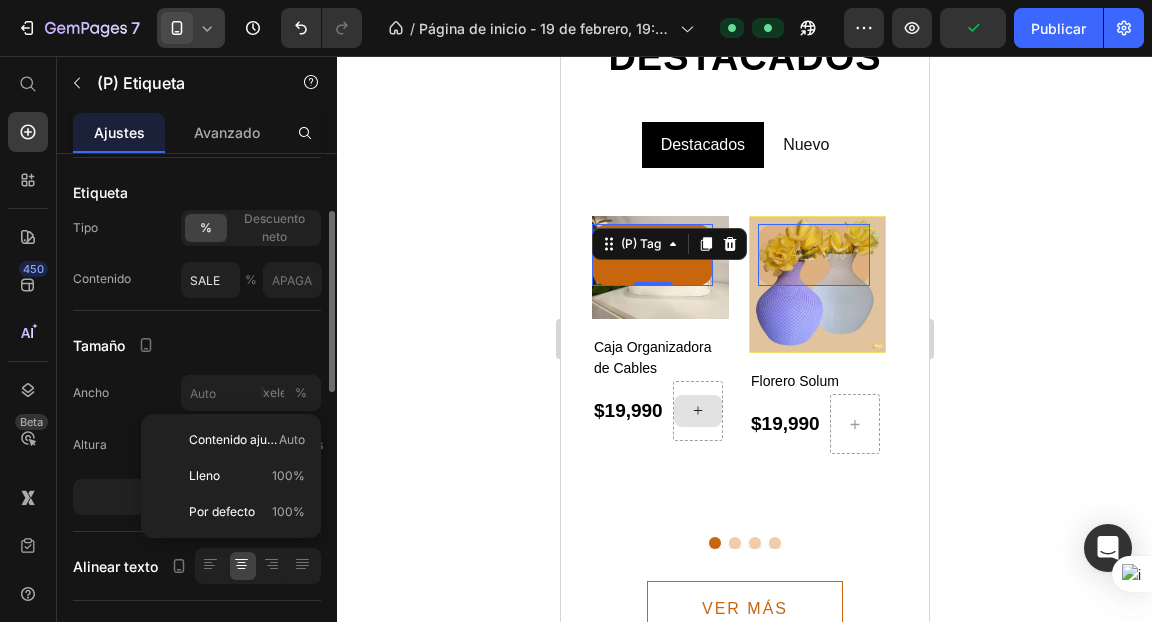 click on "Tamaño Ancho píxeles % Altura píxeles Mostrar más" 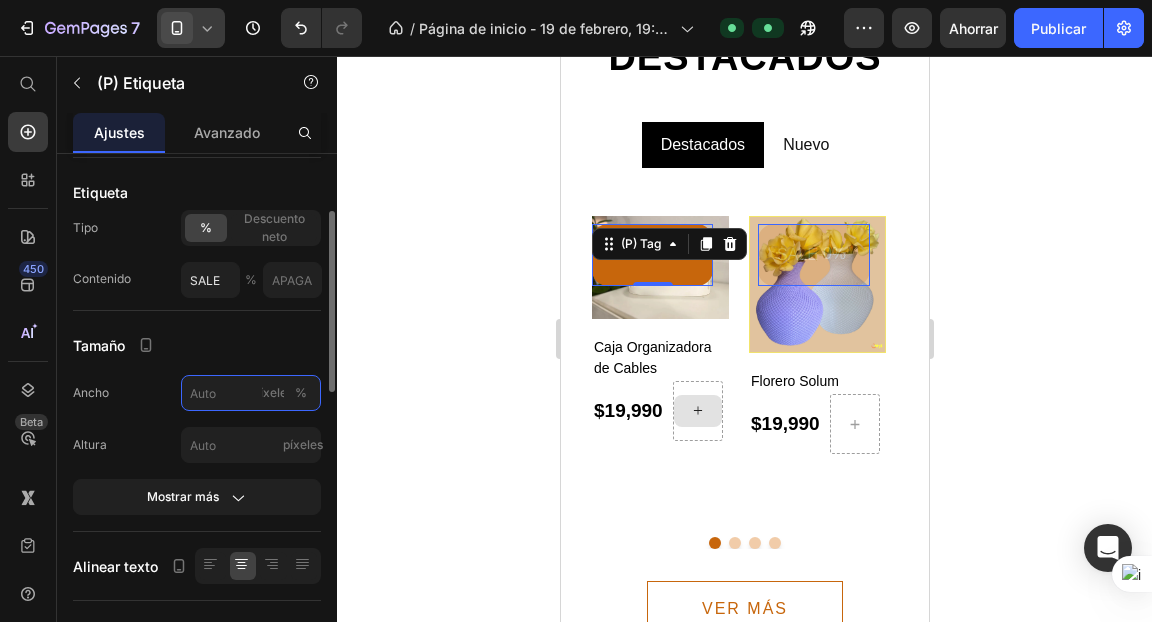 click on "píxeles %" at bounding box center [251, 393] 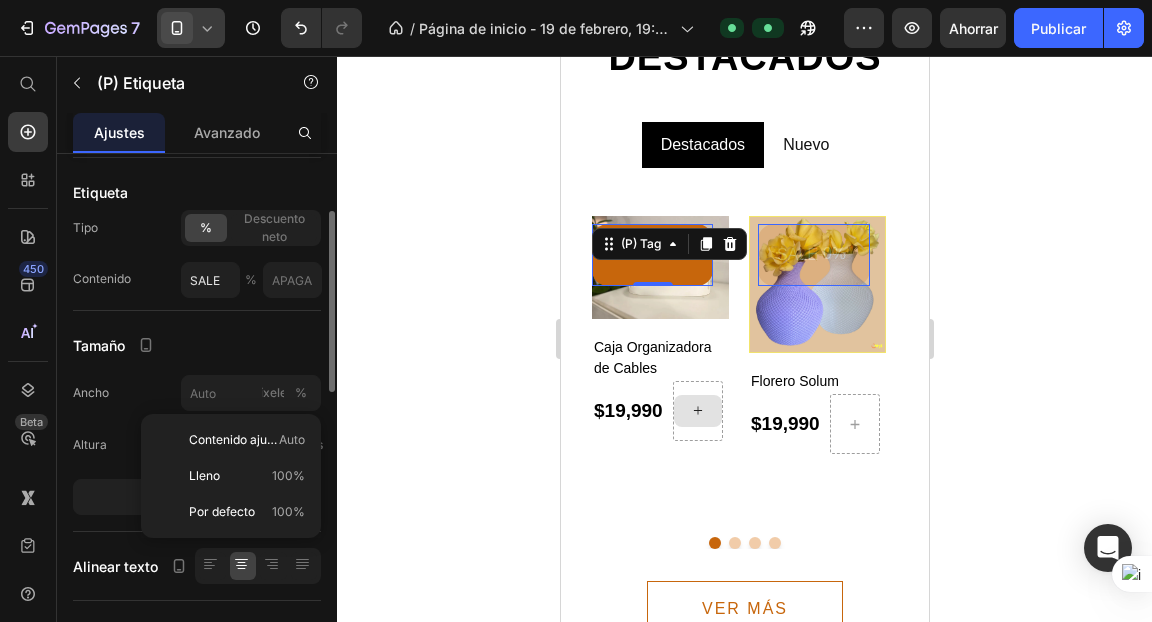 click on "Tamaño" at bounding box center [197, 345] 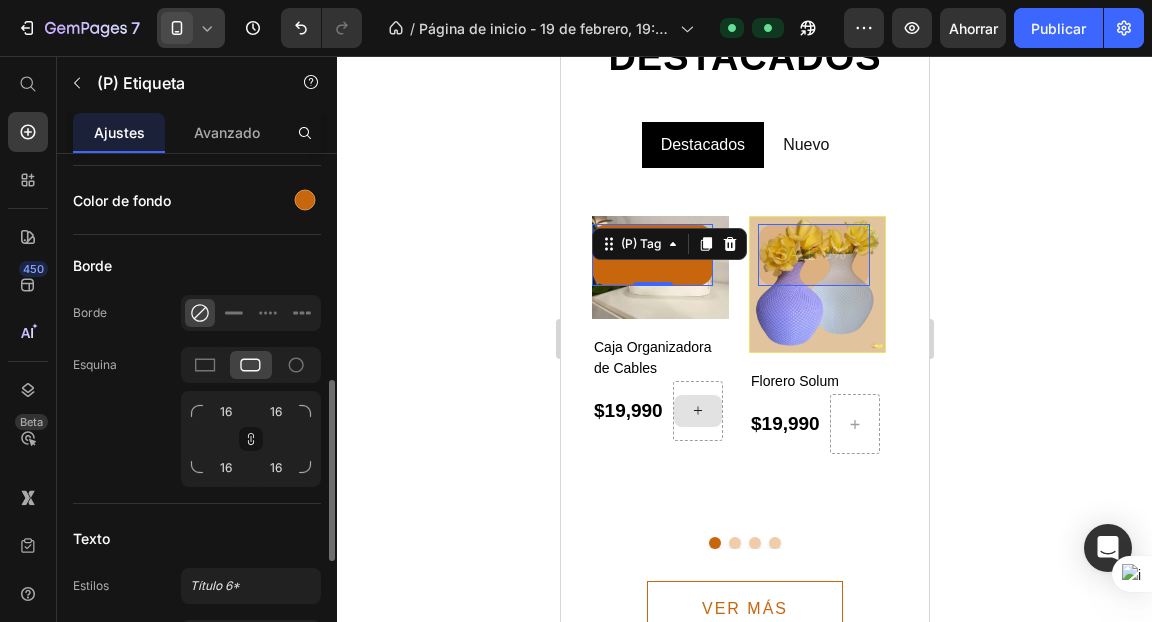 scroll, scrollTop: 614, scrollLeft: 0, axis: vertical 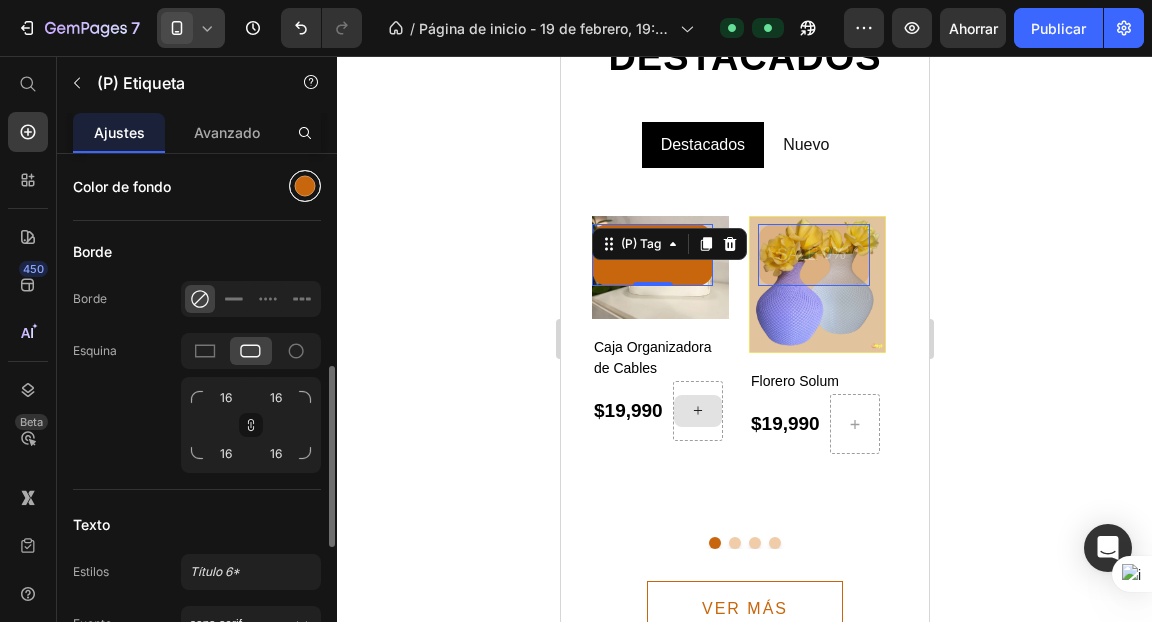 click at bounding box center [305, 186] 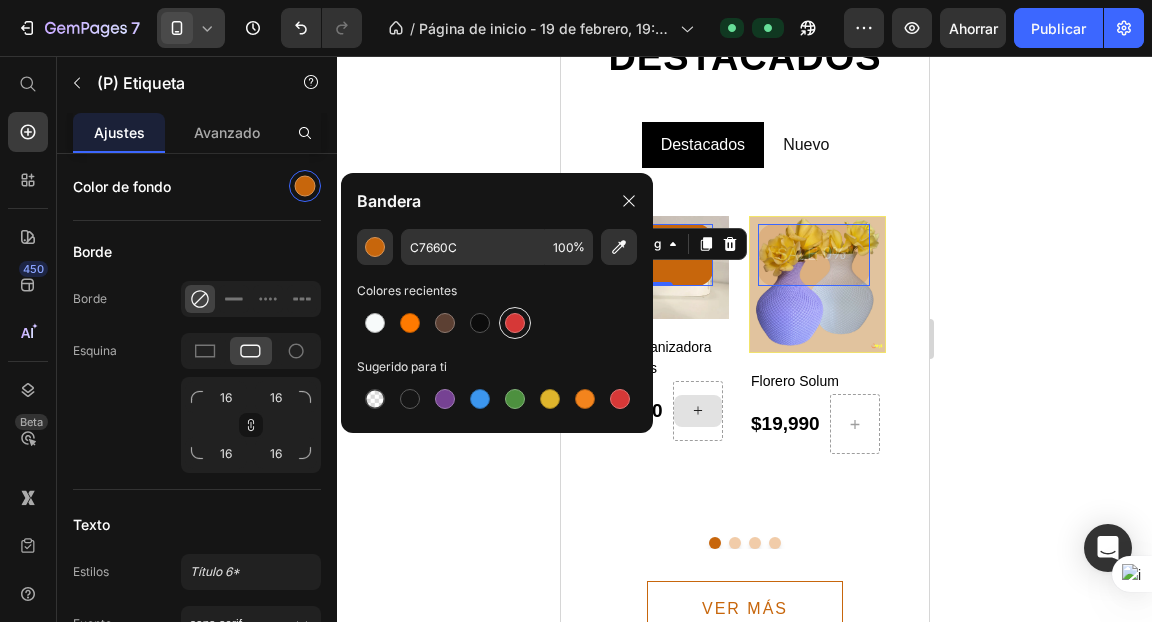 click at bounding box center [515, 323] 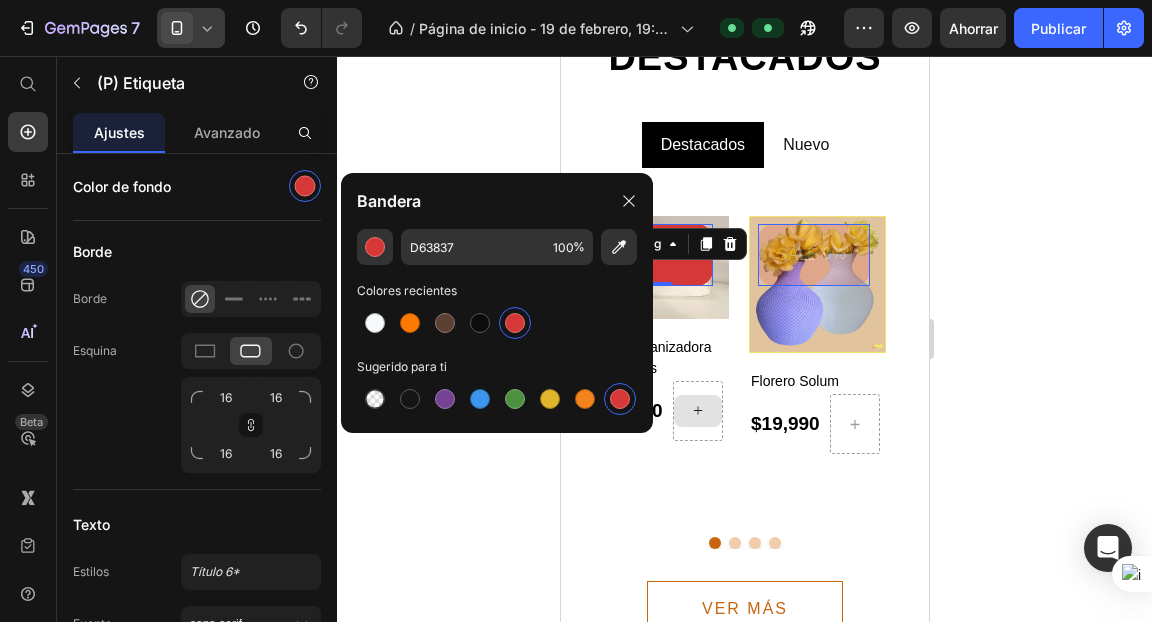 click 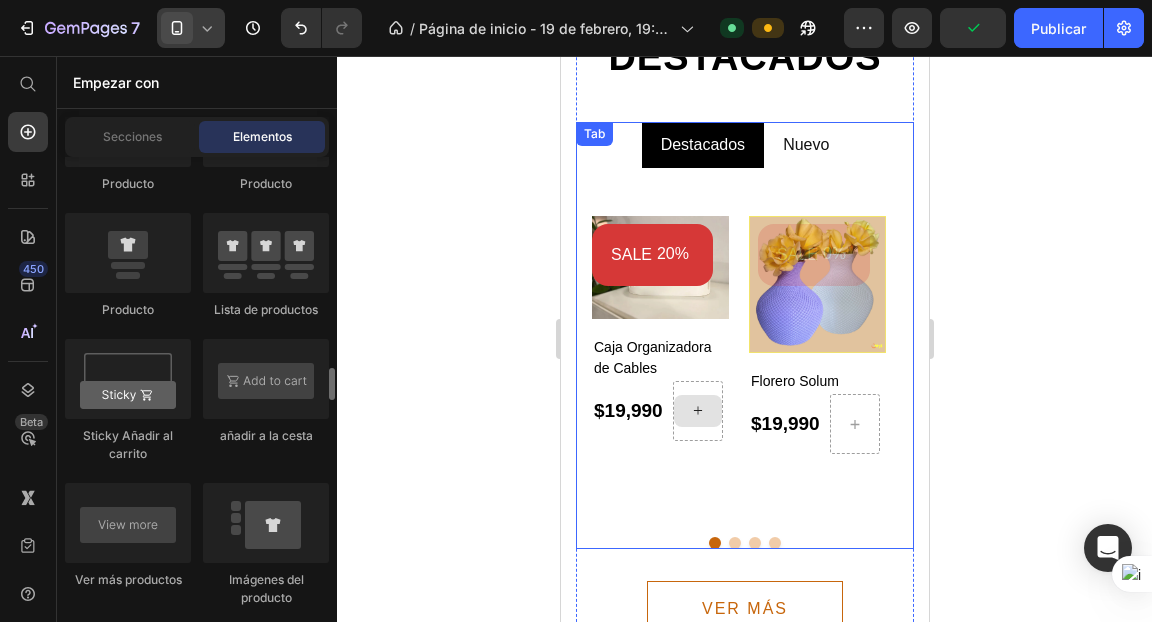 scroll, scrollTop: 2852, scrollLeft: 0, axis: vertical 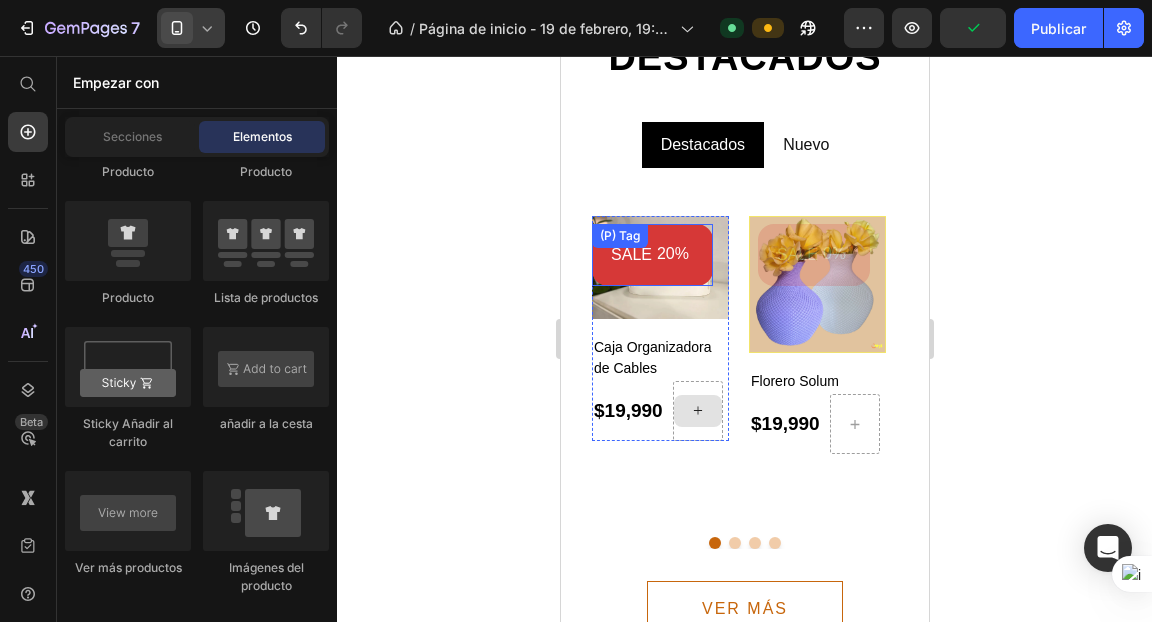 click on "20%" at bounding box center (672, 254) 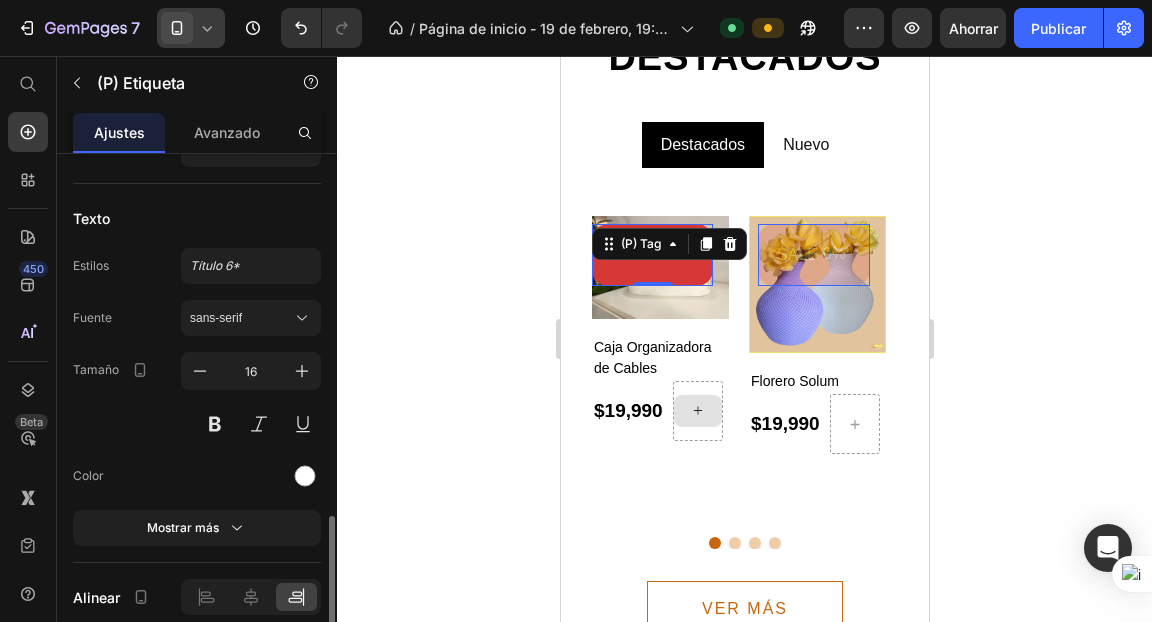 scroll, scrollTop: 953, scrollLeft: 0, axis: vertical 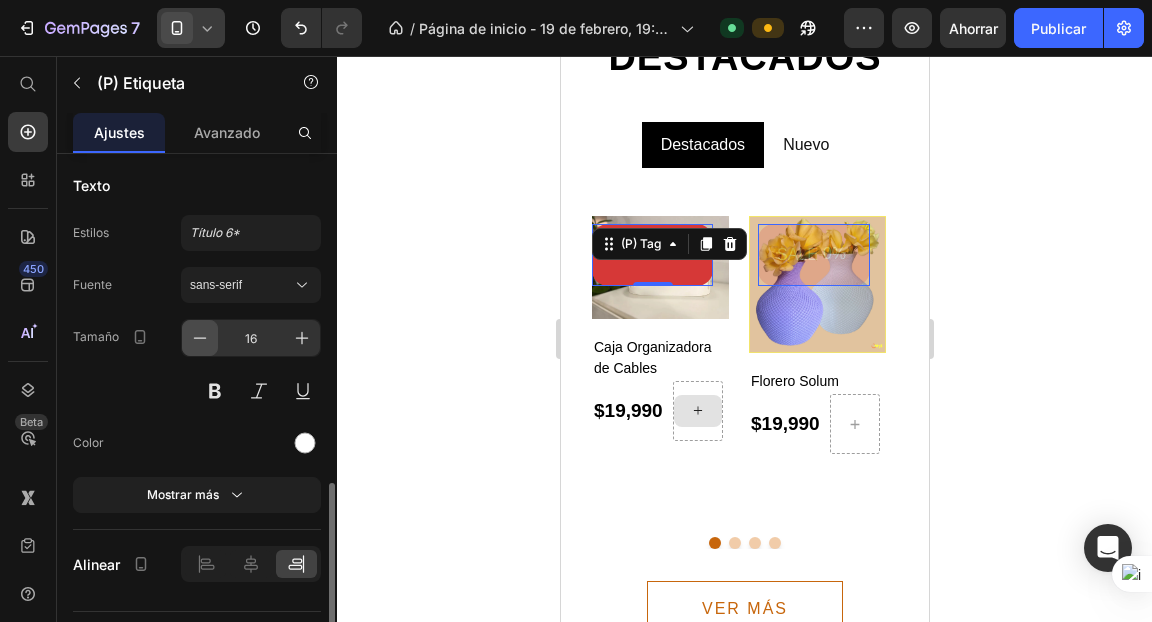 click 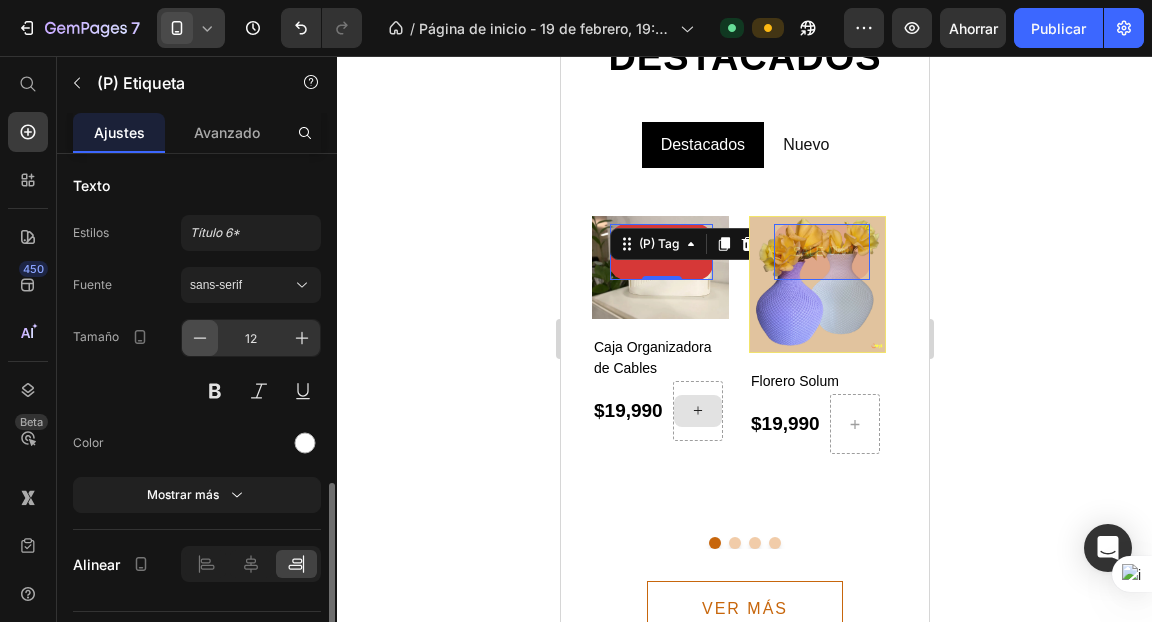 click 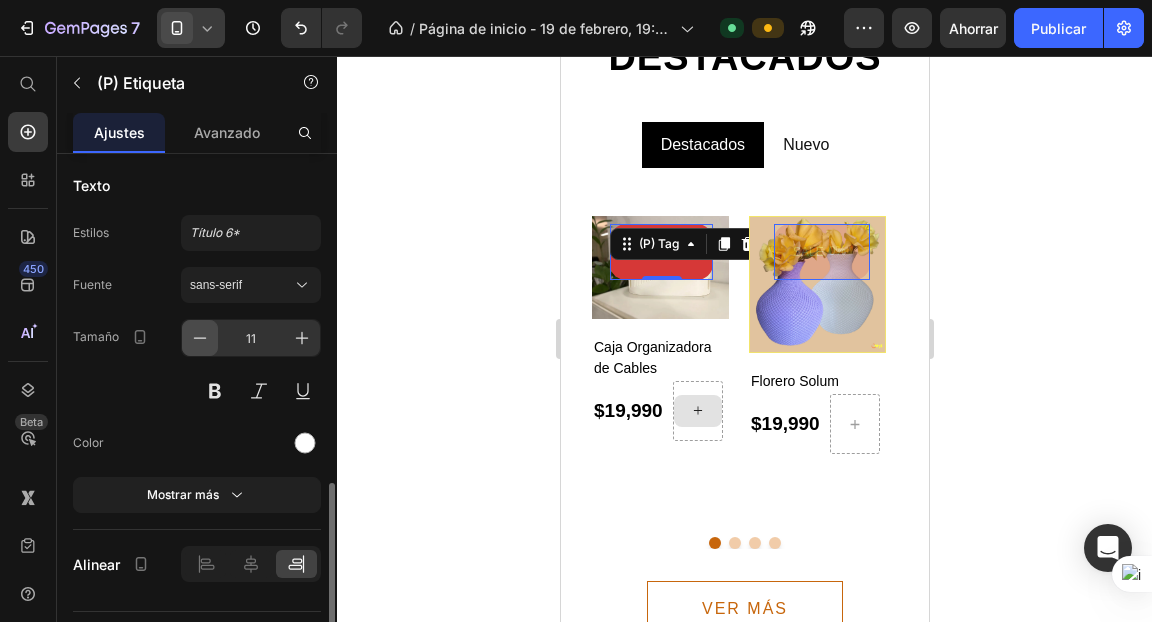 click 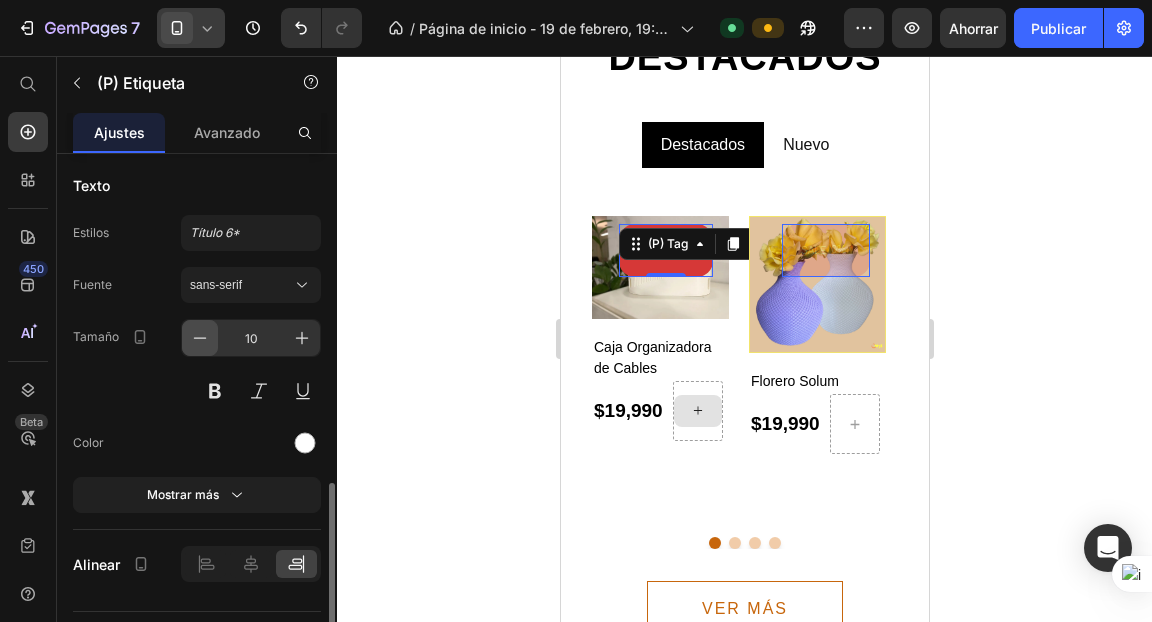 click 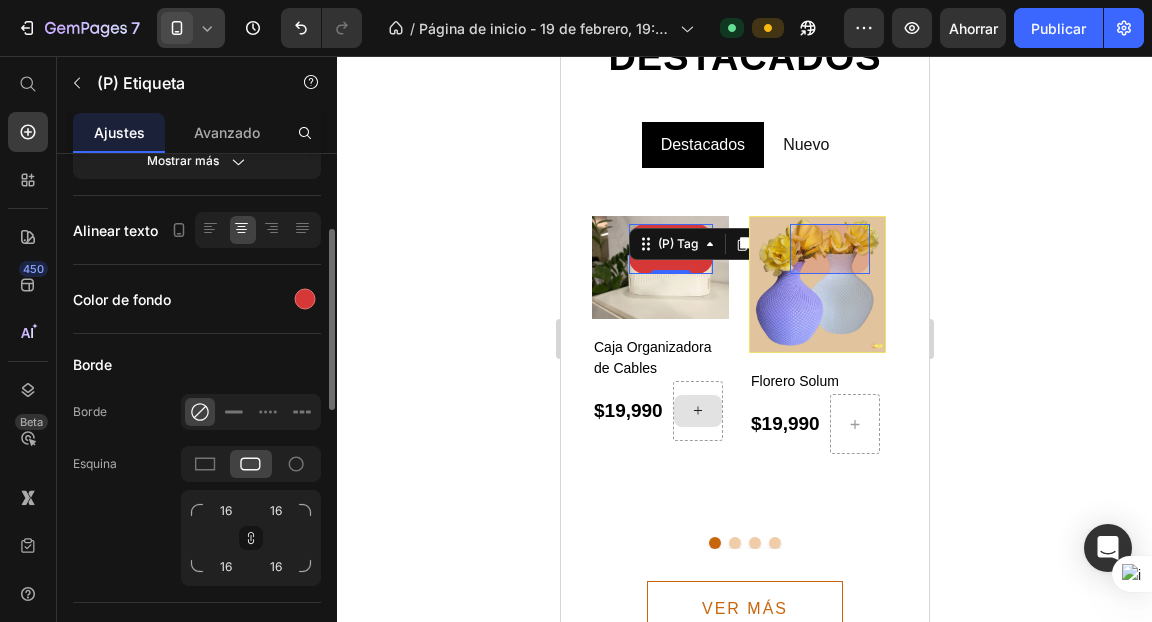 scroll, scrollTop: 421, scrollLeft: 0, axis: vertical 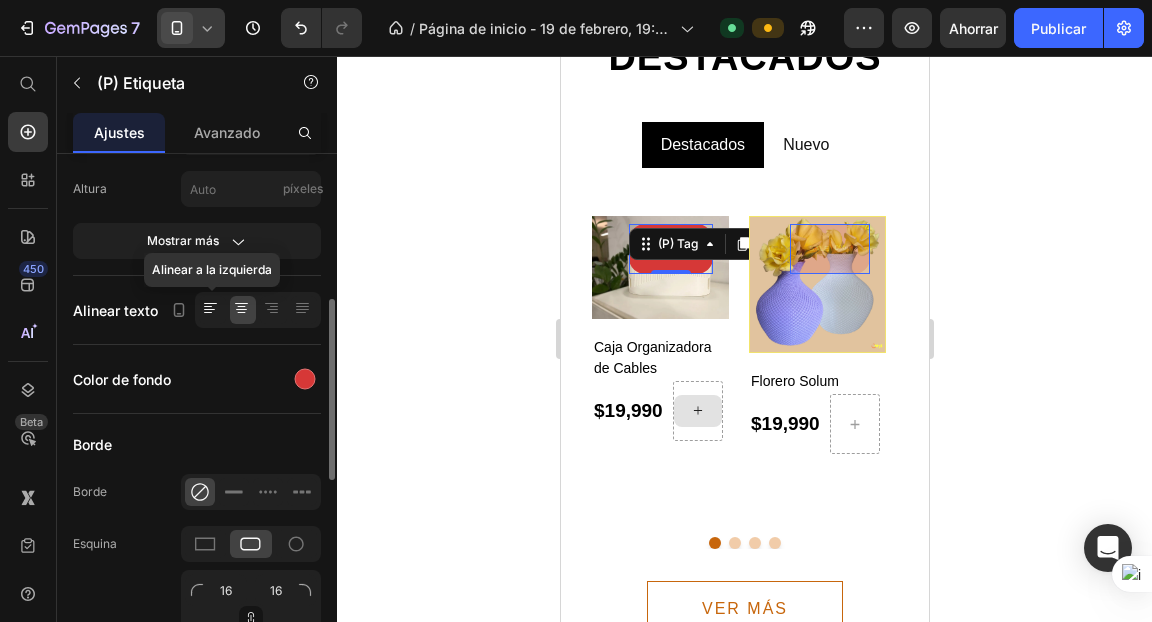 click 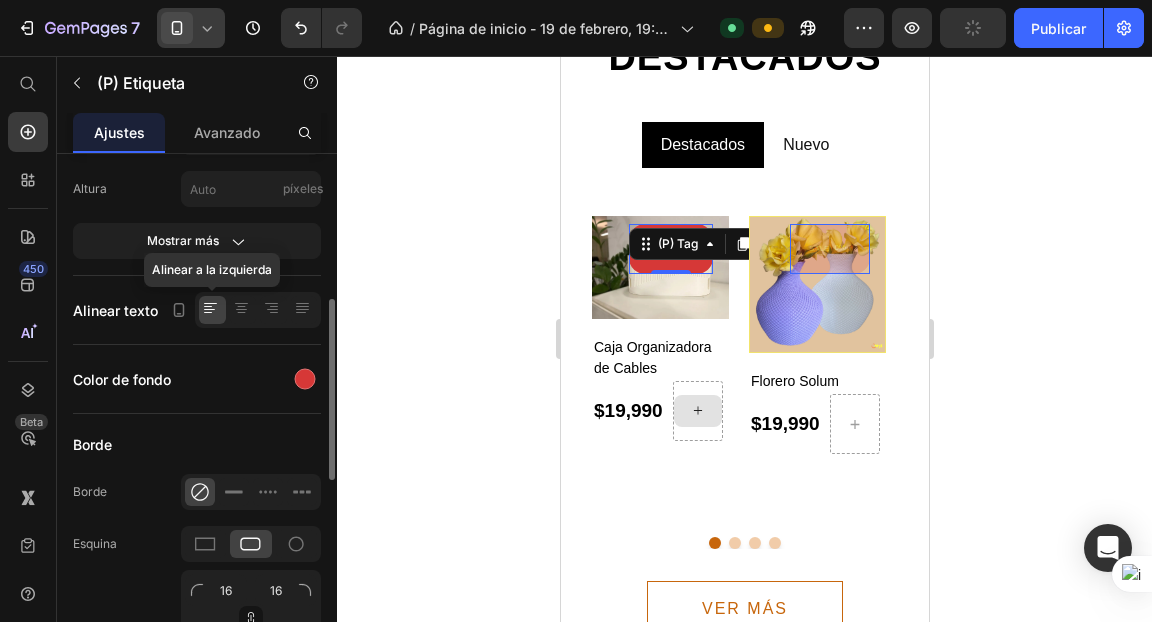 click 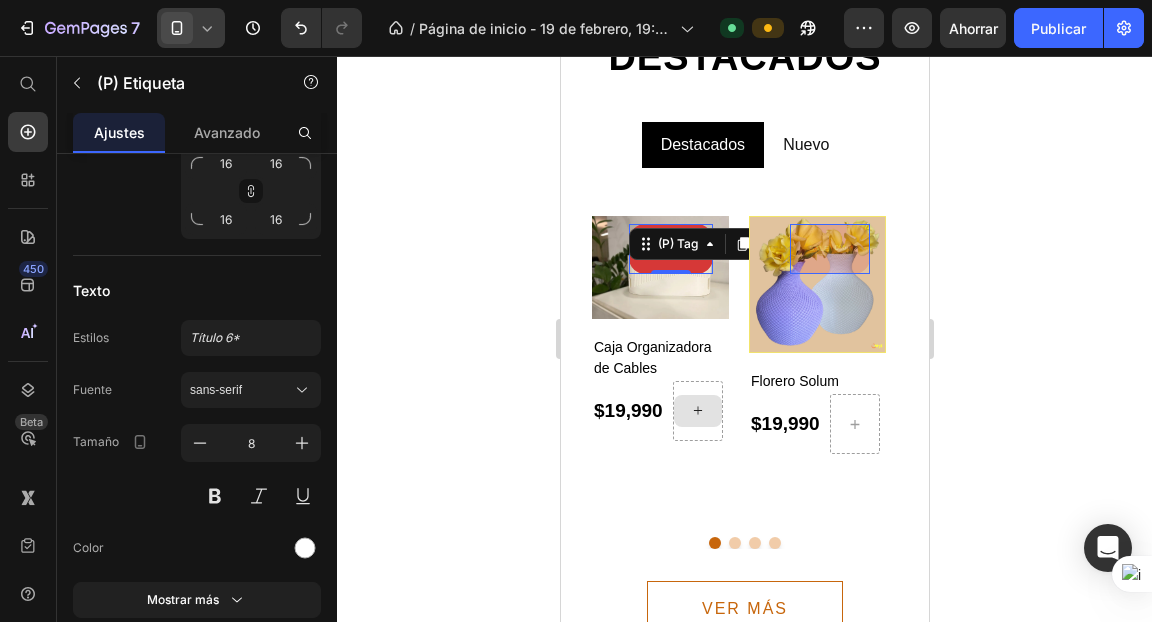 scroll, scrollTop: 997, scrollLeft: 0, axis: vertical 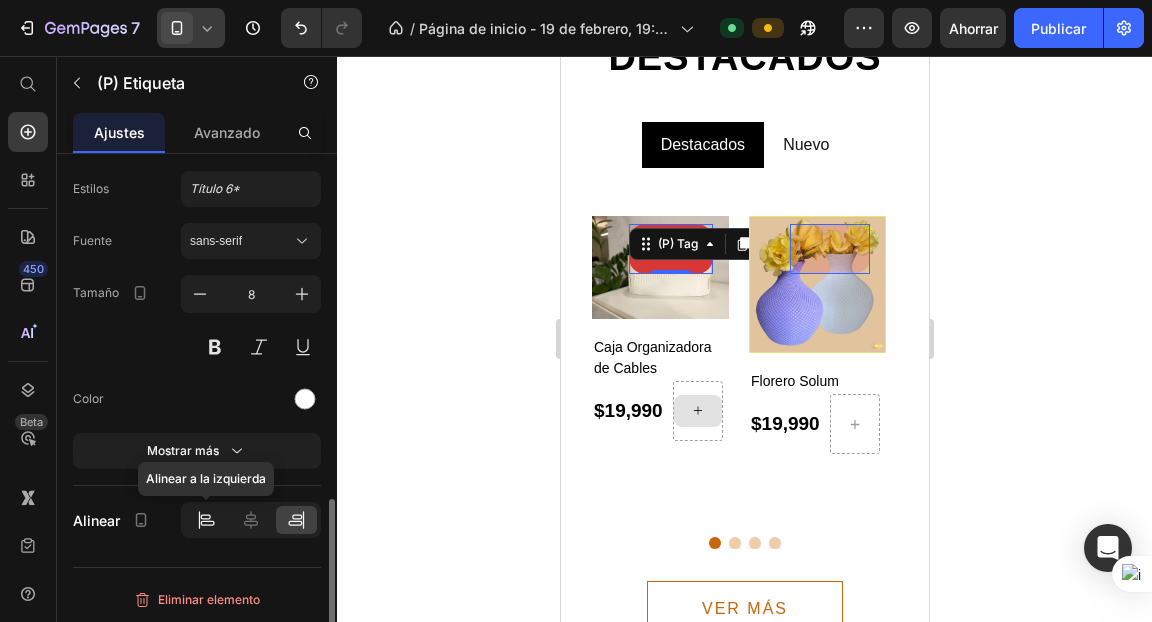 click 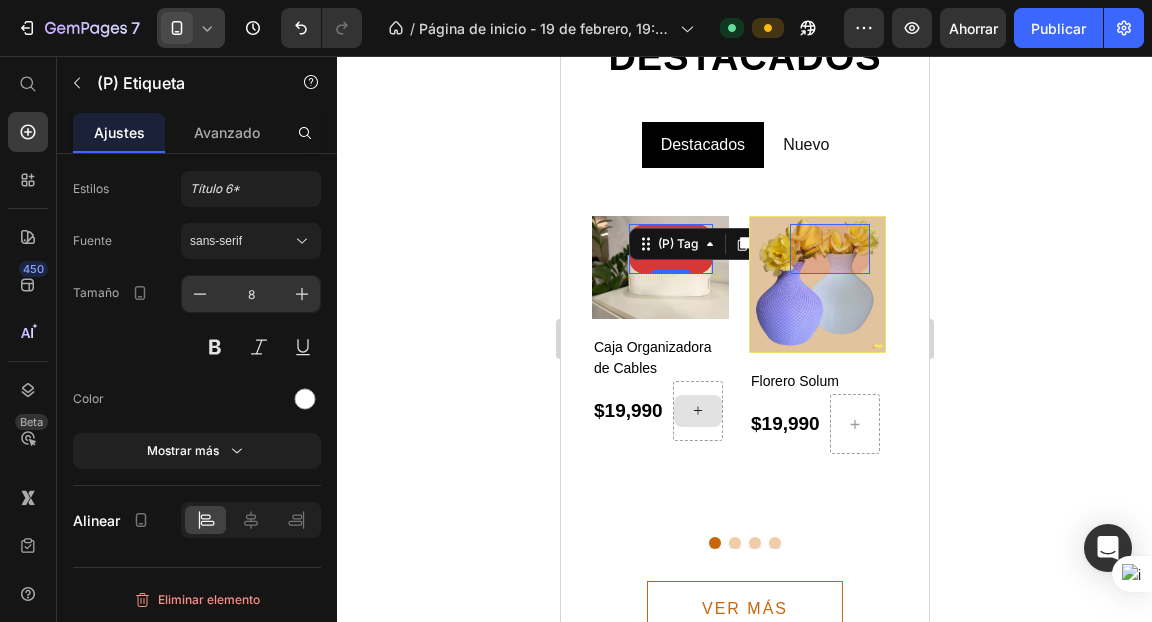 scroll, scrollTop: 0, scrollLeft: 0, axis: both 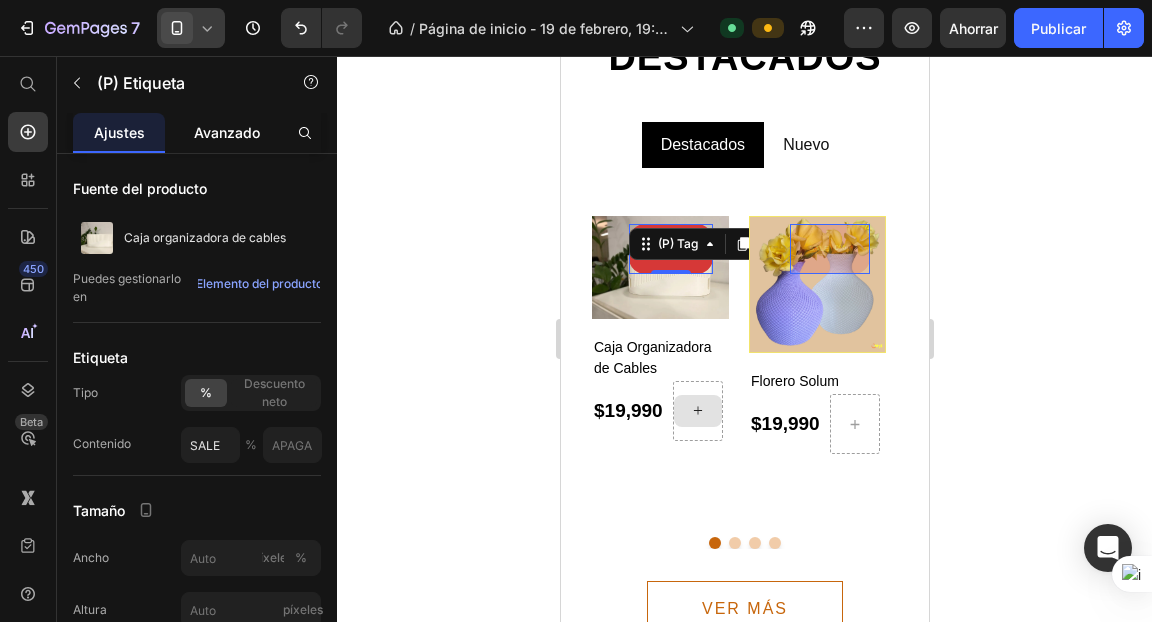 click on "Avanzado" at bounding box center [227, 132] 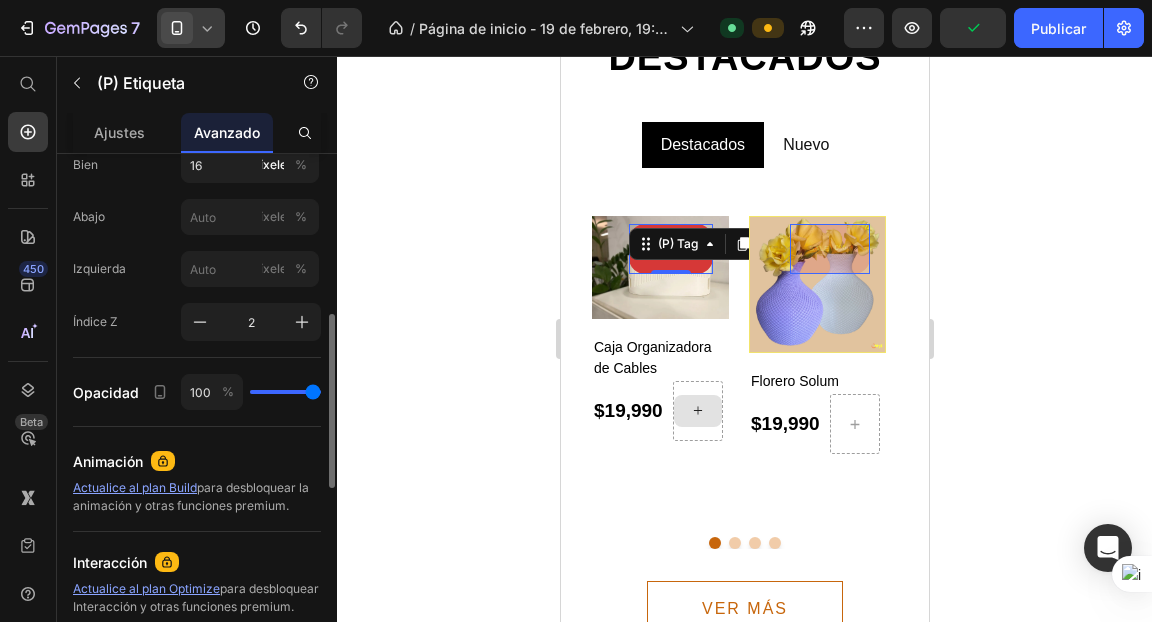 scroll, scrollTop: 752, scrollLeft: 0, axis: vertical 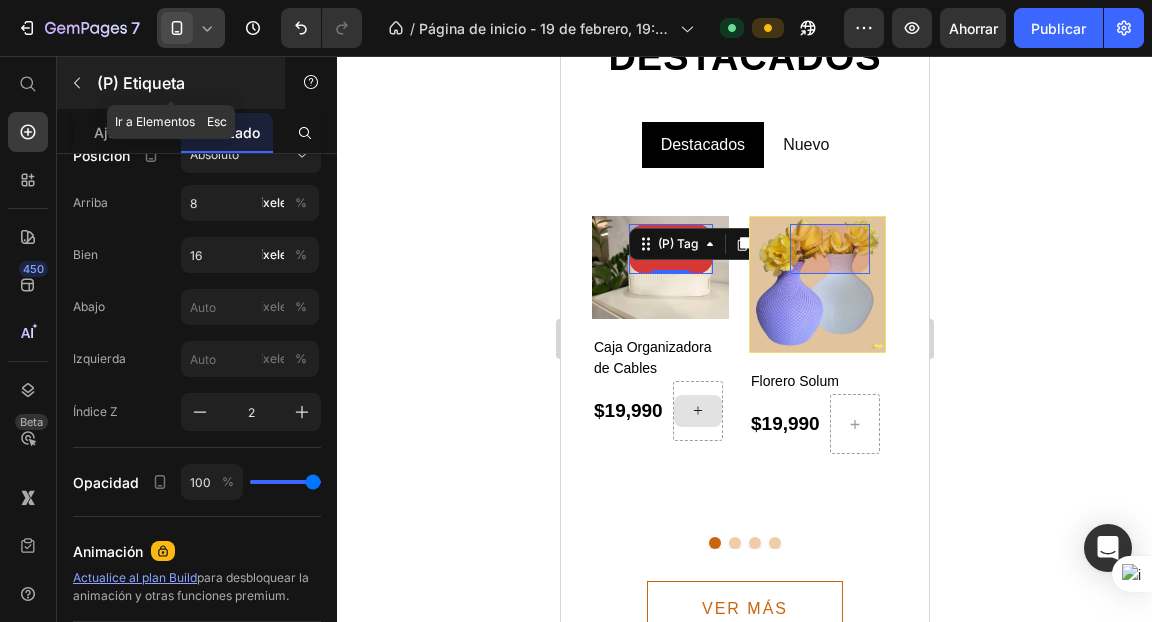 click 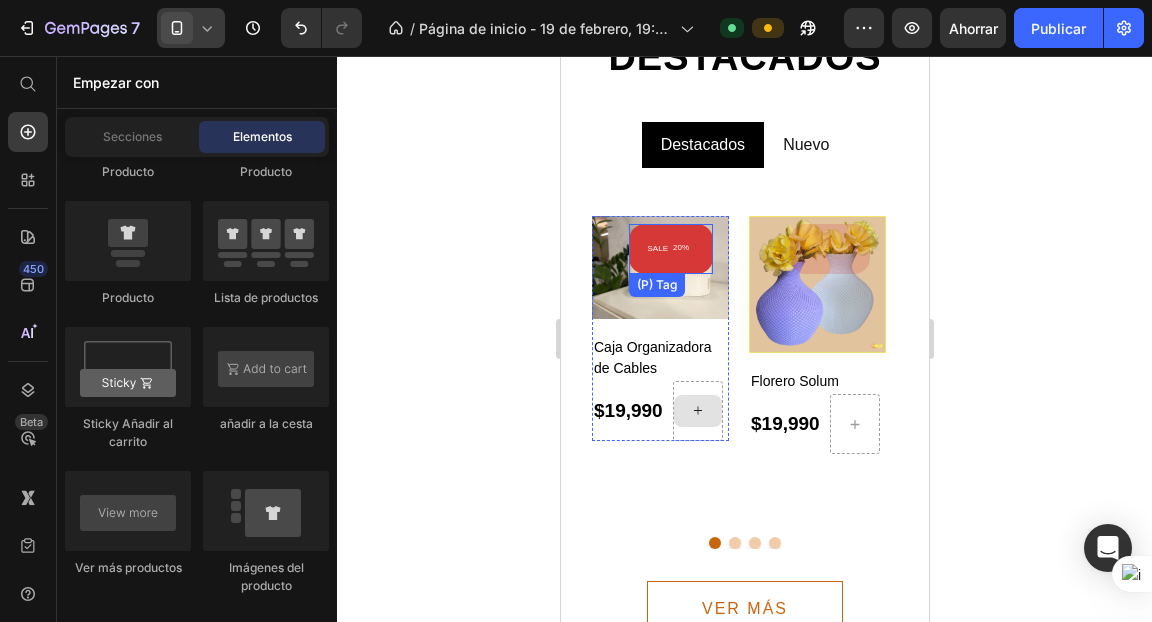 click on "SALE 20%" at bounding box center (670, 249) 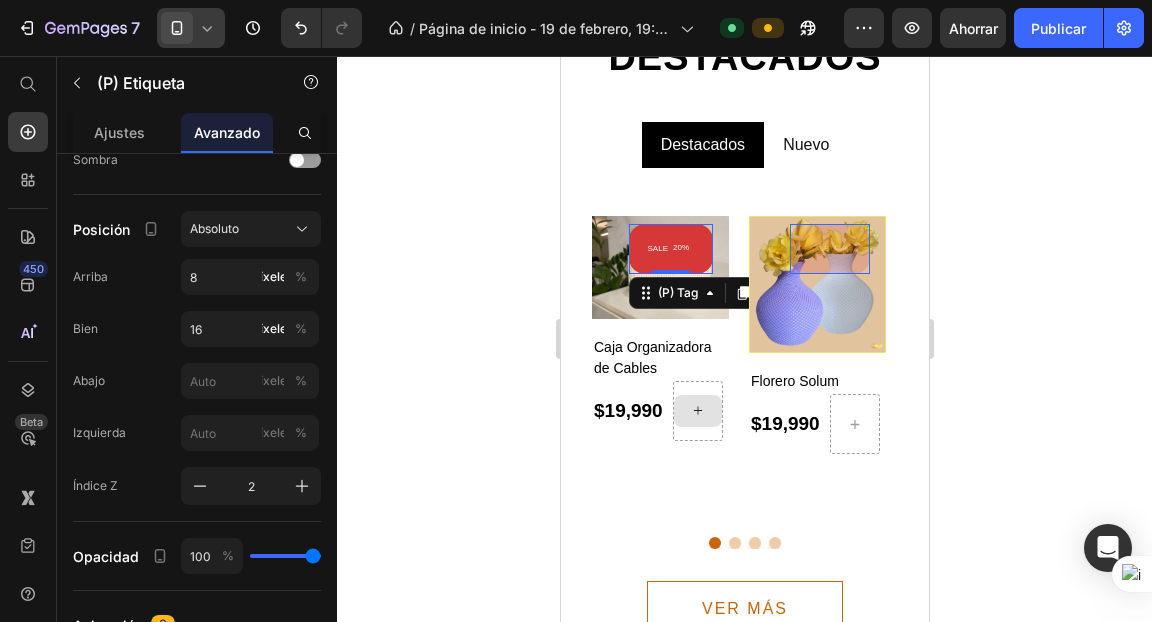 scroll, scrollTop: 216, scrollLeft: 0, axis: vertical 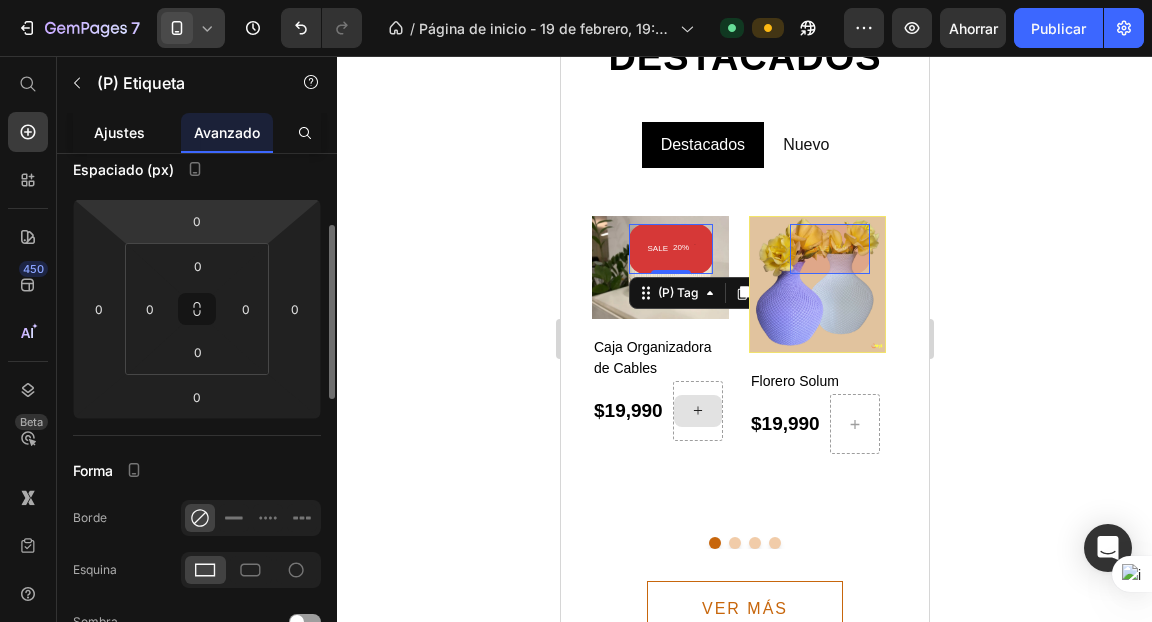 click on "Ajustes" 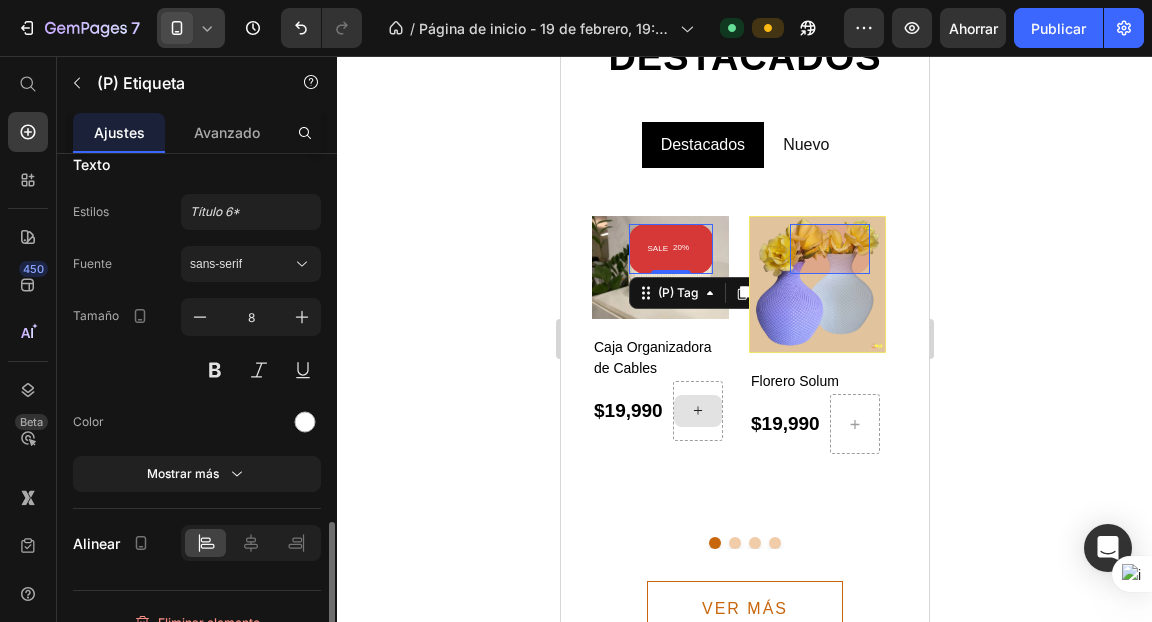 scroll, scrollTop: 997, scrollLeft: 0, axis: vertical 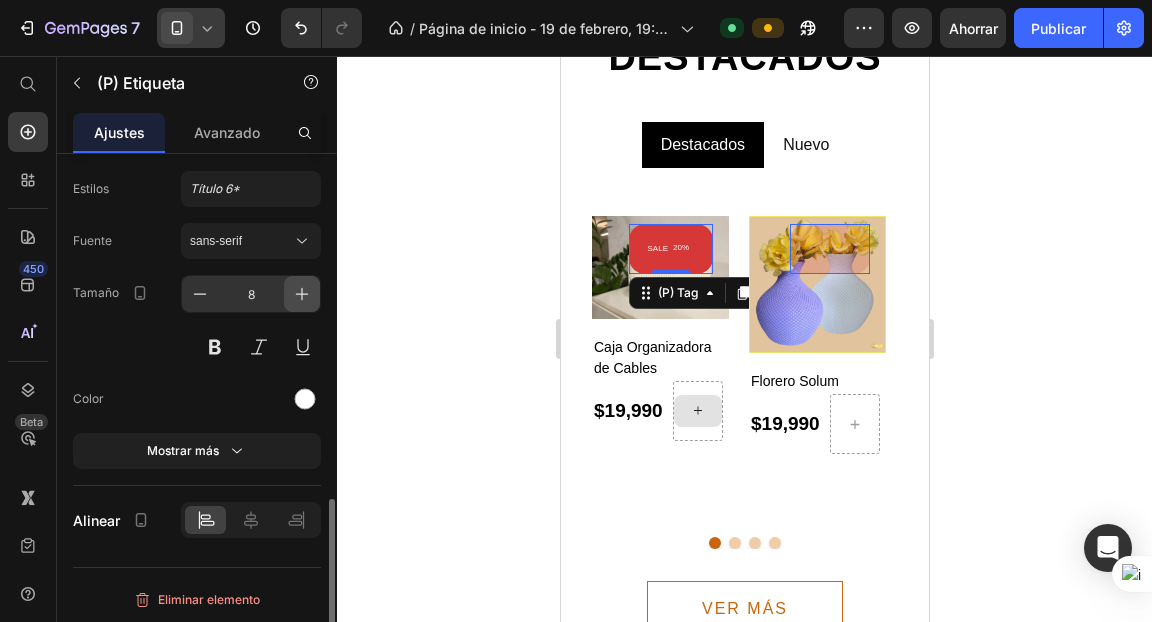 click 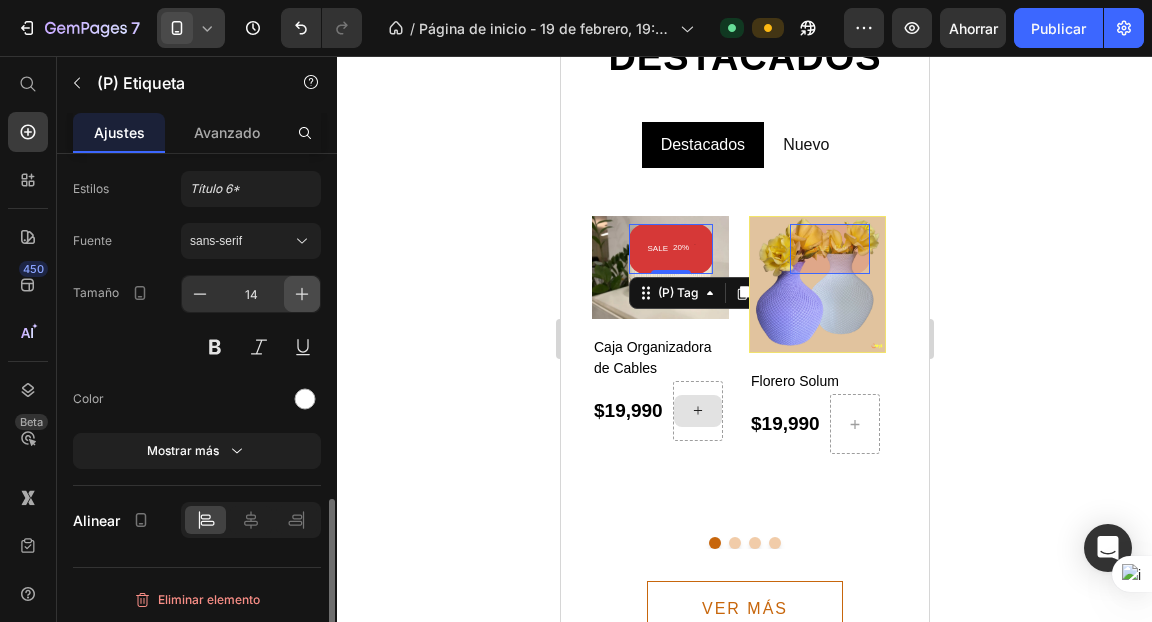 click 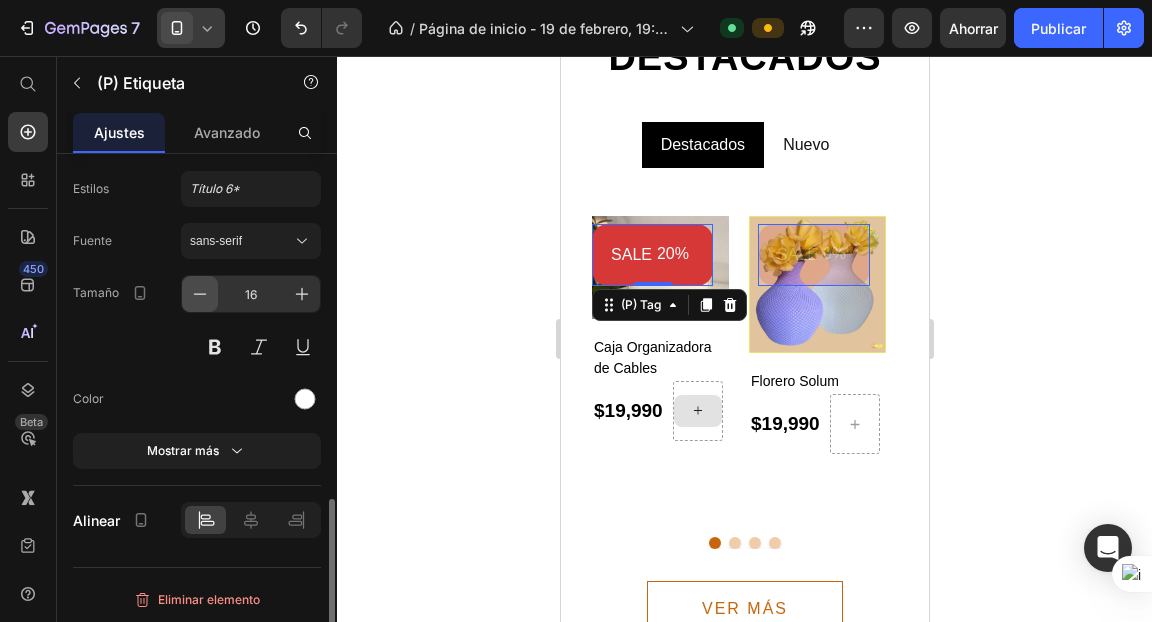 click 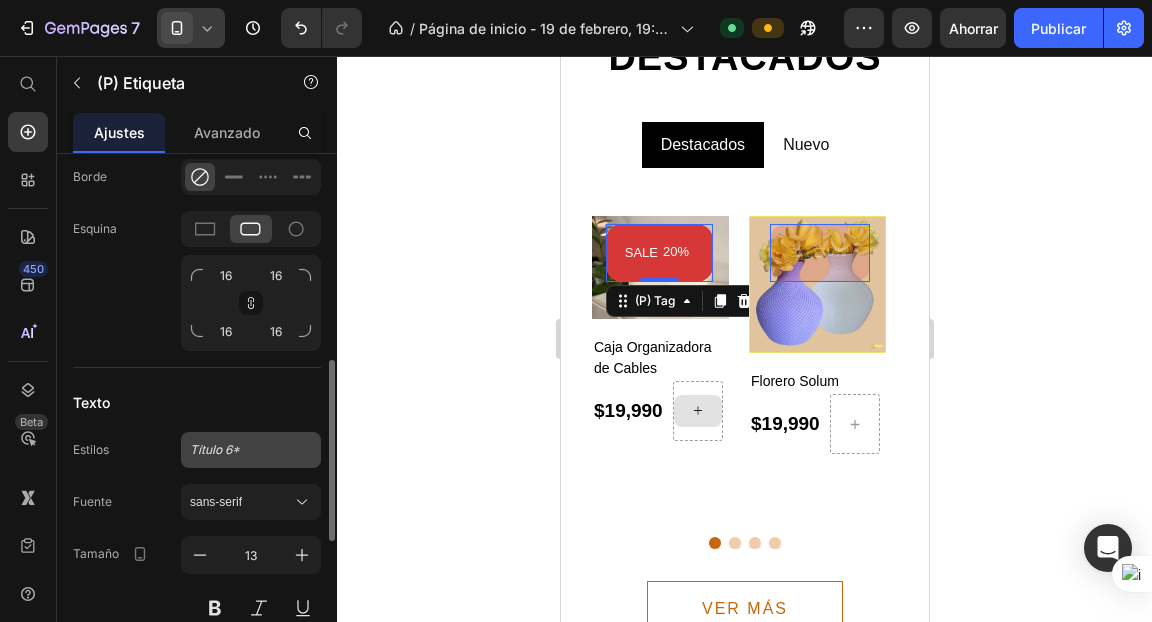 scroll, scrollTop: 700, scrollLeft: 0, axis: vertical 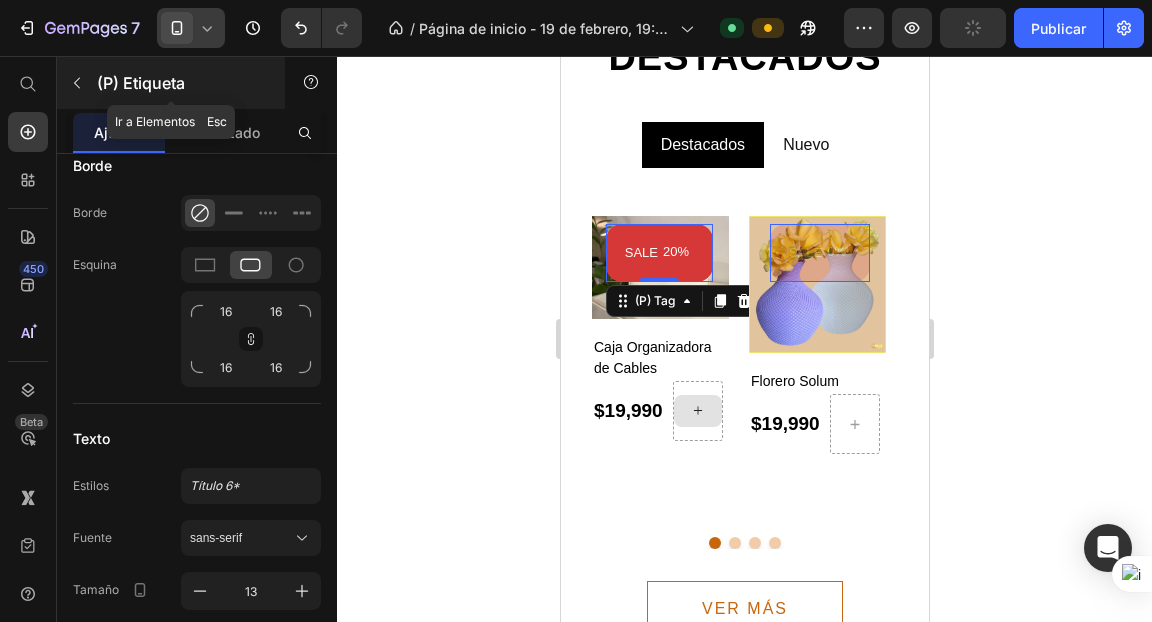 click at bounding box center (77, 83) 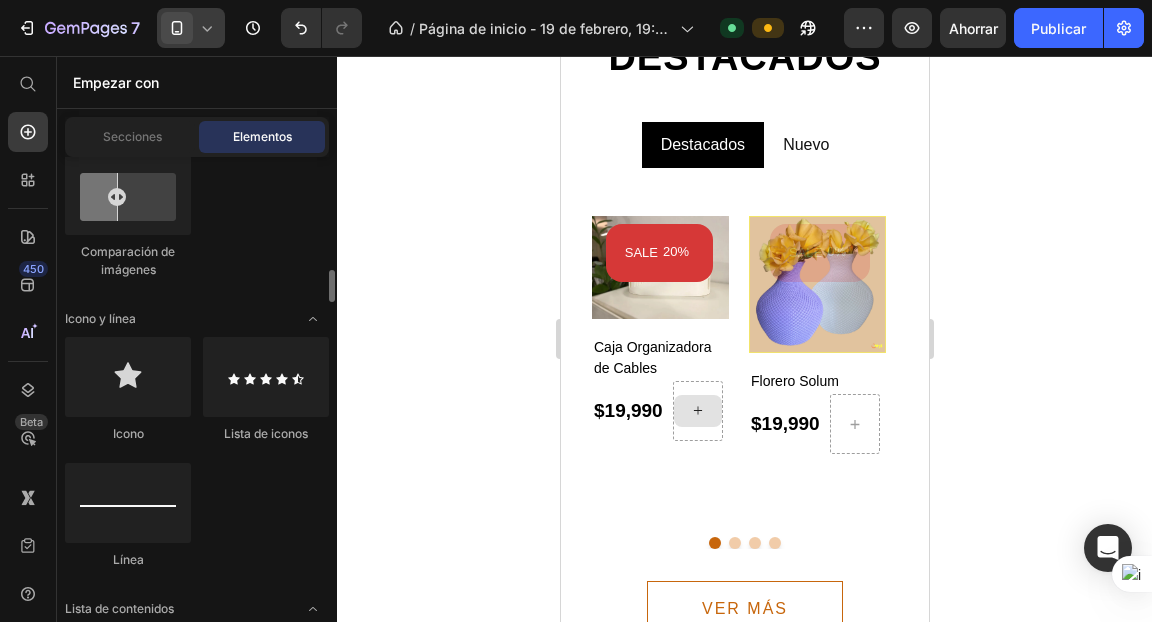 scroll, scrollTop: 1351, scrollLeft: 0, axis: vertical 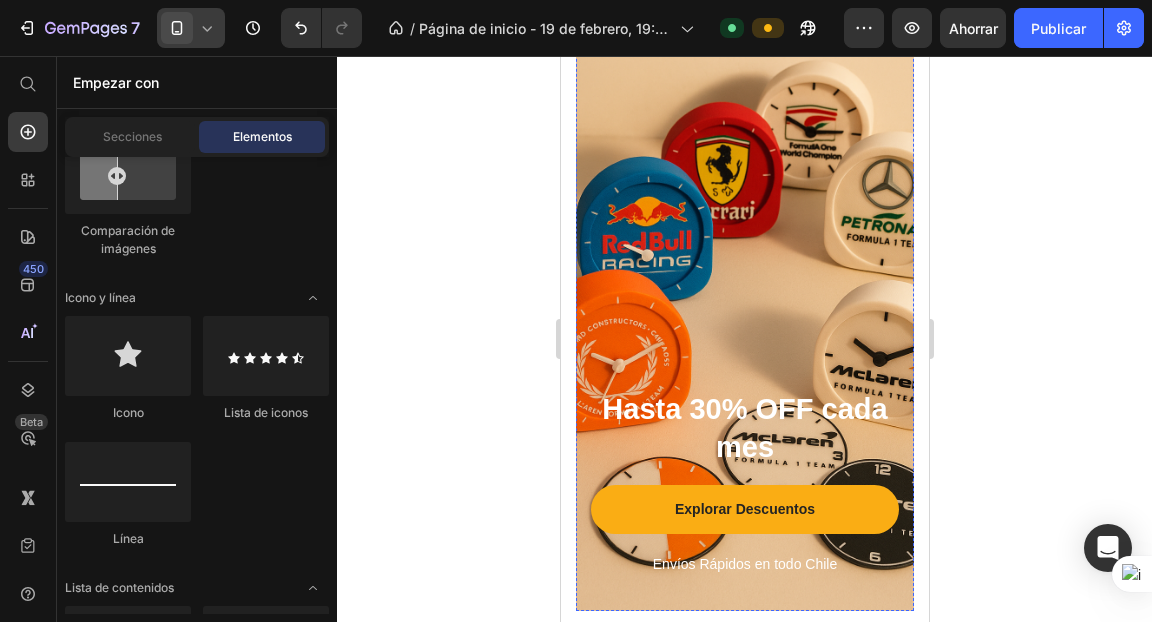 click on "Countdown is run out of time (this only visible in the editor)" at bounding box center (744, -22) 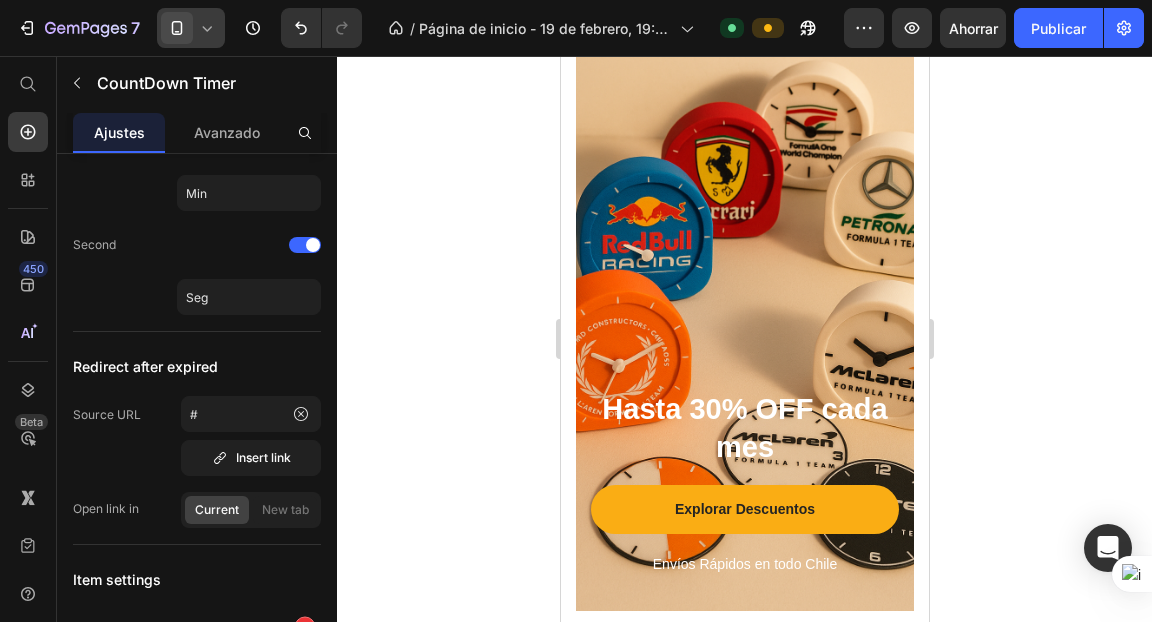 scroll, scrollTop: 0, scrollLeft: 0, axis: both 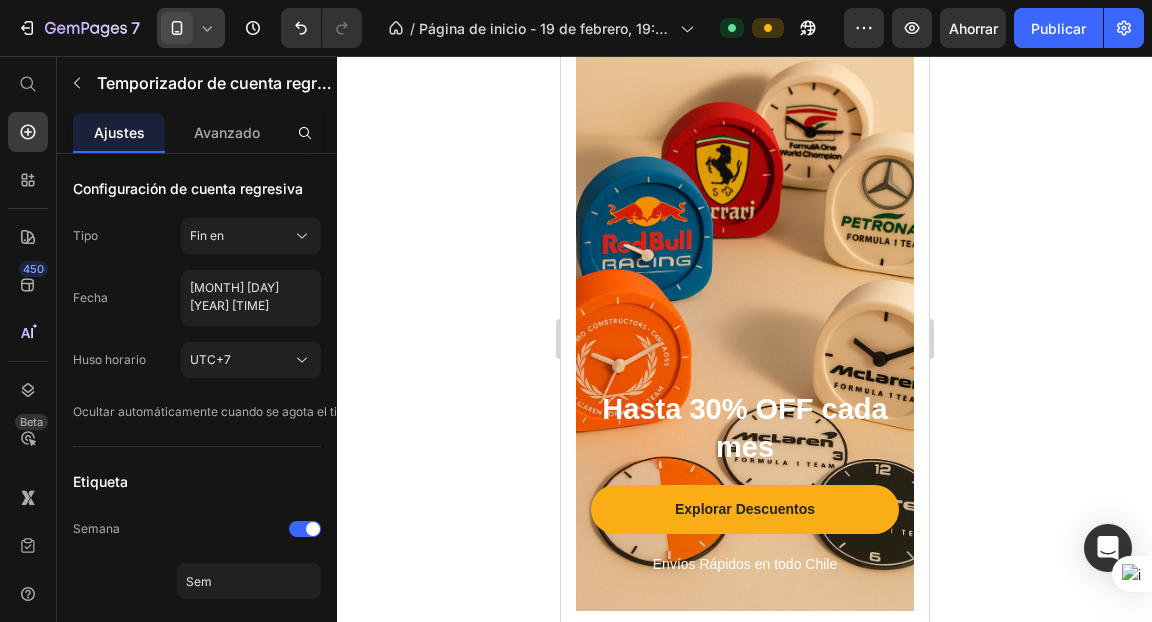 click on "0" at bounding box center (744, 18) 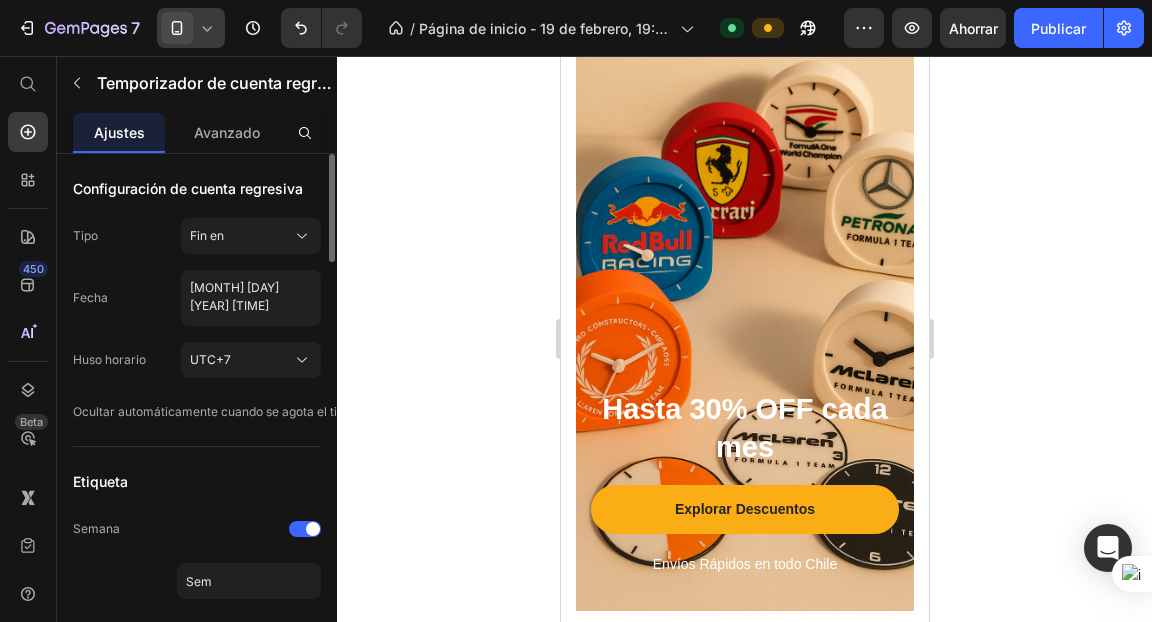 click on "Configuración de cuenta regresiva Tipo Fin en Fecha July 01 2025 10:31 PM Huso horario UTC+7 Ocultar automáticamente cuando se agota el tiempo de espera" 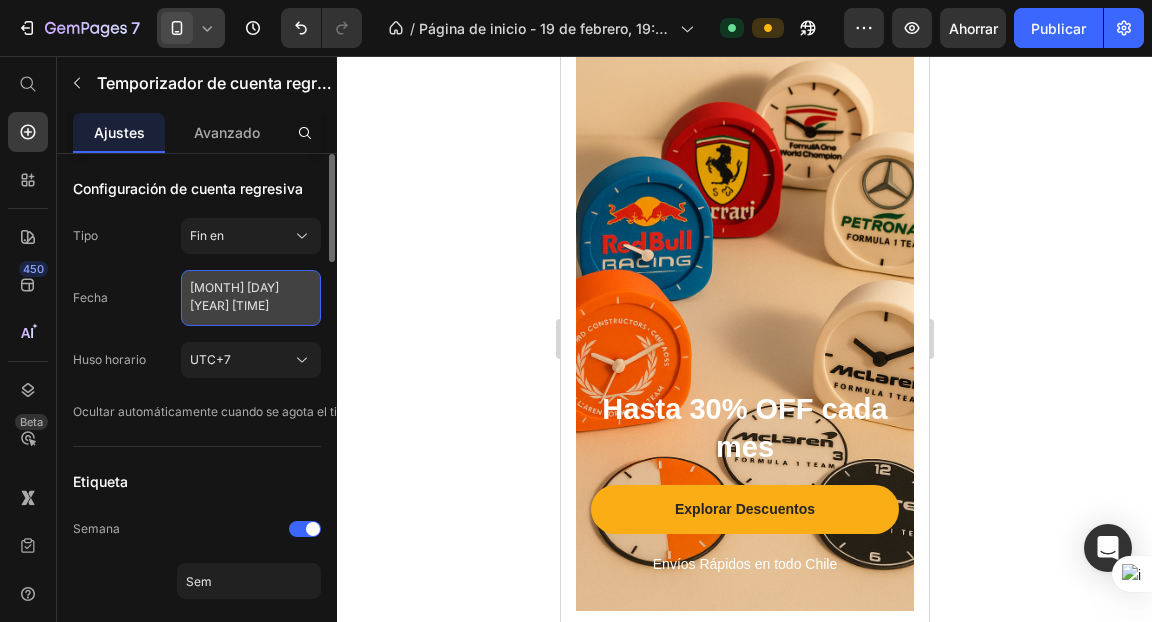 click on "July 01 2025 10:31 PM" at bounding box center [251, 298] 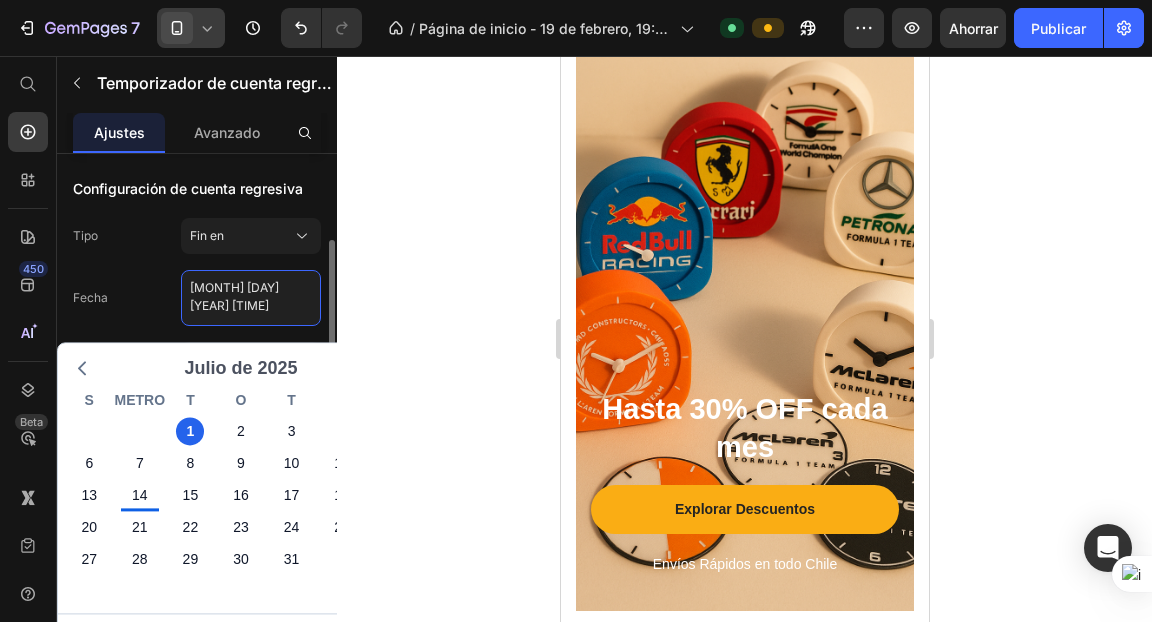 scroll, scrollTop: 77, scrollLeft: 0, axis: vertical 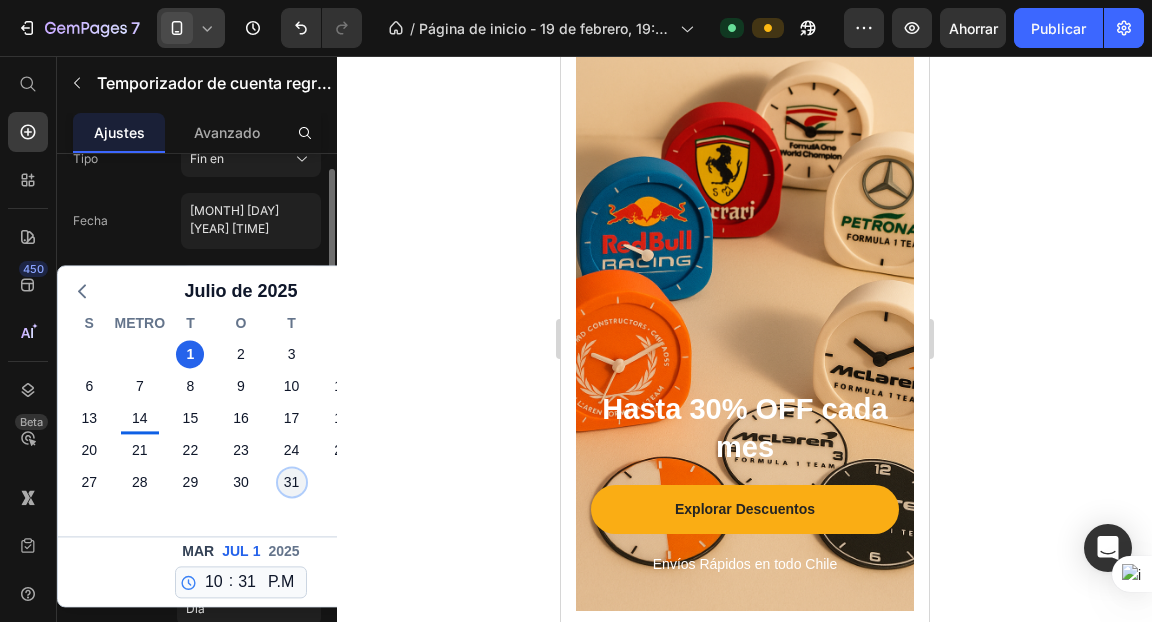 click on "31" at bounding box center (292, 482) 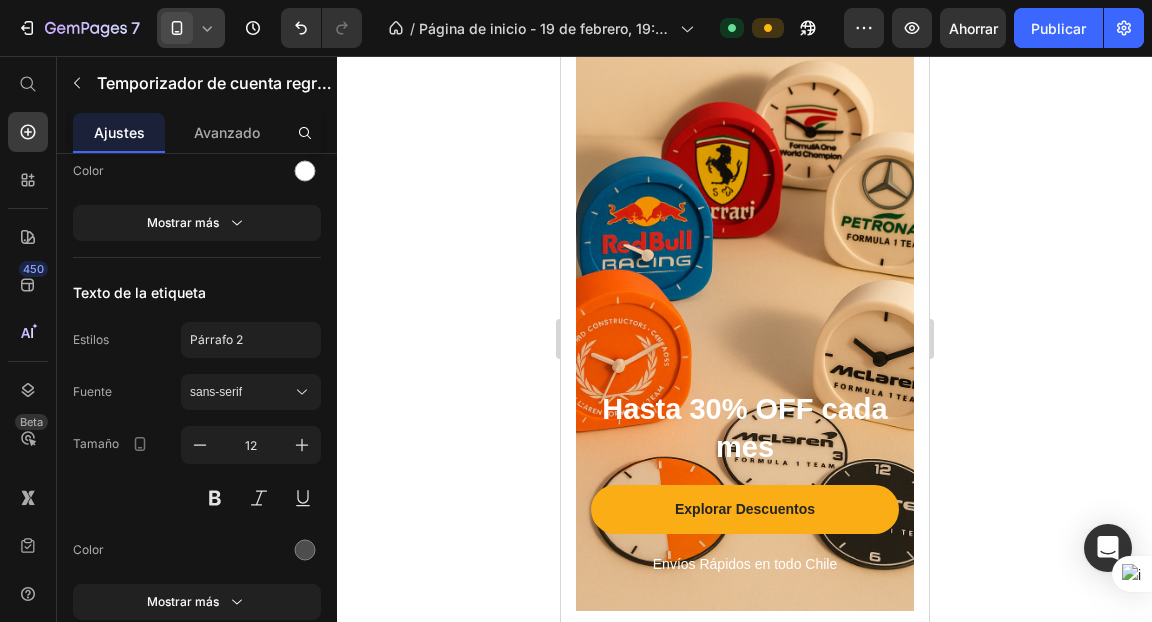 scroll, scrollTop: 2016, scrollLeft: 0, axis: vertical 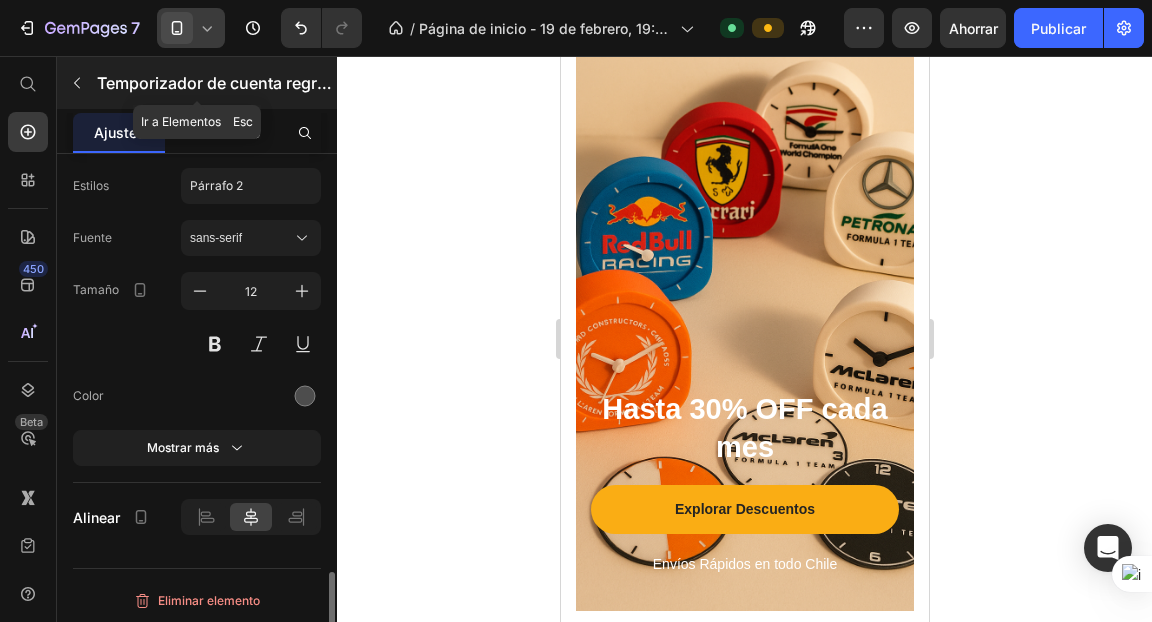 click 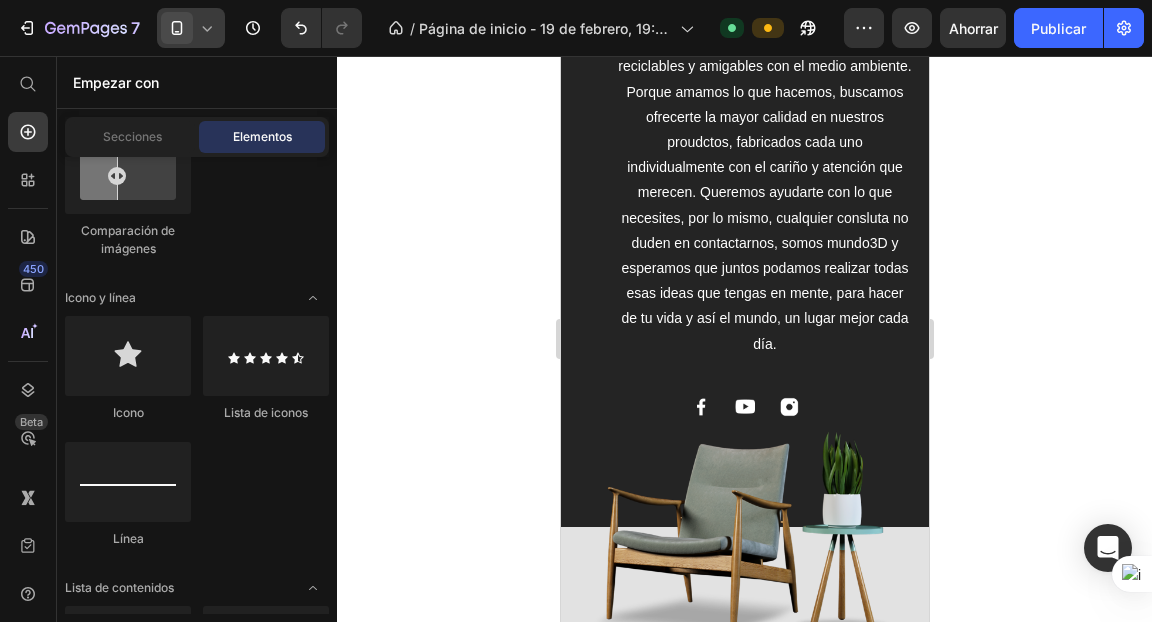 scroll, scrollTop: 8443, scrollLeft: 0, axis: vertical 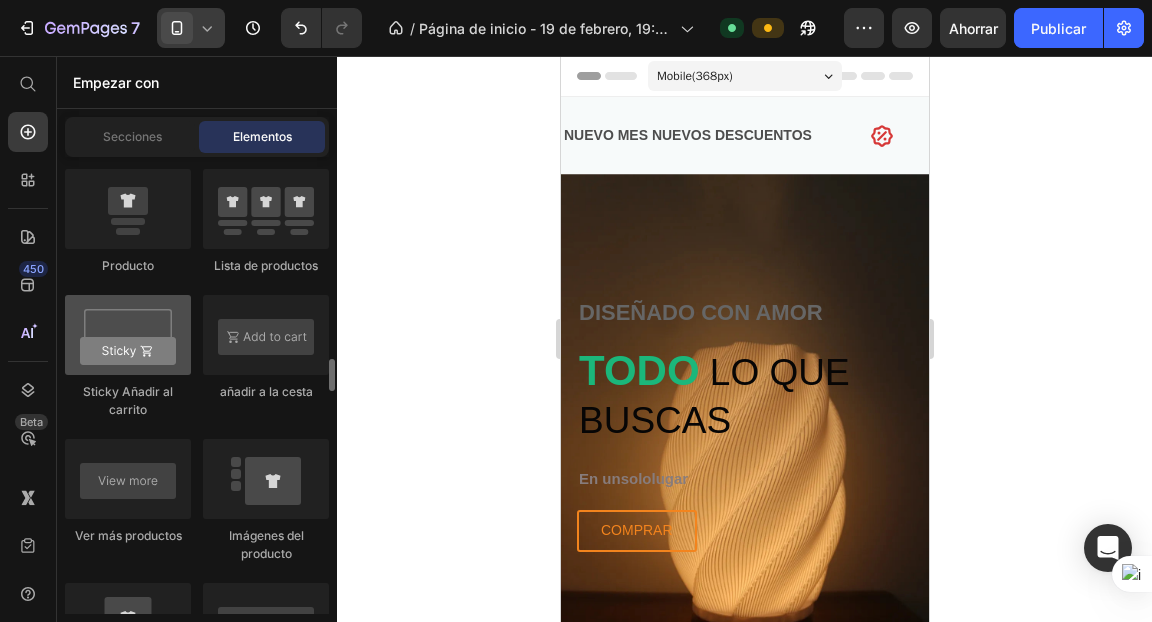 click at bounding box center (128, 335) 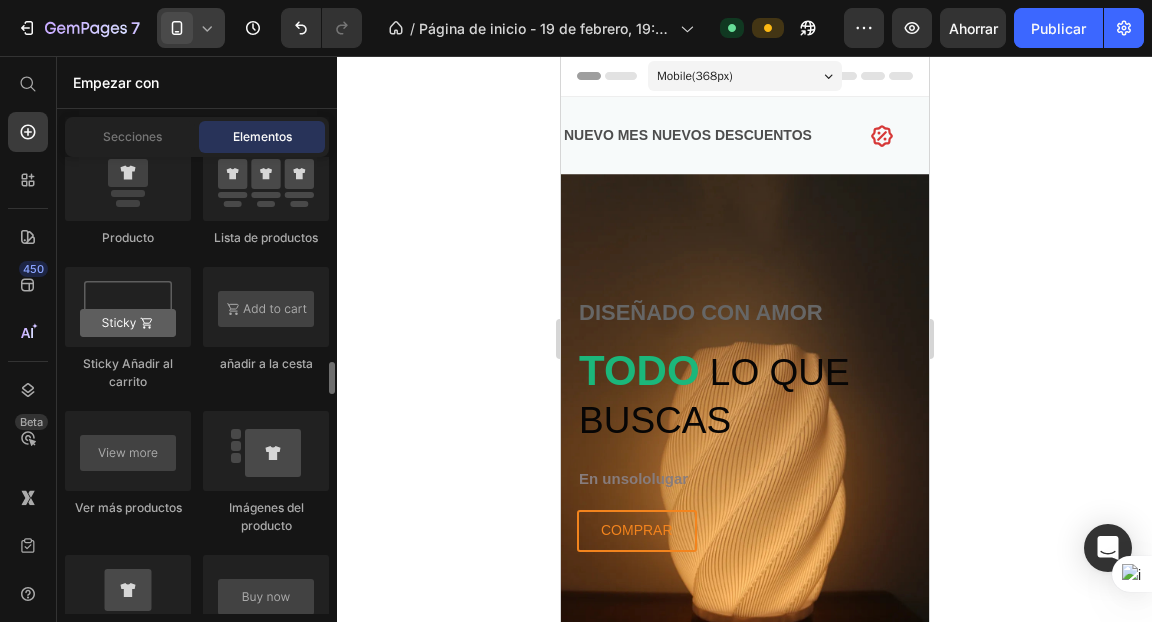 scroll, scrollTop: 2913, scrollLeft: 0, axis: vertical 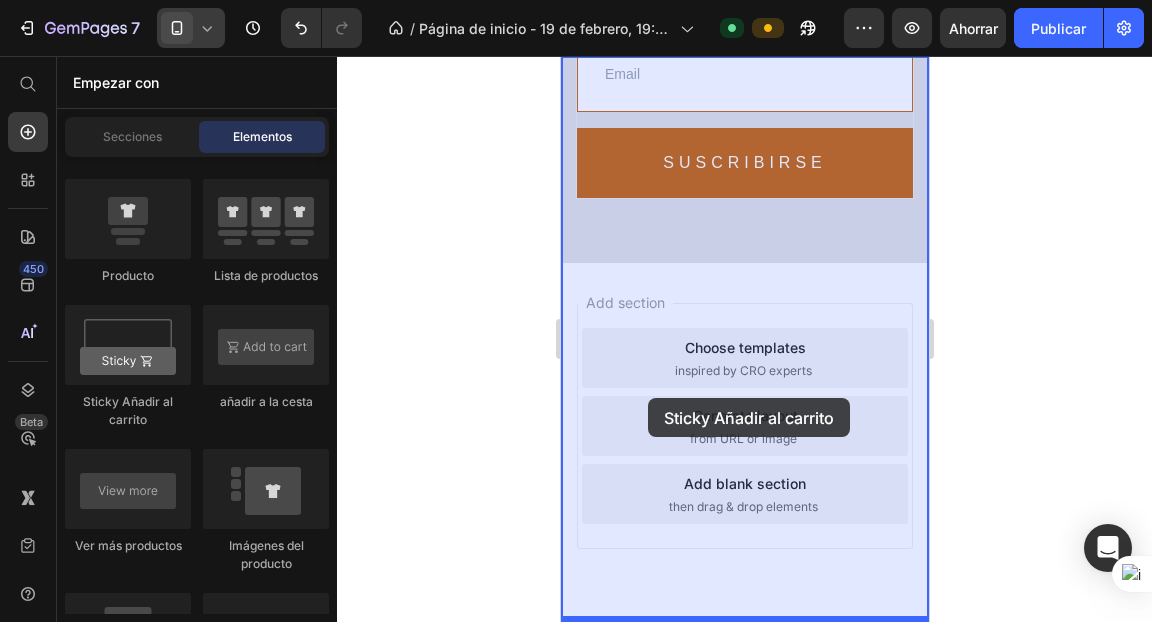 drag, startPoint x: 786, startPoint y: 406, endPoint x: 646, endPoint y: 397, distance: 140.28899 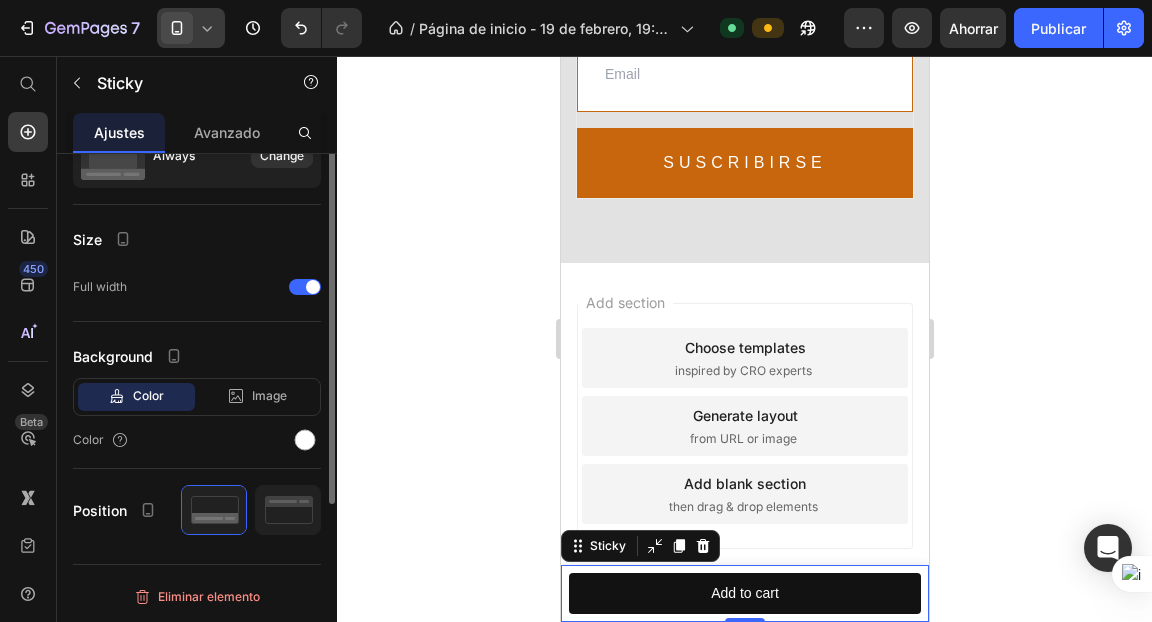 scroll, scrollTop: 0, scrollLeft: 0, axis: both 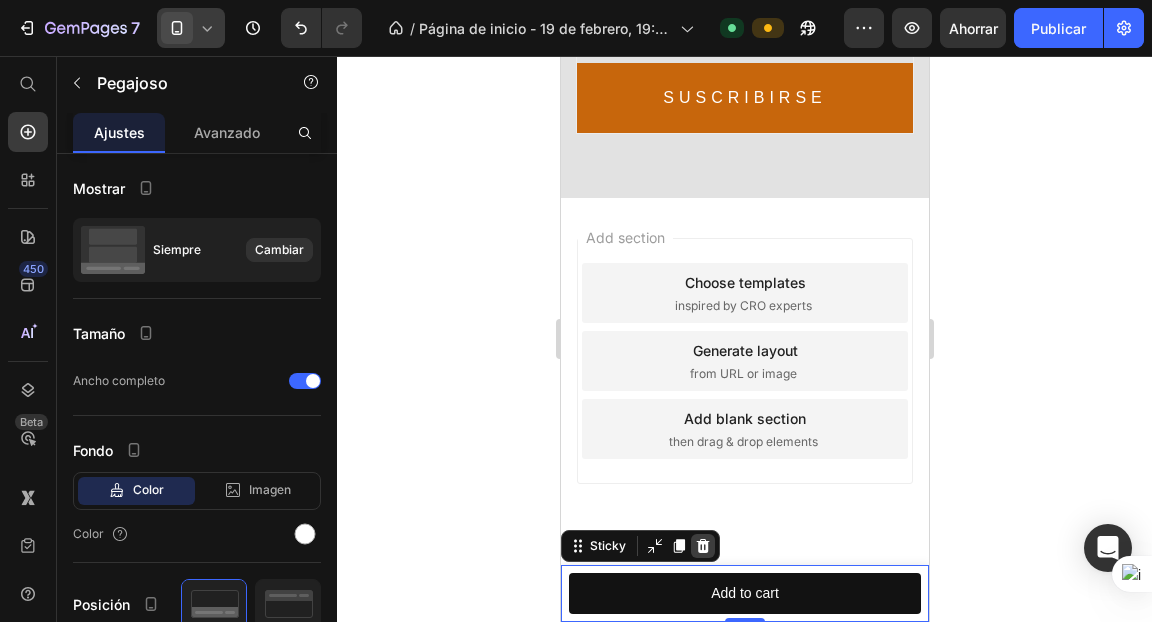 click 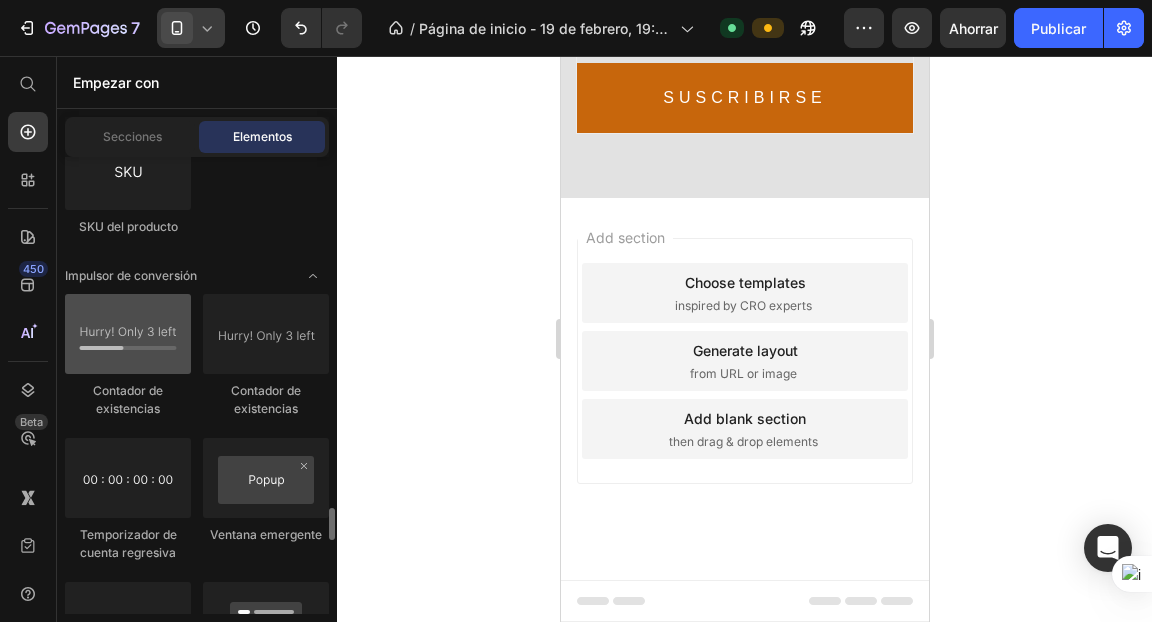 scroll, scrollTop: 4355, scrollLeft: 0, axis: vertical 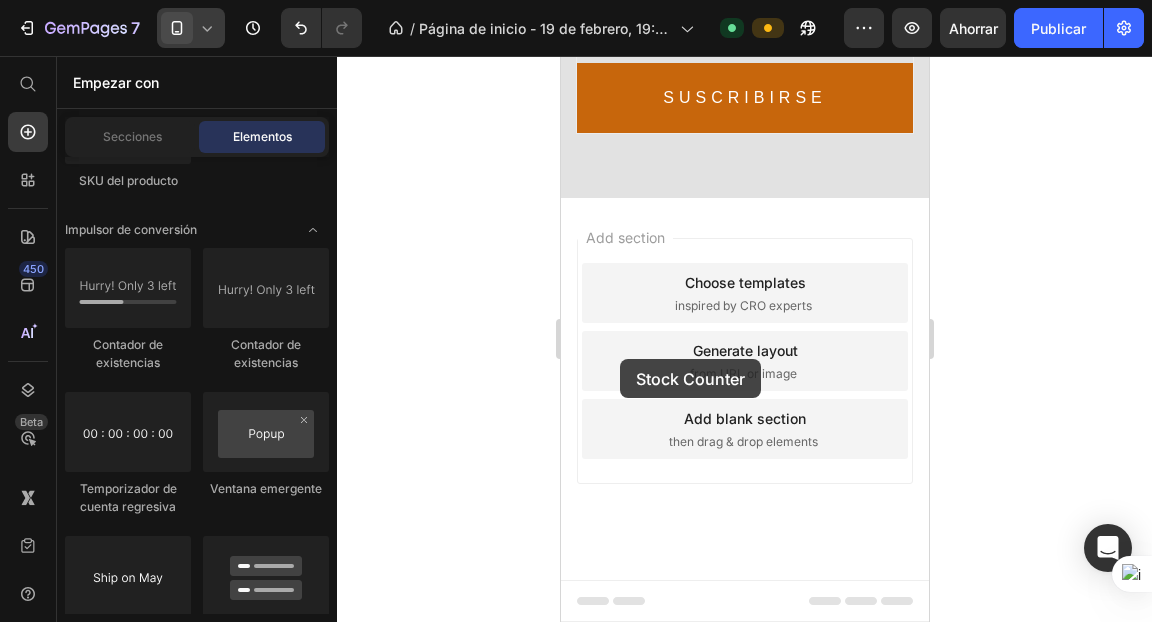 drag, startPoint x: 675, startPoint y: 354, endPoint x: 616, endPoint y: 357, distance: 59.07622 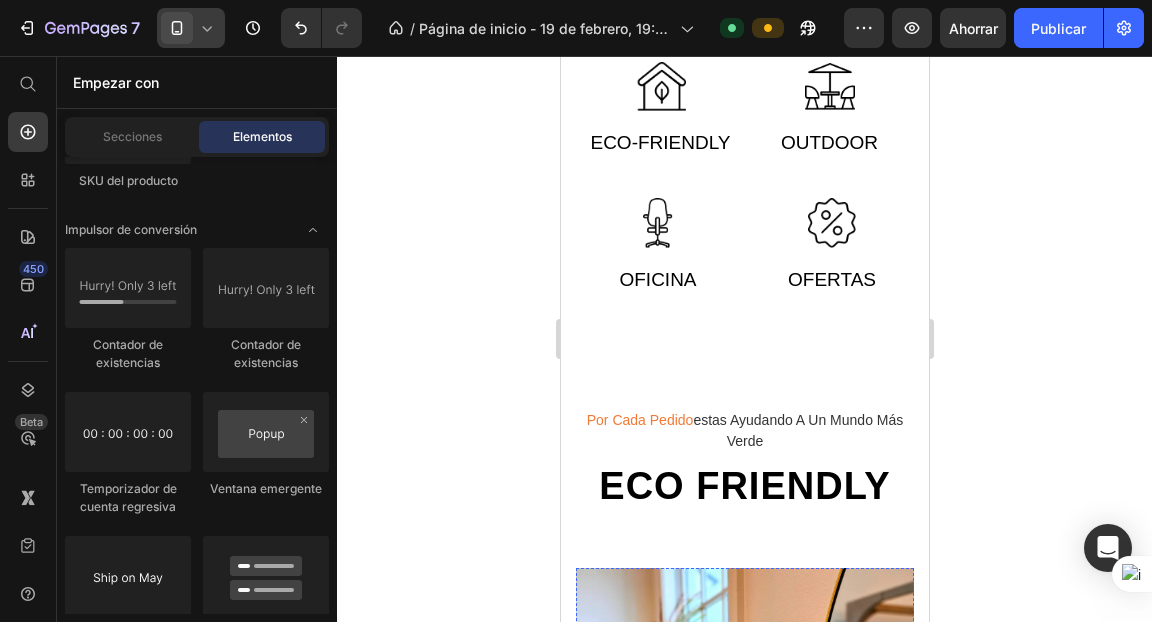 scroll, scrollTop: 2800, scrollLeft: 0, axis: vertical 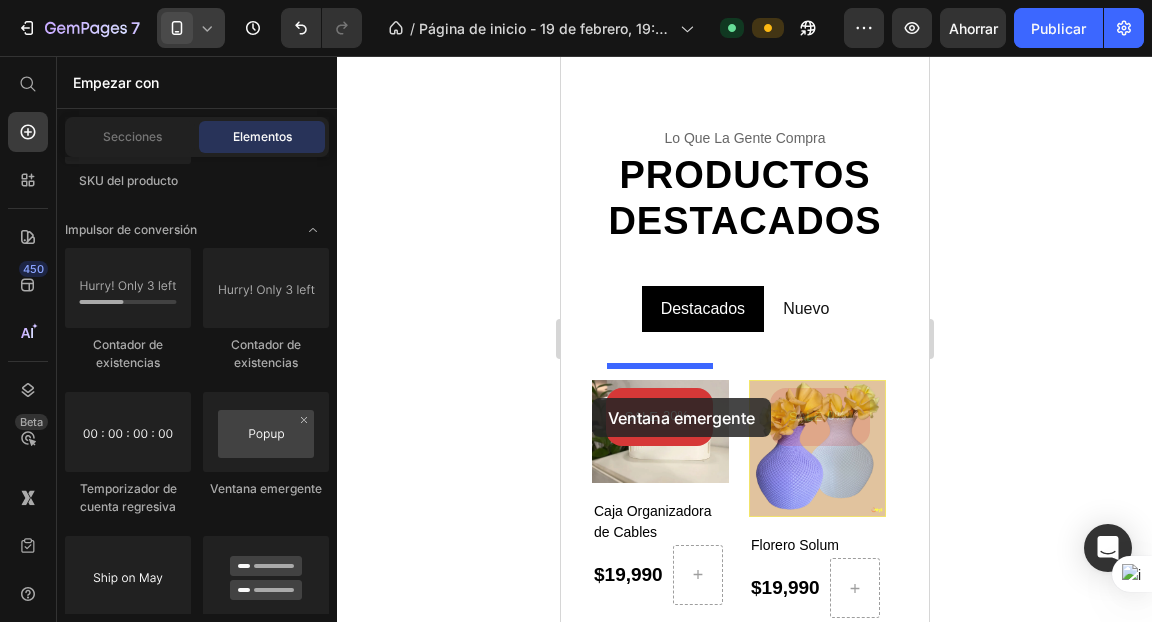 drag, startPoint x: 835, startPoint y: 509, endPoint x: 592, endPoint y: 395, distance: 268.412 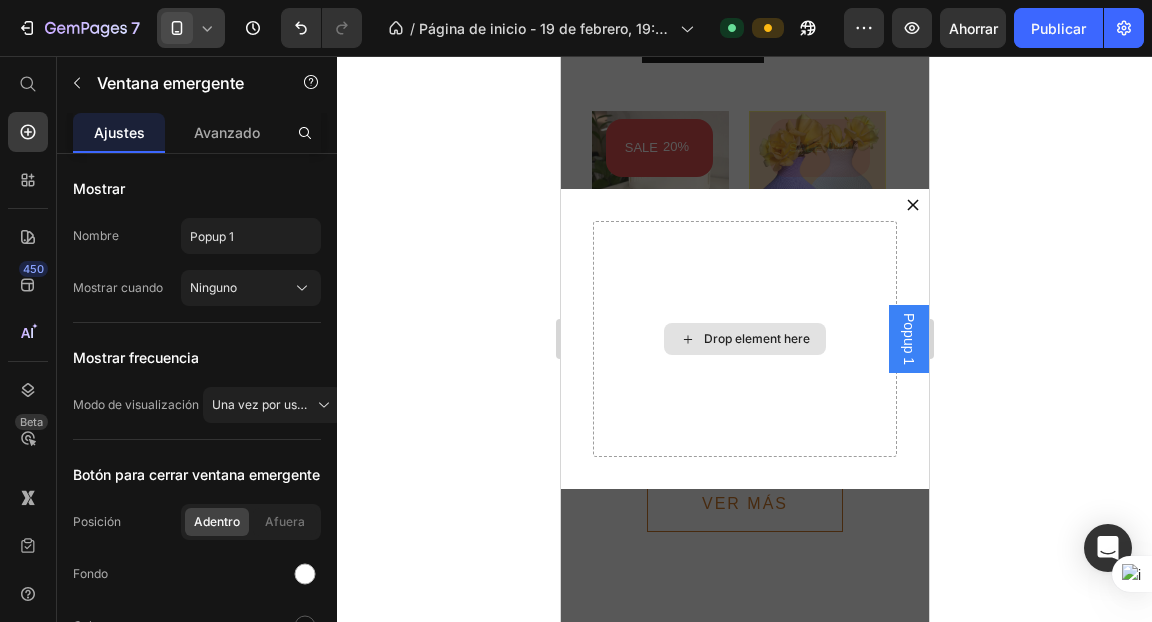 scroll, scrollTop: 2868, scrollLeft: 0, axis: vertical 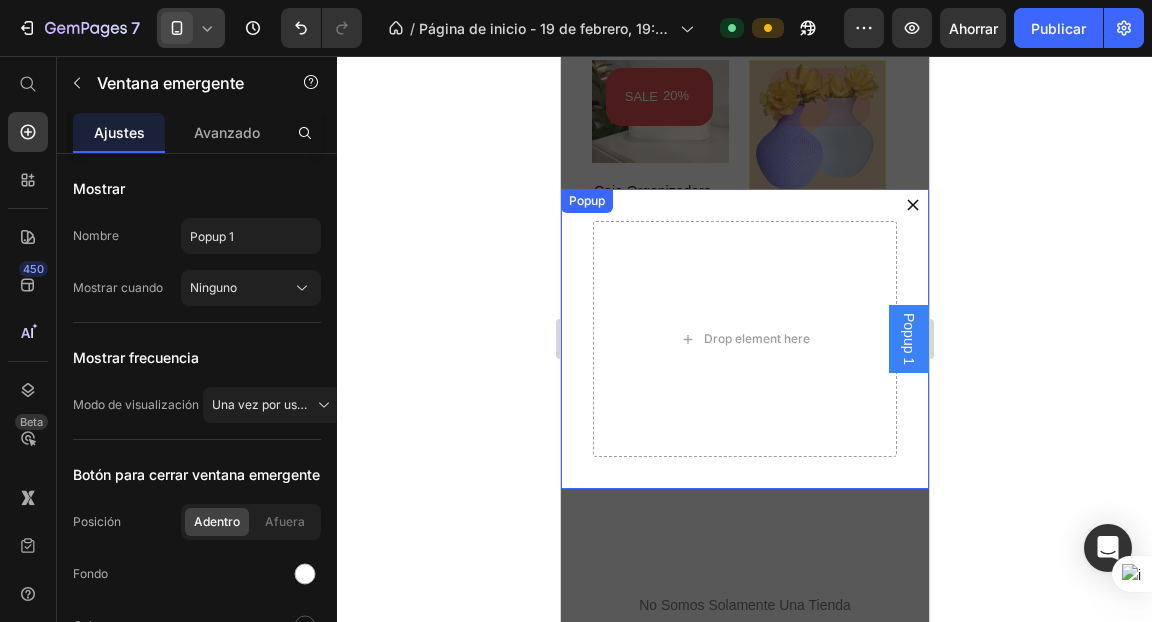 click 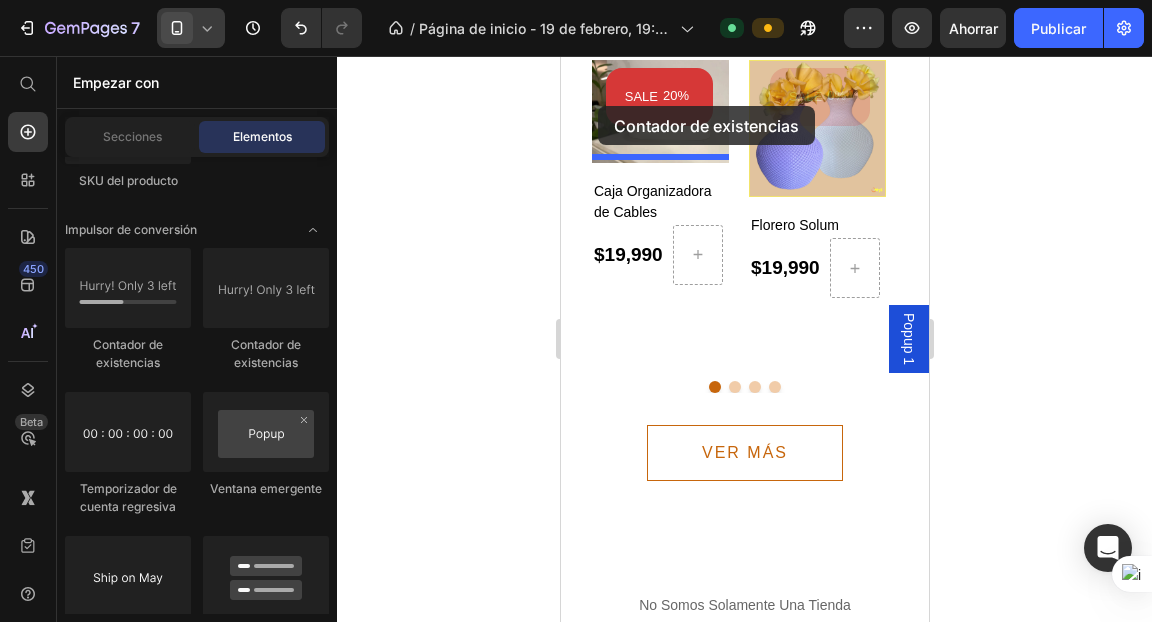 scroll, scrollTop: 2824, scrollLeft: 0, axis: vertical 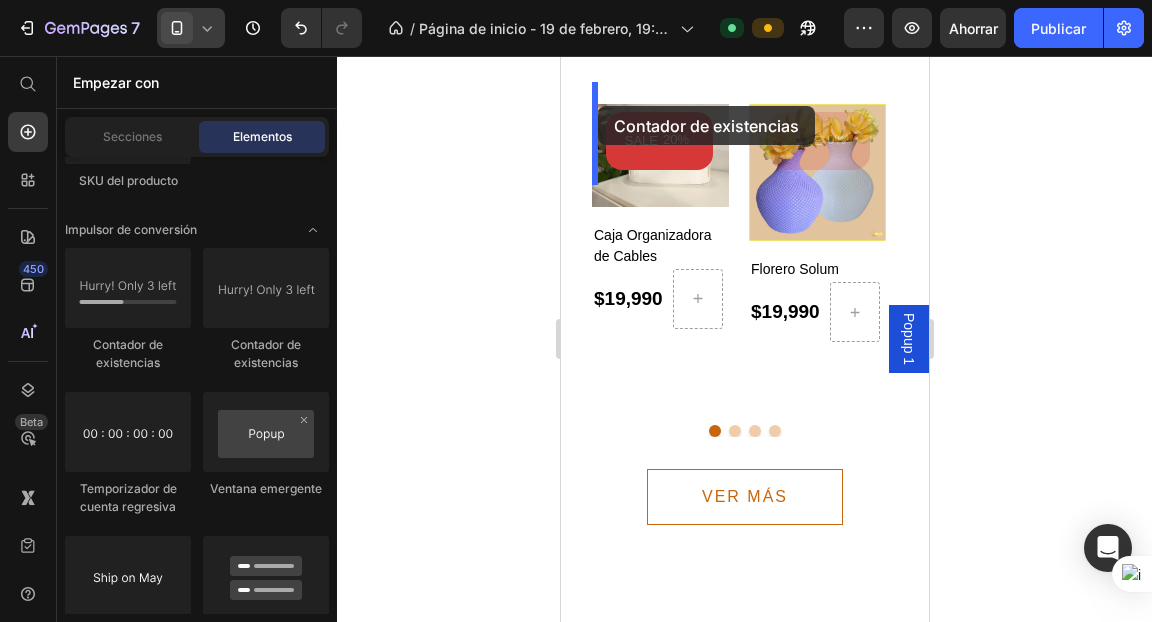 drag, startPoint x: 690, startPoint y: 395, endPoint x: 936, endPoint y: 249, distance: 286.06293 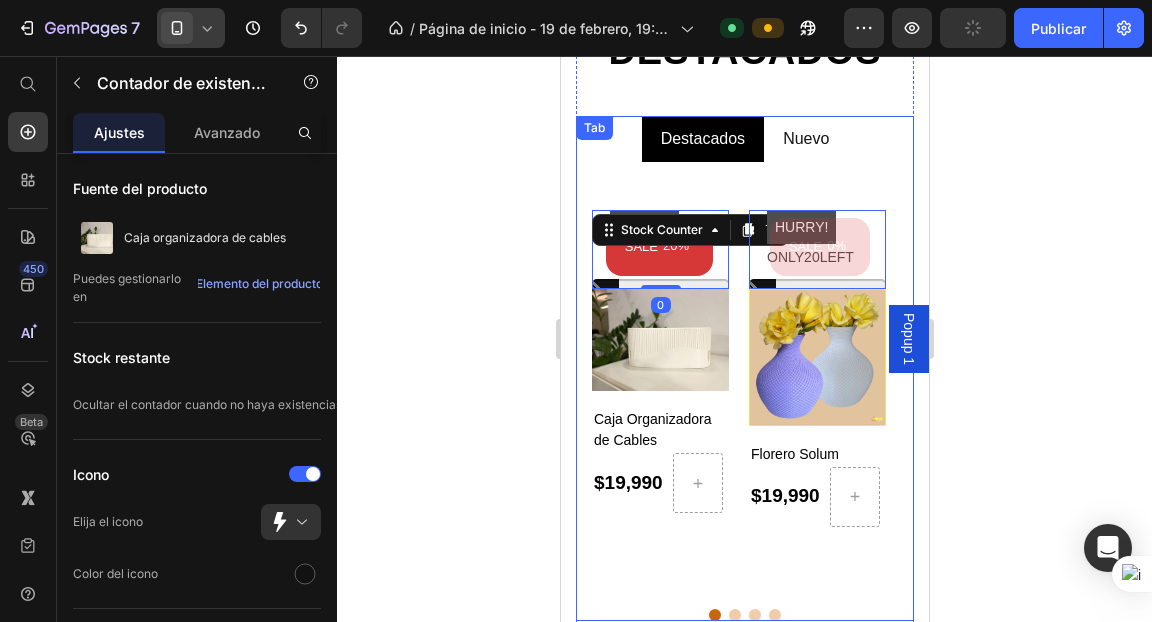 scroll, scrollTop: 2708, scrollLeft: 0, axis: vertical 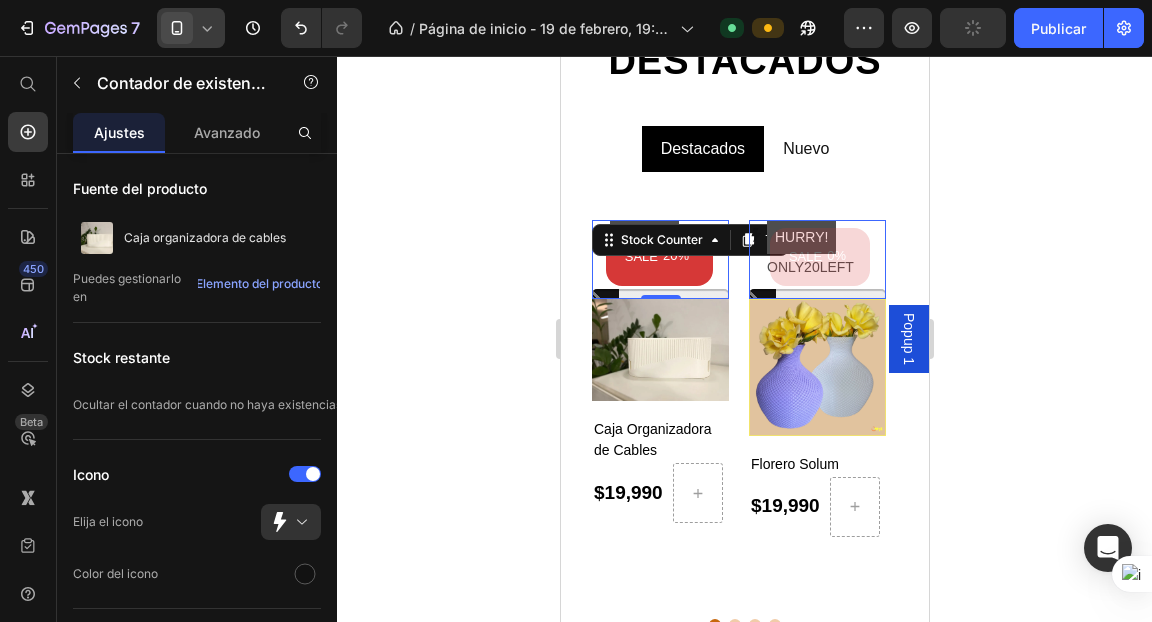 click 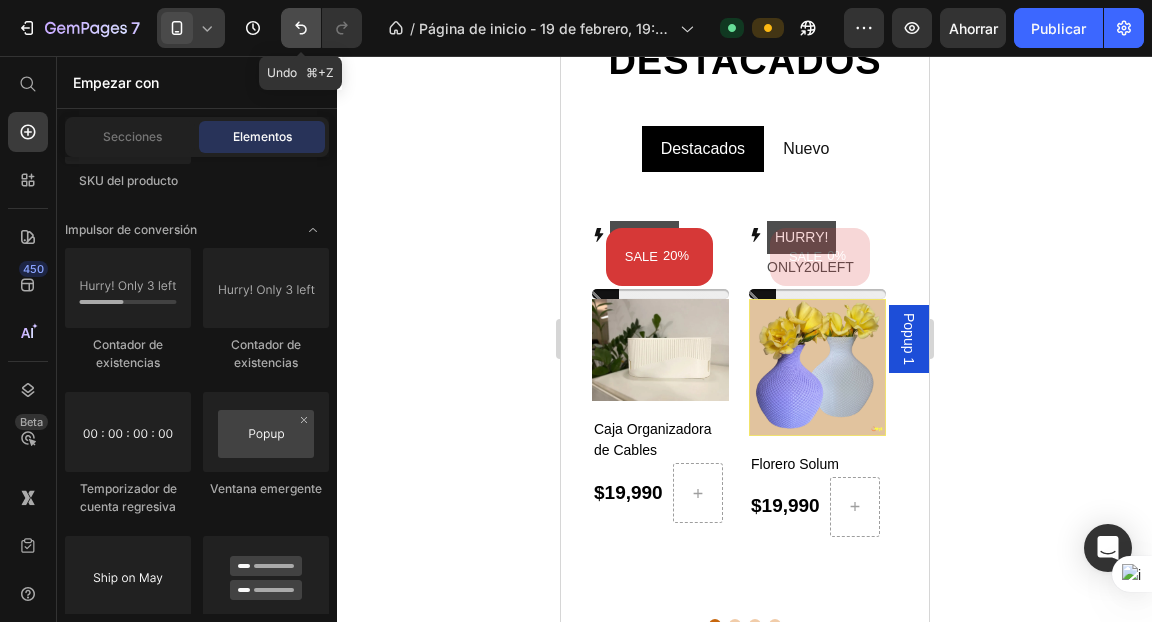click 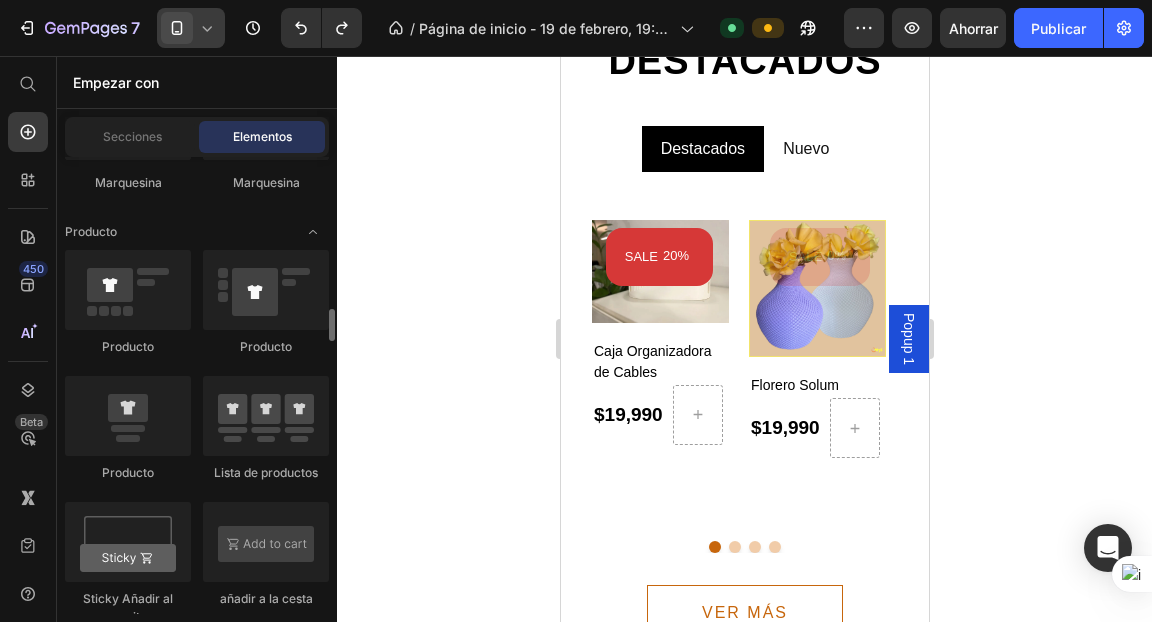 scroll, scrollTop: 2633, scrollLeft: 0, axis: vertical 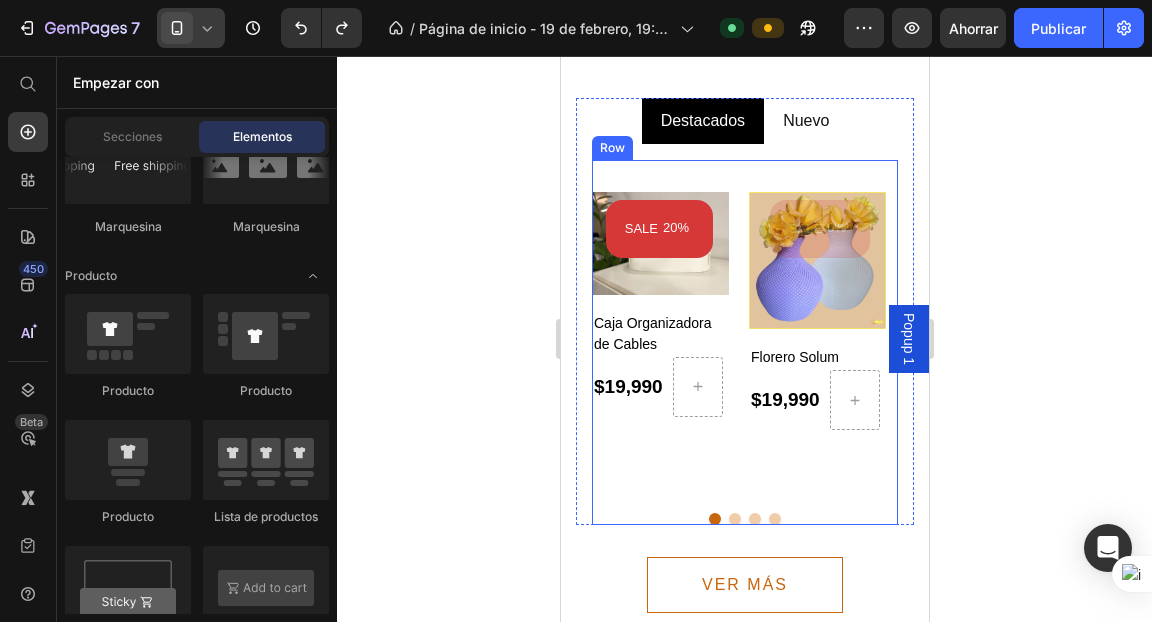 click on "SALE 20% (P) Tag Product Images Caja Organizadora de Cables (P) Title $19,990 (P) Price
Row Row SALE 0% (P) Tag Product Images Florero Solum (P) Title $19,990 (P) Price
Row Row SALE 0% (P) Tag Product Images Alcancía Minecraft (P) Title $9,990 (P) Price
Row Row SALE 0% (P) Tag Product Images Cenicero Homero Simpson (P) Title $4,990 (P) Price
Row Row SALE 0% (P) Tag Product Images Organizadores Lego Modulares (P) Title $4,990 (P) Price
Row Row SALE 0% (P) Tag Product Images Salero & Pimentero Cactus (P) Title $4,990 (P) Price
Row Row SALE 0% (P) Tag Product Images Llaveros NFC (P) Title $3,990 (P) Price
Row Row SALE 0% (P) Tag Product Images Colgador Perchero De Ropa Plegable (P) Title $5,499 (P) Price
Row Row Product List Row" at bounding box center (744, 342) 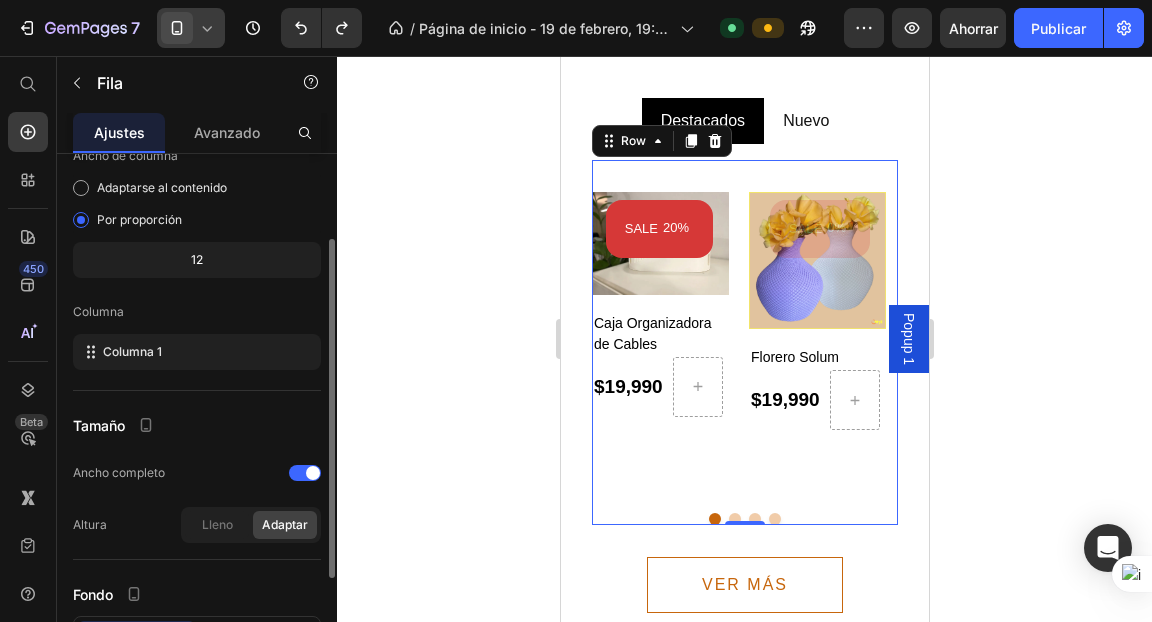scroll, scrollTop: 144, scrollLeft: 0, axis: vertical 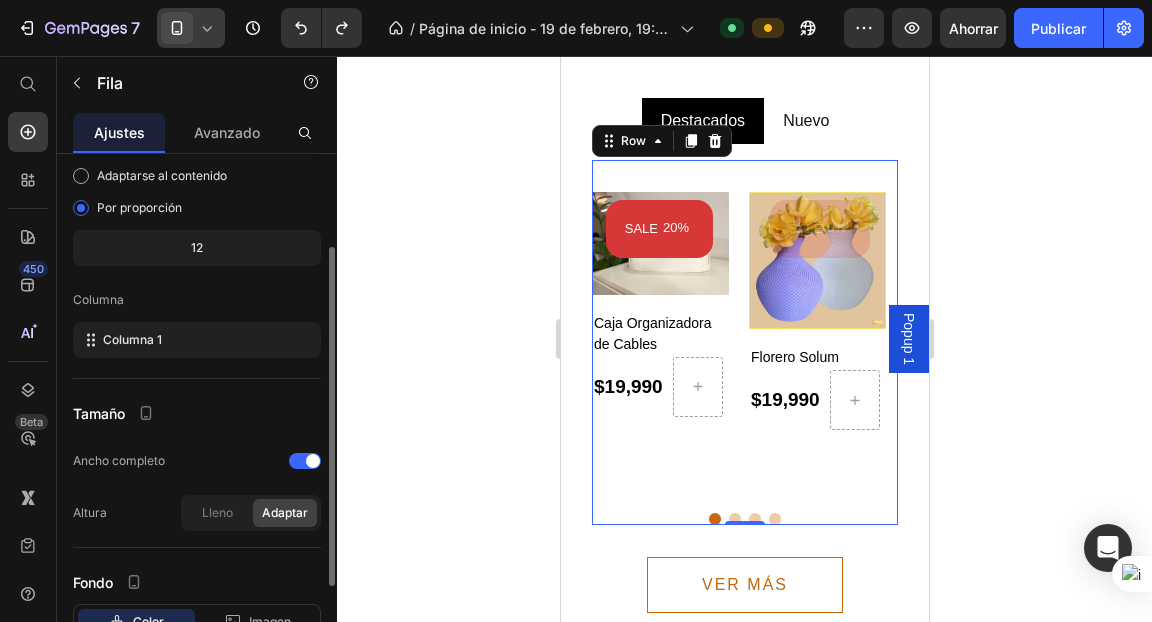 click on "12" 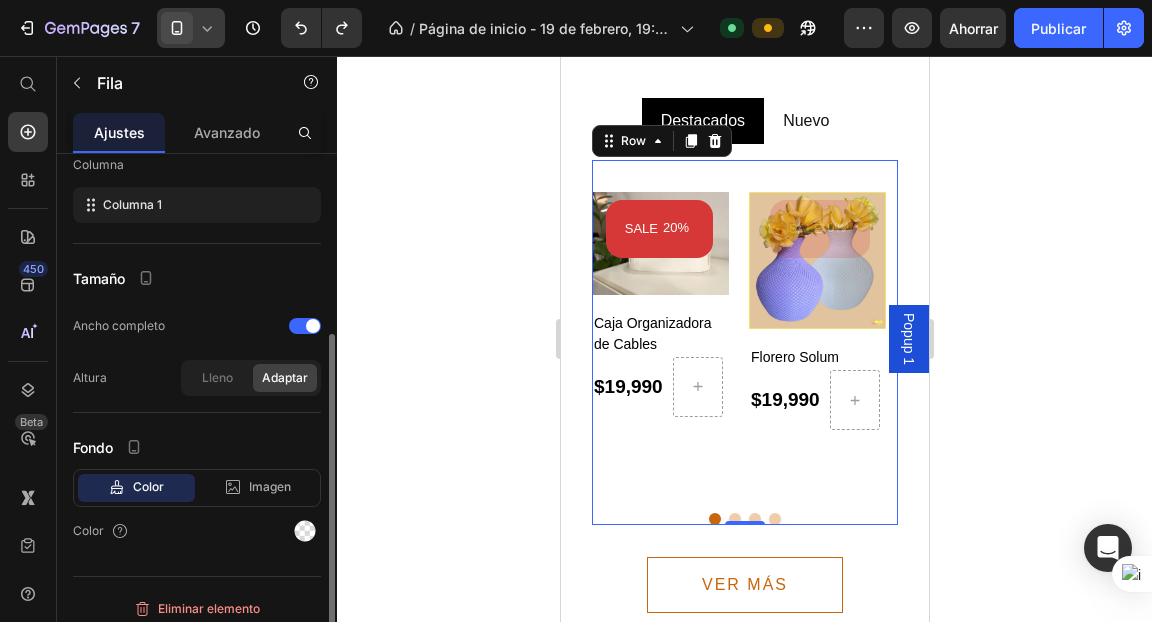 scroll, scrollTop: 288, scrollLeft: 0, axis: vertical 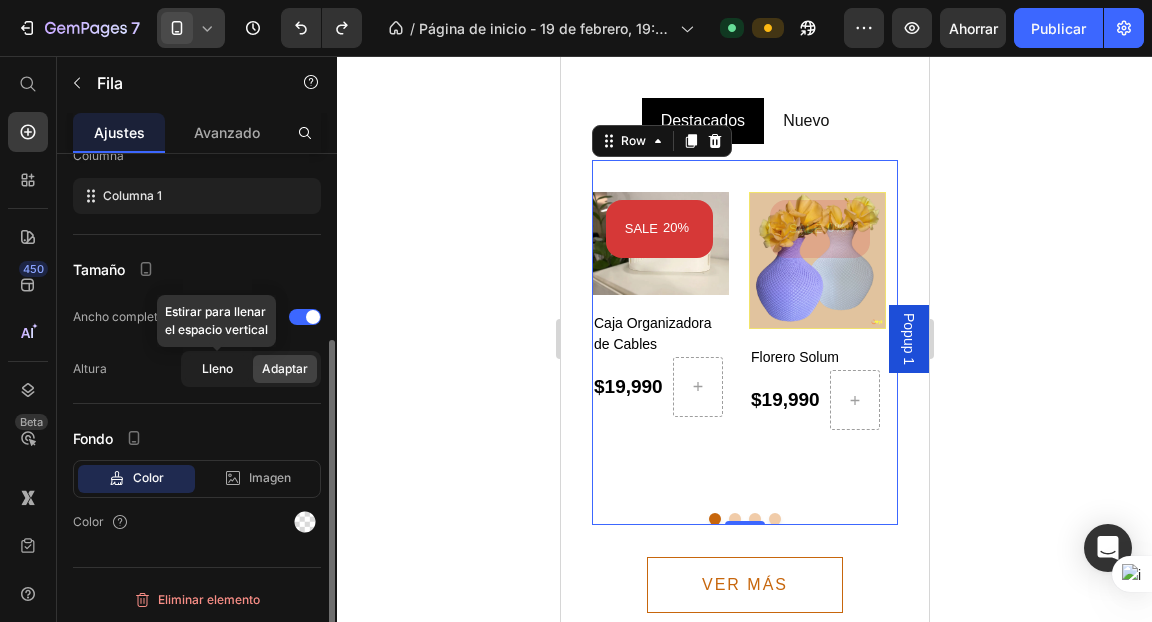click on "Lleno" at bounding box center [217, 368] 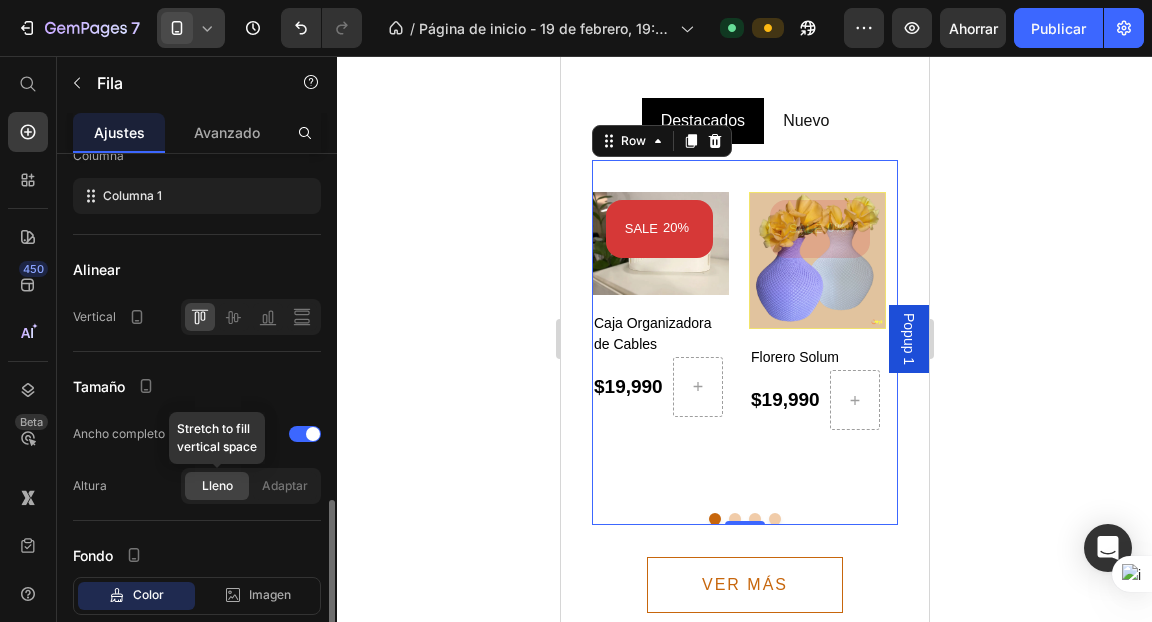 scroll, scrollTop: 405, scrollLeft: 0, axis: vertical 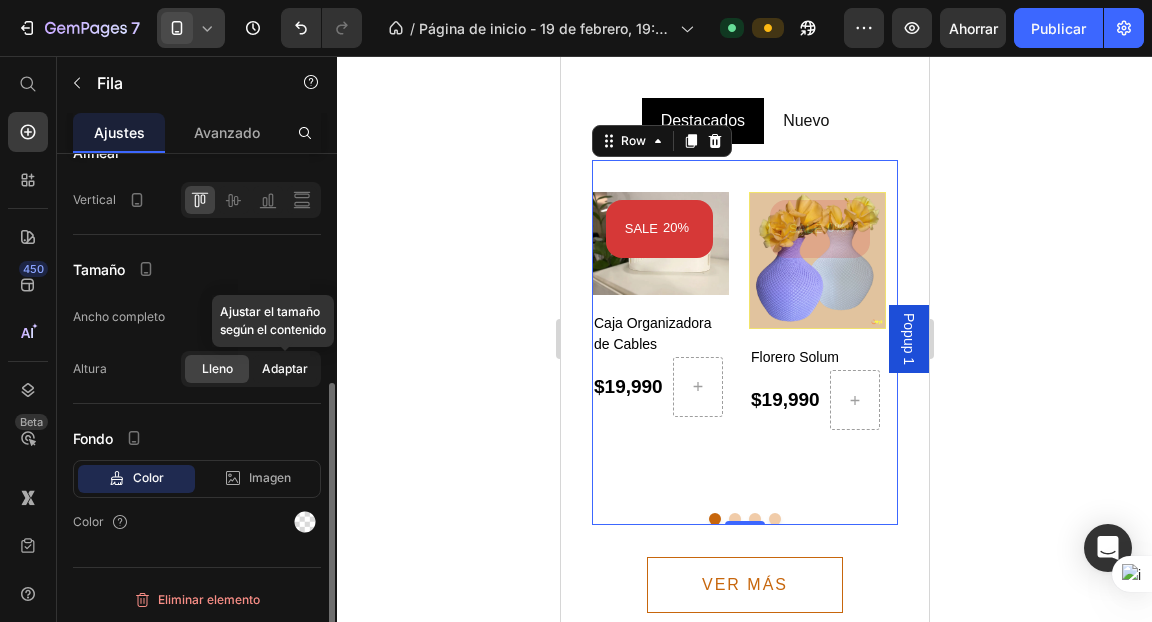 click on "Adaptar" at bounding box center [285, 368] 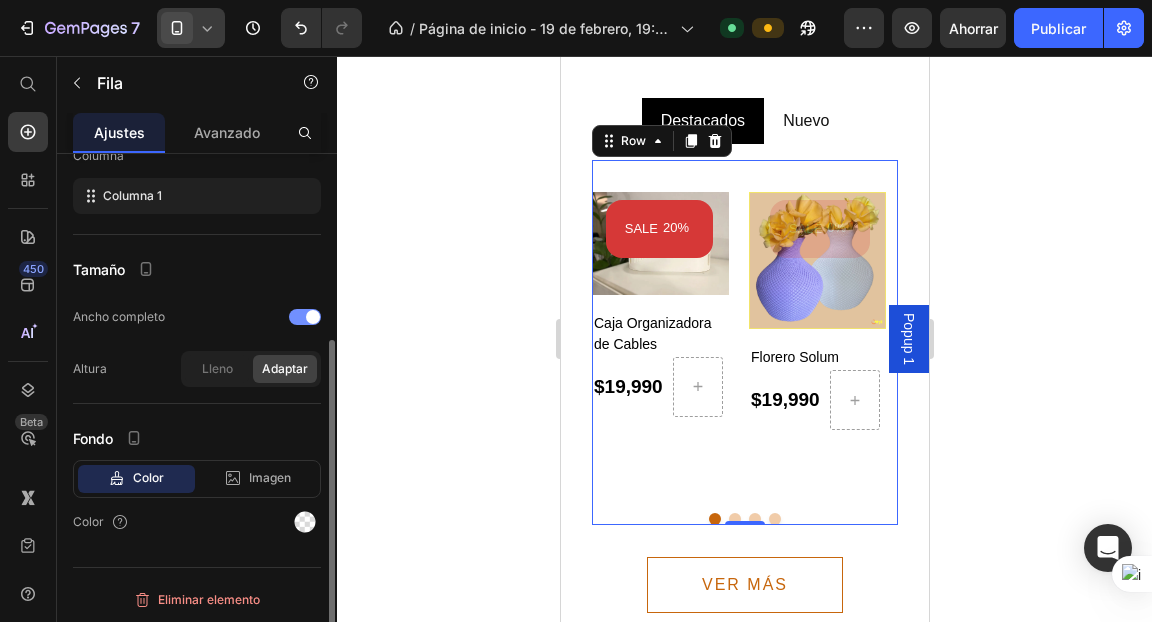 scroll, scrollTop: 0, scrollLeft: 0, axis: both 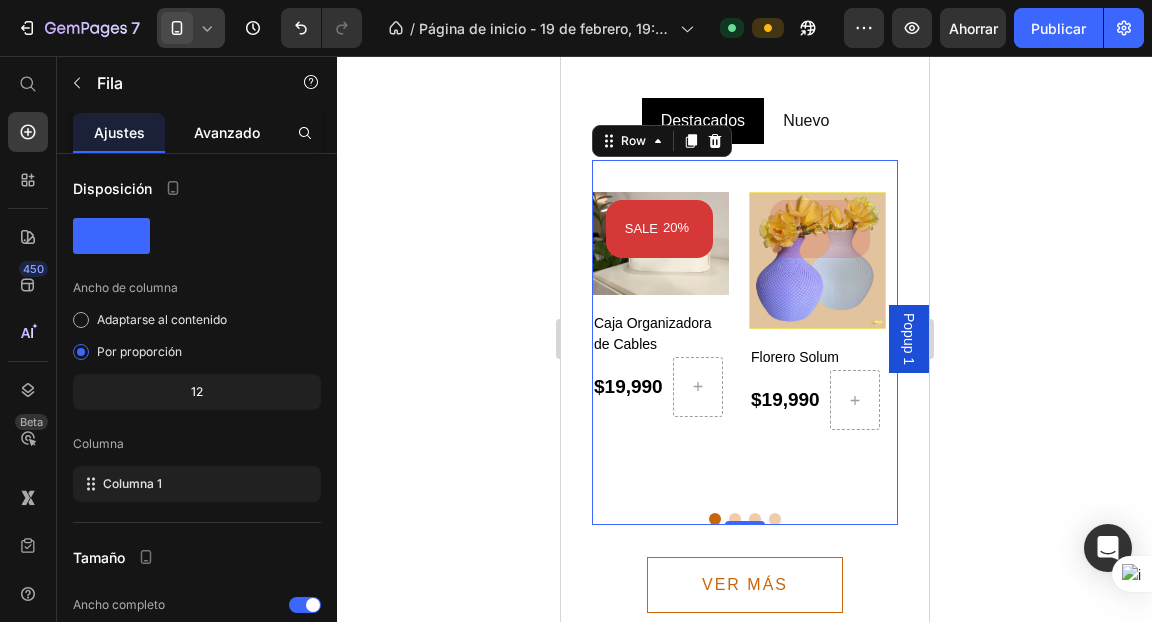 click on "Avanzado" at bounding box center [227, 132] 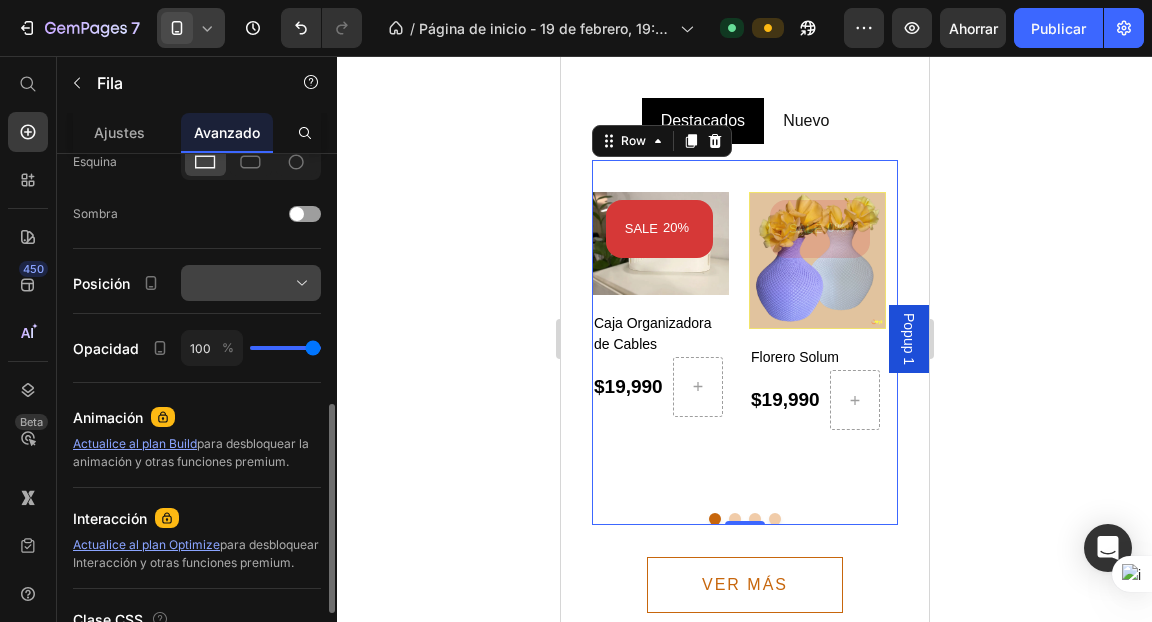 scroll, scrollTop: 625, scrollLeft: 0, axis: vertical 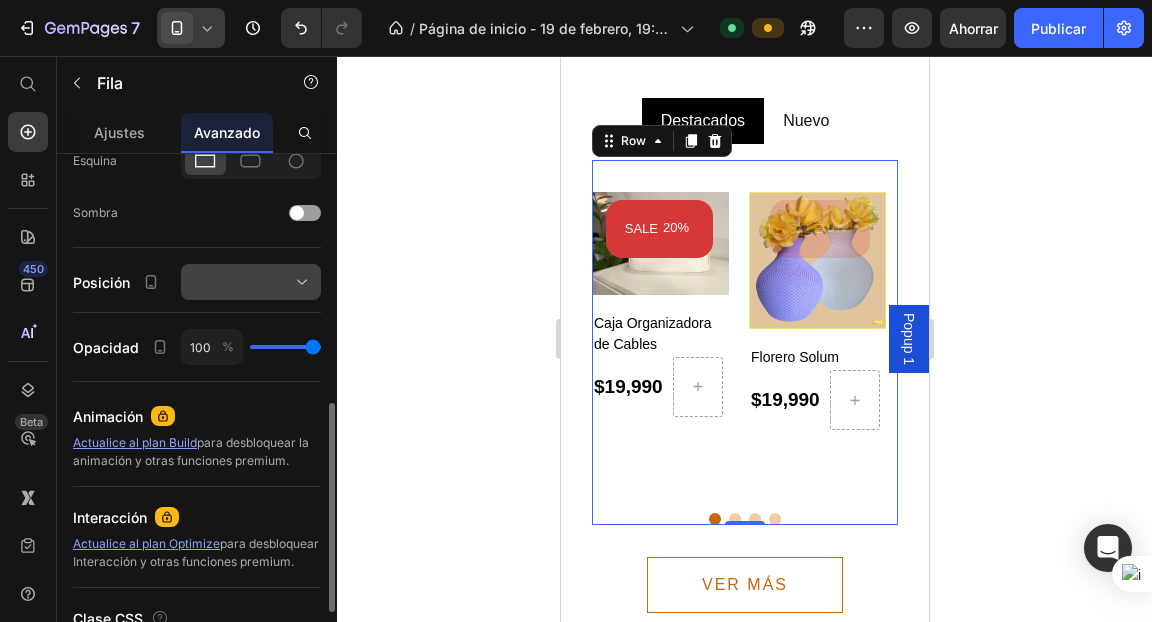 click at bounding box center [251, 282] 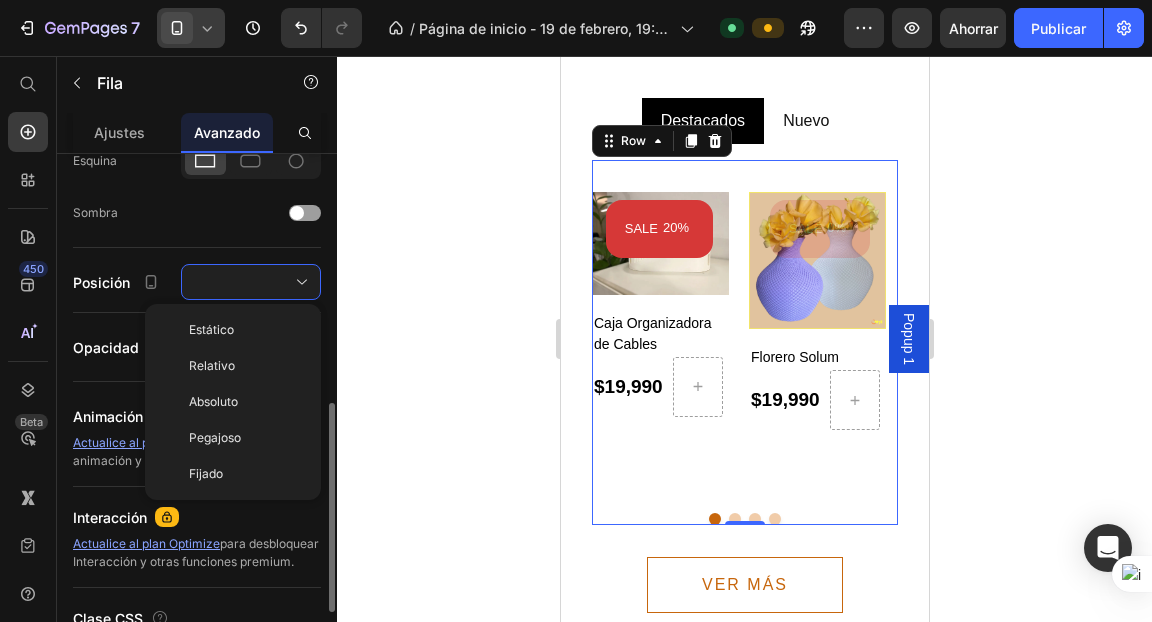 click on "Mostrar en De oficina Tableta Móvil Espaciado (px) 0 0 0 0 32 0 0 0 Forma Borde Esquina Sombra Posición Estático Relativo Absoluto Pegajoso Fijado Opacidad 100 % Animación Actualice al plan Build  para desbloquear la animación y otras funciones premium. Interacción Actualice al plan Optimize  para desbloquear Interacción y otras funciones premium. Clase CSS" at bounding box center (197, 132) 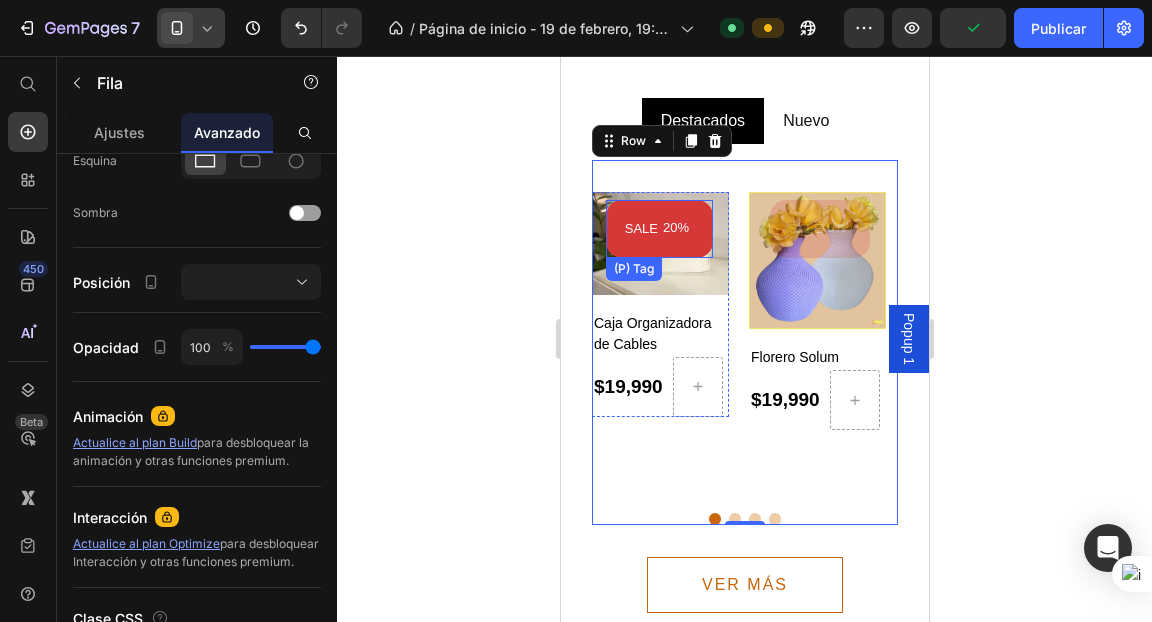 scroll, scrollTop: 2676, scrollLeft: 0, axis: vertical 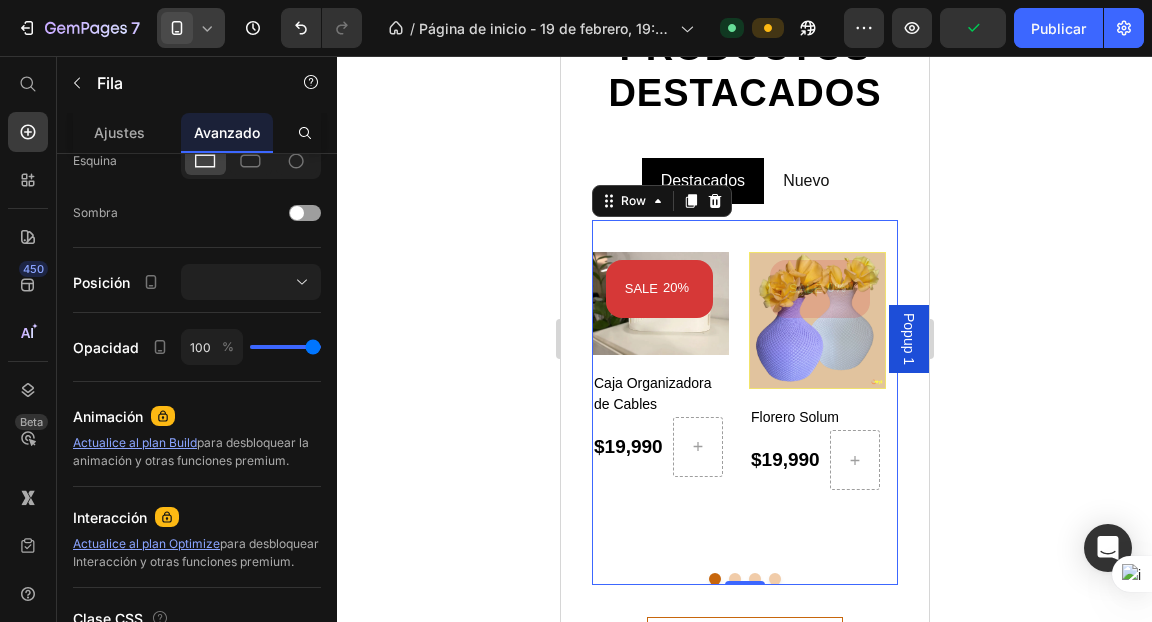 click 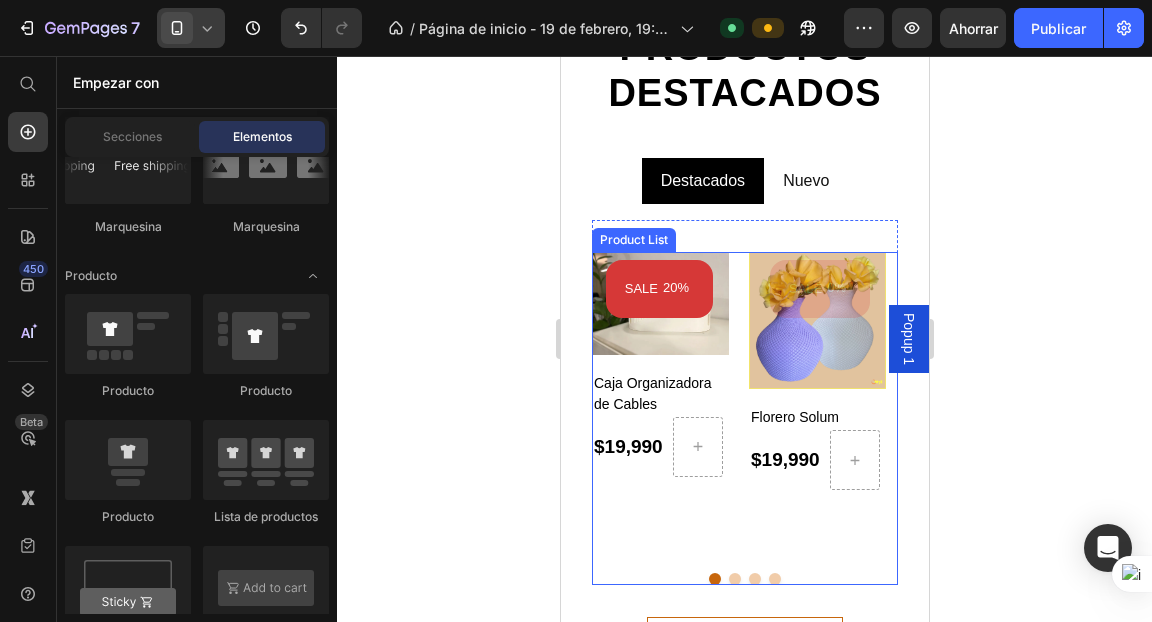 click at bounding box center (734, 579) 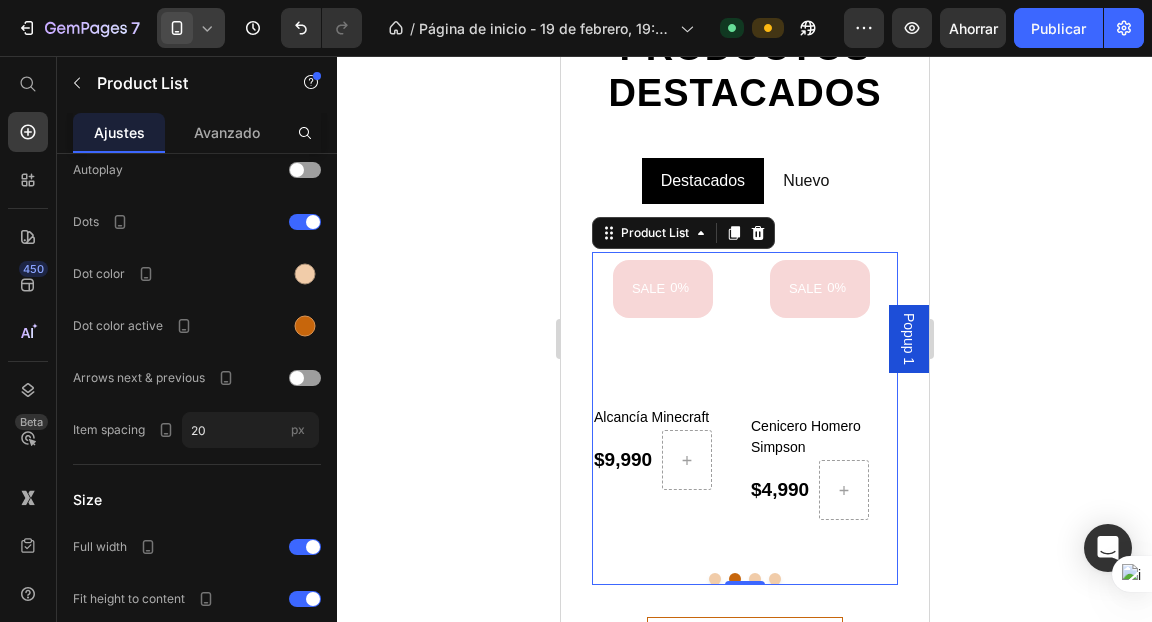 scroll, scrollTop: 0, scrollLeft: 0, axis: both 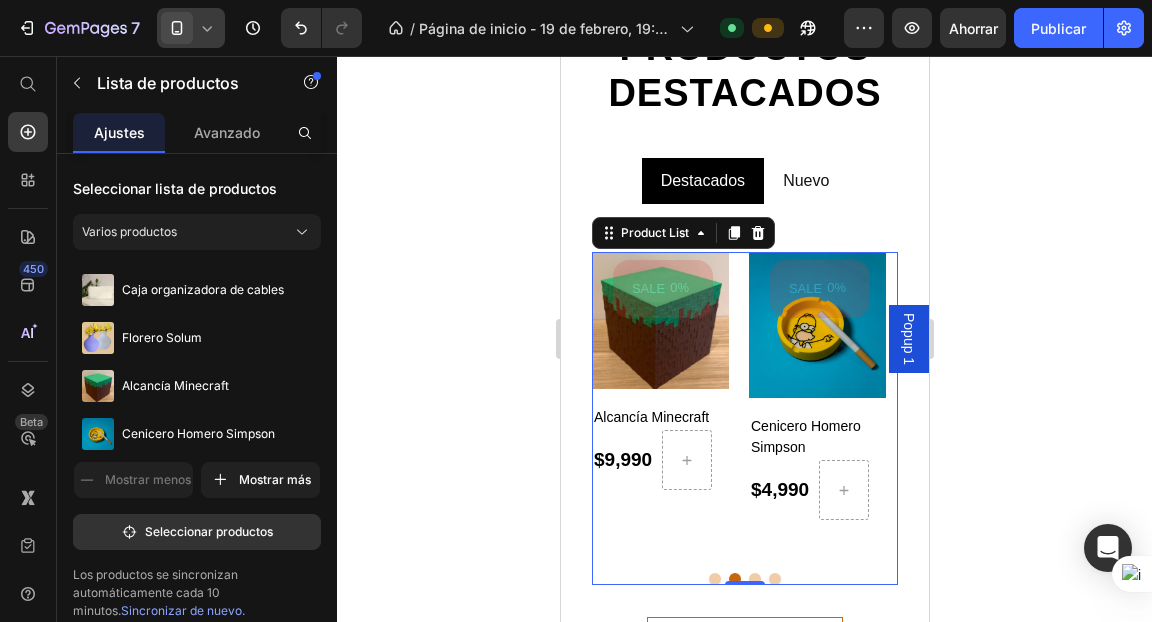 click at bounding box center [714, 579] 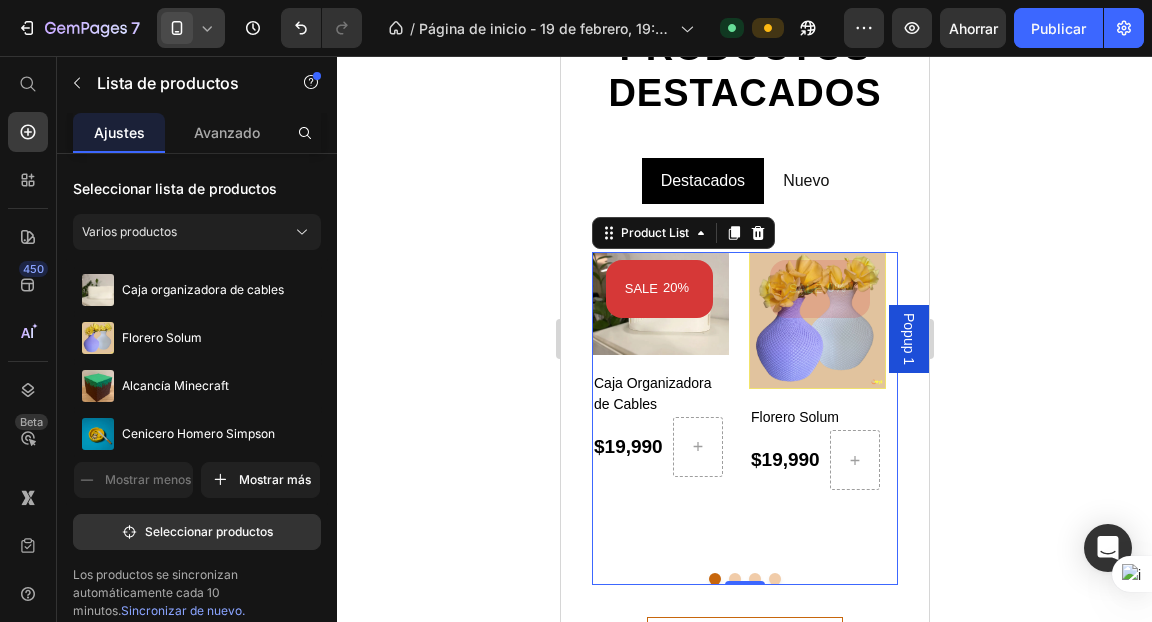 scroll, scrollTop: 2808, scrollLeft: 0, axis: vertical 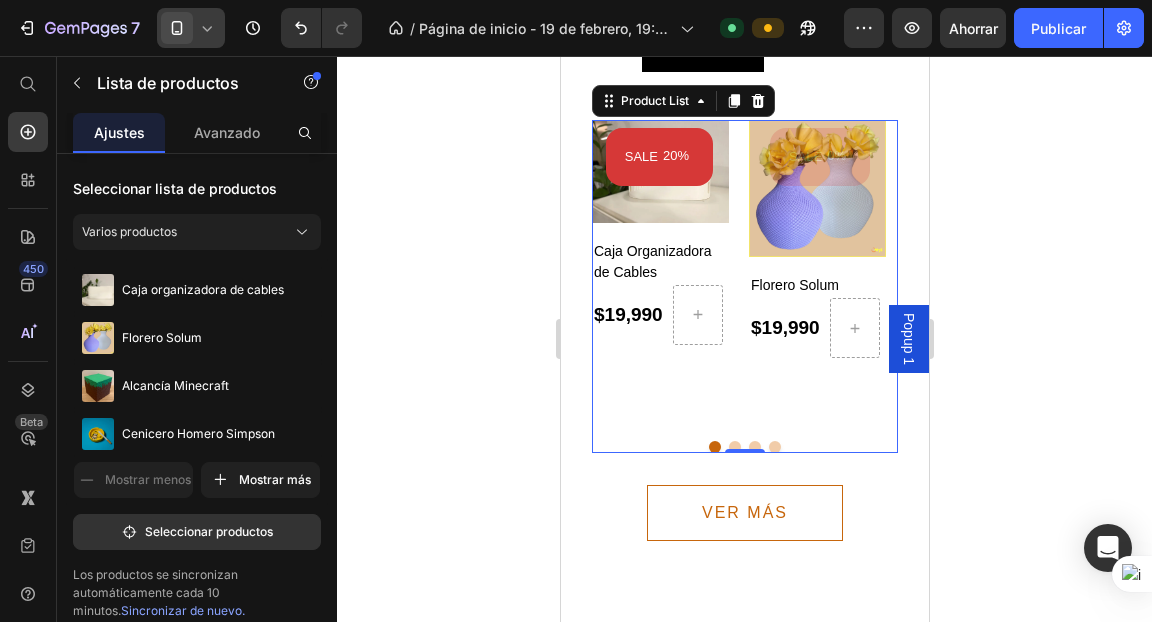 click on "SALE 20% (P) Tag Product Images Caja Organizadora de Cables (P) Title $19,990 (P) Price
Row Row SALE 0% (P) Tag Product Images Florero Solum (P) Title $19,990 (P) Price
Row Row SALE 0% (P) Tag Product Images Alcancía Minecraft (P) Title $9,990 (P) Price
Row Row SALE 0% (P) Tag Product Images Cenicero Homero Simpson (P) Title $4,990 (P) Price
Row Row SALE 0% (P) Tag Product Images Organizadores Lego Modulares (P) Title $4,990 (P) Price
Row Row SALE 0% (P) Tag Product Images Salero & Pimentero Cactus (P) Title $4,990 (P) Price
Row Row SALE 0% (P) Tag Product Images Llaveros NFC (P) Title $3,990 (P) Price
Row Row SALE 0% (P) Tag Product Images Colgador Perchero De Ropa Plegable (P) Title $5,499 (P) Price
Row Row" at bounding box center (744, 286) 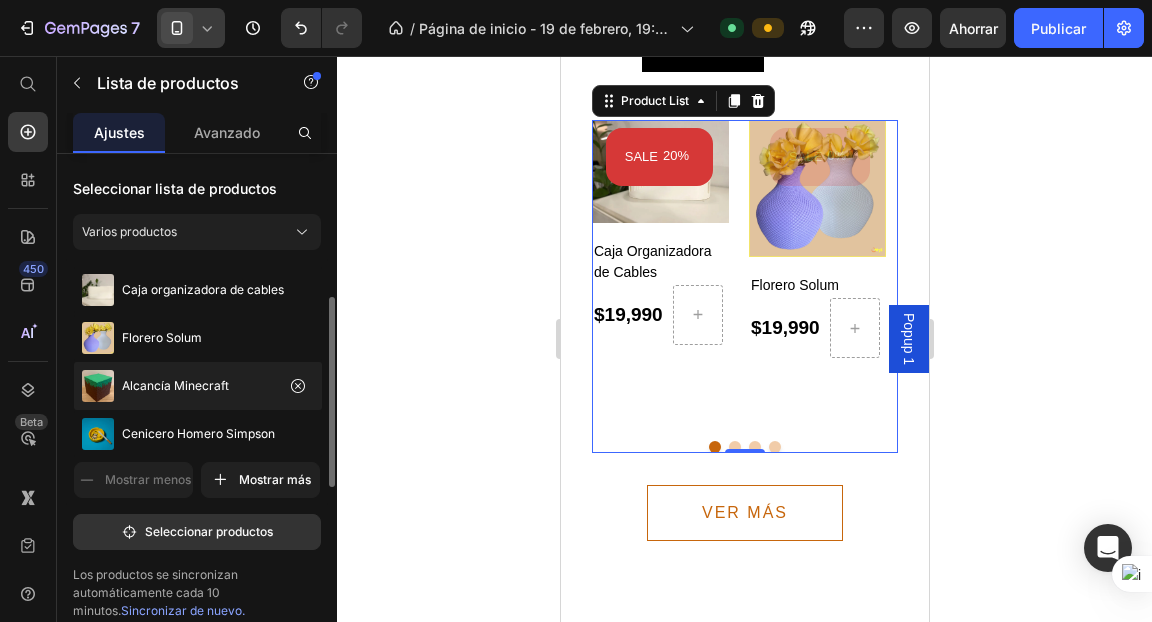 scroll, scrollTop: 106, scrollLeft: 0, axis: vertical 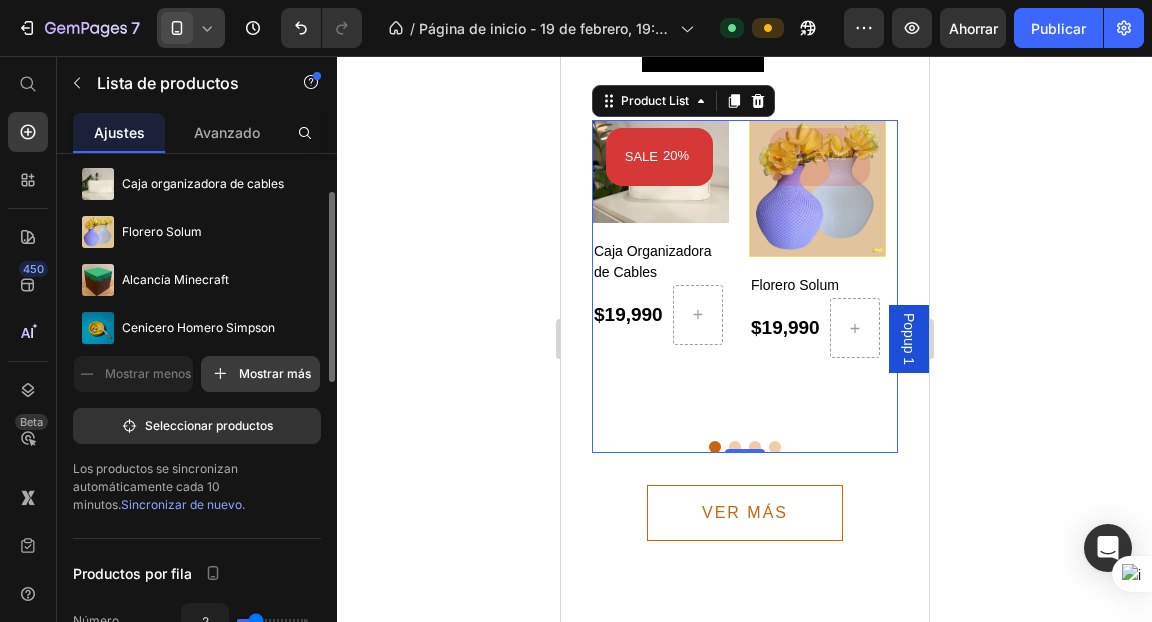 click on "Mostrar más" at bounding box center [275, 373] 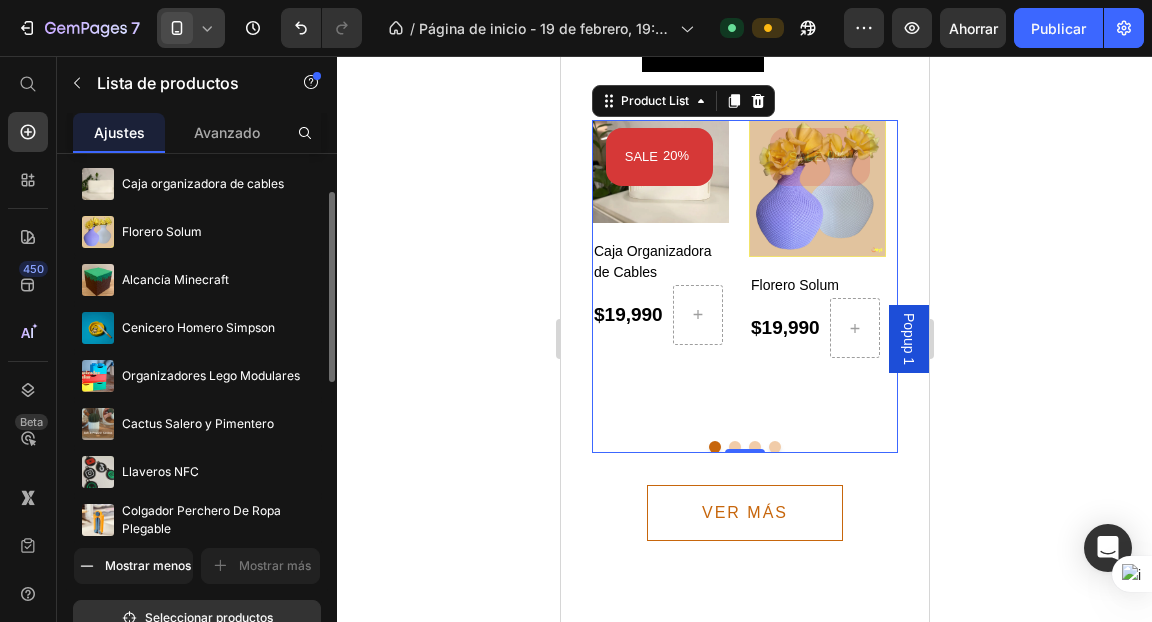 scroll, scrollTop: 198, scrollLeft: 0, axis: vertical 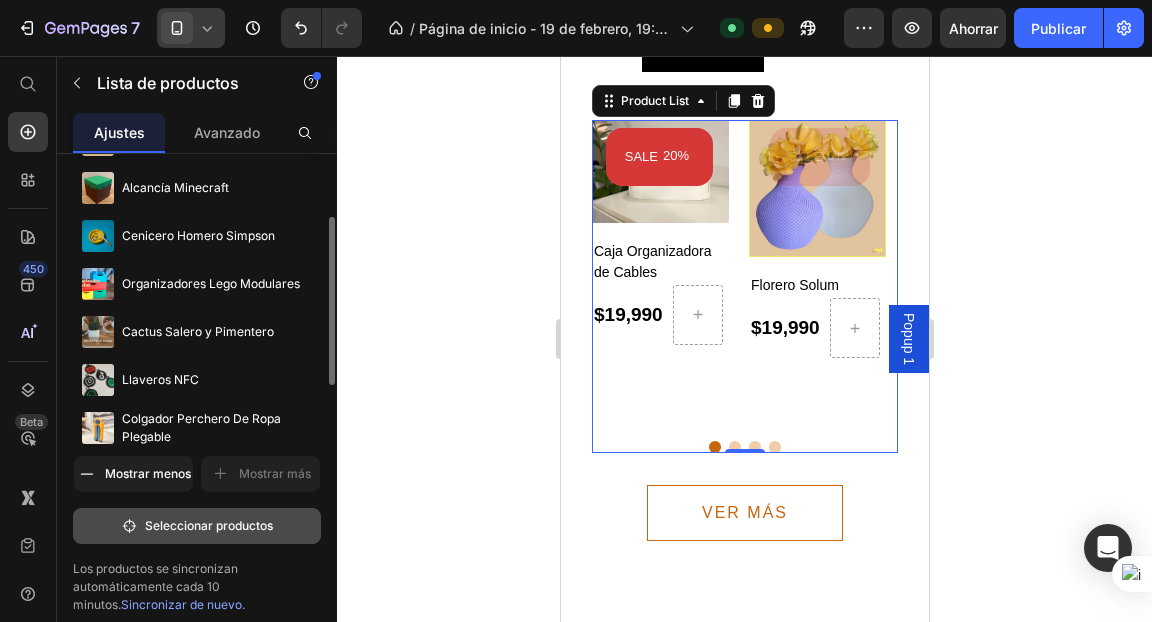click on "Seleccionar productos" at bounding box center [209, 525] 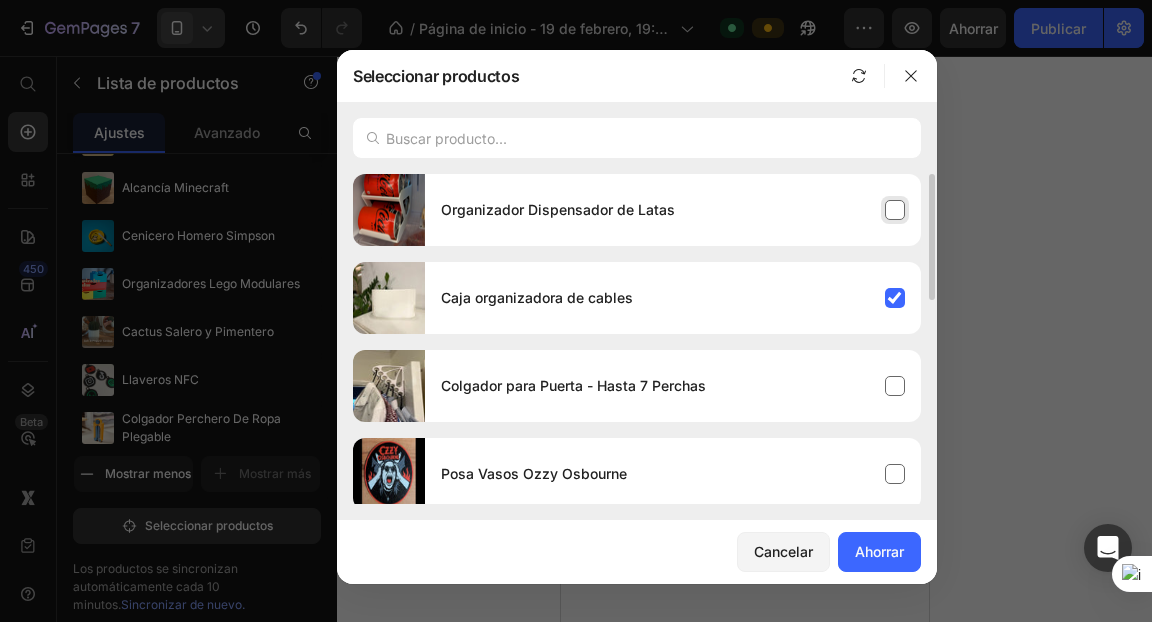 click on "Organizador Dispensador de Latas" at bounding box center (558, 210) 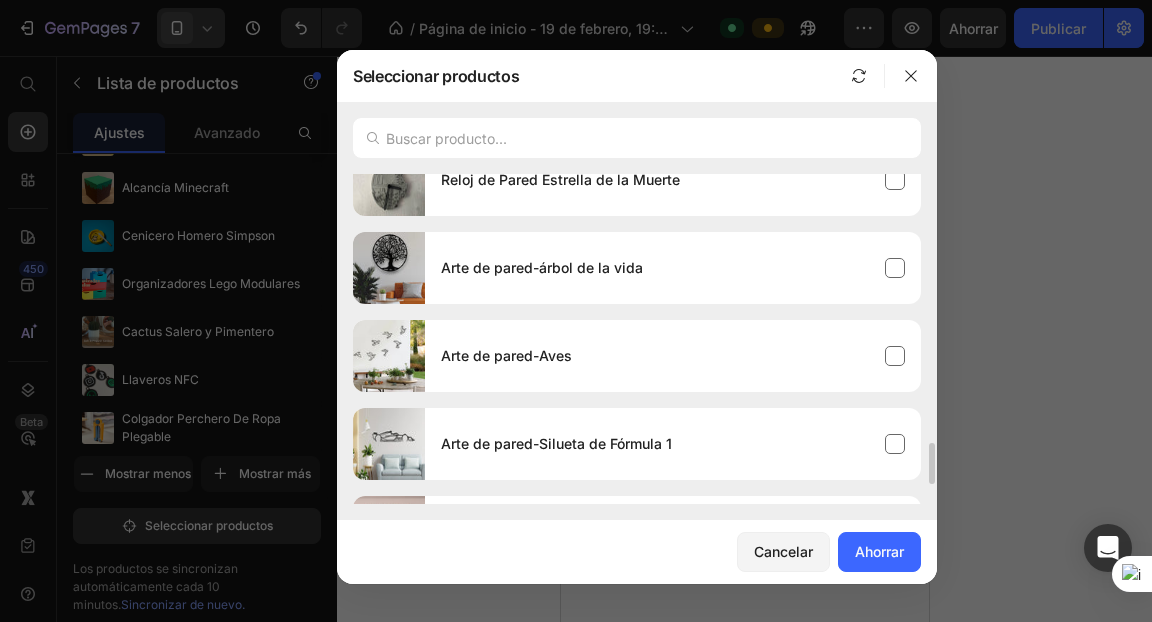 scroll, scrollTop: 2168, scrollLeft: 0, axis: vertical 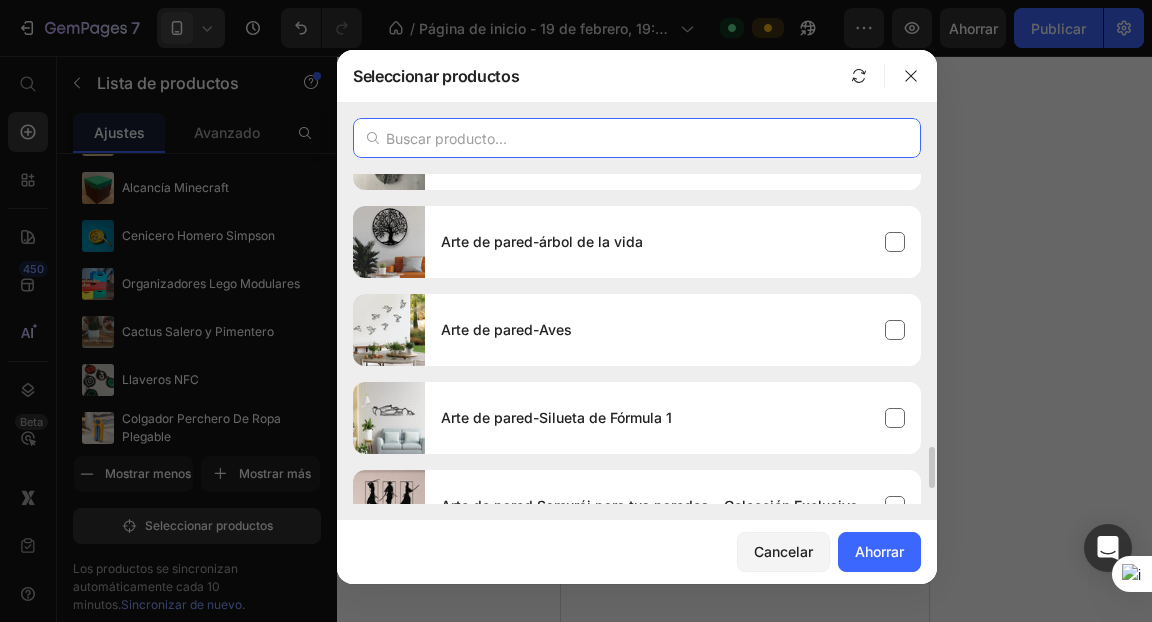 click at bounding box center [637, 138] 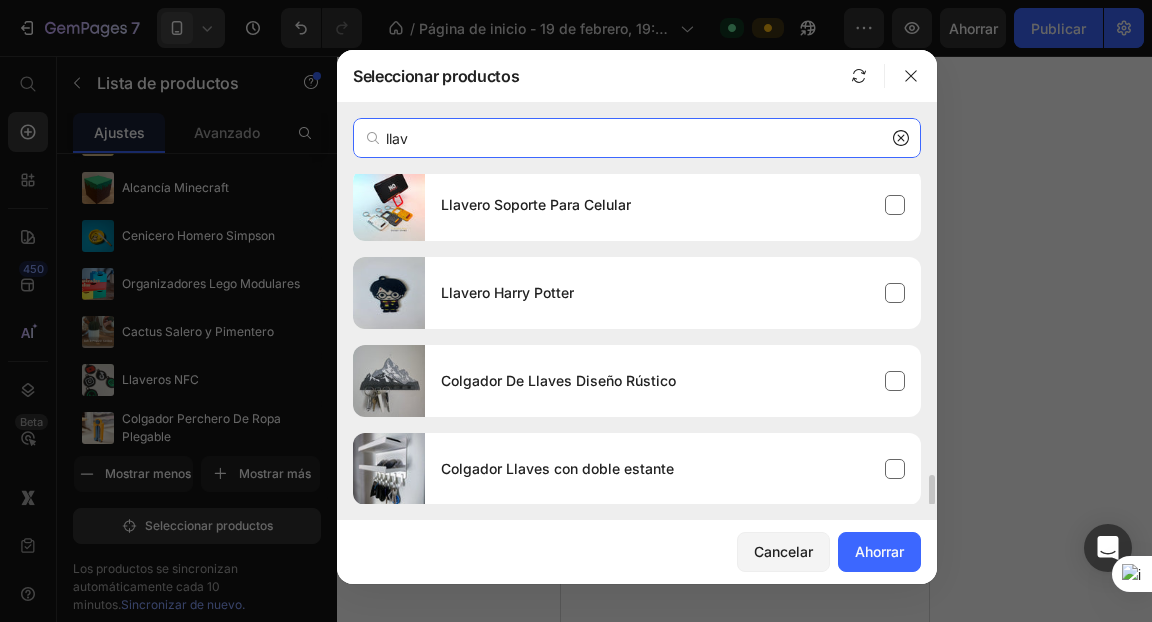scroll, scrollTop: 3262, scrollLeft: 0, axis: vertical 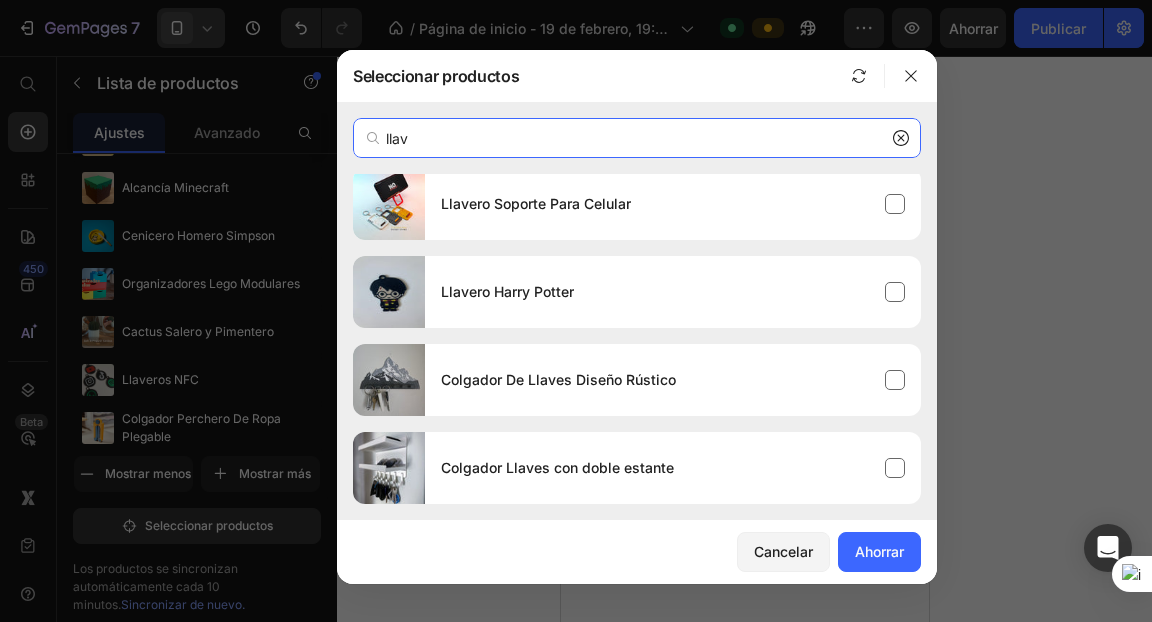 click on "llav" at bounding box center [637, 138] 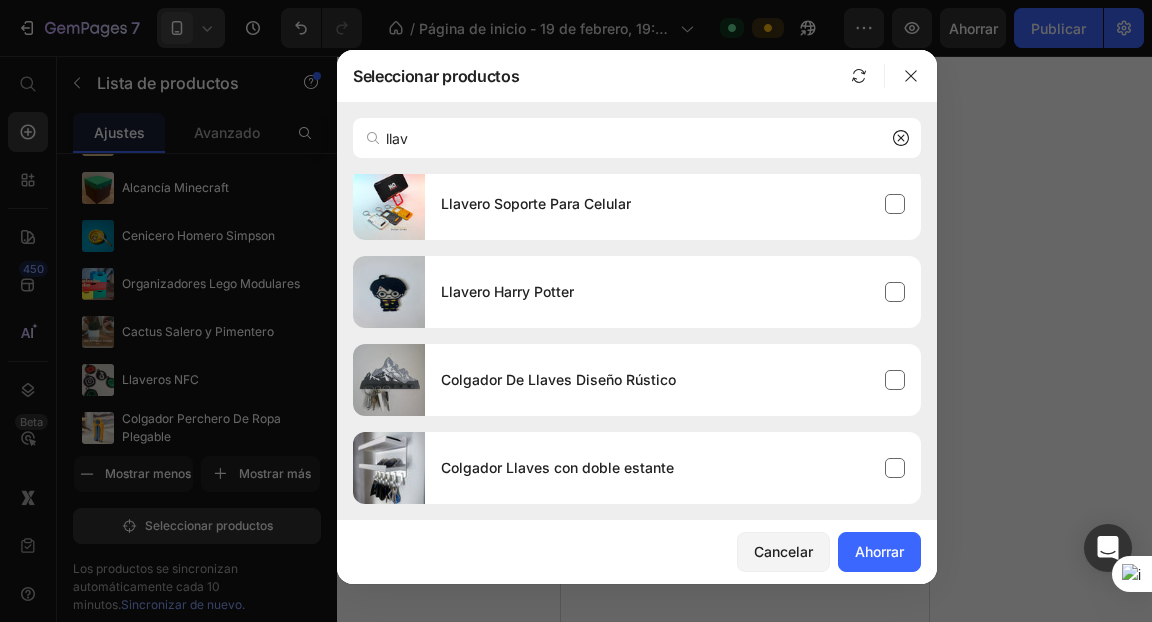 click 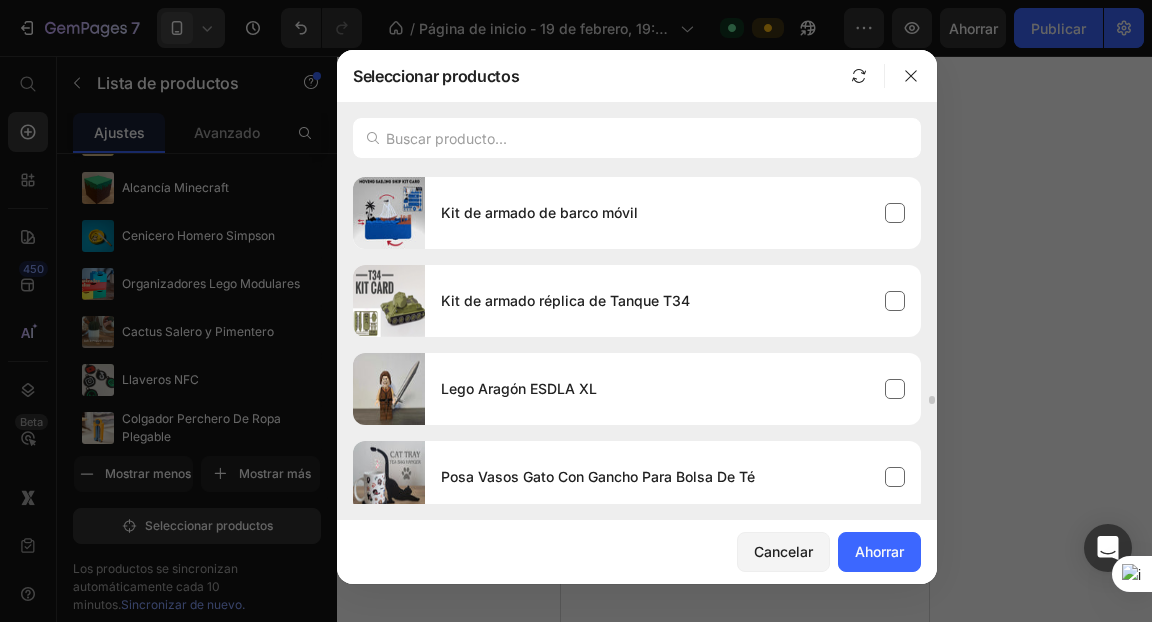 scroll, scrollTop: 11011, scrollLeft: 0, axis: vertical 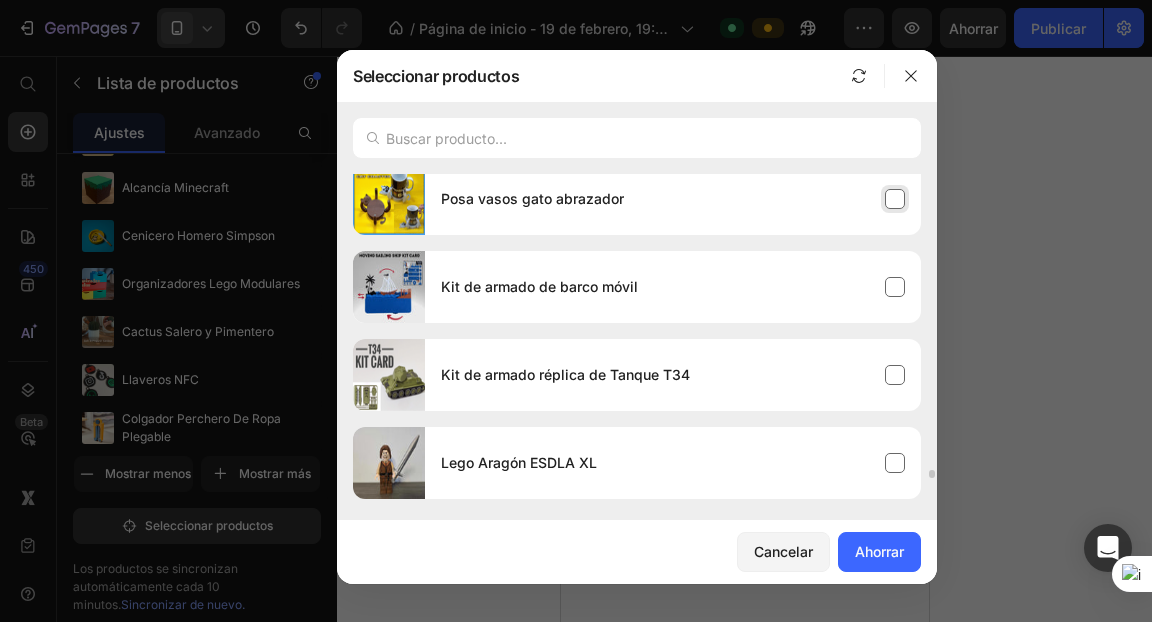 click on "Posa vasos gato abrazador" at bounding box center (532, 199) 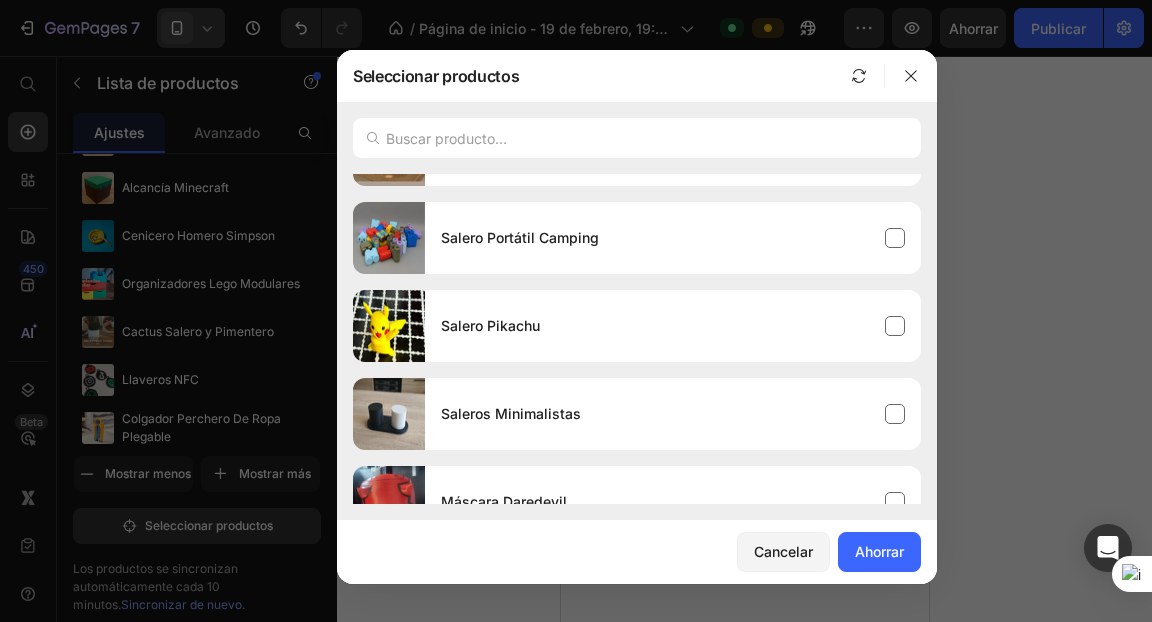 scroll, scrollTop: 16005, scrollLeft: 0, axis: vertical 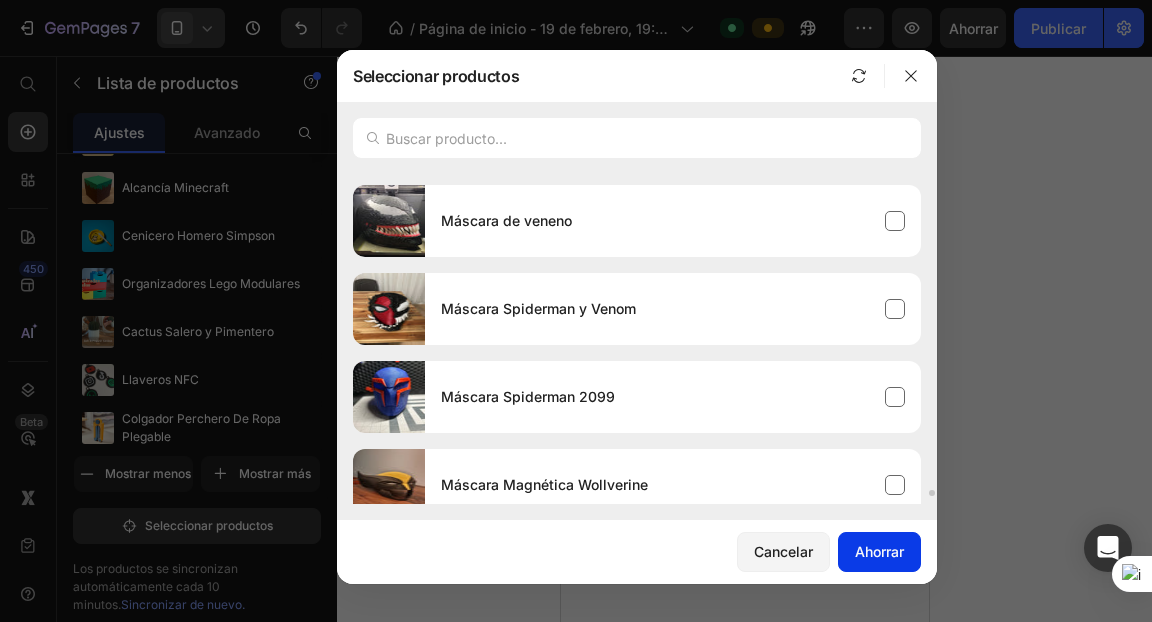 click on "Ahorrar" 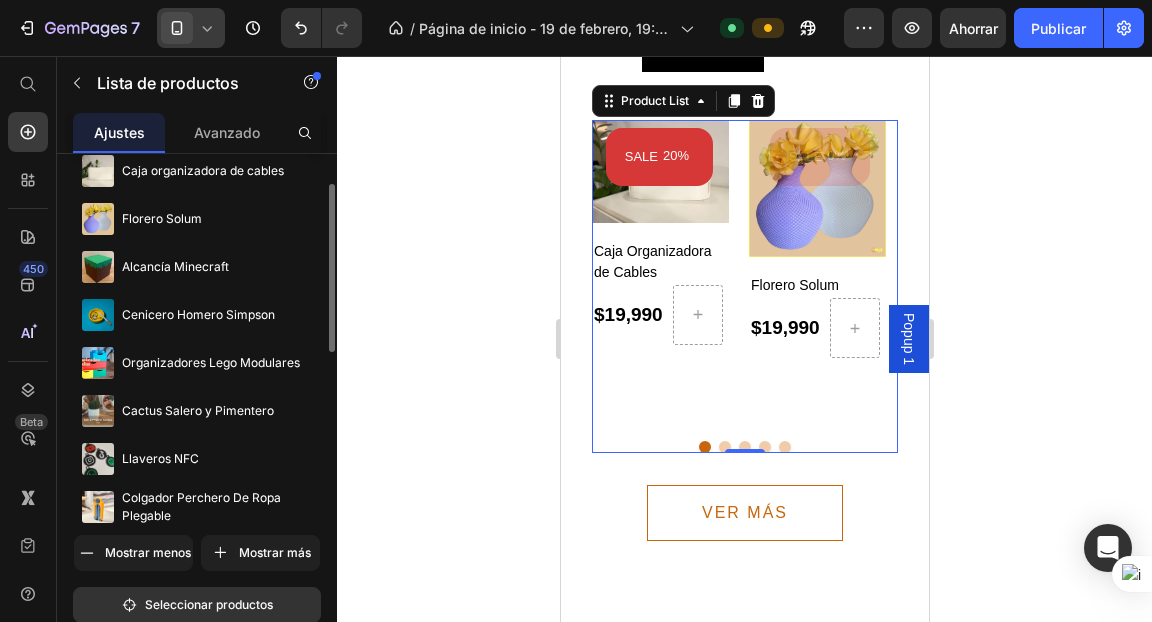scroll, scrollTop: 97, scrollLeft: 0, axis: vertical 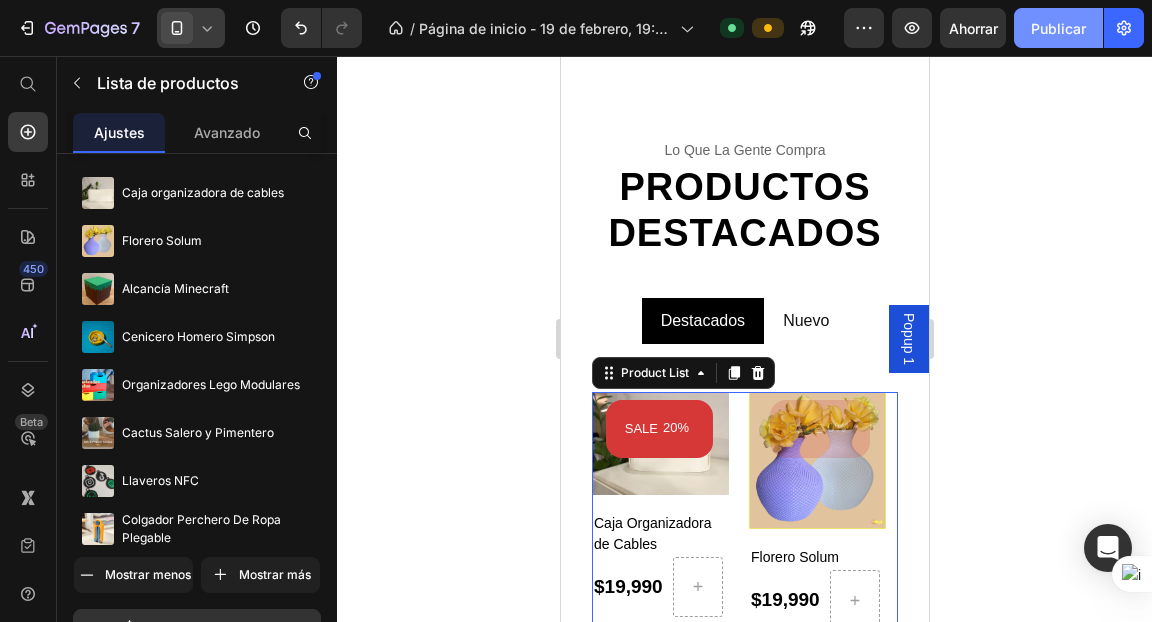 click on "Publicar" at bounding box center [1058, 28] 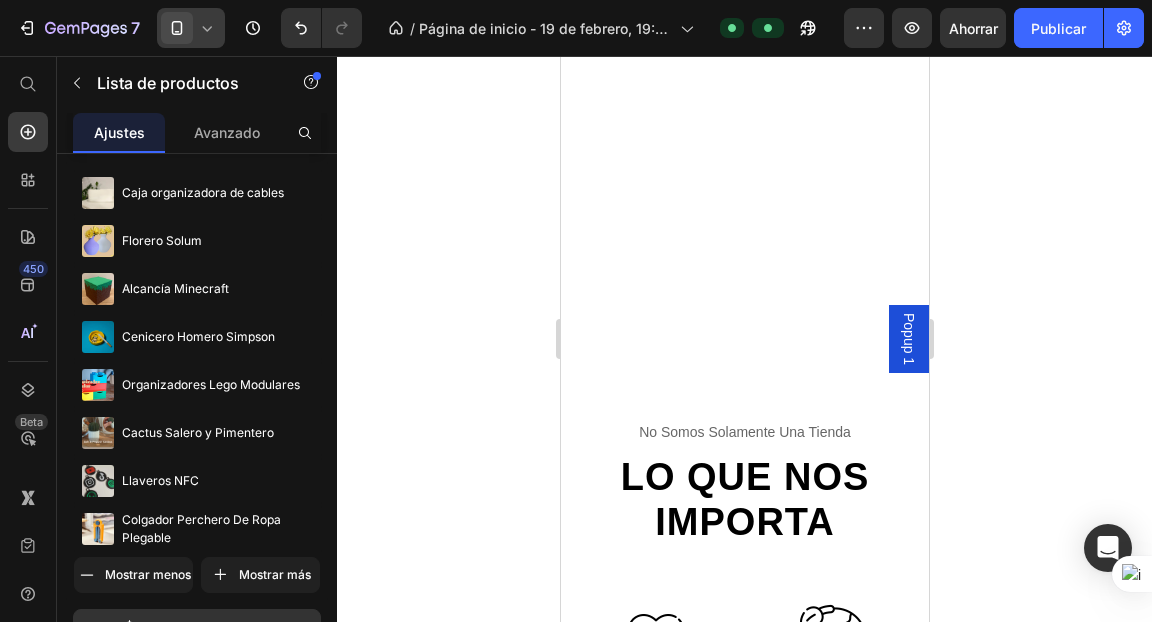 scroll, scrollTop: 4131, scrollLeft: 0, axis: vertical 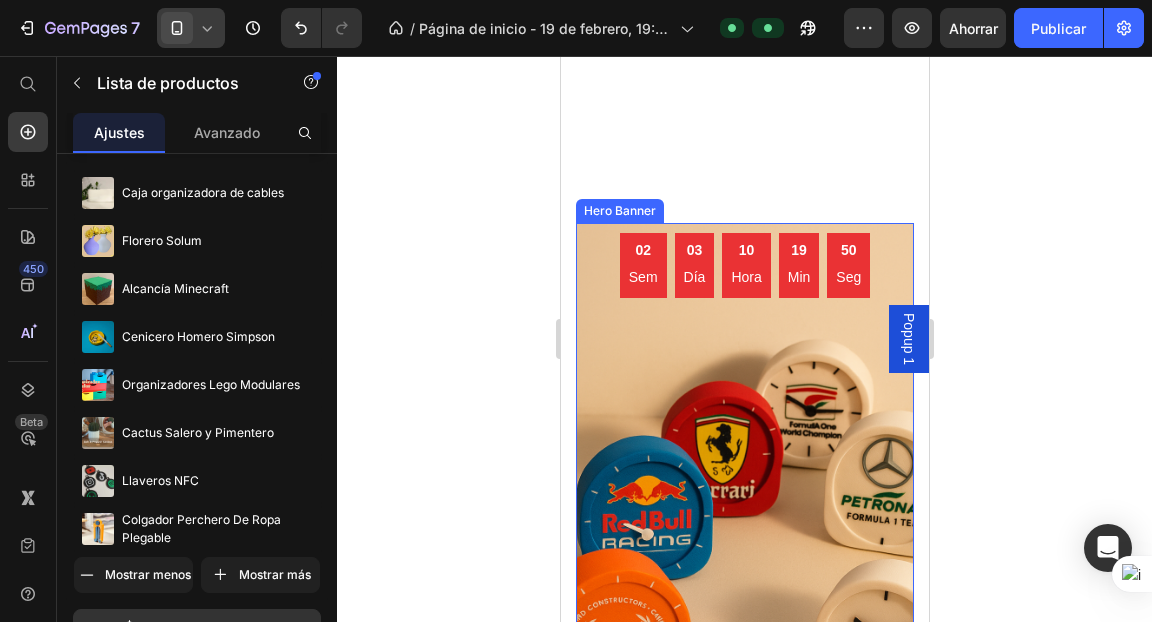 click at bounding box center (744, -112) 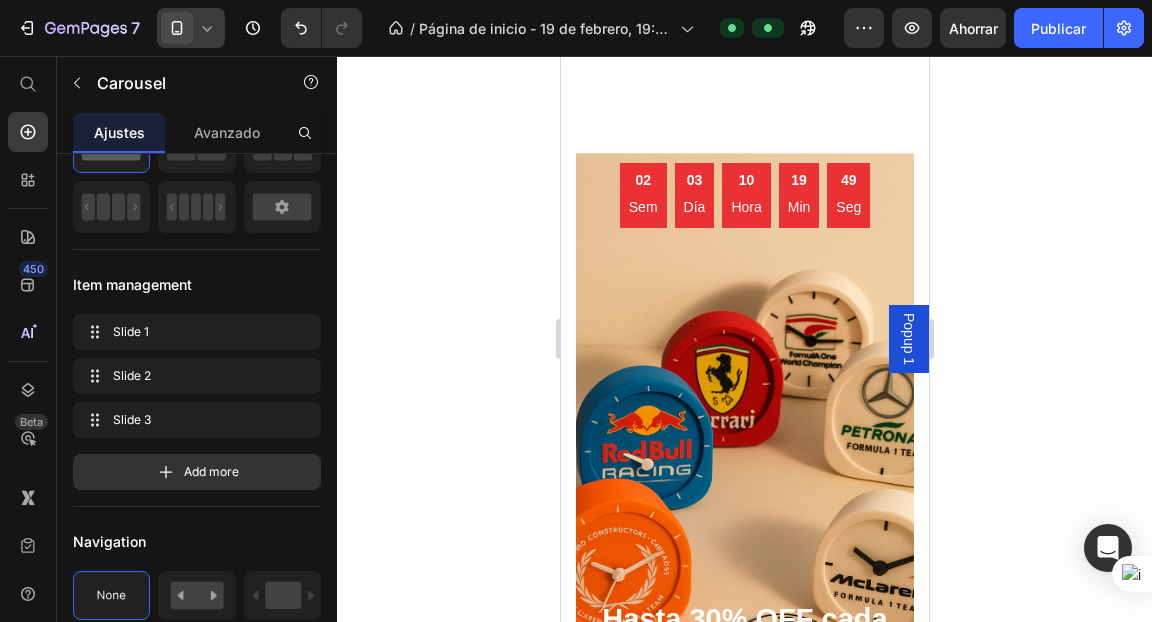 scroll, scrollTop: 4314, scrollLeft: 0, axis: vertical 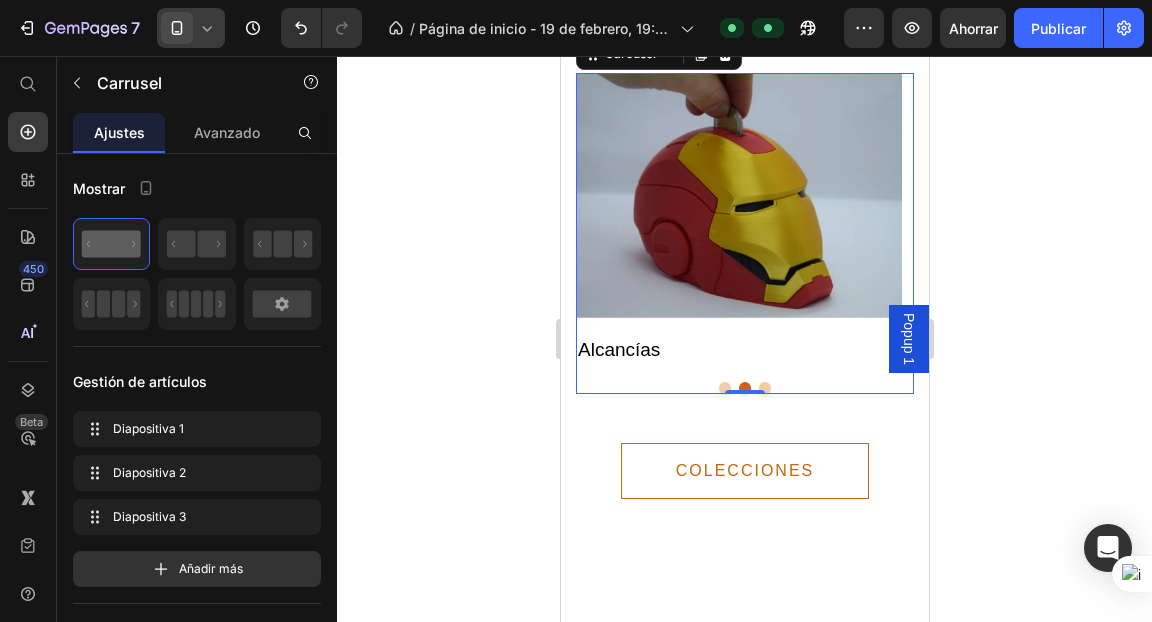 click at bounding box center [764, 388] 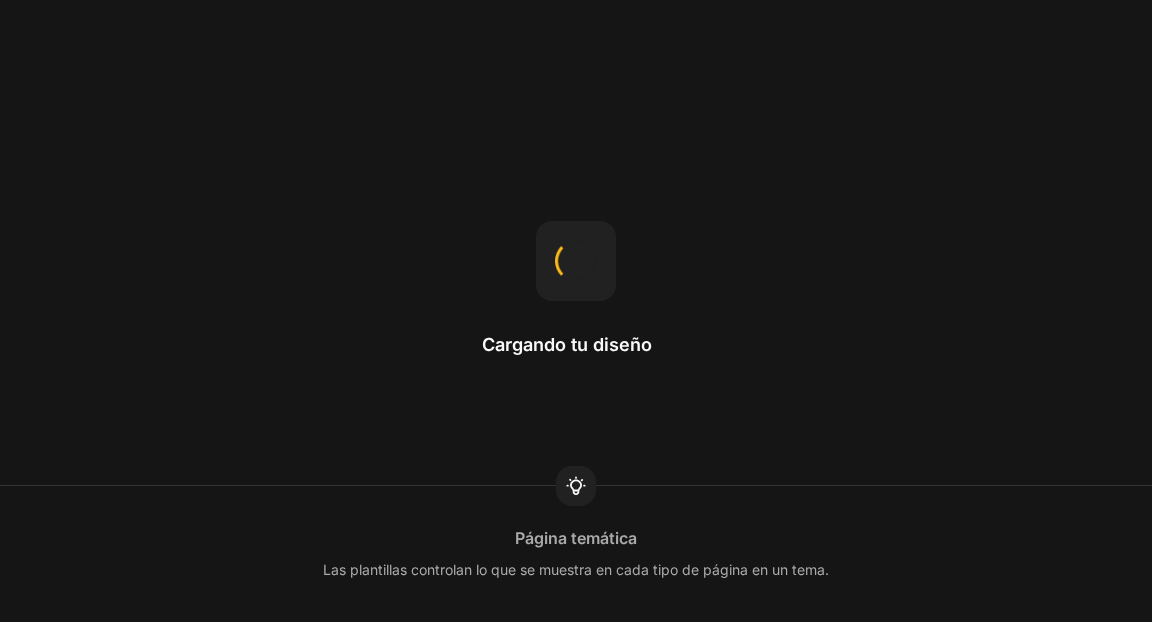 scroll, scrollTop: 0, scrollLeft: 0, axis: both 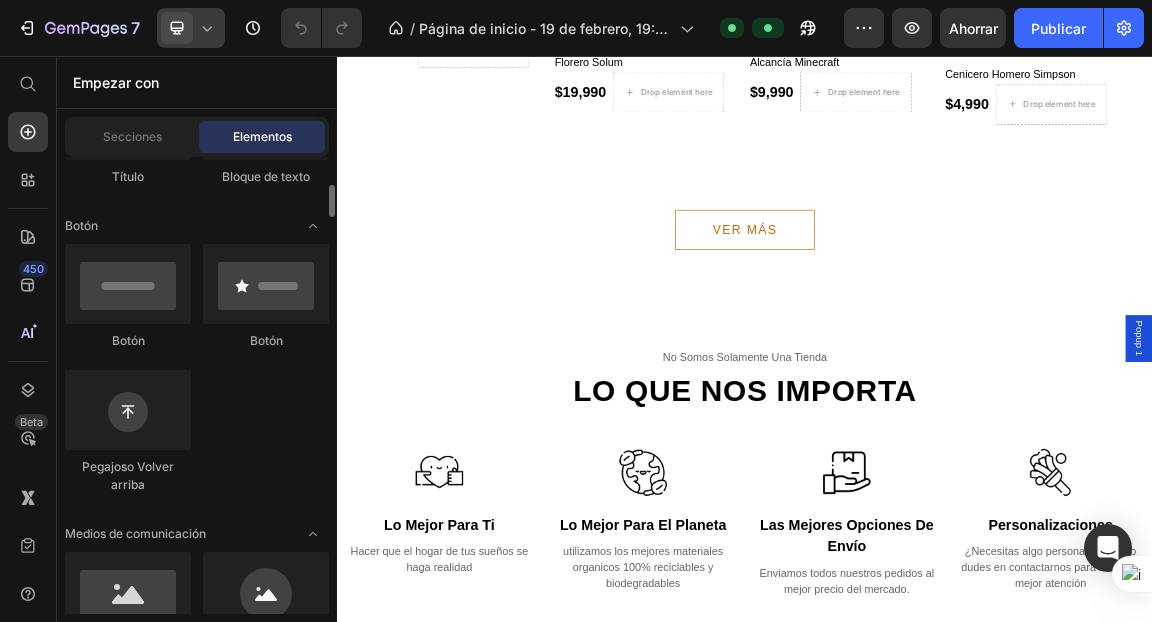 click 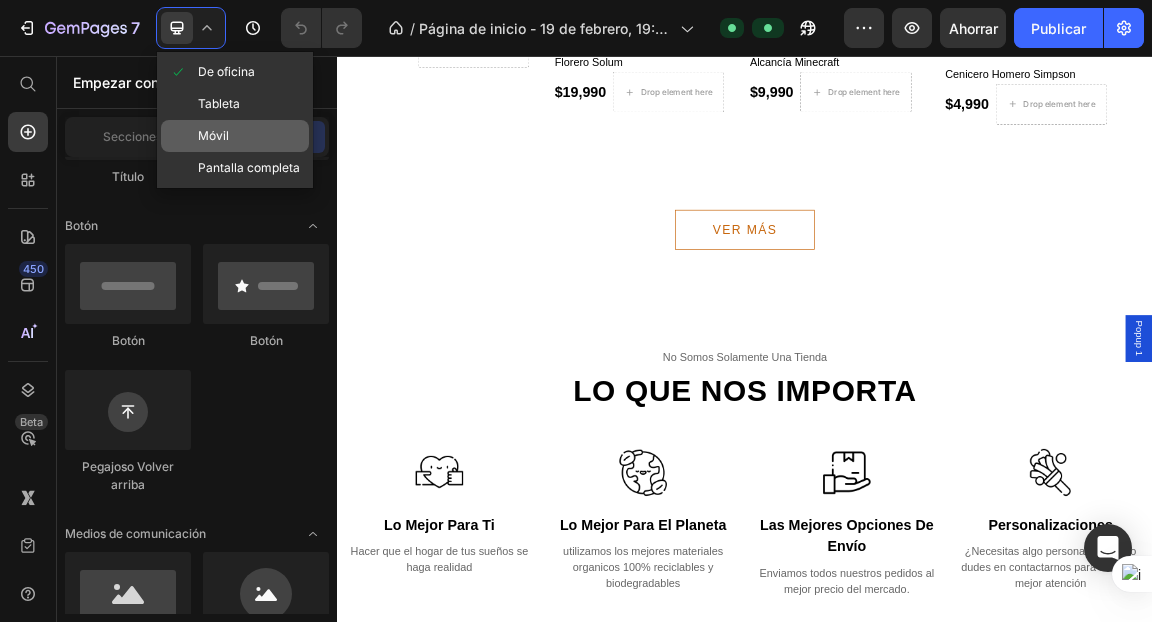 click on "Móvil" at bounding box center [213, 135] 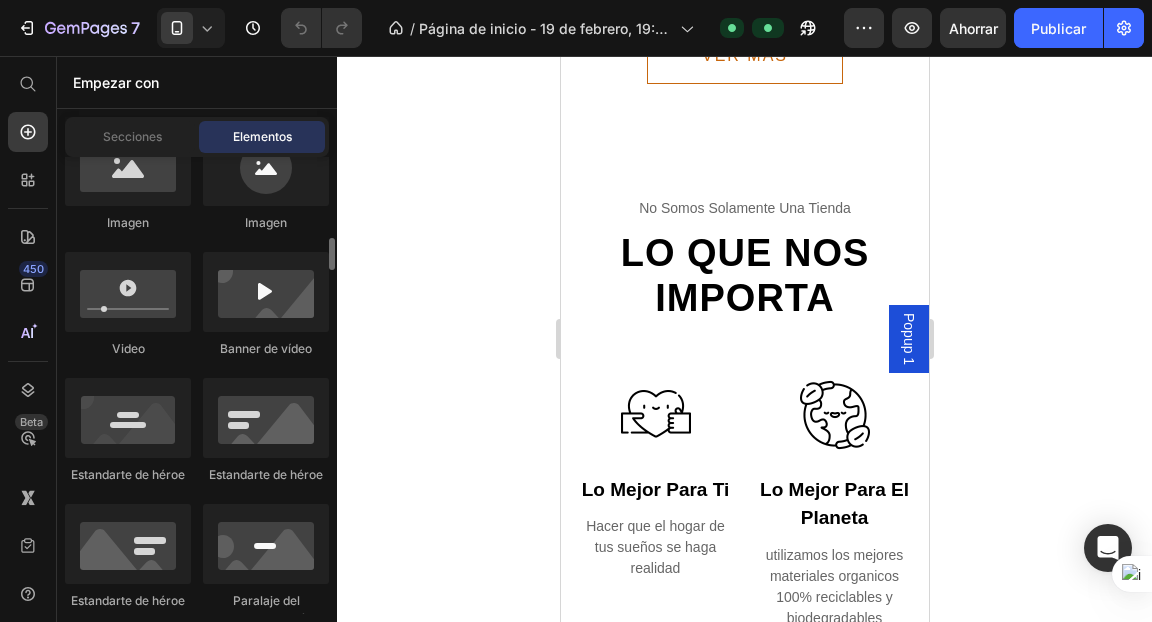 scroll, scrollTop: 860, scrollLeft: 0, axis: vertical 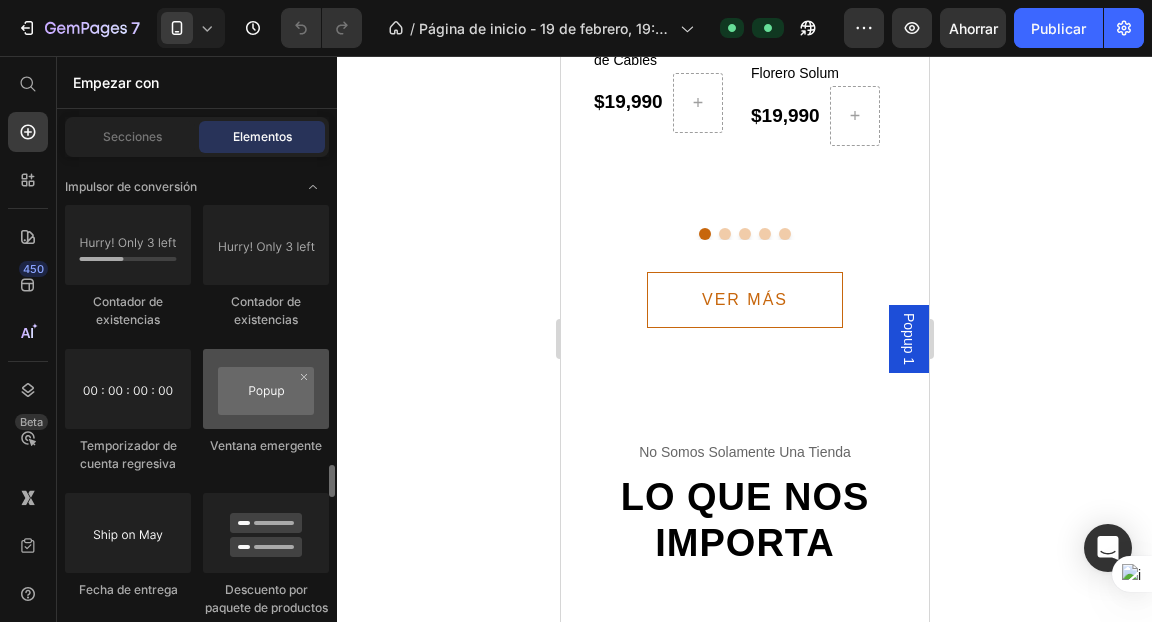 click at bounding box center [266, 389] 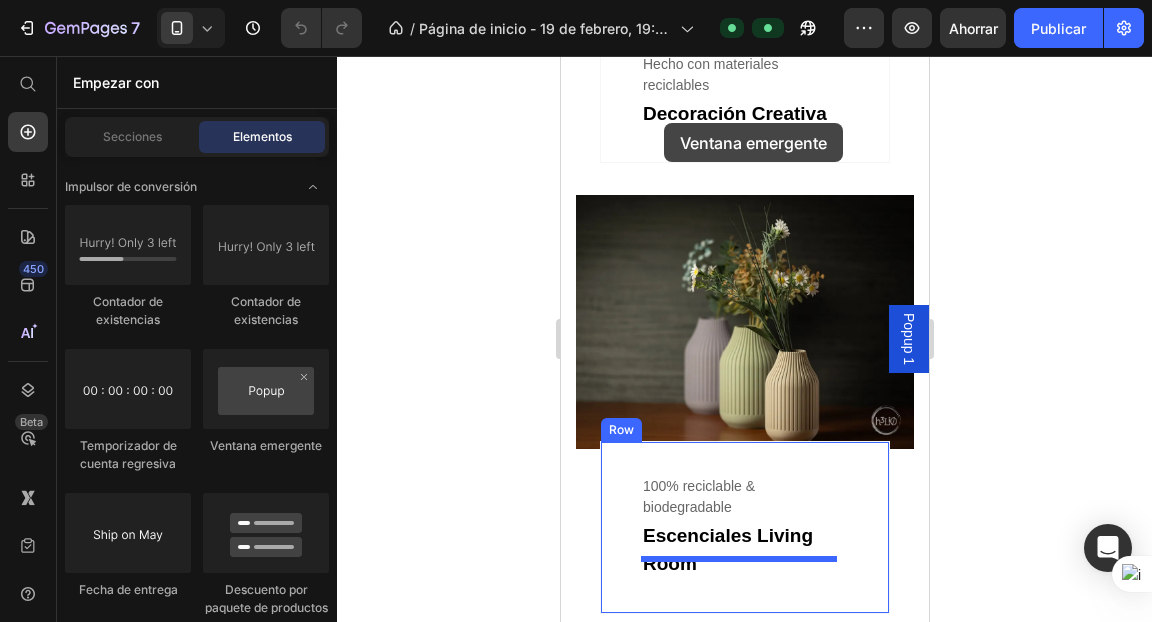 scroll, scrollTop: 1664, scrollLeft: 0, axis: vertical 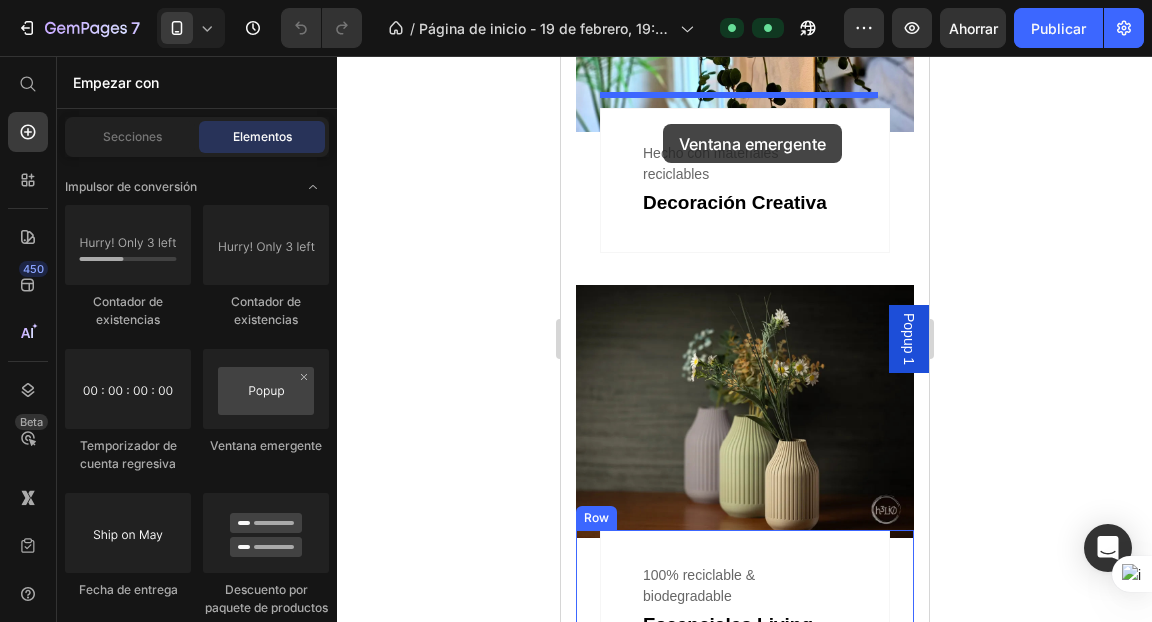 drag, startPoint x: 690, startPoint y: 341, endPoint x: 662, endPoint y: 124, distance: 218.799 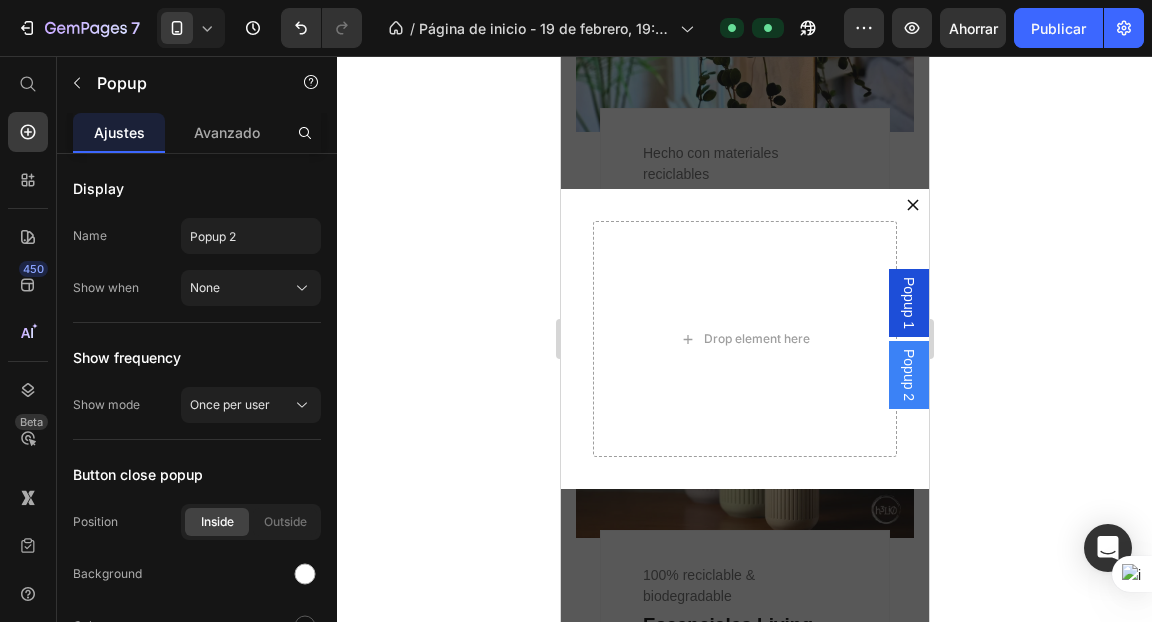 scroll, scrollTop: 1646, scrollLeft: 0, axis: vertical 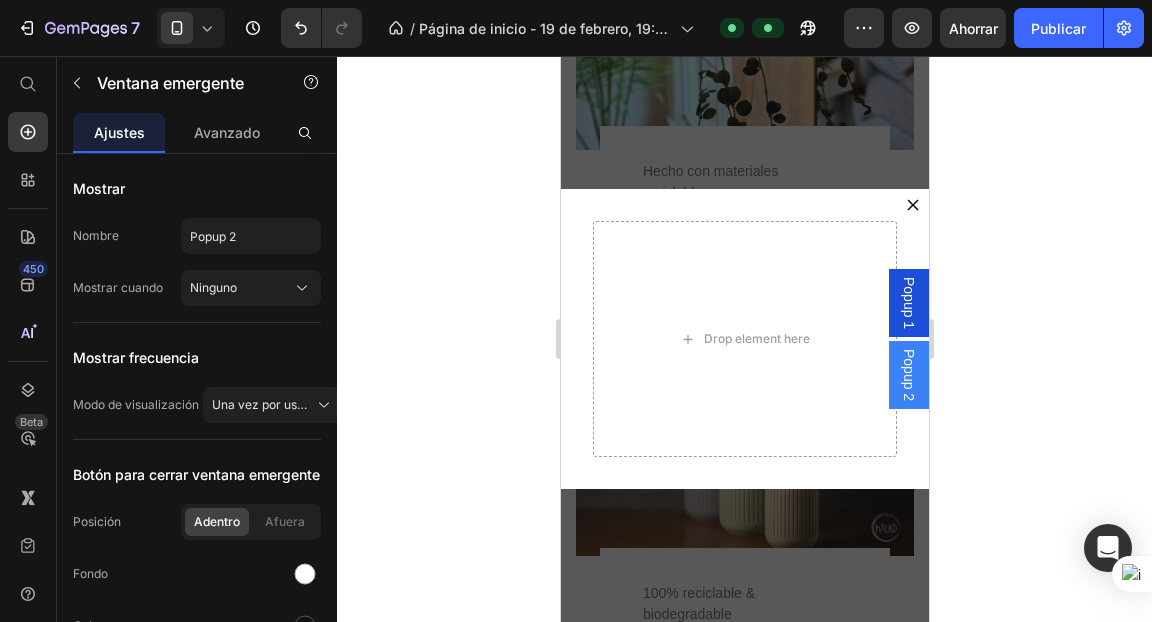 click on "Popup 2" at bounding box center (908, 375) 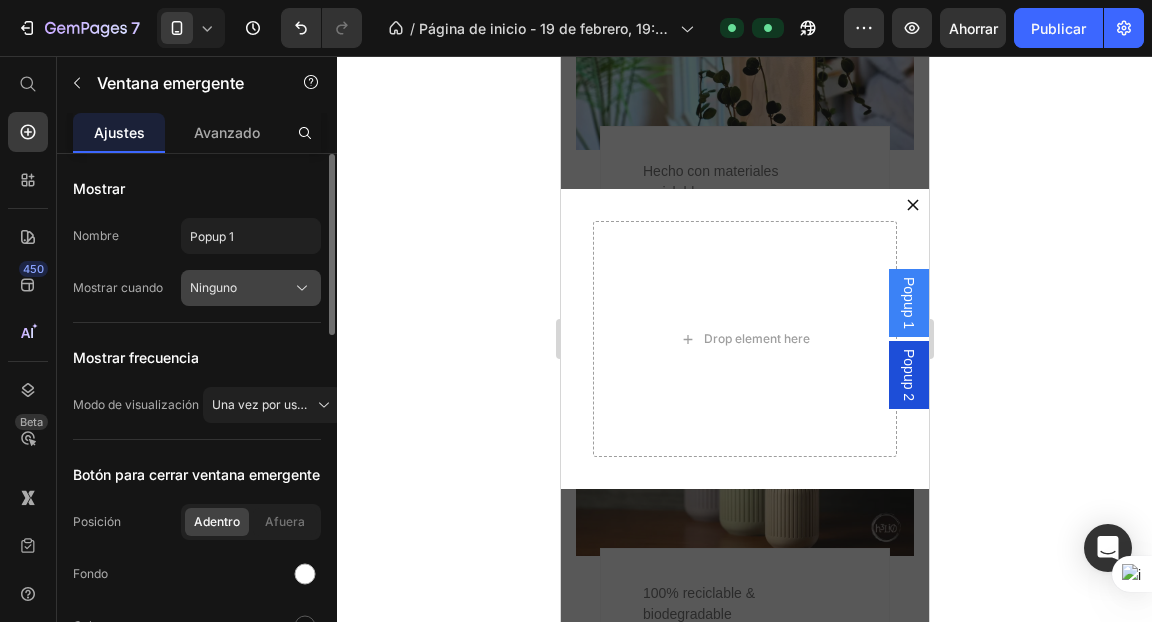 click on "Ninguno" 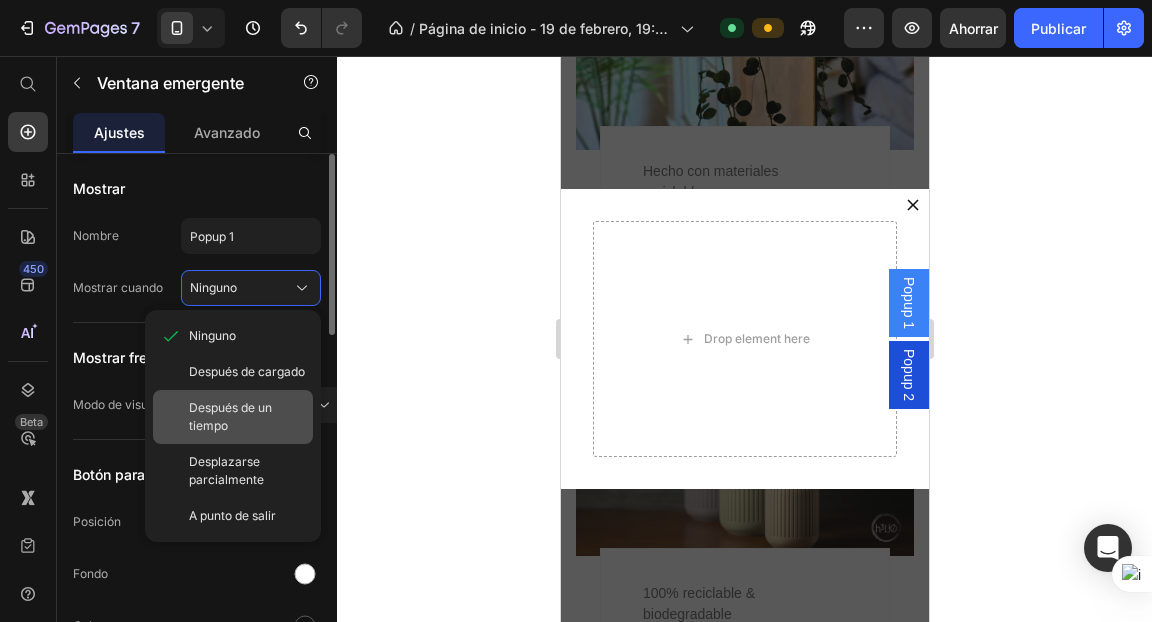 click on "Después de un tiempo" at bounding box center [230, 416] 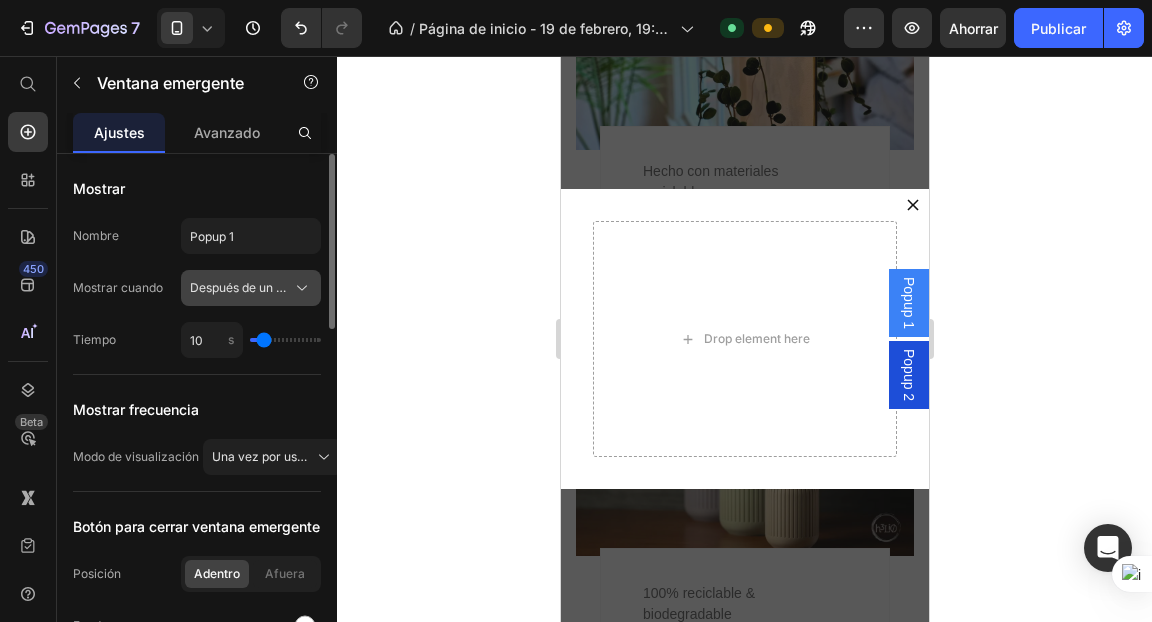 click on "Después de un tiempo" at bounding box center (252, 287) 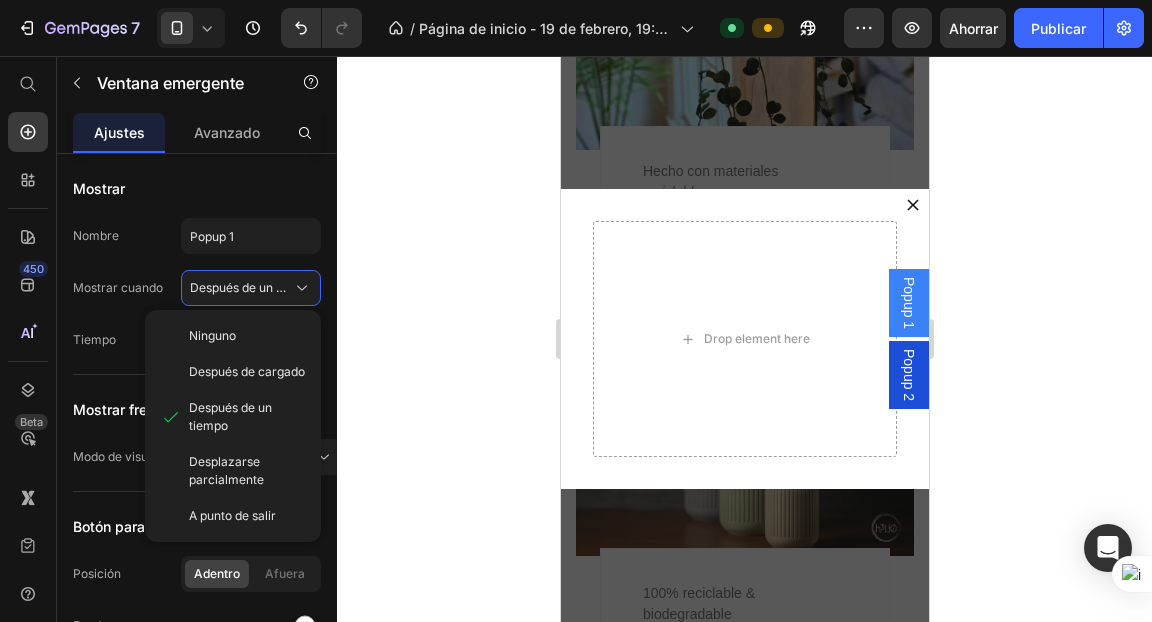click 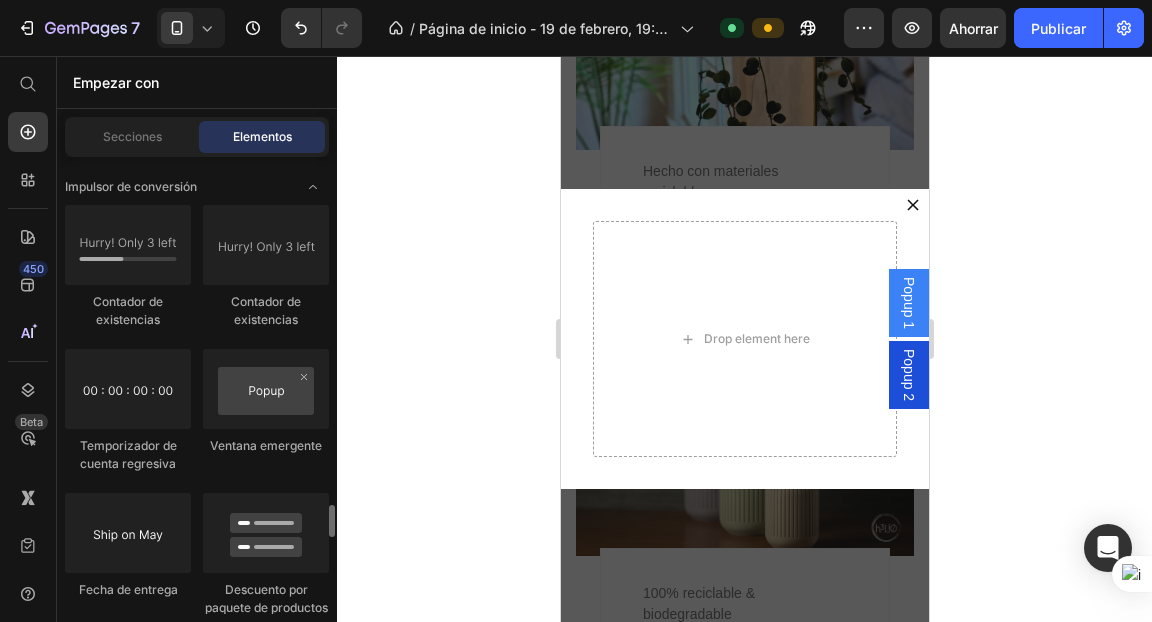 scroll, scrollTop: 4436, scrollLeft: 0, axis: vertical 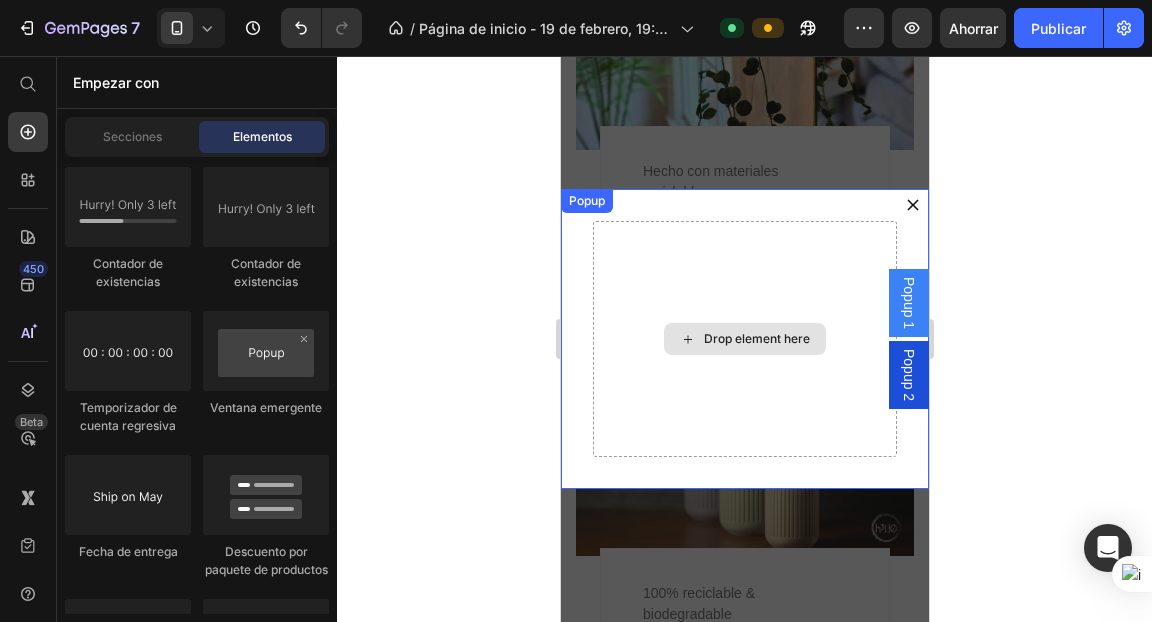 click on "Drop element here" at bounding box center [756, 339] 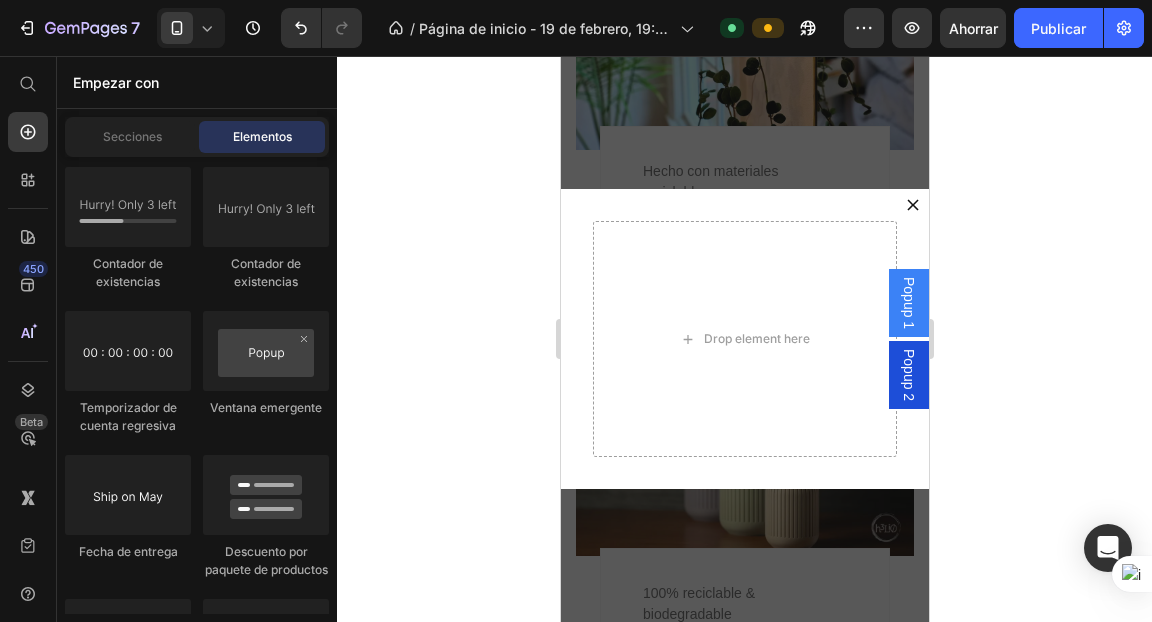 click on "Popup 1" at bounding box center (908, 303) 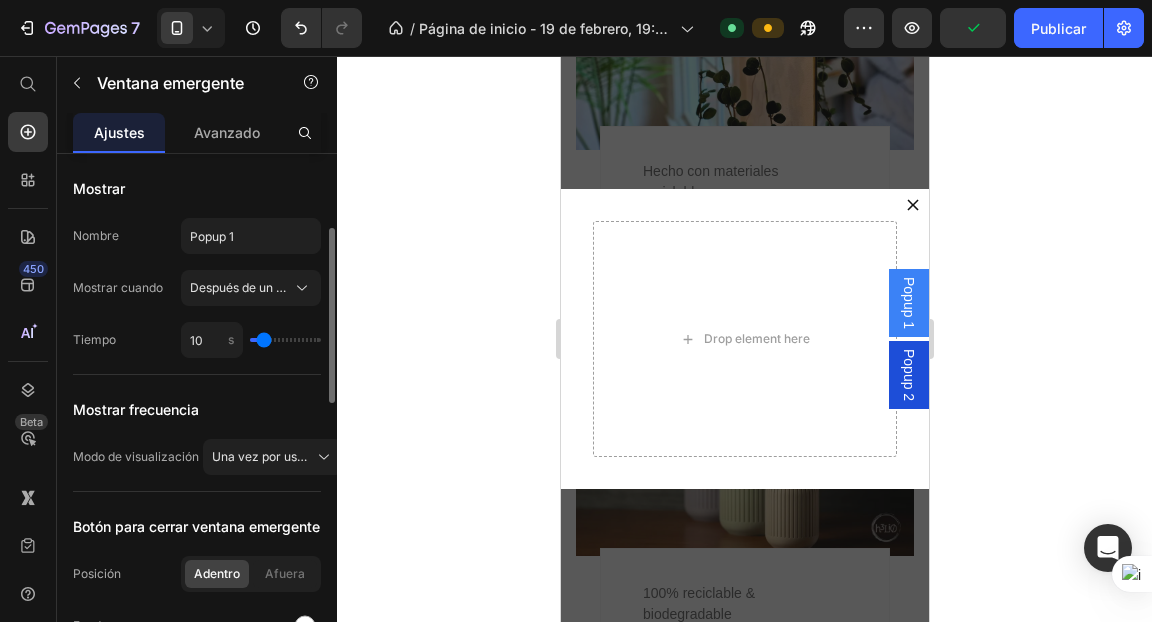 scroll, scrollTop: 56, scrollLeft: 0, axis: vertical 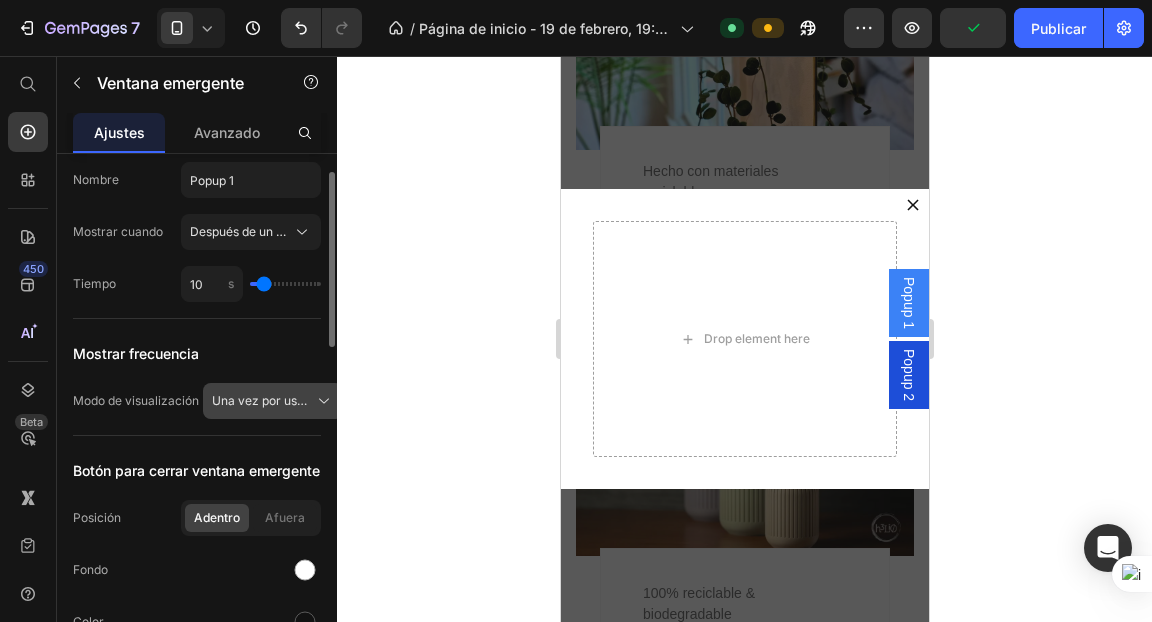 click on "Una vez por usuario" at bounding box center [269, 400] 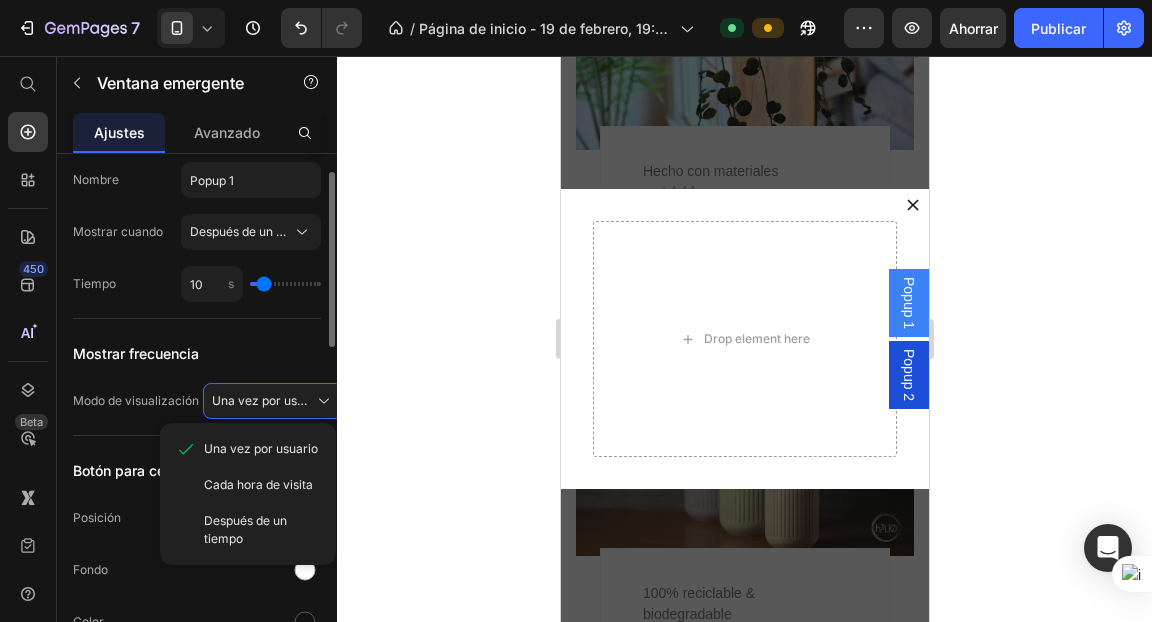 click on "Mostrar frecuencia Modo de visualización Una vez por usuario Una vez por usuario Cada hora de visita Después de un tiempo" 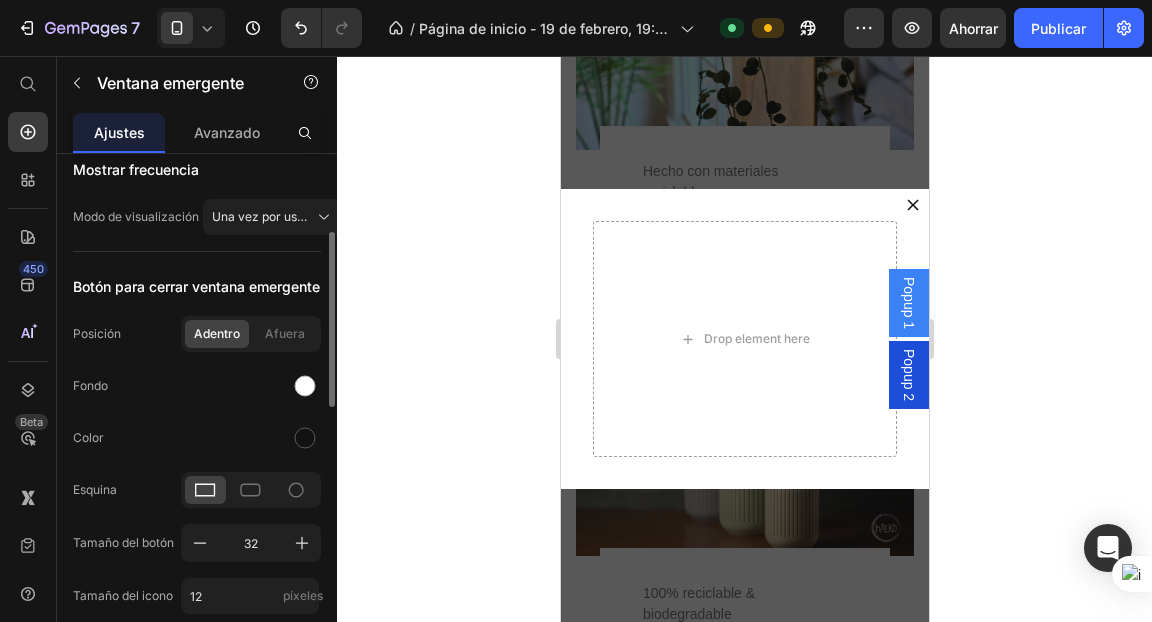 scroll, scrollTop: 239, scrollLeft: 0, axis: vertical 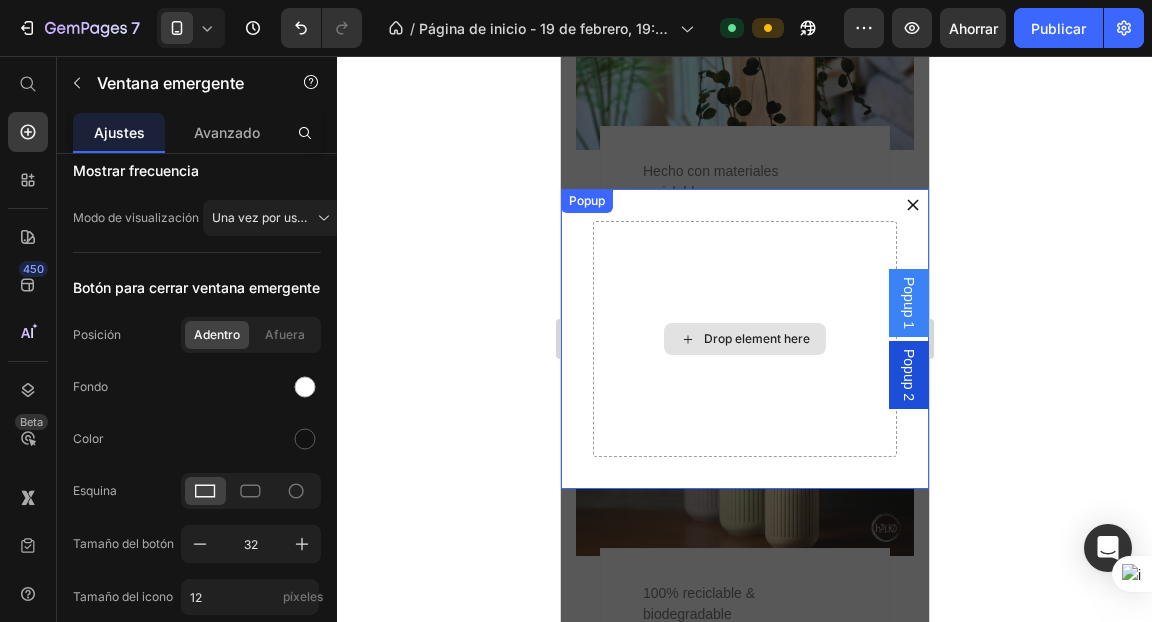 click on "Drop element here" at bounding box center (744, 339) 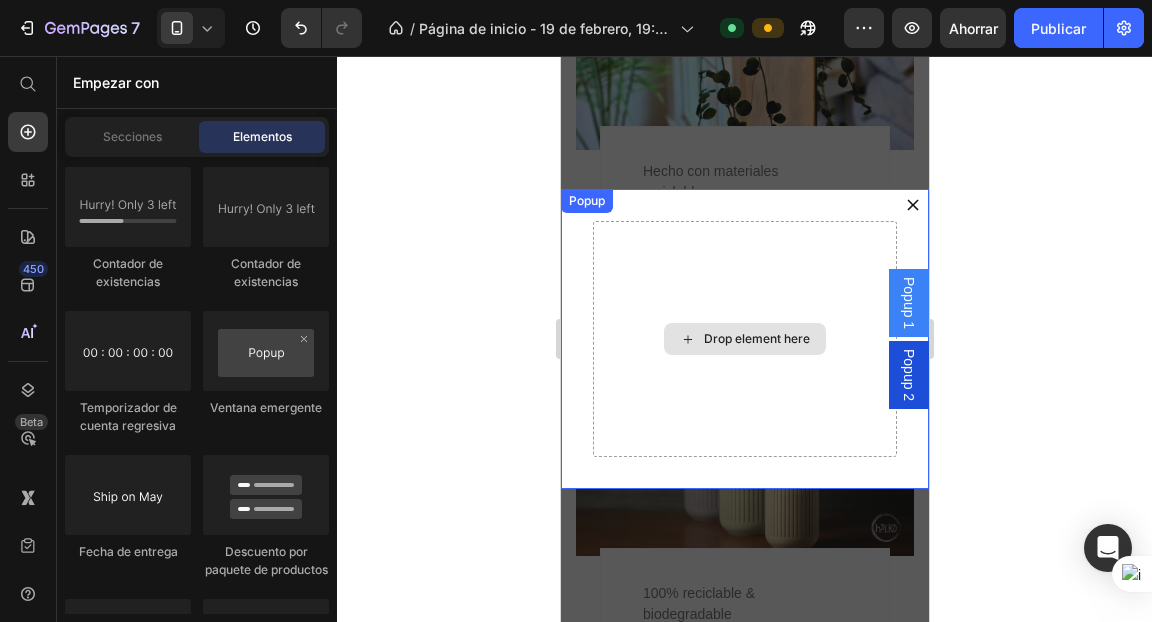 click on "Drop element here" at bounding box center [744, 339] 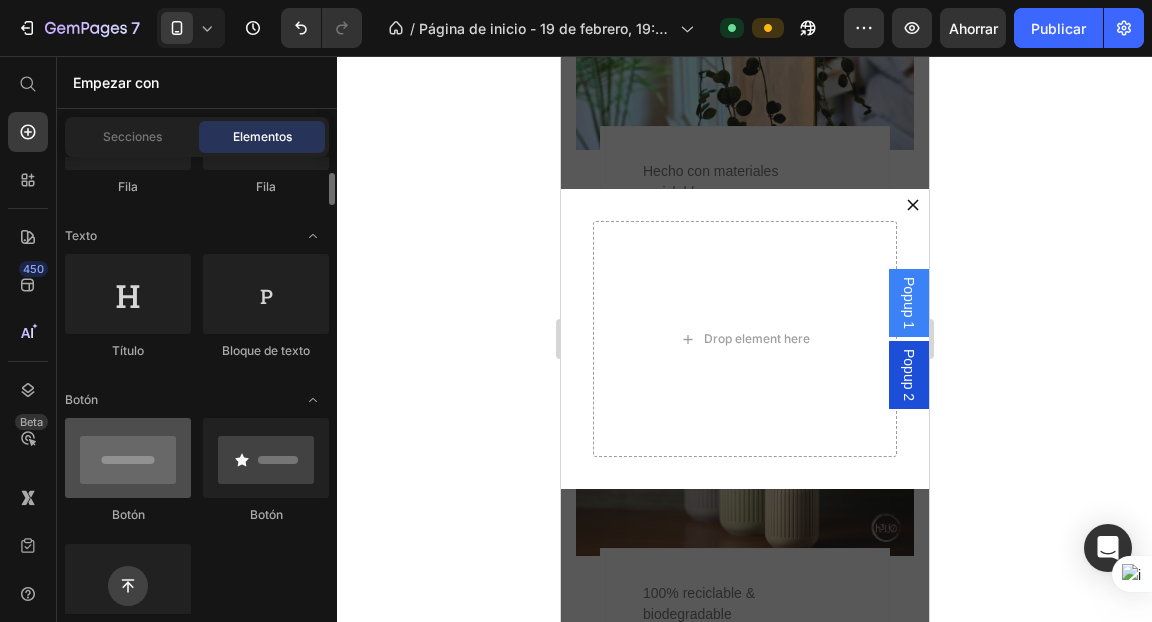 scroll, scrollTop: 263, scrollLeft: 0, axis: vertical 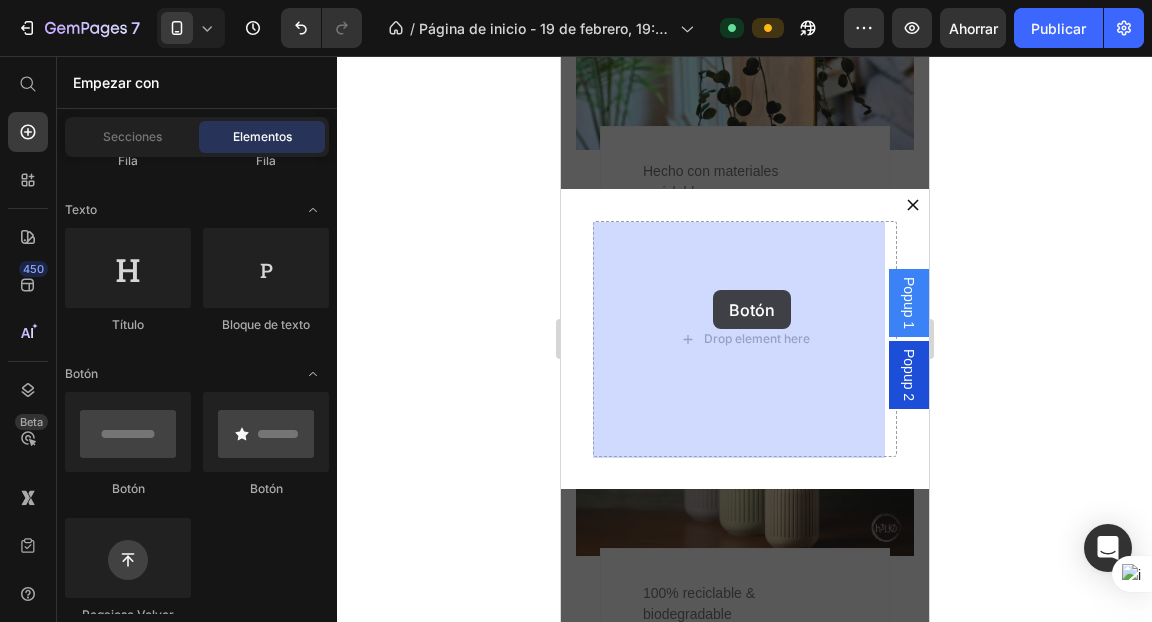 drag, startPoint x: 669, startPoint y: 487, endPoint x: 711, endPoint y: 298, distance: 193.61043 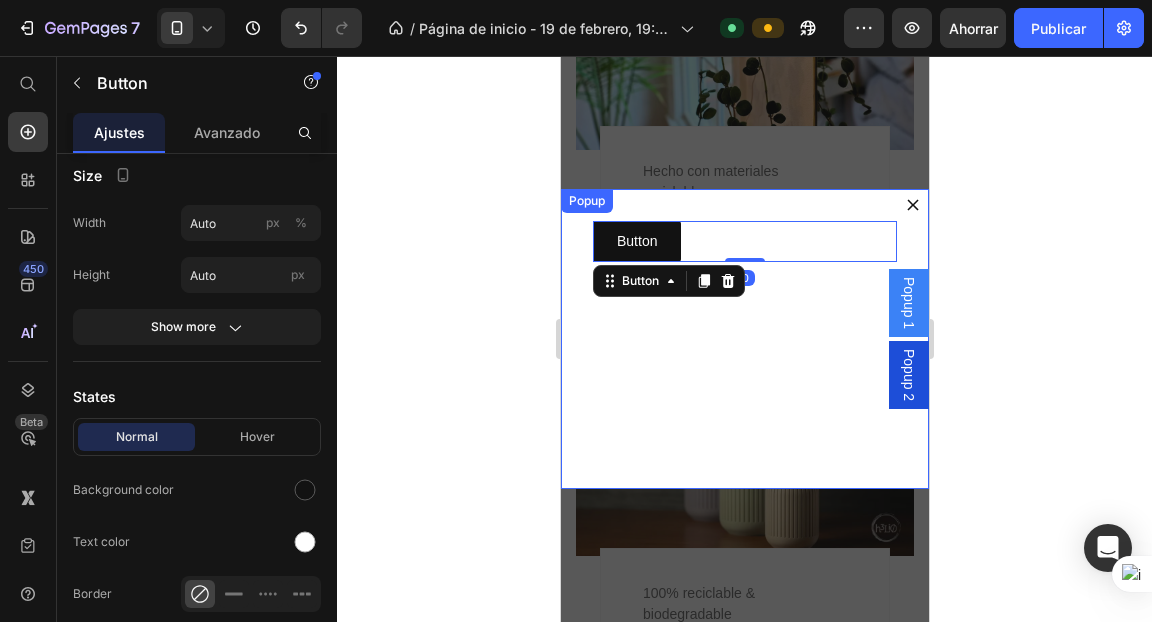 scroll, scrollTop: 0, scrollLeft: 0, axis: both 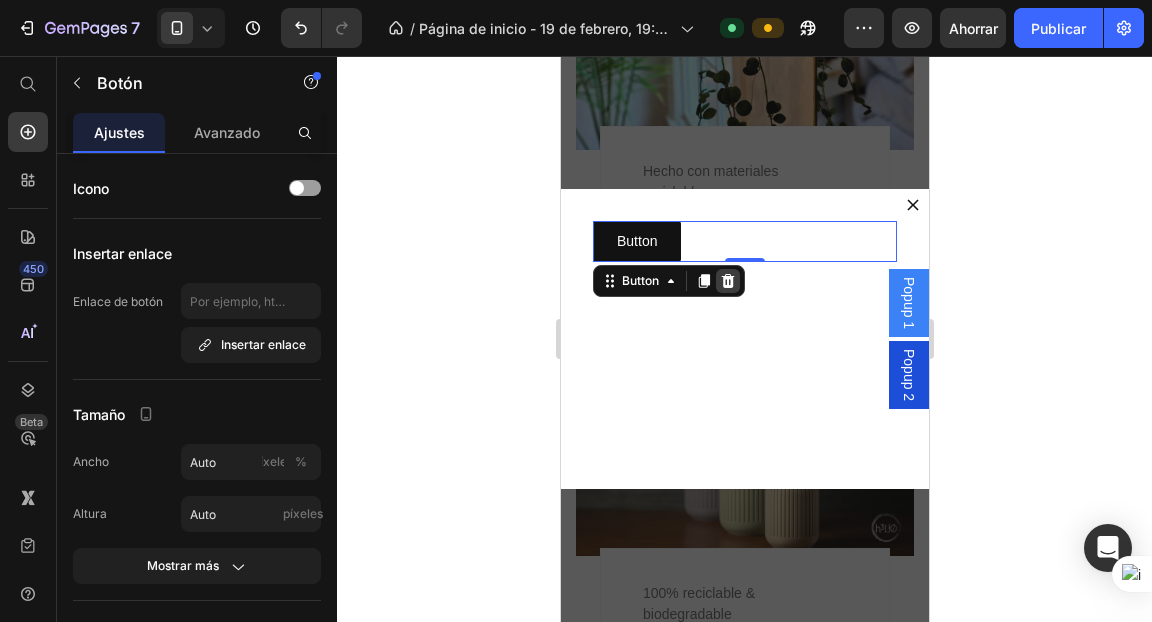 click 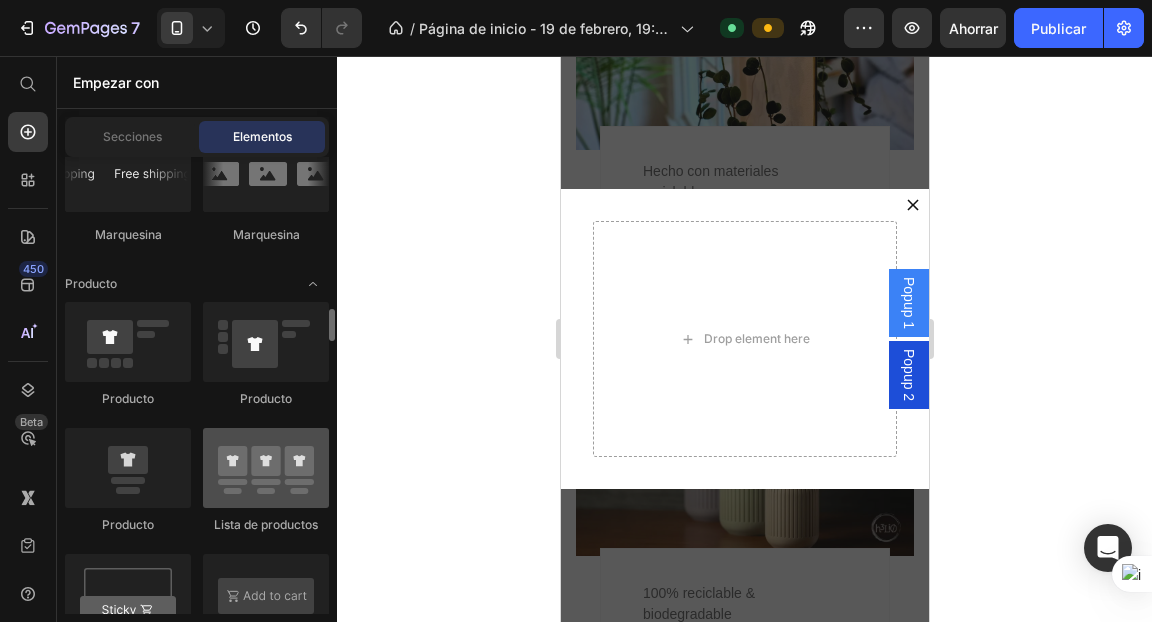 scroll, scrollTop: 2586, scrollLeft: 0, axis: vertical 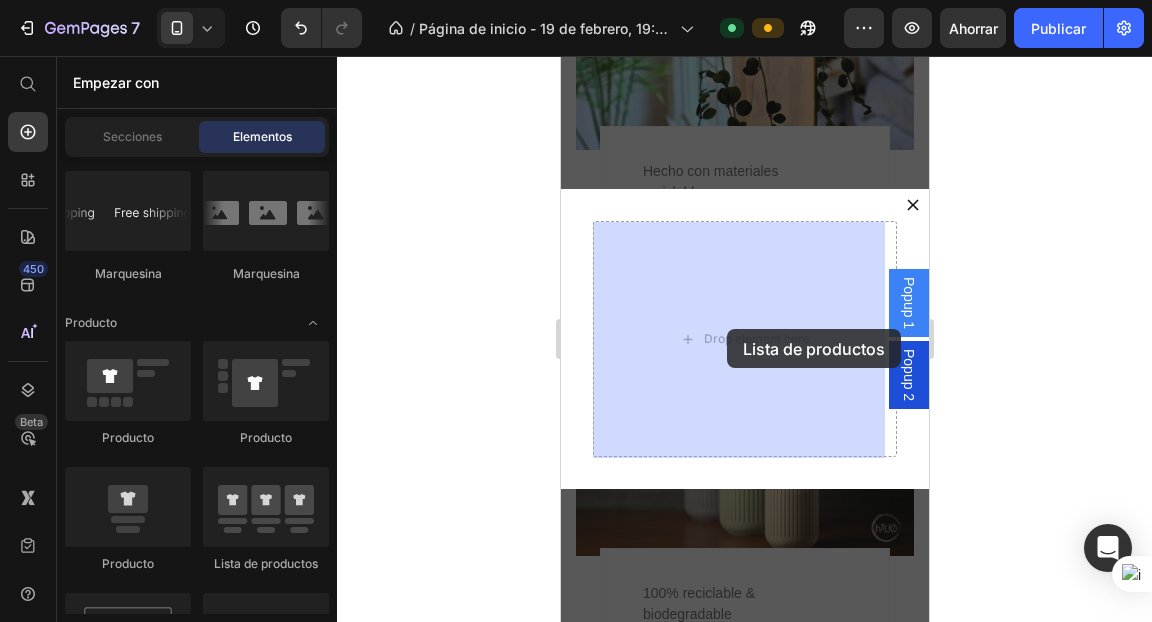 drag, startPoint x: 1348, startPoint y: 360, endPoint x: 724, endPoint y: 325, distance: 624.9808 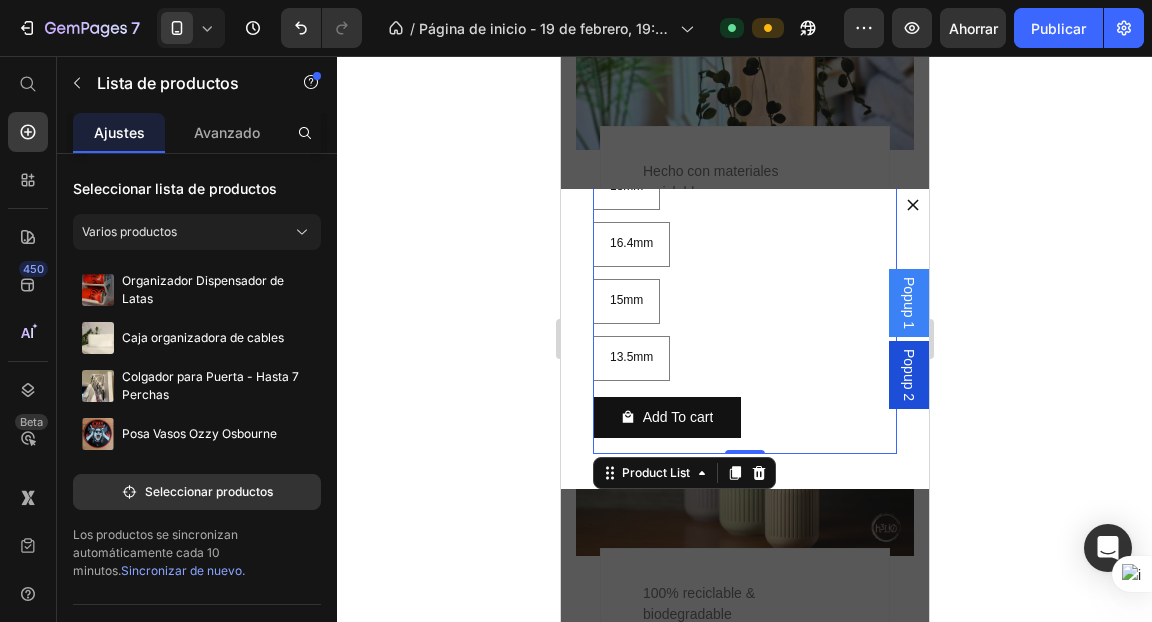 scroll, scrollTop: 0, scrollLeft: 0, axis: both 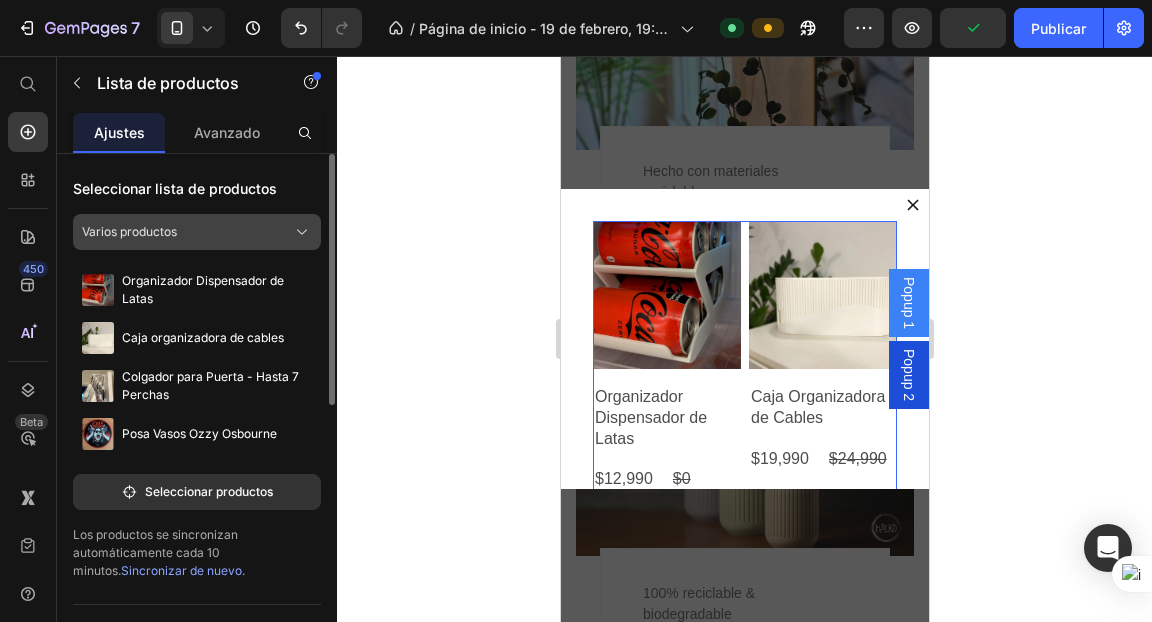 click on "Varios productos" 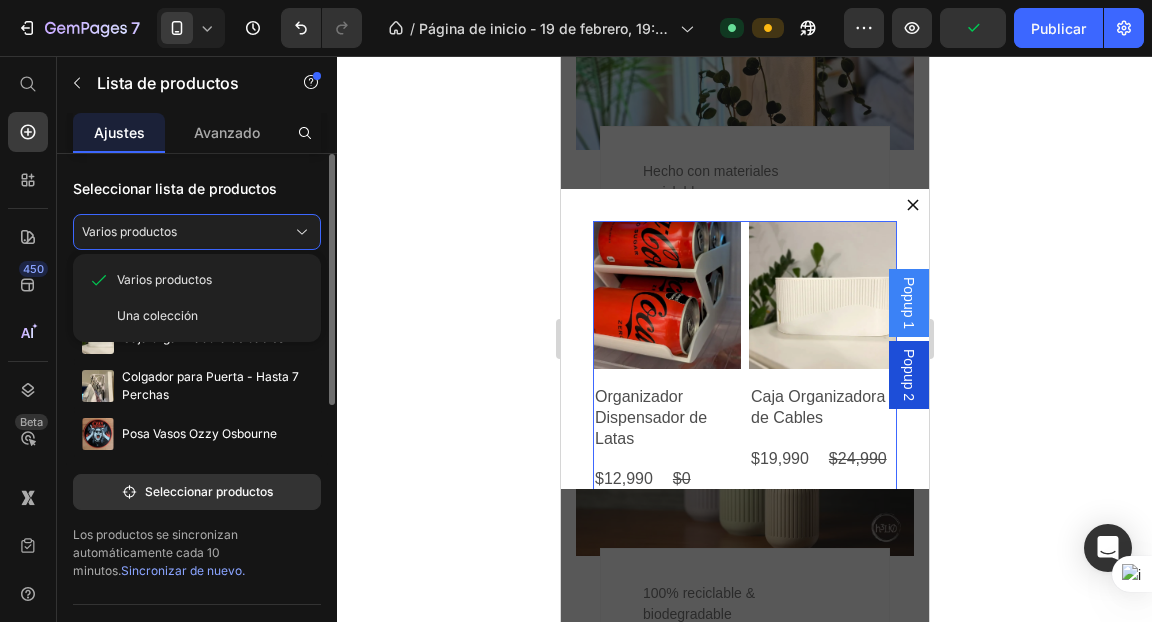click on "Seleccionar lista de productos" at bounding box center [175, 188] 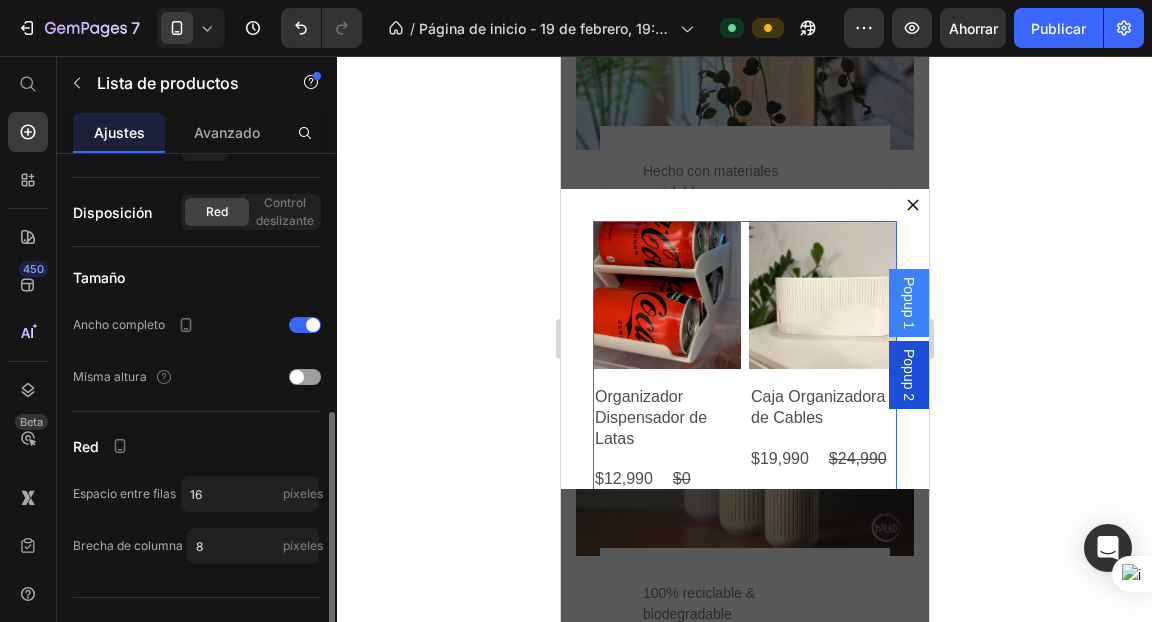 scroll, scrollTop: 543, scrollLeft: 0, axis: vertical 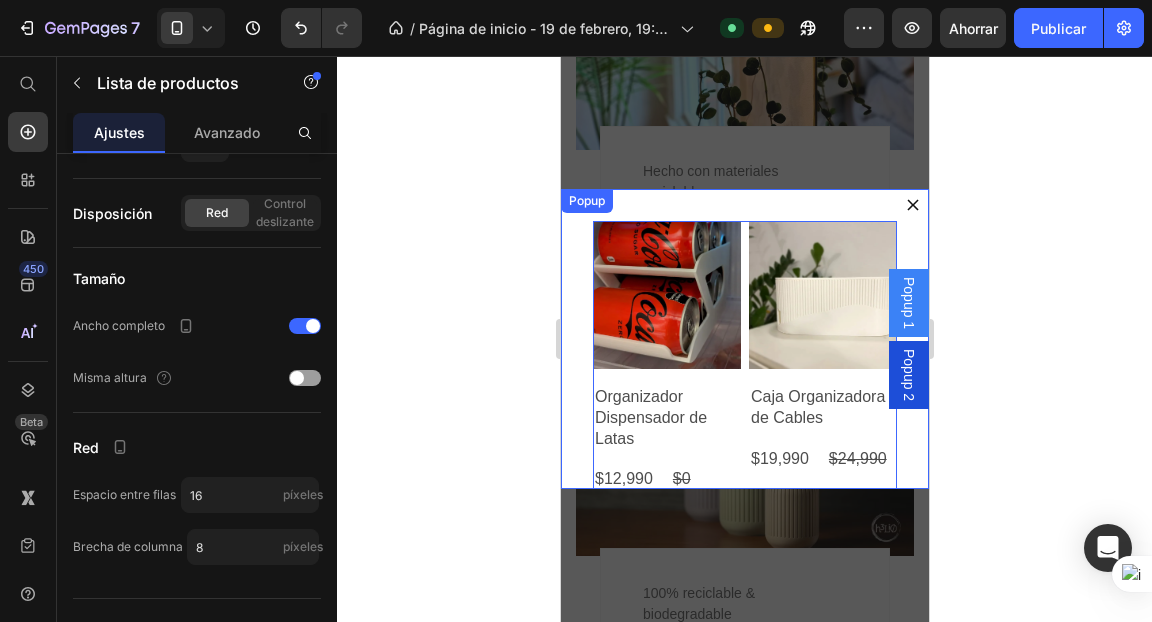 click 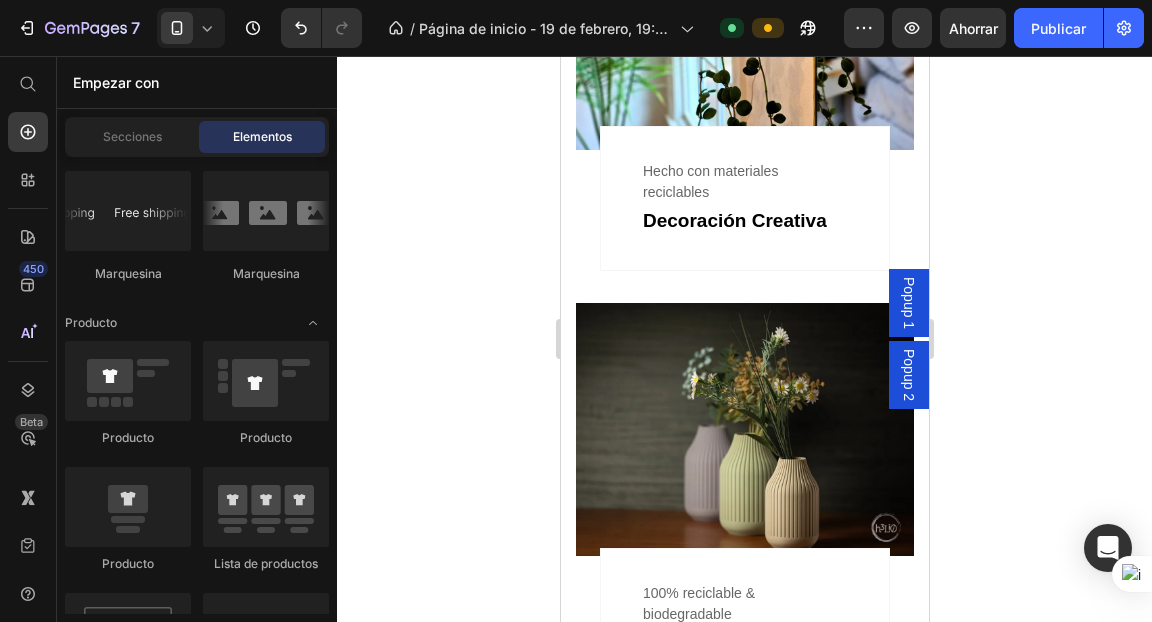 click on "Popup 1" at bounding box center [908, 303] 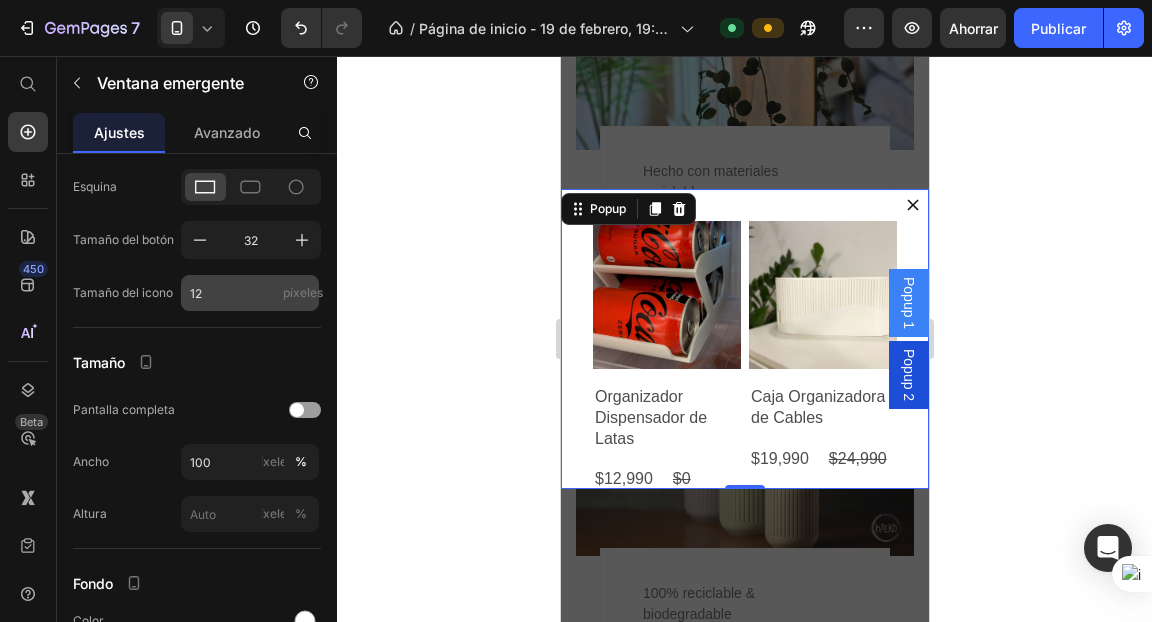 scroll, scrollTop: 0, scrollLeft: 0, axis: both 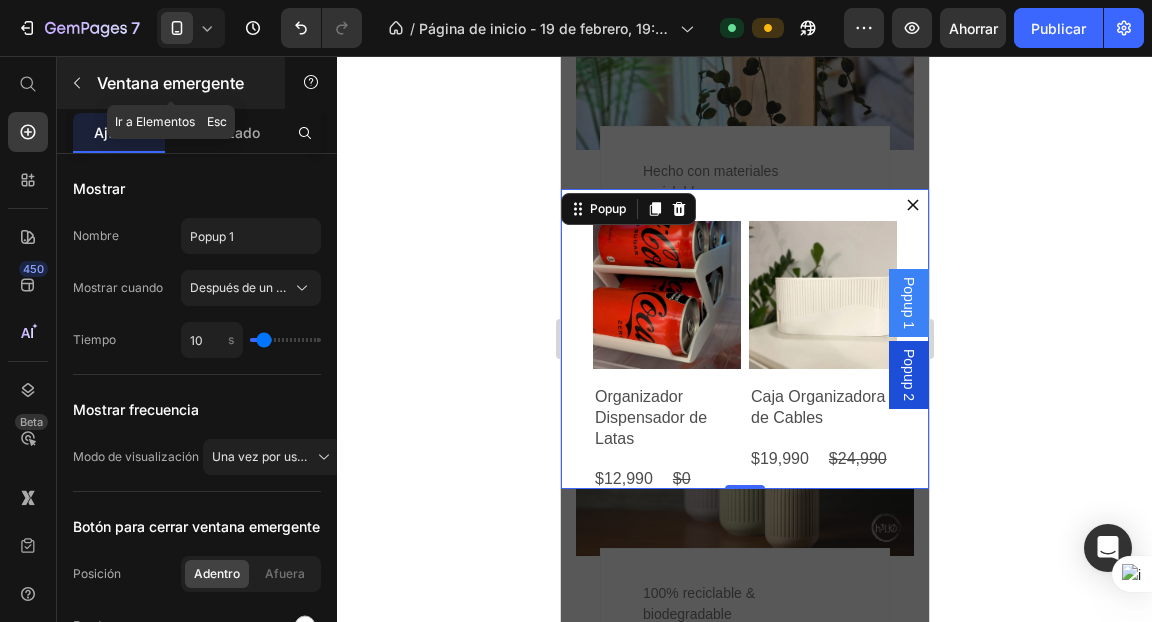 click 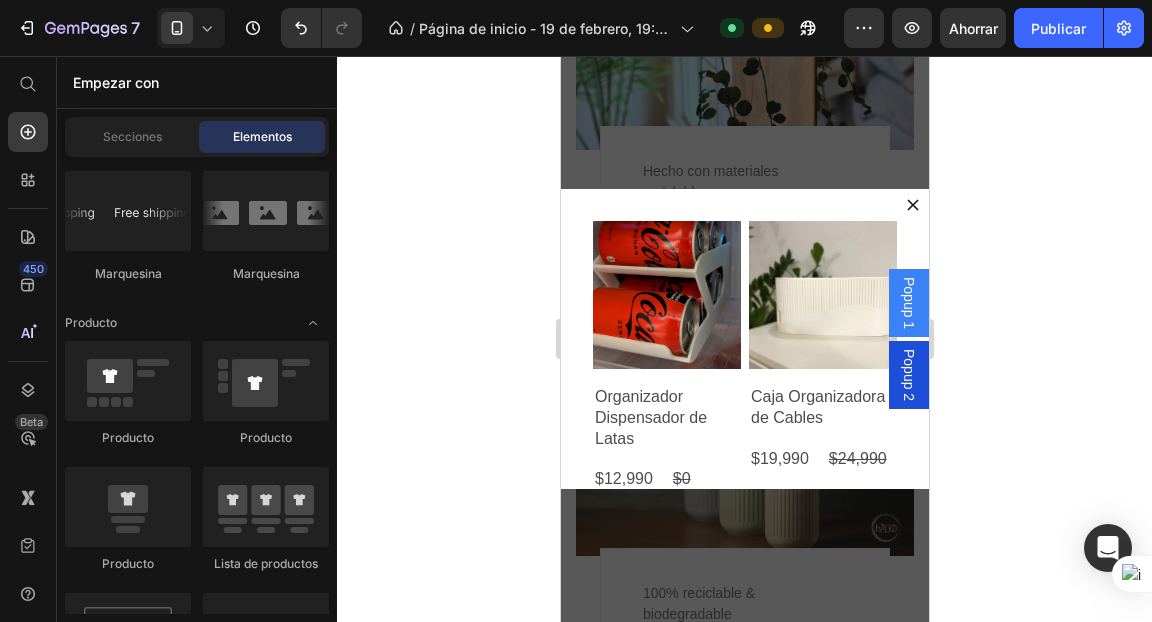 click on "Popup 2" at bounding box center [908, 375] 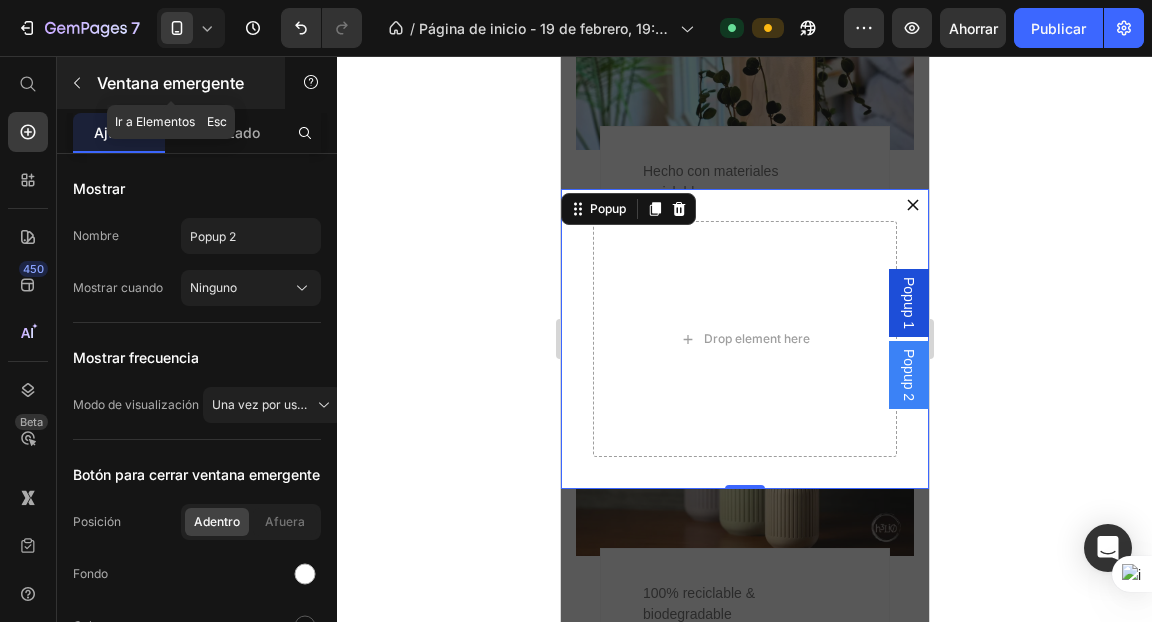 click at bounding box center (77, 83) 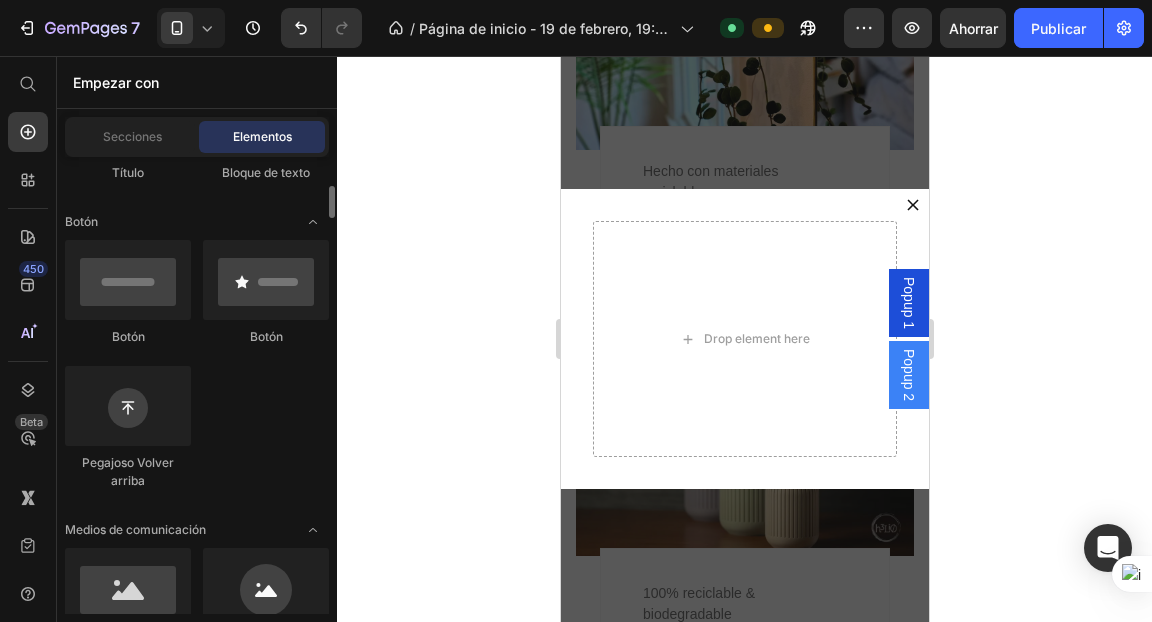 scroll, scrollTop: 292, scrollLeft: 0, axis: vertical 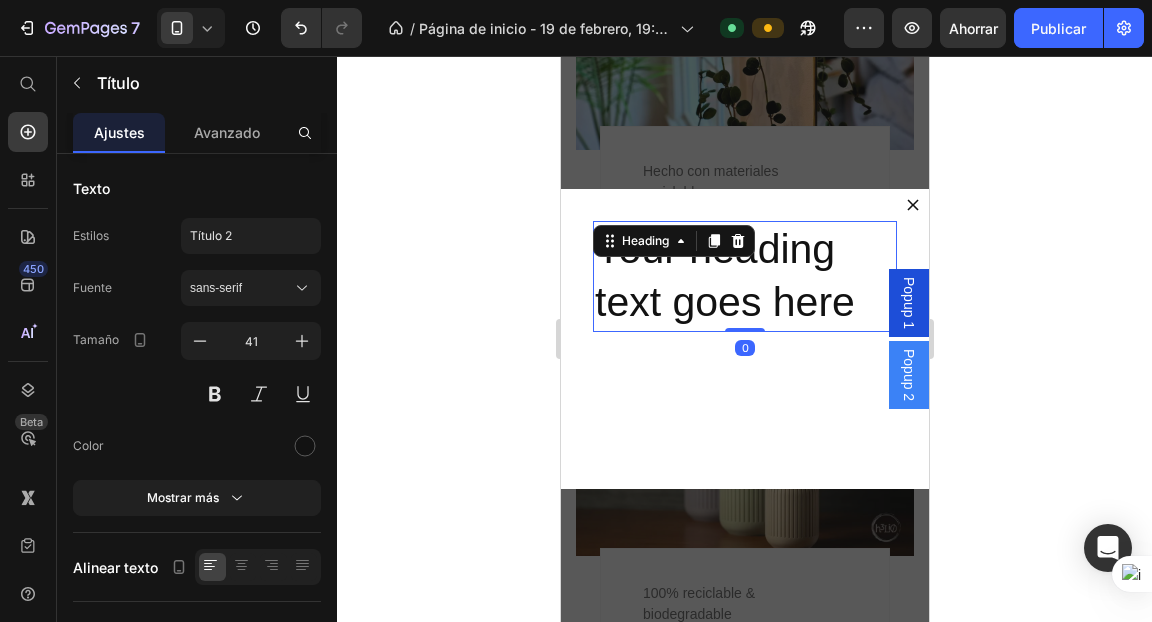 click on "Your heading text goes here" at bounding box center [744, 276] 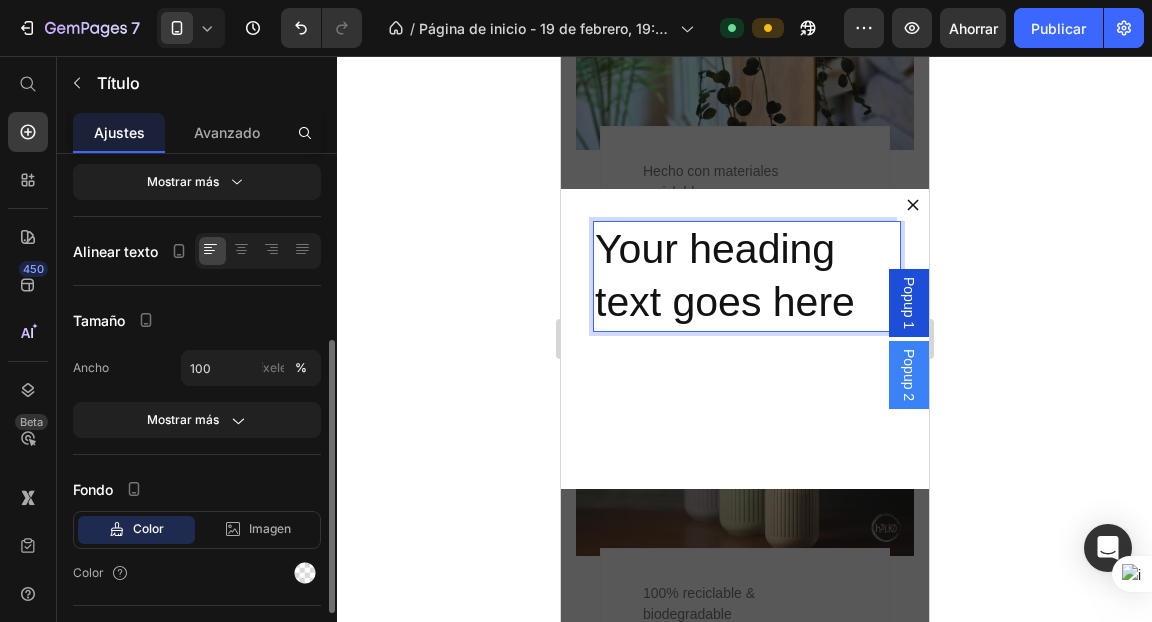 scroll, scrollTop: 332, scrollLeft: 0, axis: vertical 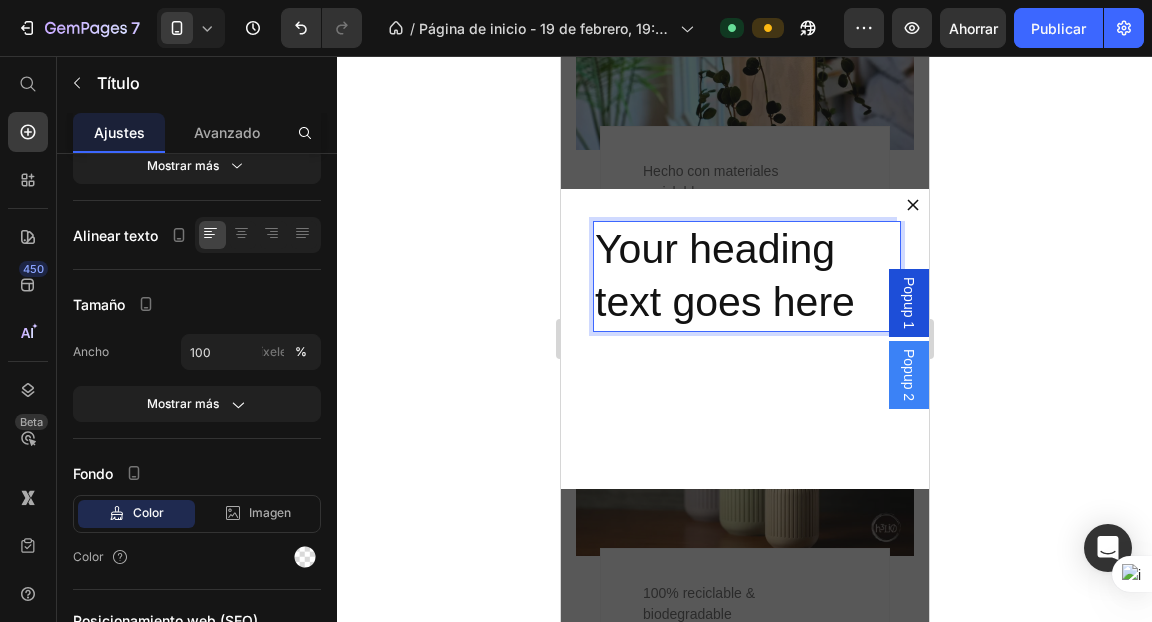 click on "Your heading text goes here" at bounding box center (744, 276) 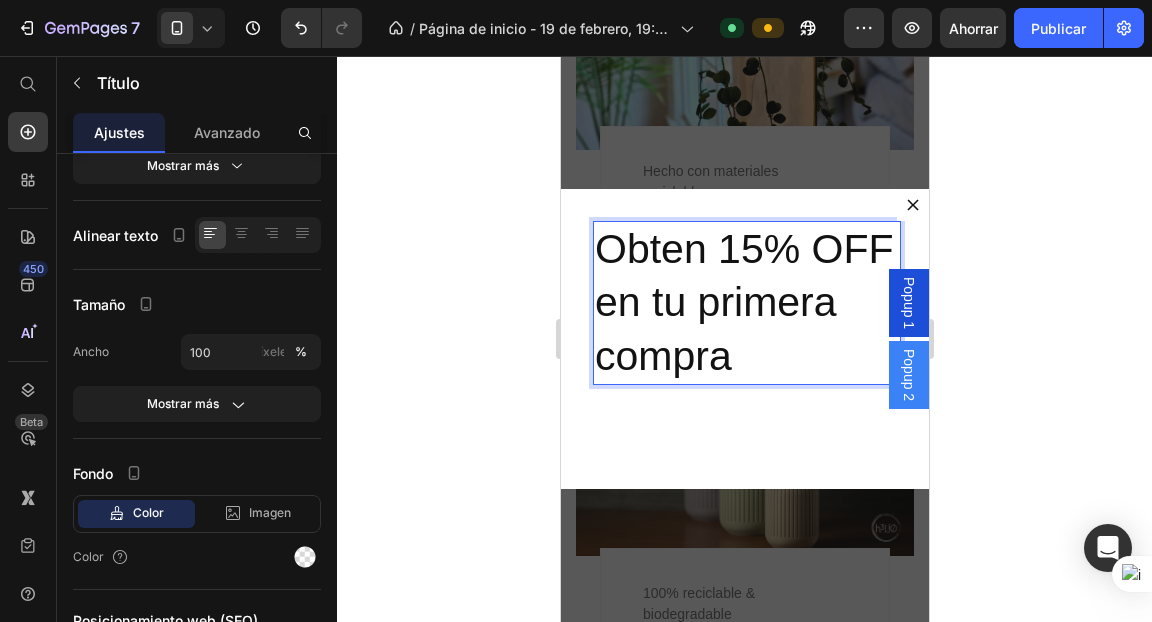 click 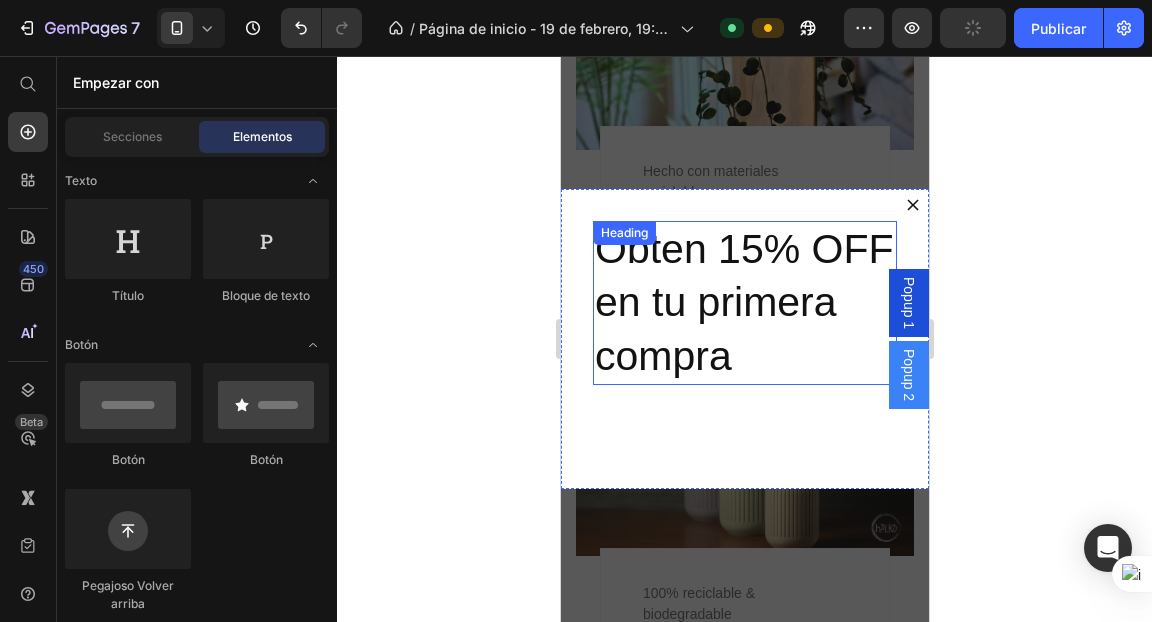 click on "Obten 15% OFF en tu primera compra" at bounding box center [744, 303] 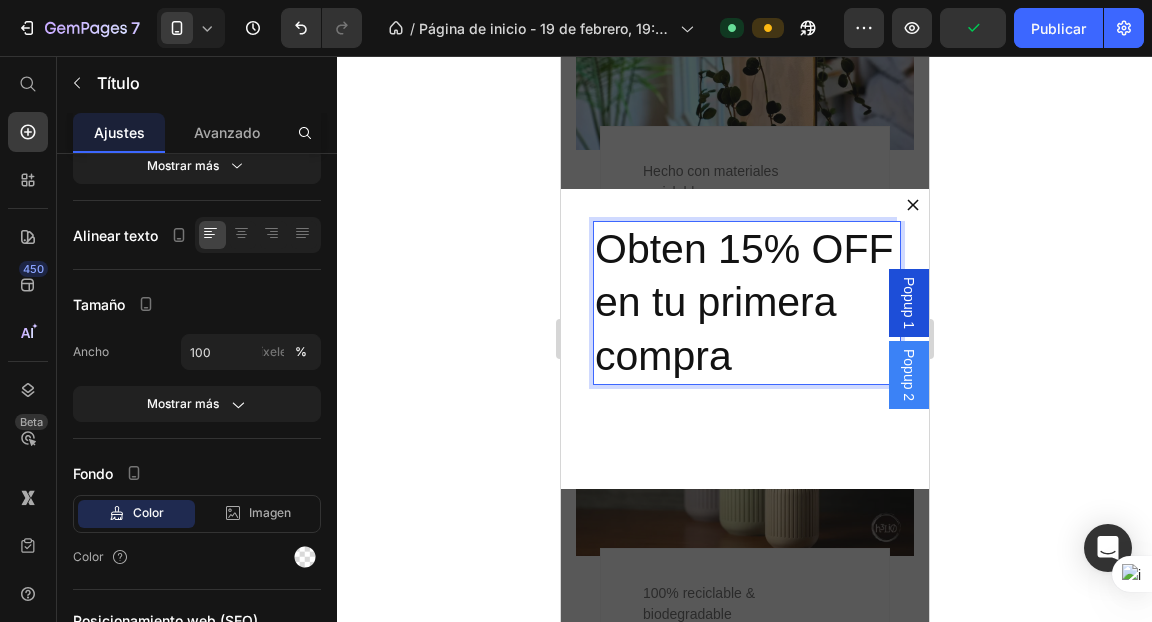 click on "Obten 15% OFF en tu primera compra" at bounding box center [744, 303] 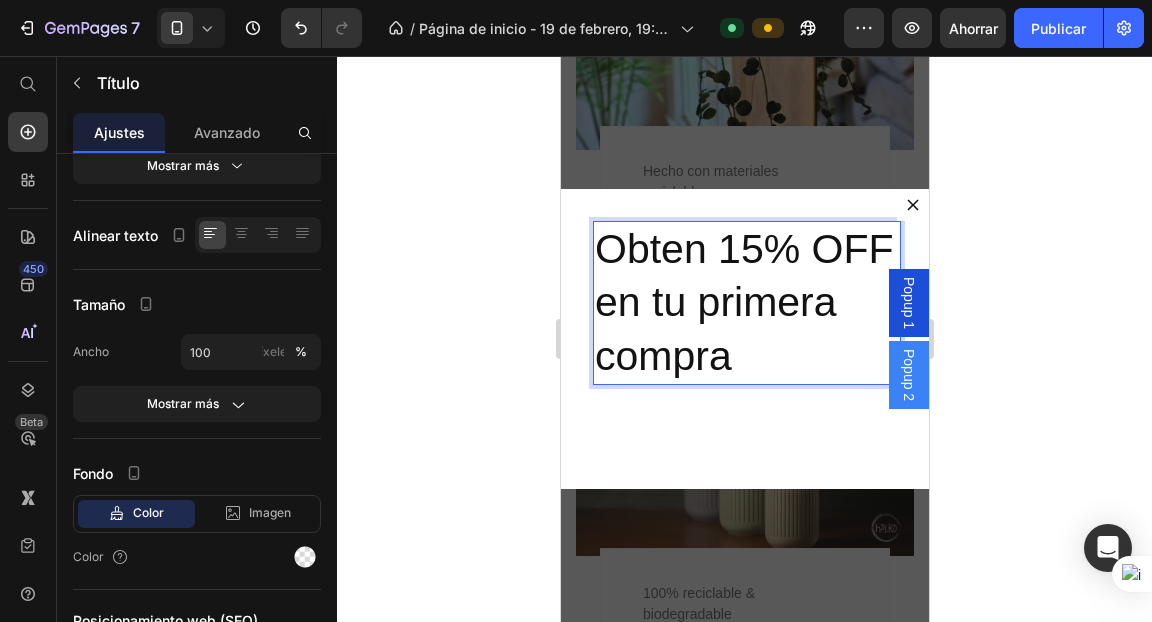 click on "Obten 15% OFF en tu primera compra" at bounding box center (744, 303) 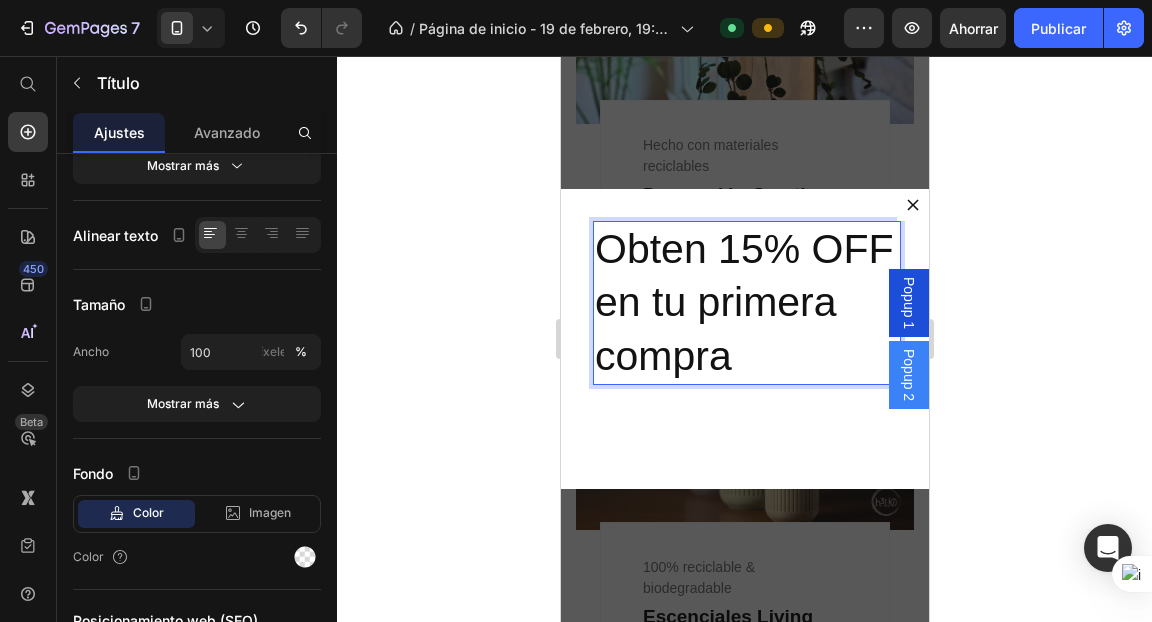 click 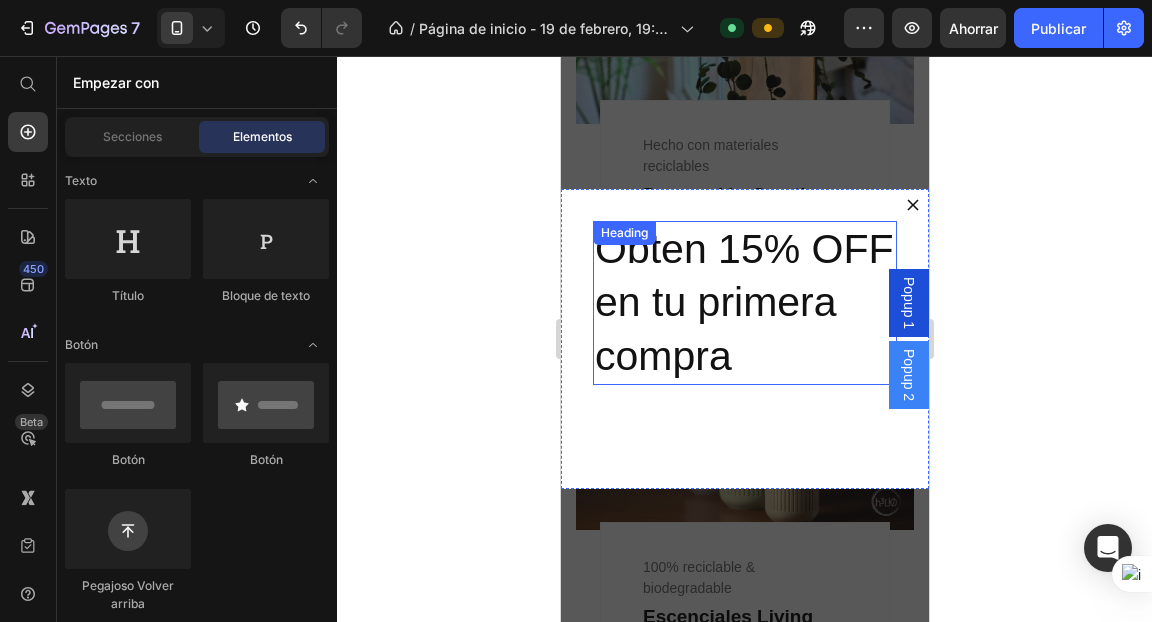 click on "Obten 15% OFF en tu primera compra" at bounding box center (744, 303) 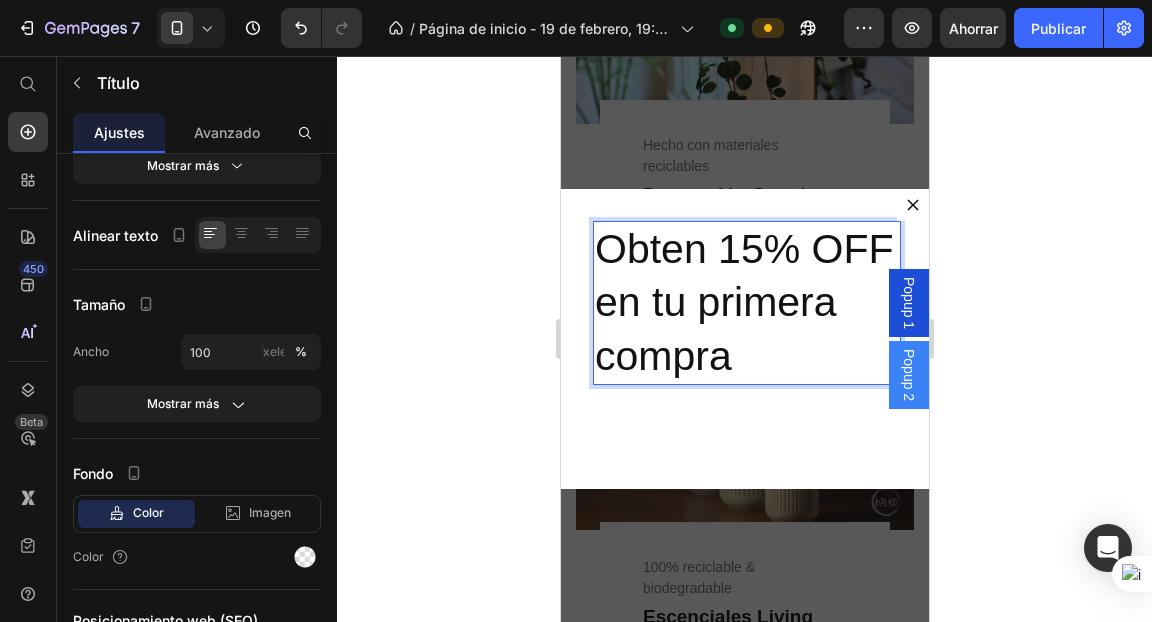 click on "Obten 15% OFF en tu primera compra" at bounding box center [744, 303] 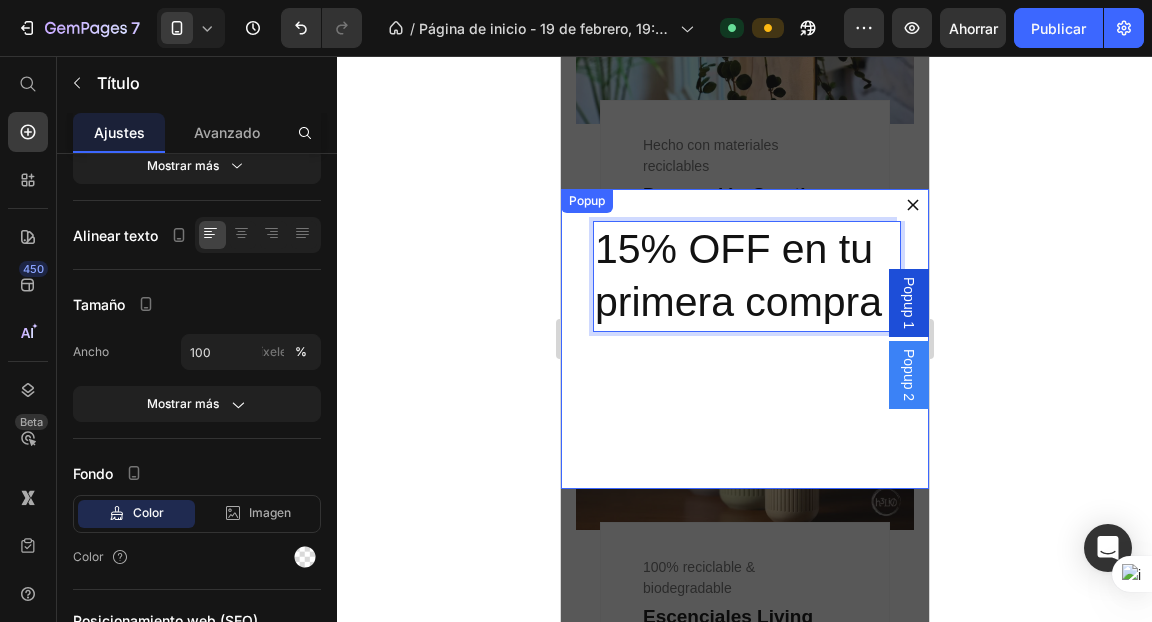 click 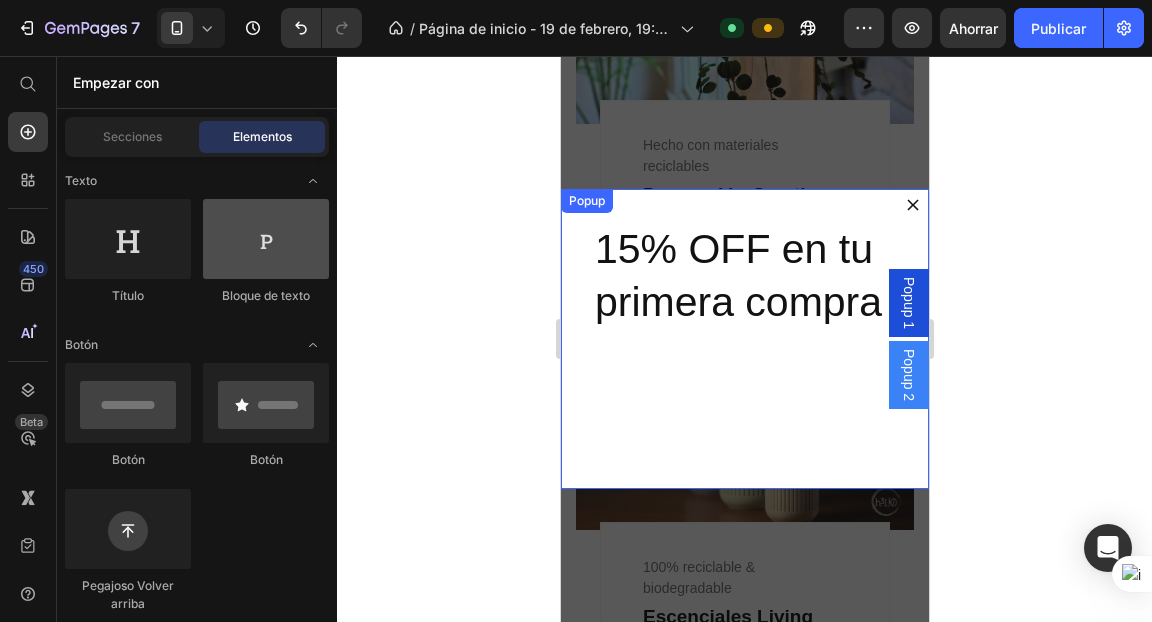 click at bounding box center (266, 239) 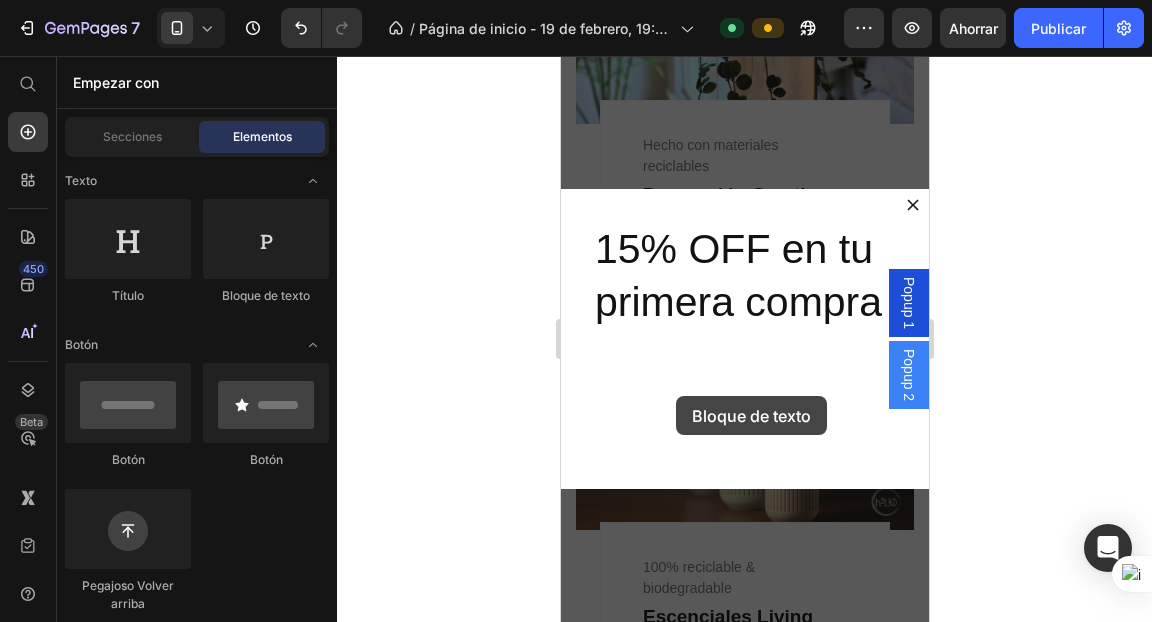 drag, startPoint x: 585, startPoint y: 348, endPoint x: 674, endPoint y: 396, distance: 101.118744 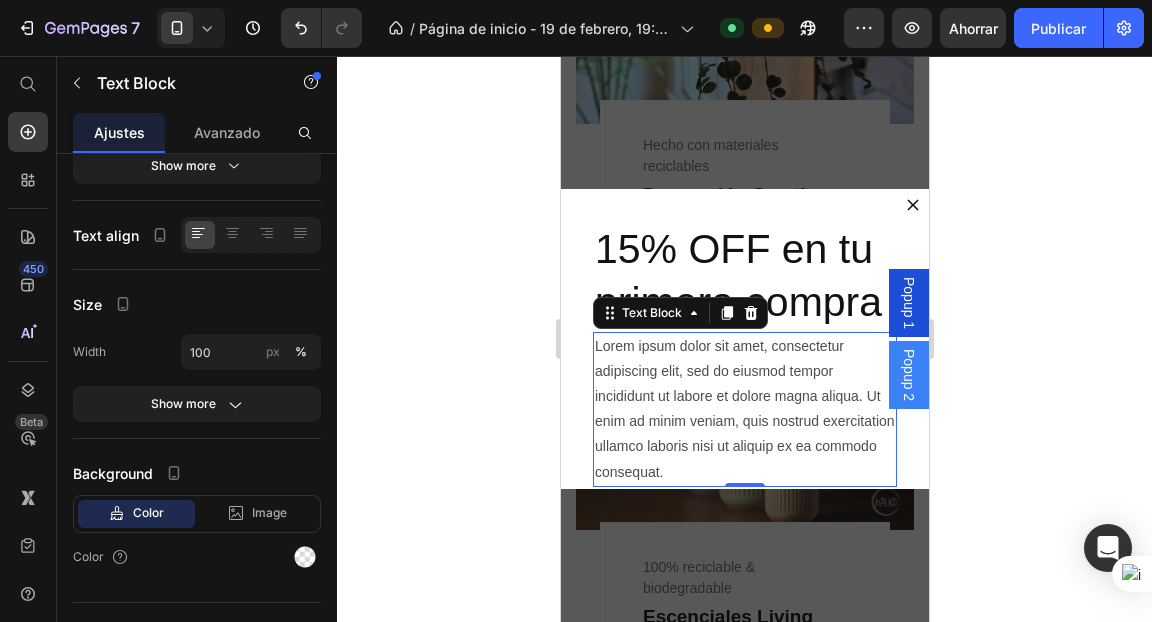 scroll, scrollTop: 0, scrollLeft: 0, axis: both 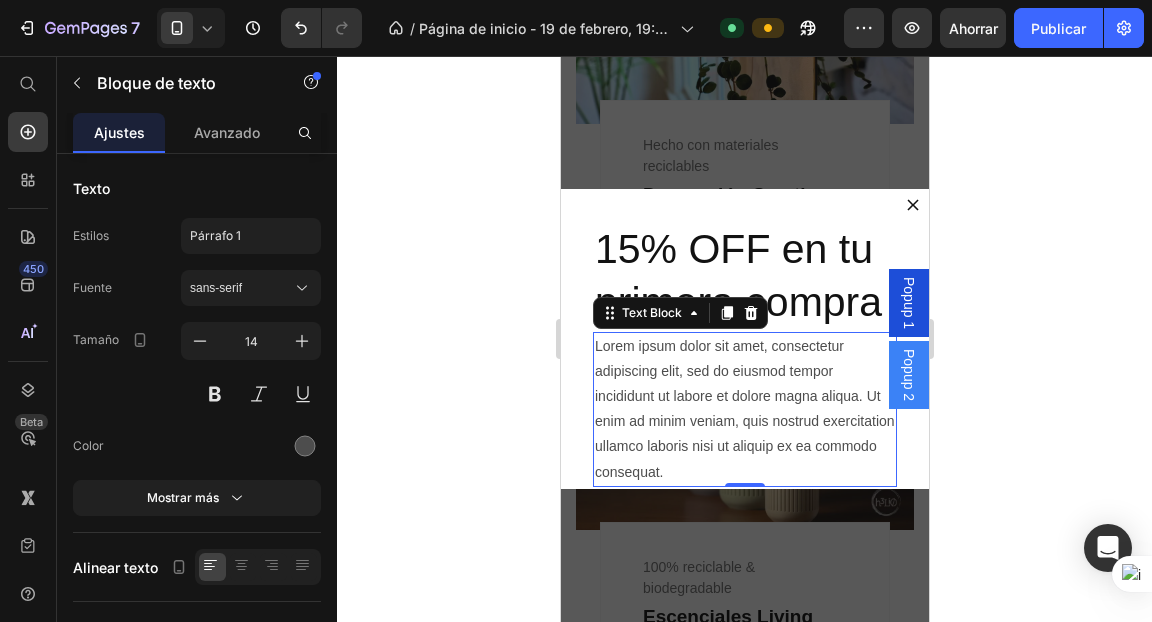 click on "Lorem ipsum dolor sit amet, consectetur adipiscing elit, sed do eiusmod tempor incididunt ut labore et dolore magna aliqua. Ut enim ad minim veniam, quis nostrud exercitation ullamco laboris nisi ut aliquip ex ea commodo consequat." at bounding box center (744, 409) 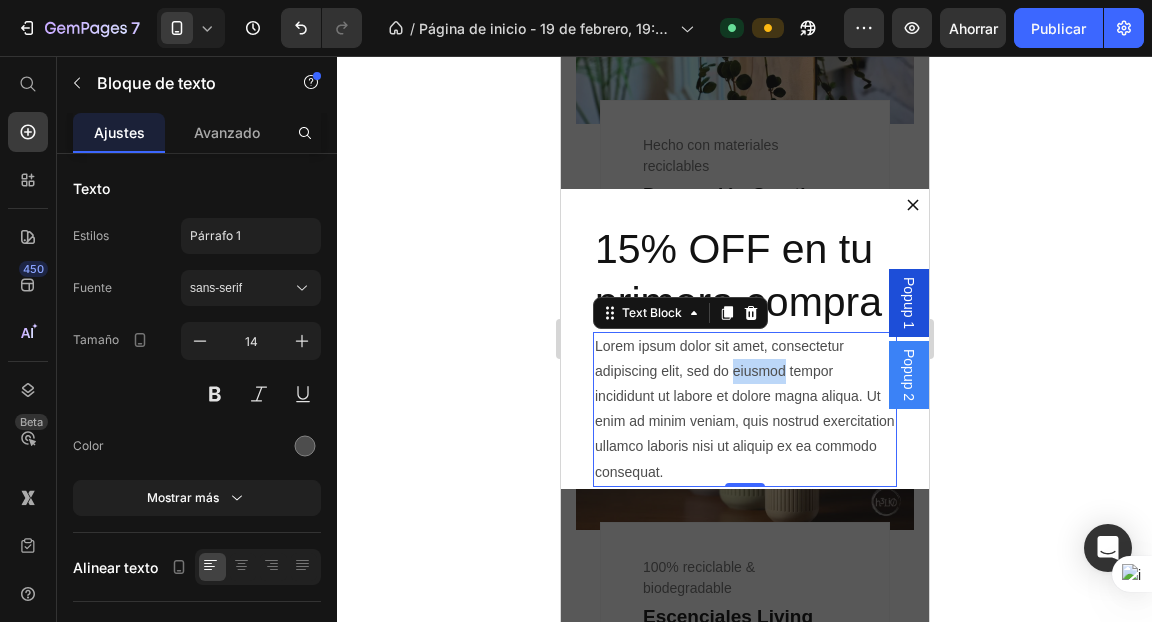 click on "Lorem ipsum dolor sit amet, consectetur adipiscing elit, sed do eiusmod tempor incididunt ut labore et dolore magna aliqua. Ut enim ad minim veniam, quis nostrud exercitation ullamco laboris nisi ut aliquip ex ea commodo consequat." at bounding box center (744, 409) 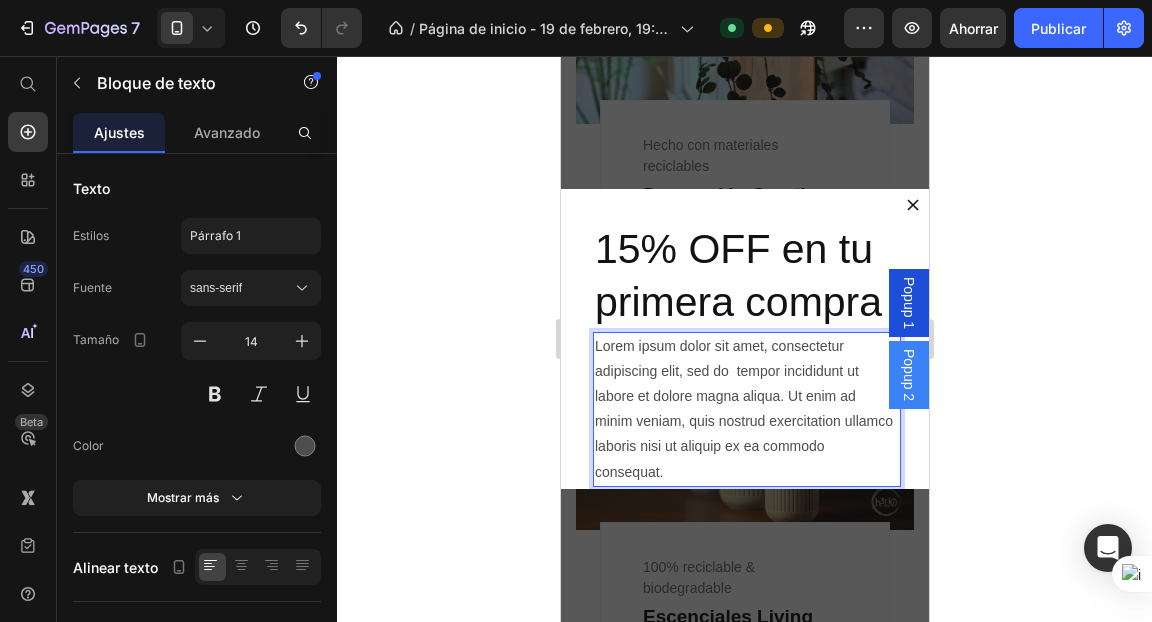 click on "Lorem ipsum dolor sit amet, consectetur adipiscing elit, sed do  tempor incididunt ut labore et dolore magna aliqua. Ut enim ad minim veniam, quis nostrud exercitation ullamco laboris nisi ut aliquip ex ea commodo consequat." at bounding box center (744, 409) 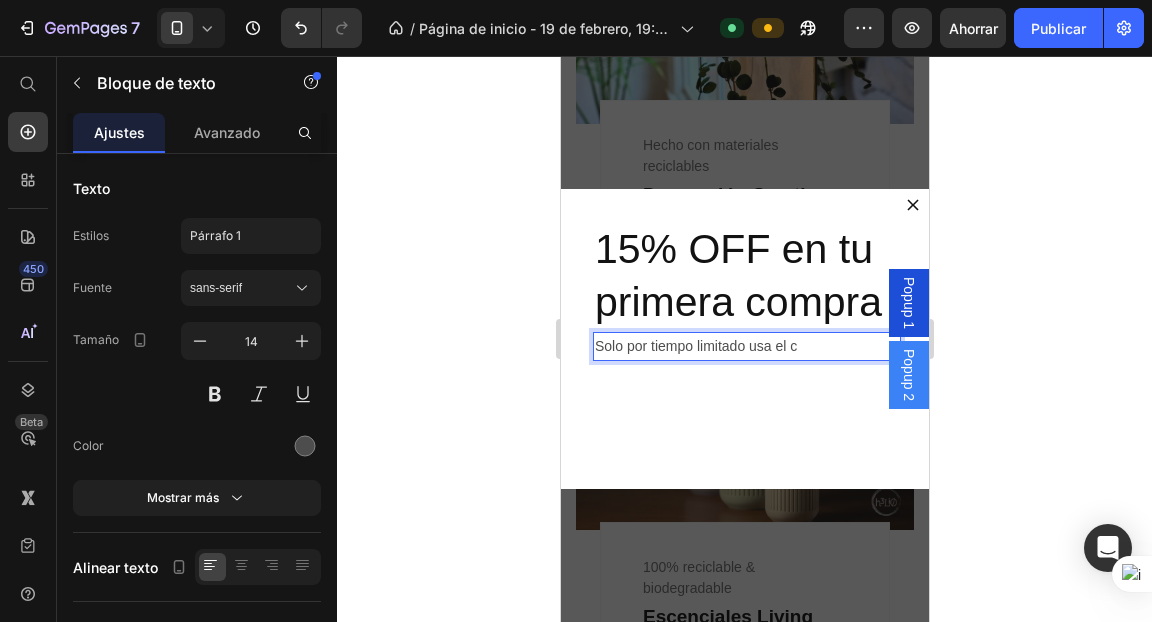 type 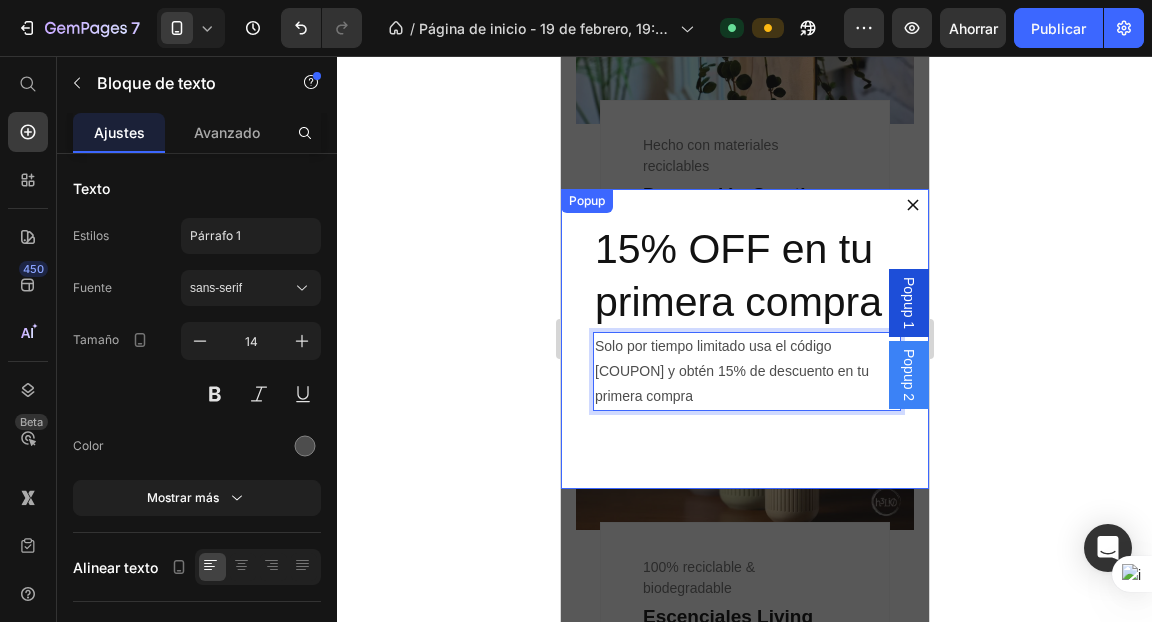 click 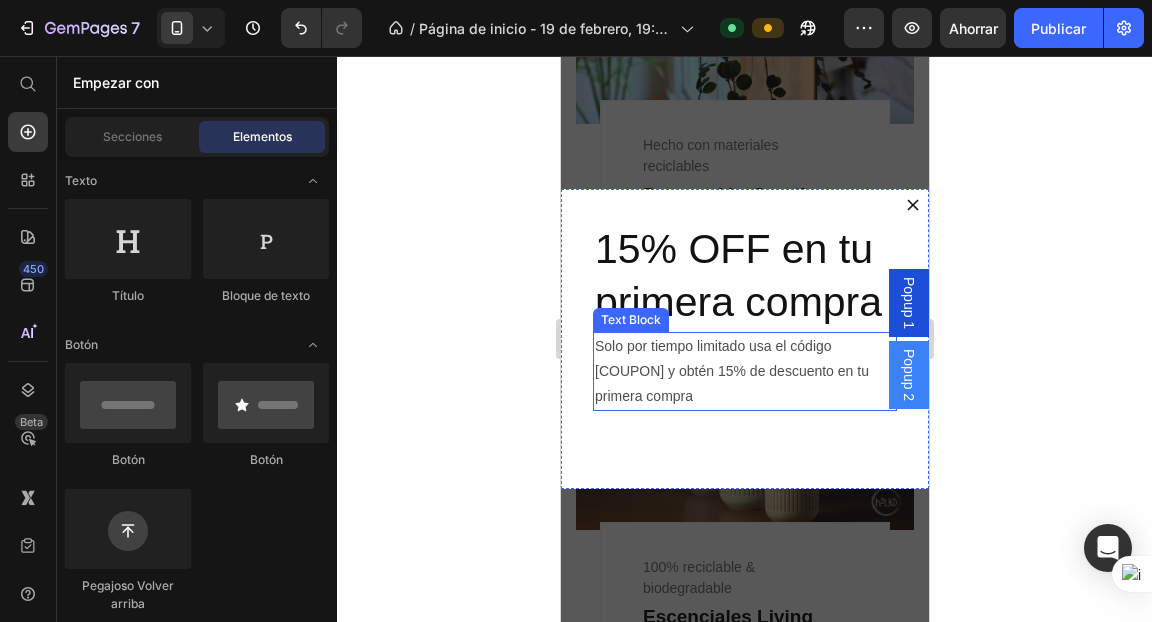 click on "Solo por tiempo limitado usa el código [COUPON] y obtén 15% de descuento en tu primera compra" at bounding box center [744, 372] 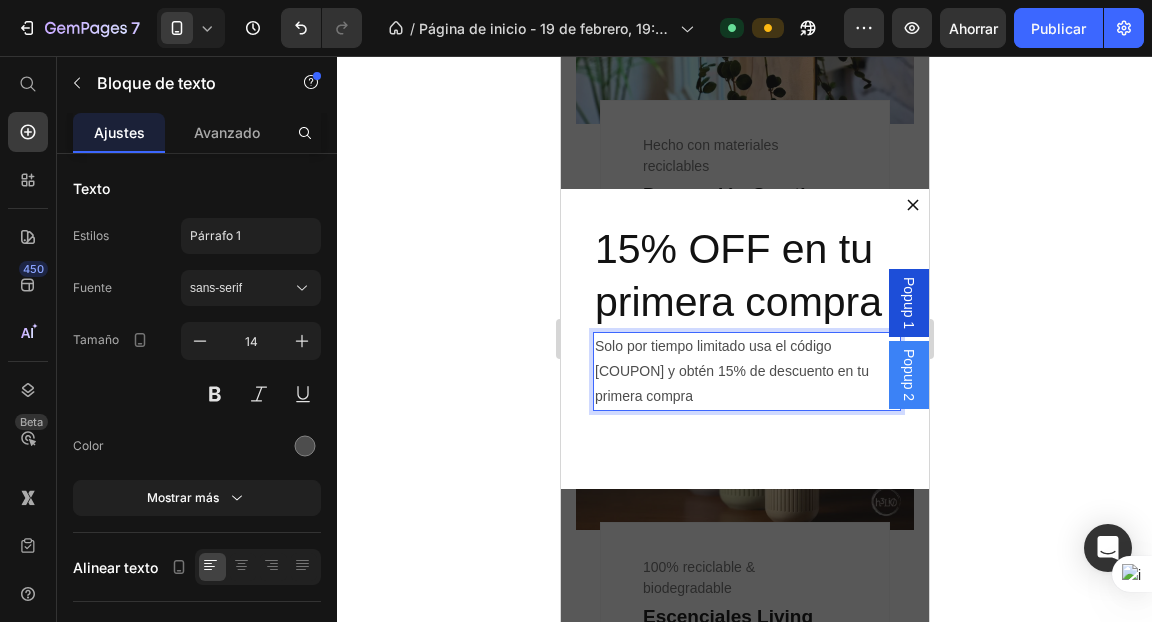 click on "Solo por tiempo limitado usa el código [COUPON] y obtén 15% de descuento en tu primera compra" at bounding box center (744, 372) 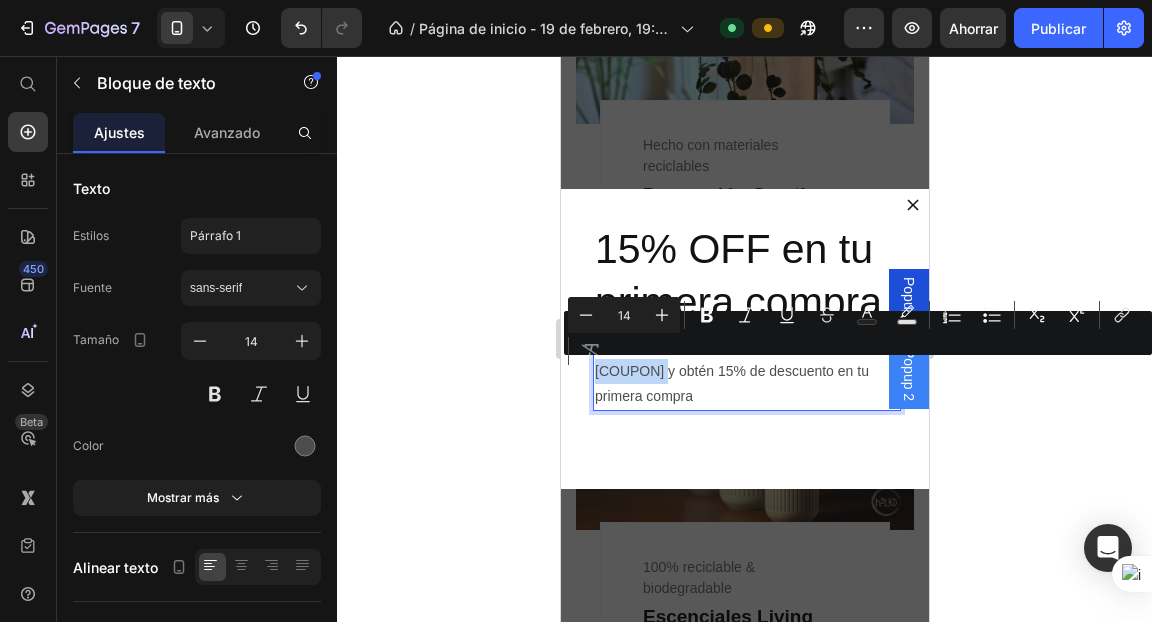 drag, startPoint x: 652, startPoint y: 372, endPoint x: 631, endPoint y: 372, distance: 21 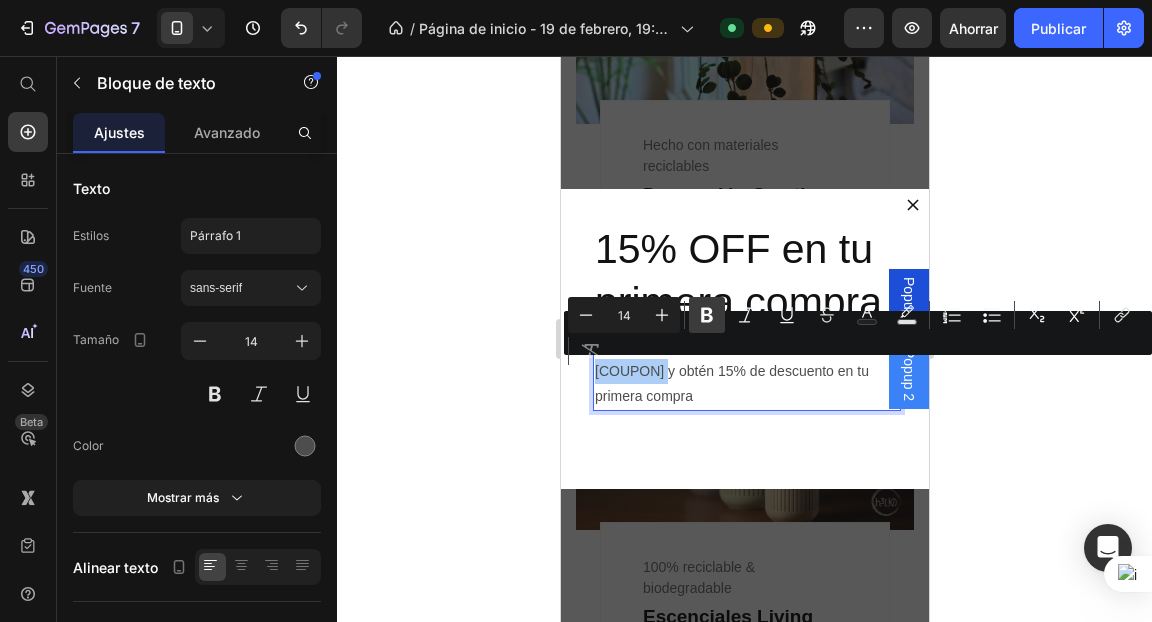 click 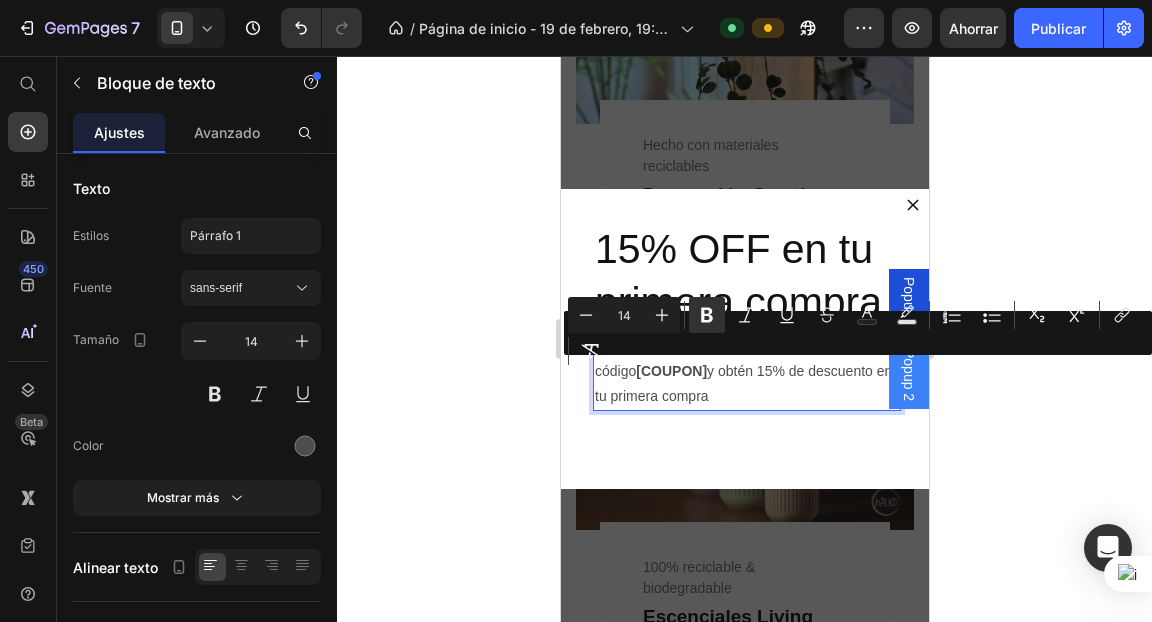 click 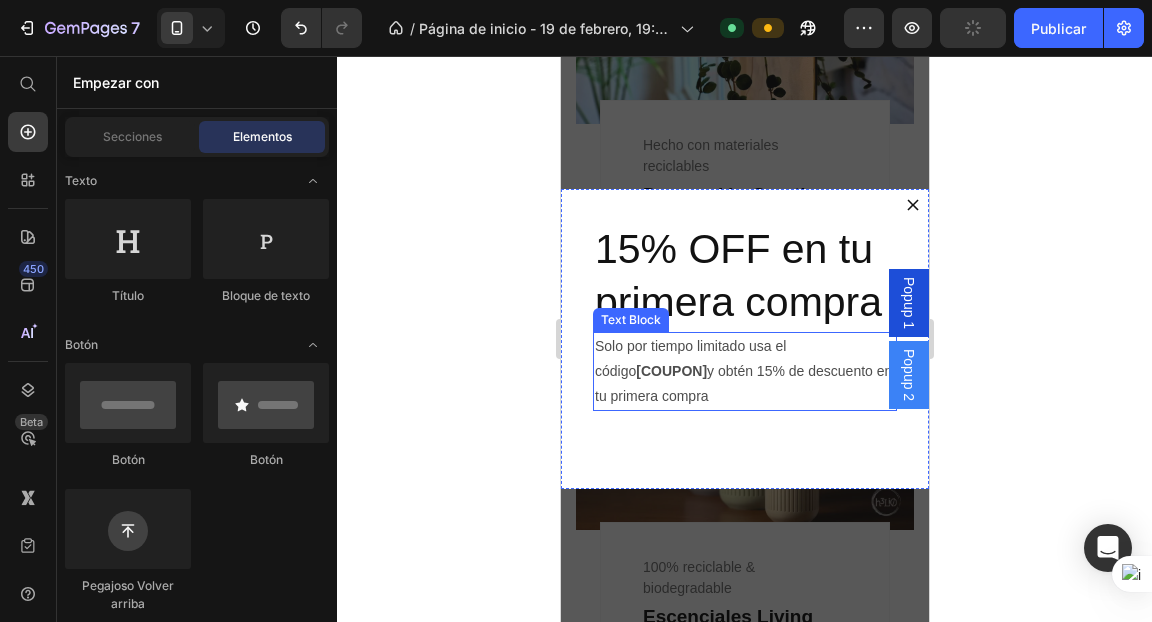 click on "Solo por tiempo limitado usa el código  mundo3d15  y obtén 15% de descuento en tu primera compra" at bounding box center (744, 372) 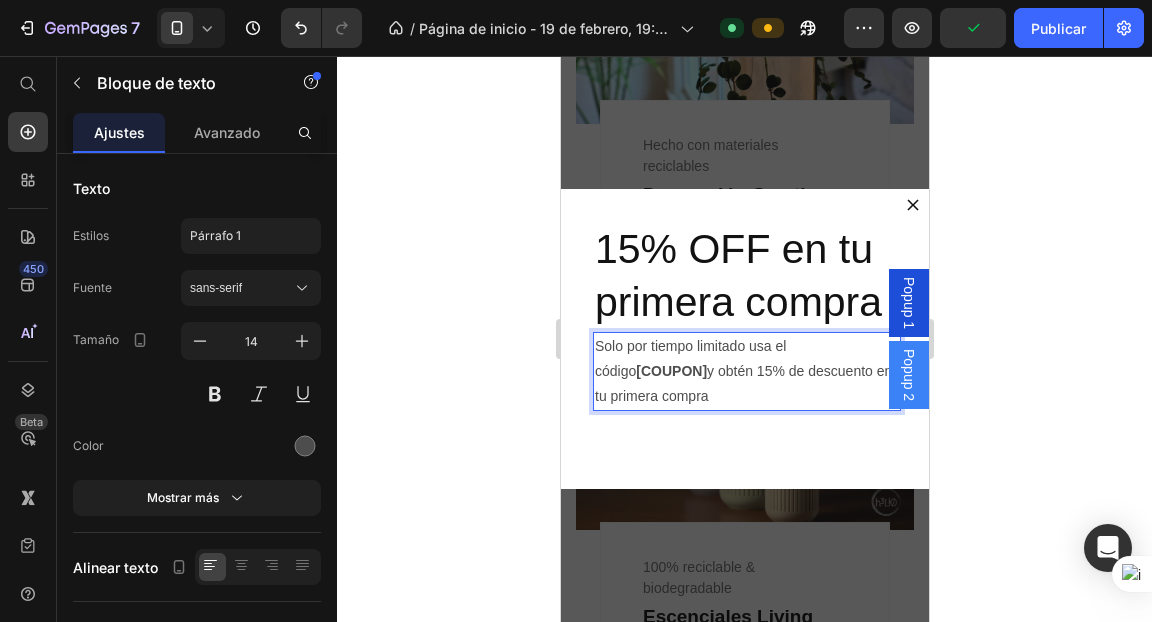 drag, startPoint x: 729, startPoint y: 372, endPoint x: 739, endPoint y: 370, distance: 10.198039 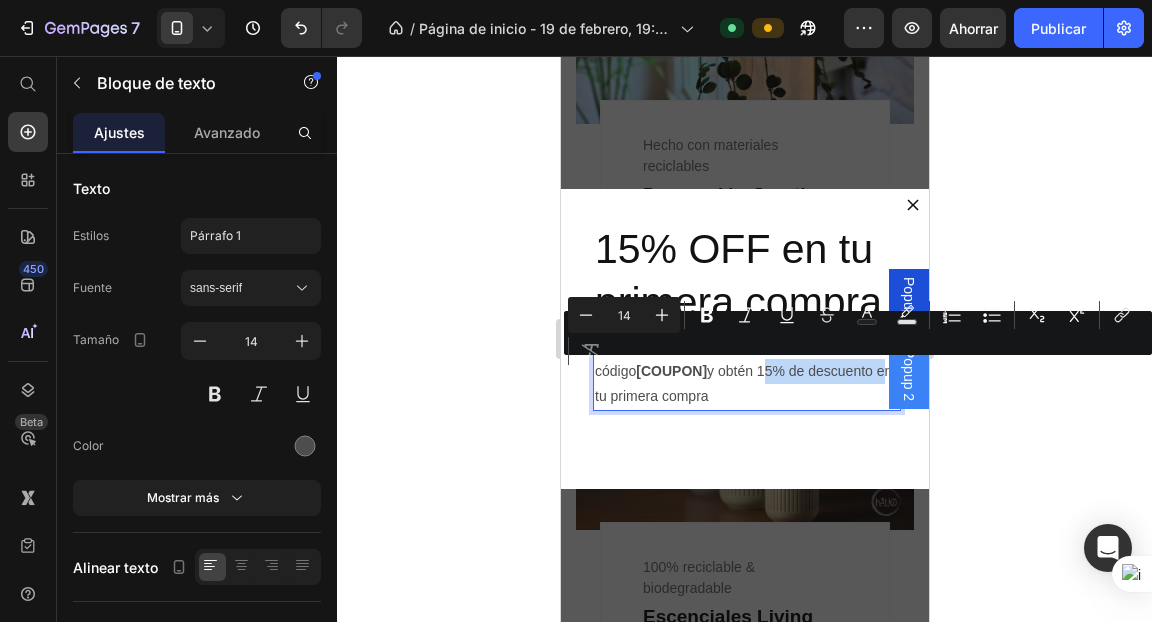drag, startPoint x: 729, startPoint y: 373, endPoint x: 842, endPoint y: 370, distance: 113.03982 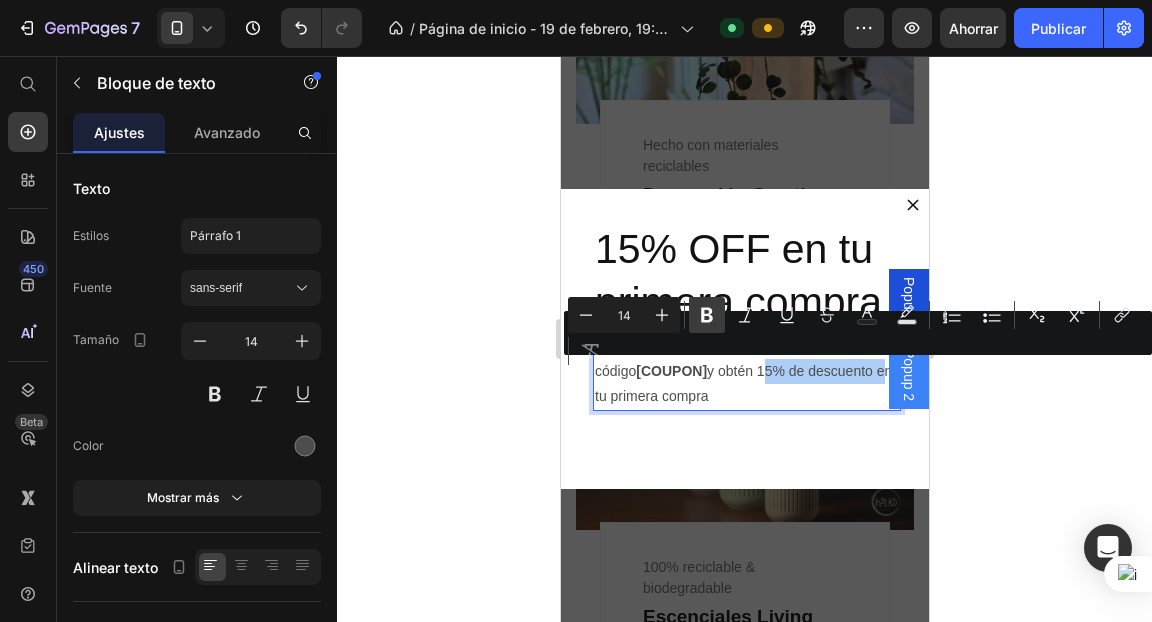 click 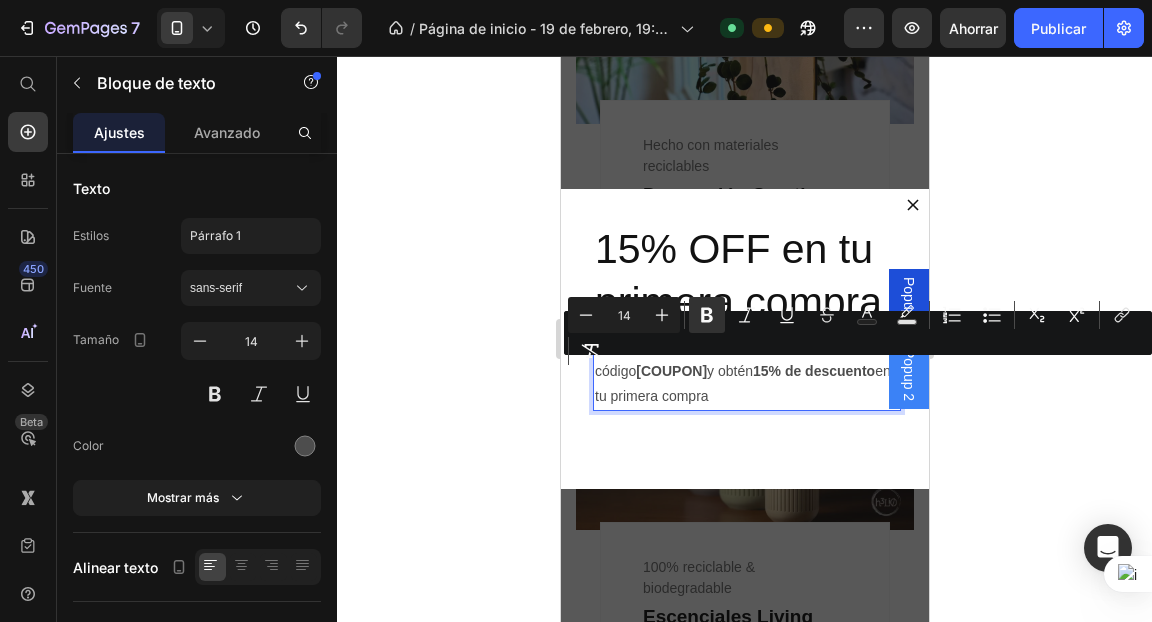 click 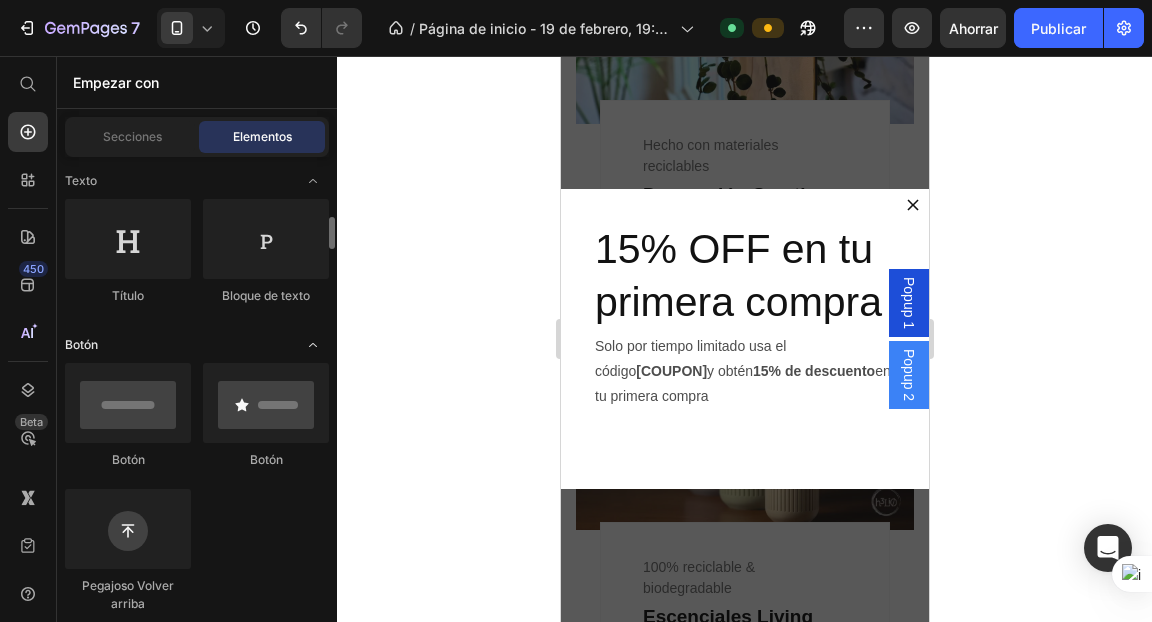 scroll, scrollTop: 351, scrollLeft: 0, axis: vertical 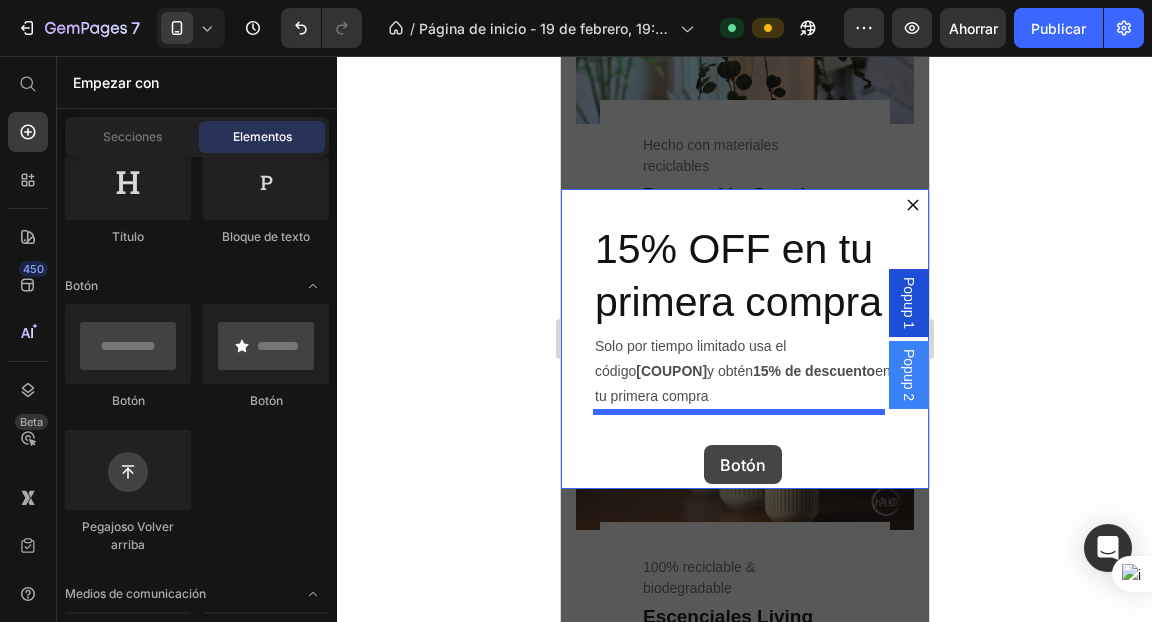 drag, startPoint x: 676, startPoint y: 418, endPoint x: 701, endPoint y: 445, distance: 36.796738 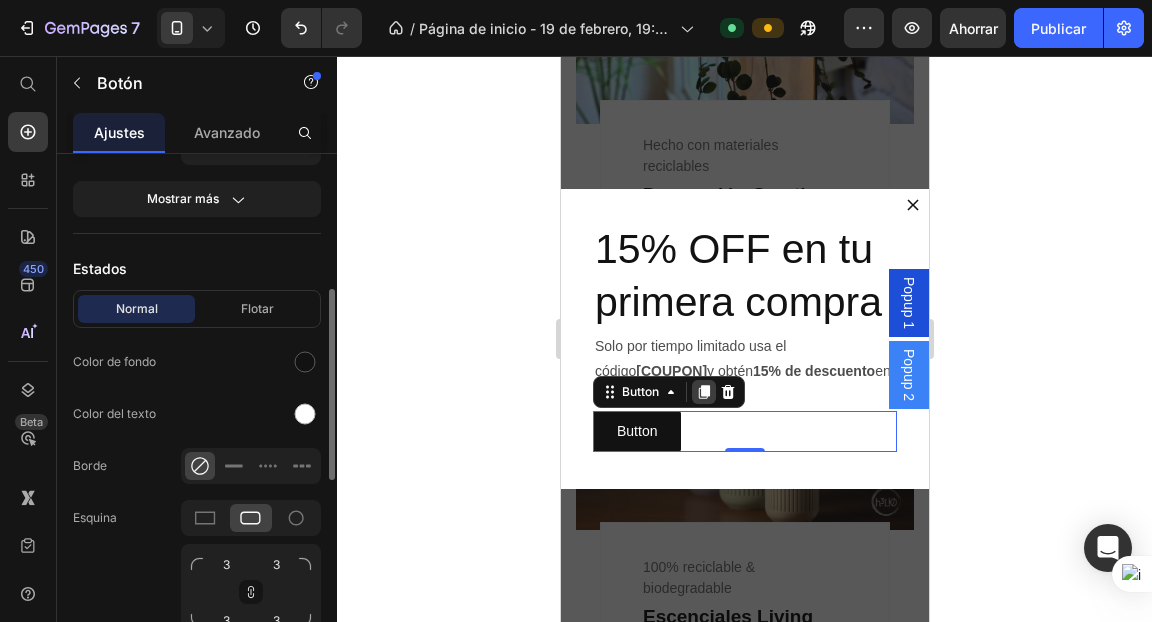 scroll, scrollTop: 368, scrollLeft: 0, axis: vertical 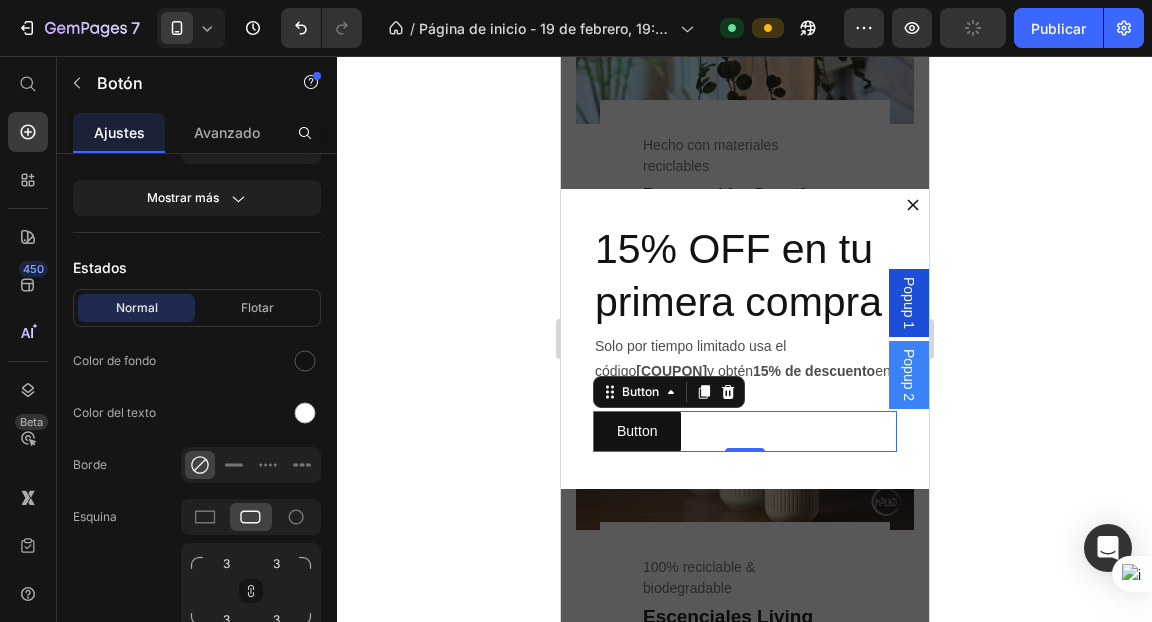 click on "Popup 2" at bounding box center [908, 375] 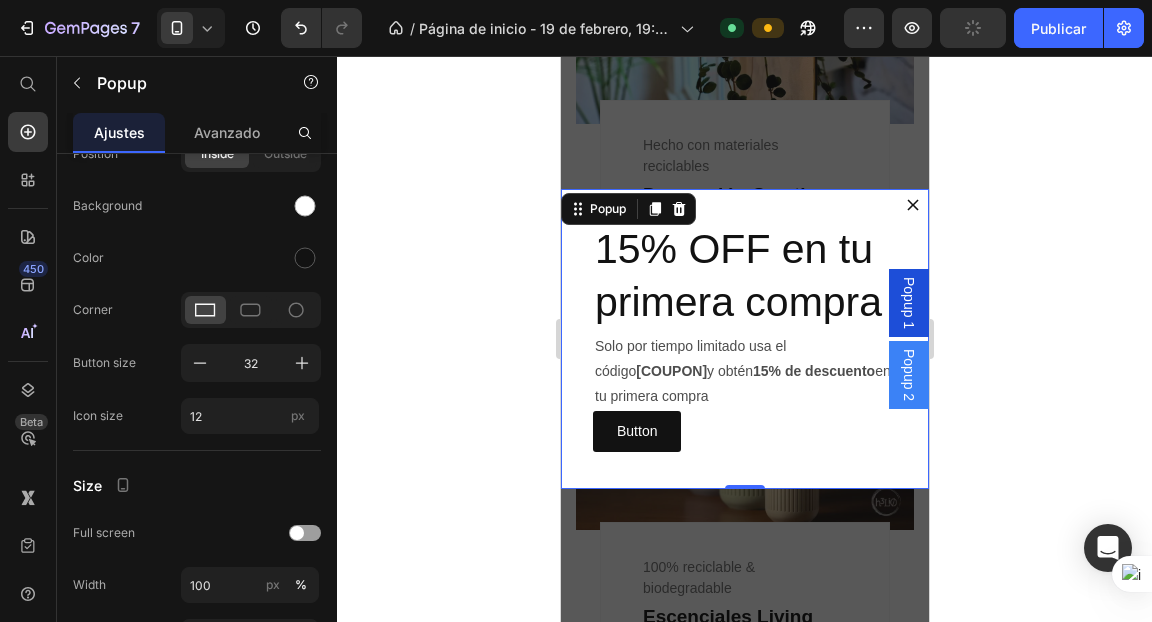 scroll, scrollTop: 0, scrollLeft: 0, axis: both 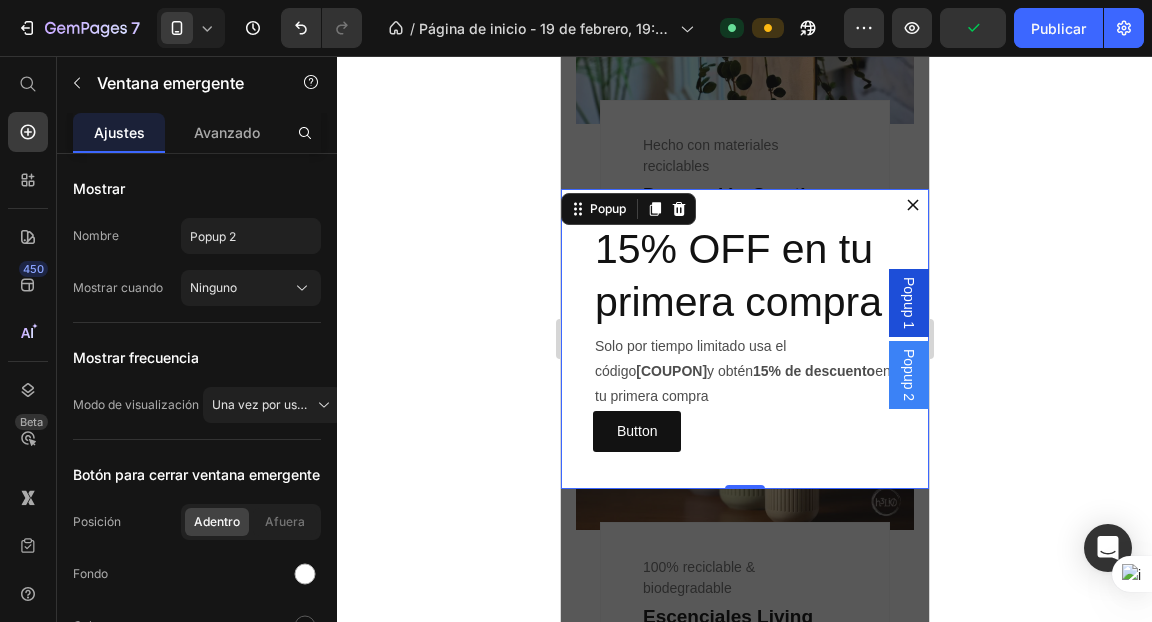 click on "Popup 1" at bounding box center [908, 303] 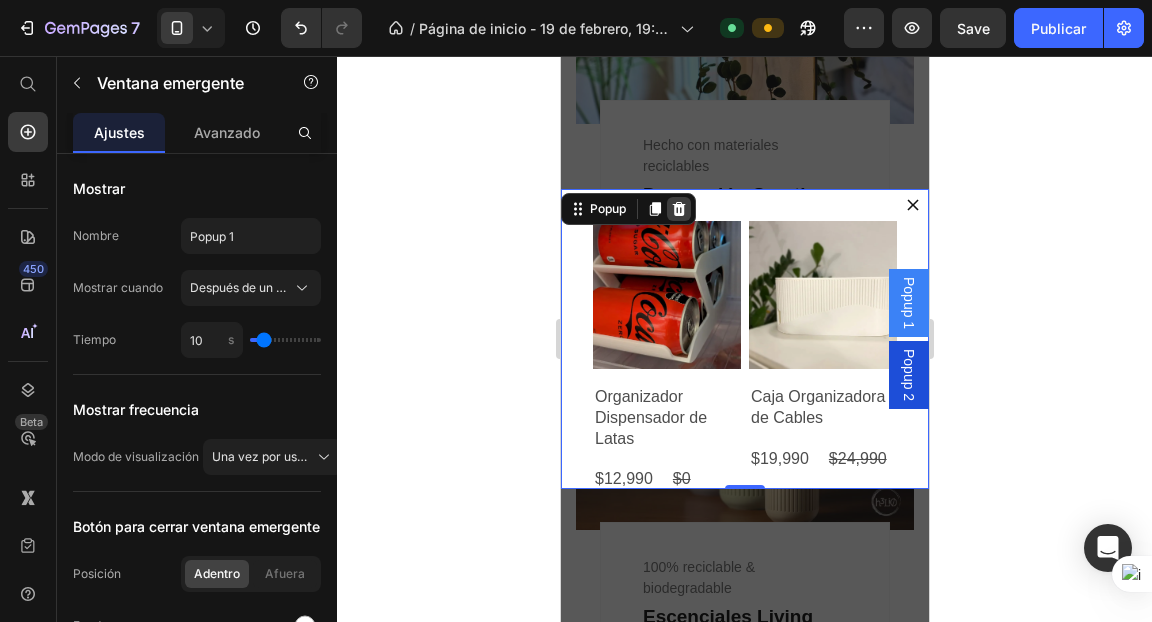 click 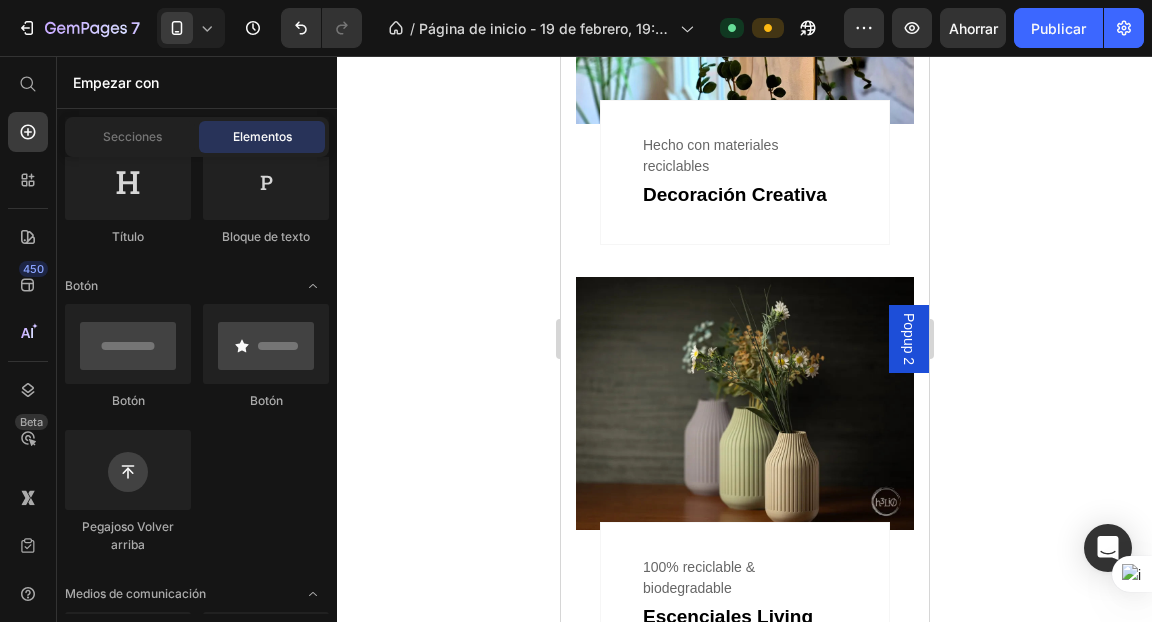 click on "Popup 2" at bounding box center (908, 339) 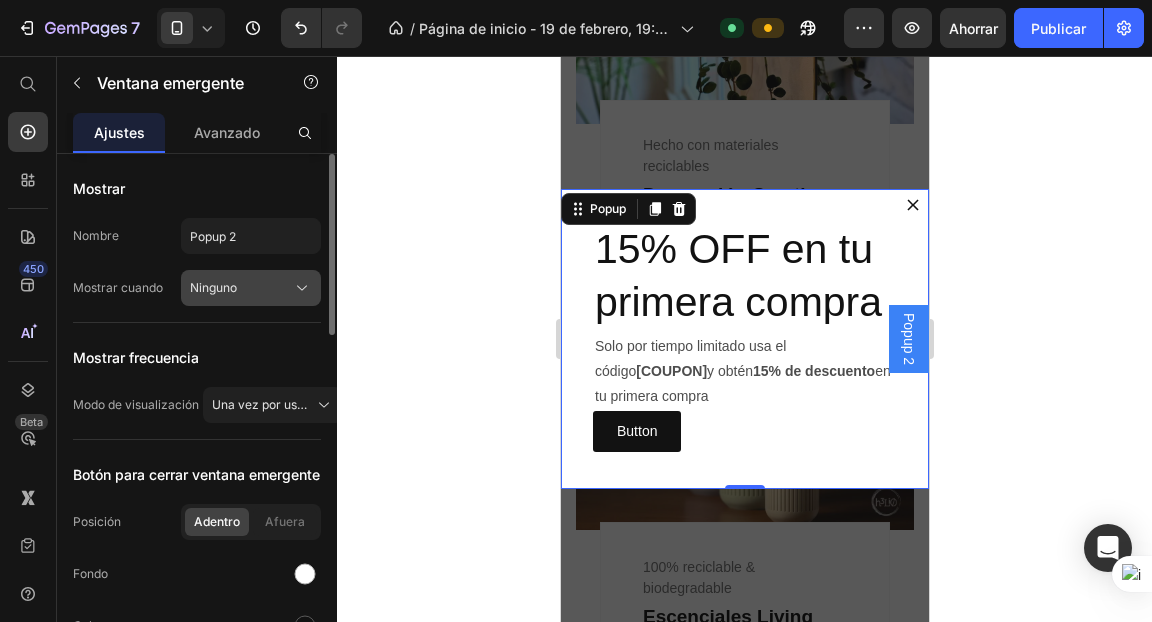 click on "Ninguno" 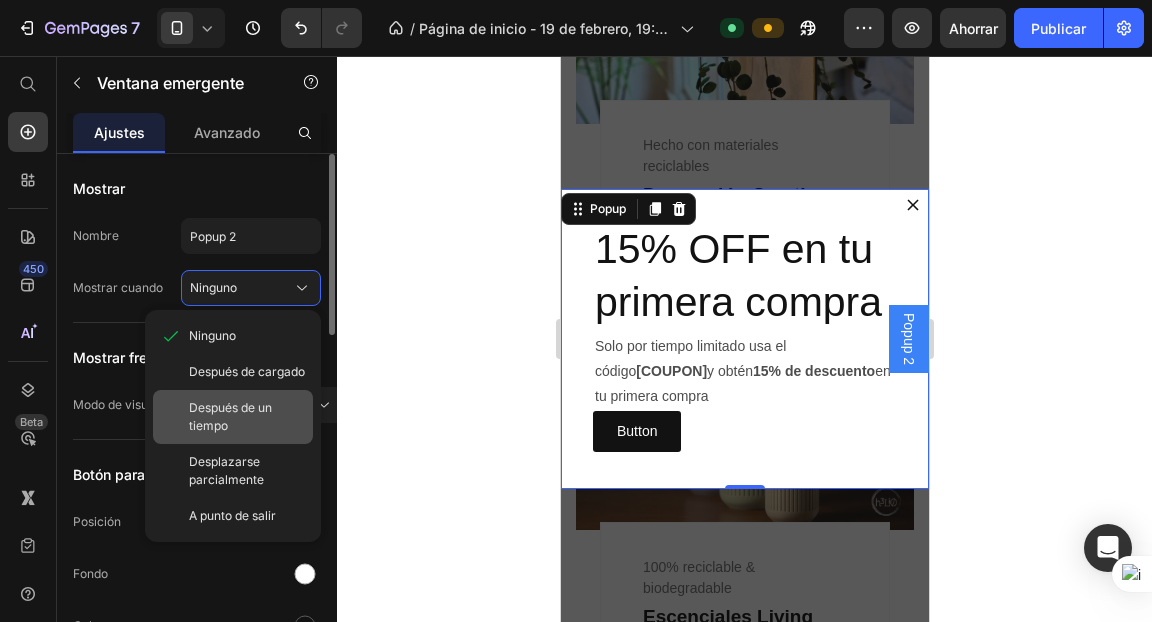 click on "Después de un tiempo" at bounding box center [230, 416] 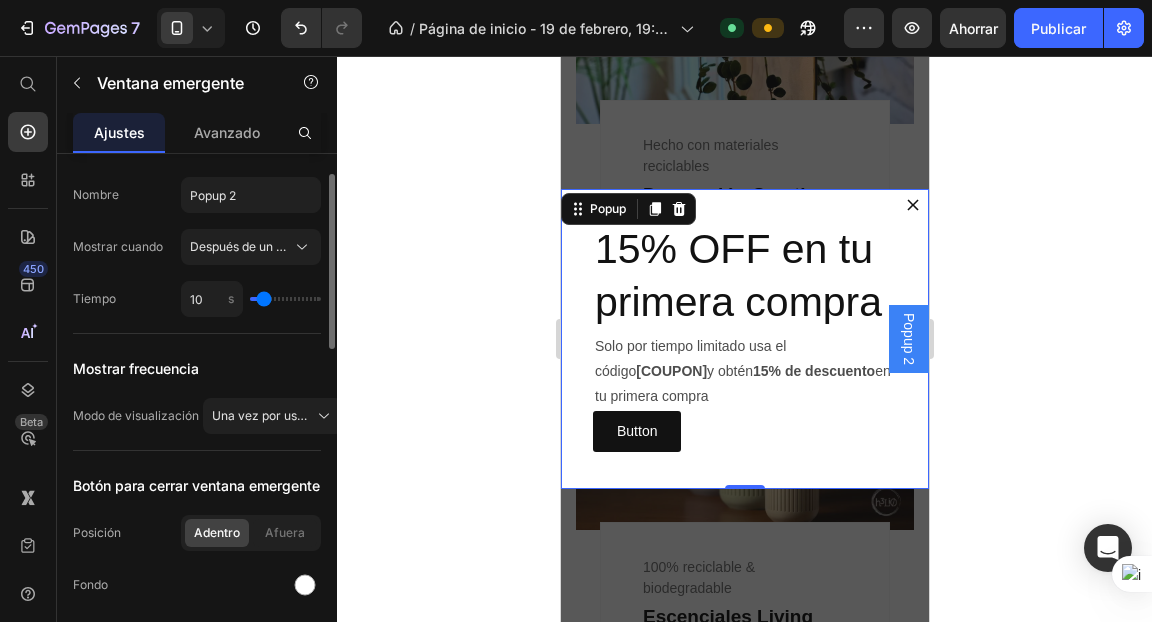 scroll, scrollTop: 46, scrollLeft: 0, axis: vertical 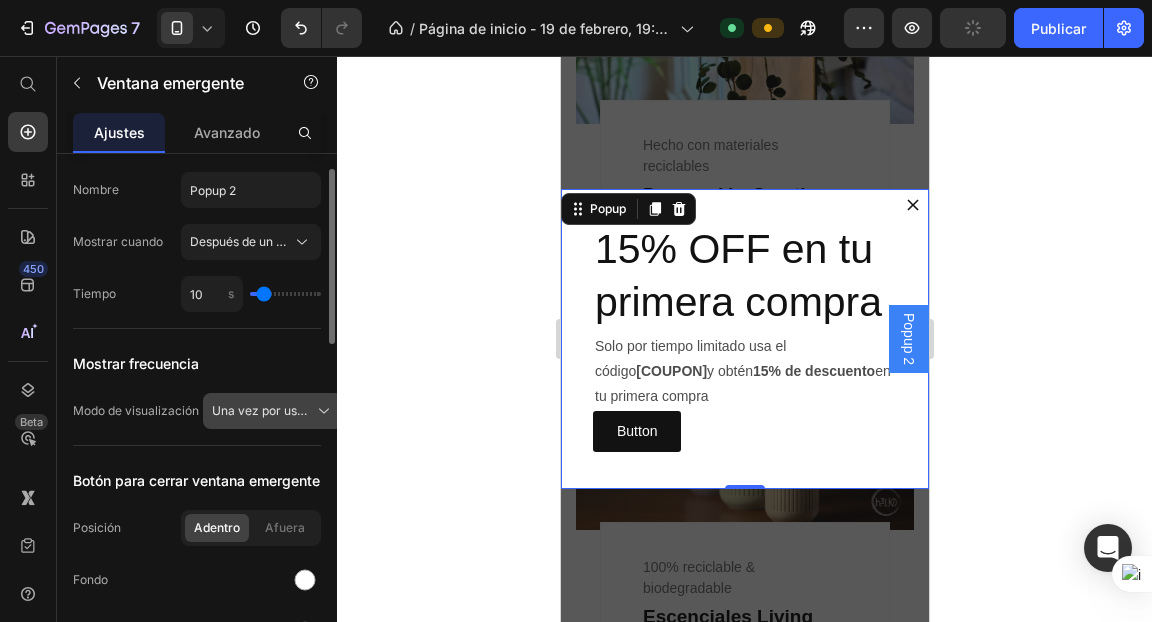 click on "Una vez por usuario" at bounding box center [273, 411] 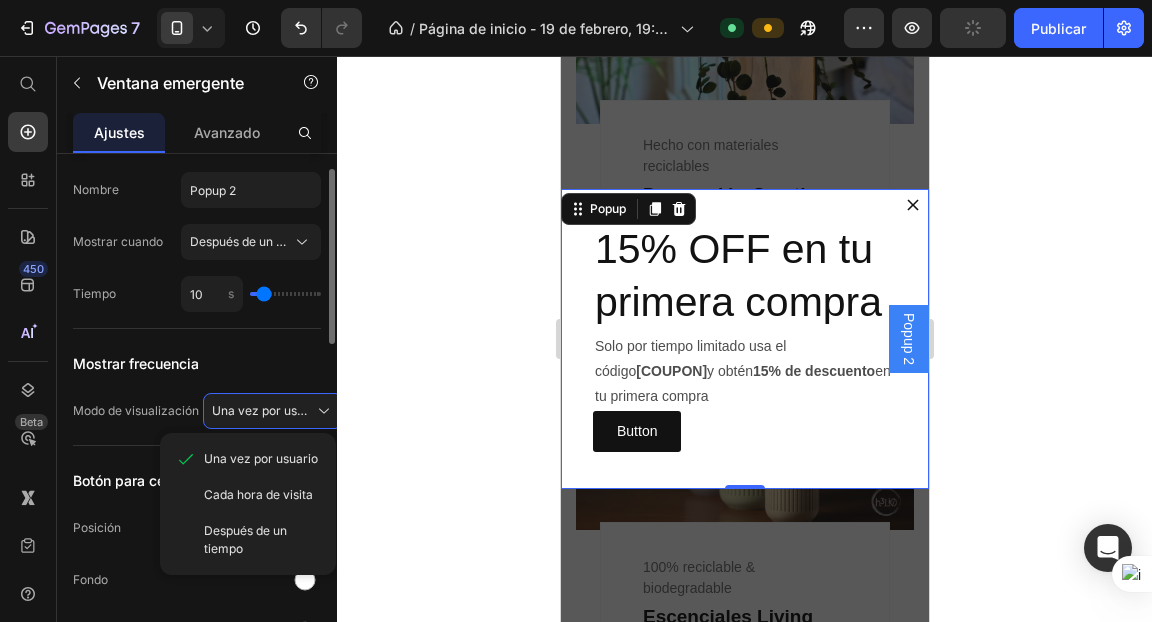 click on "Mostrar frecuencia Modo de visualización Una vez por usuario Una vez por usuario Cada hora de visita Después de un tiempo" 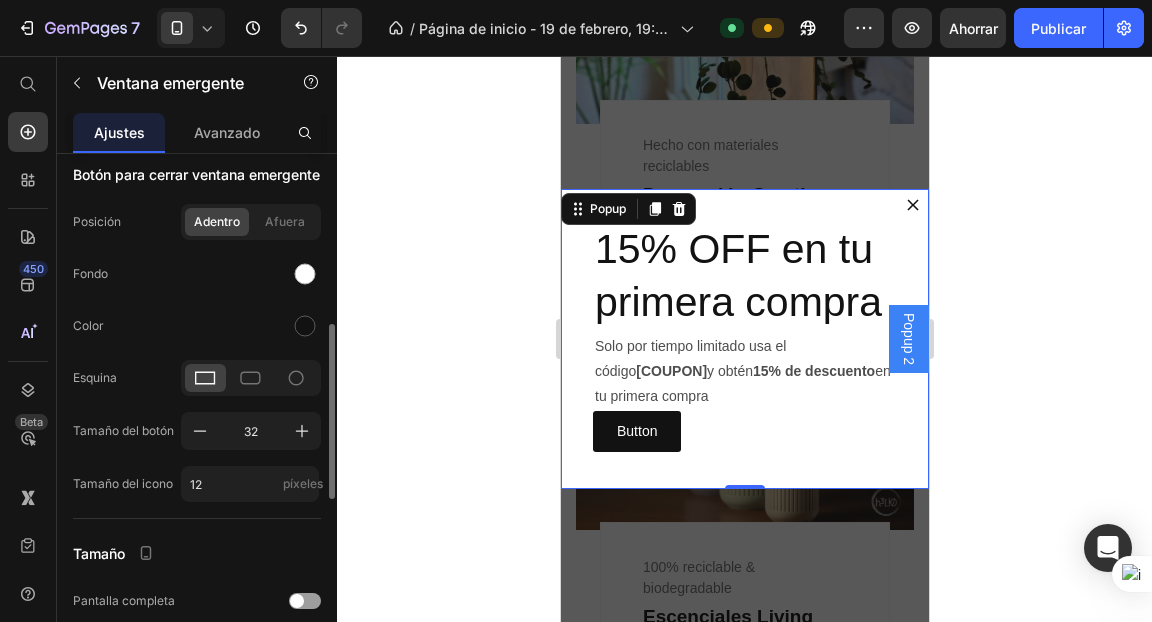 scroll, scrollTop: 392, scrollLeft: 0, axis: vertical 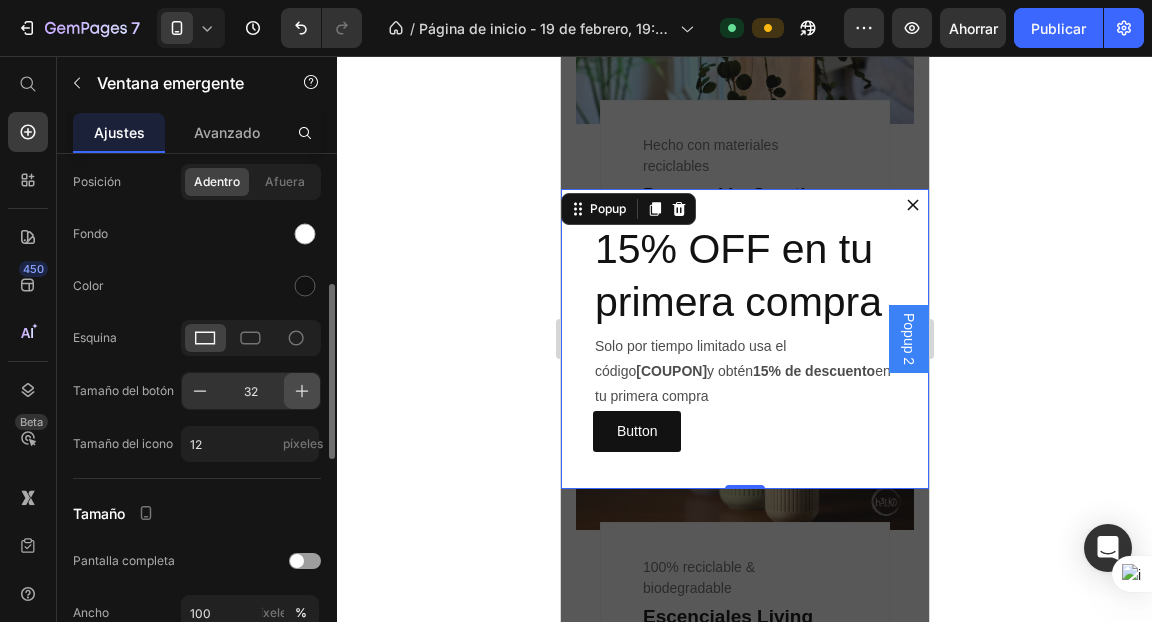 click 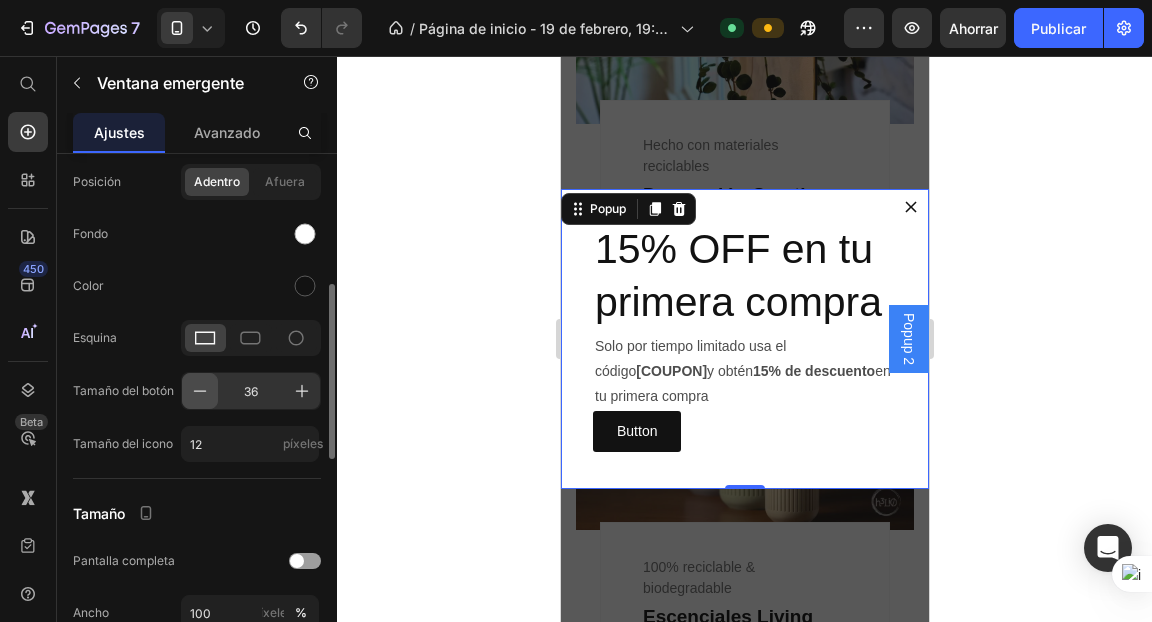 click 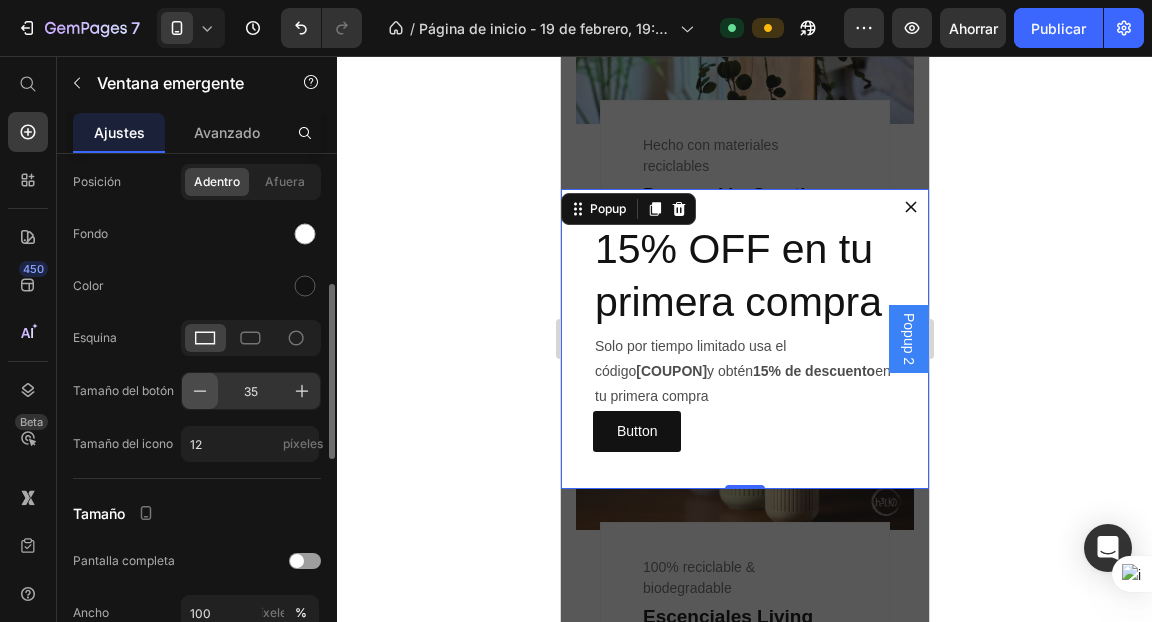 click 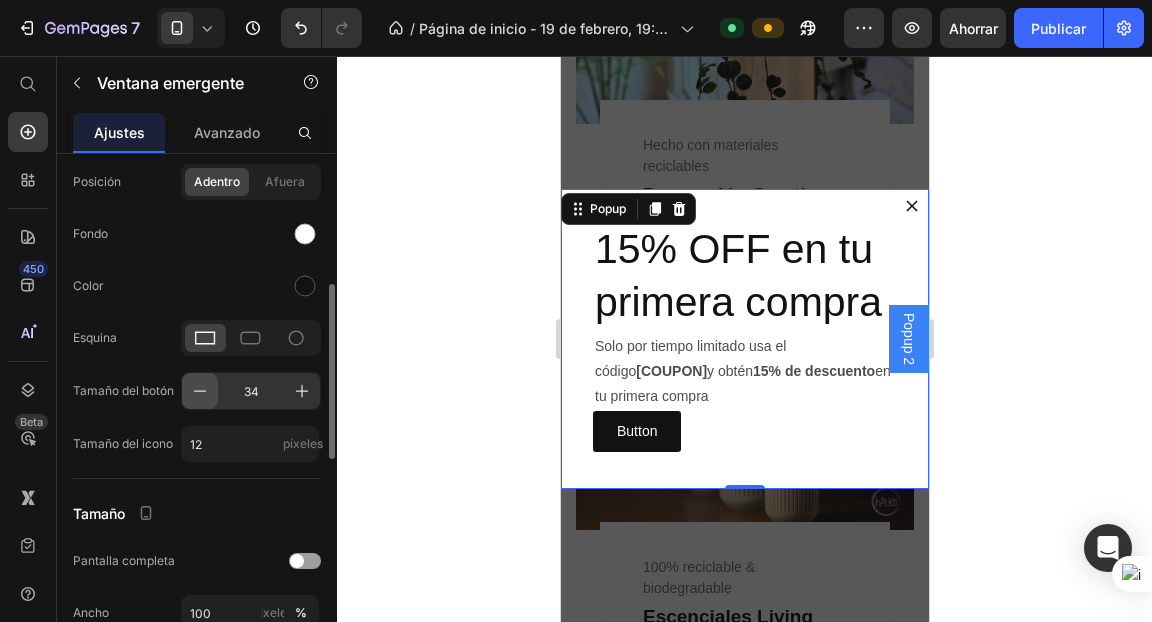 click 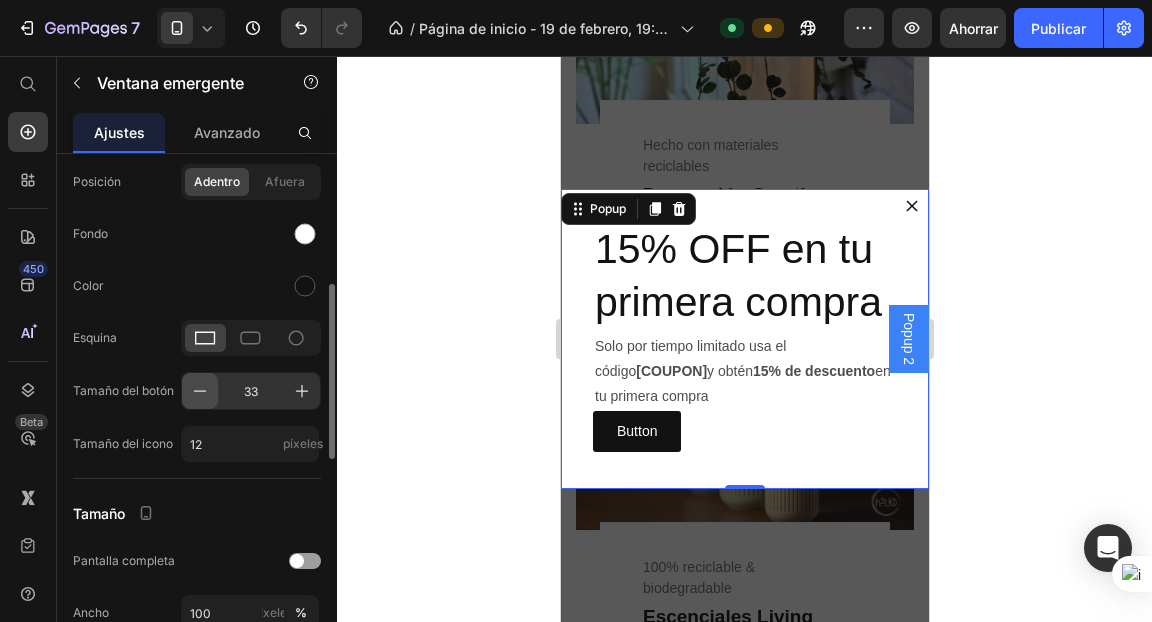 click 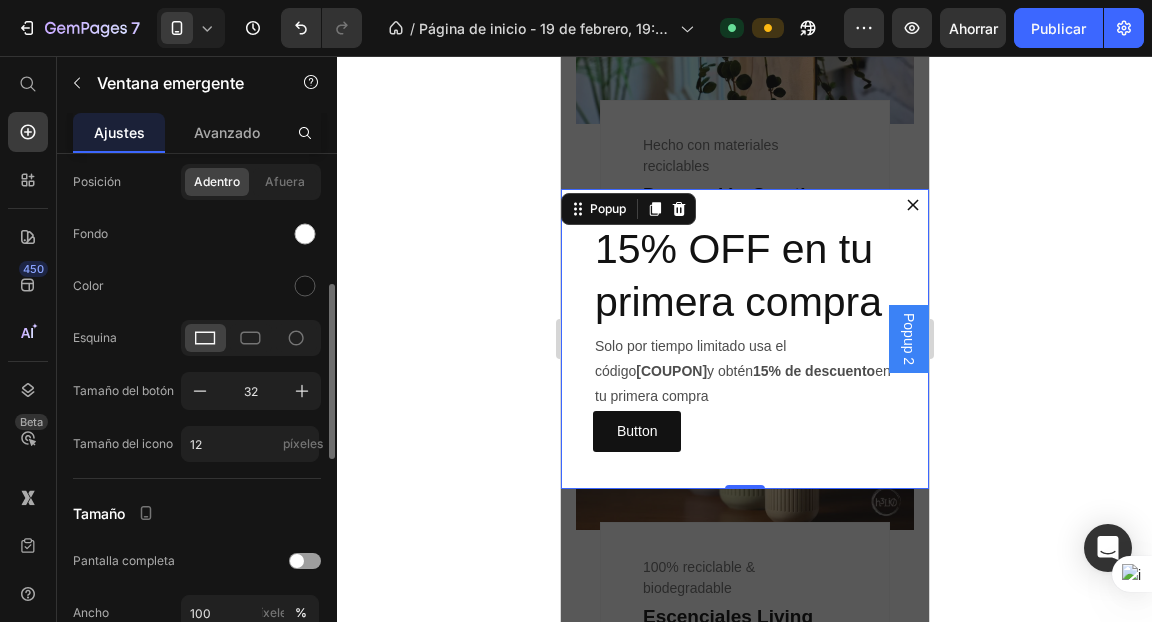 scroll, scrollTop: 430, scrollLeft: 0, axis: vertical 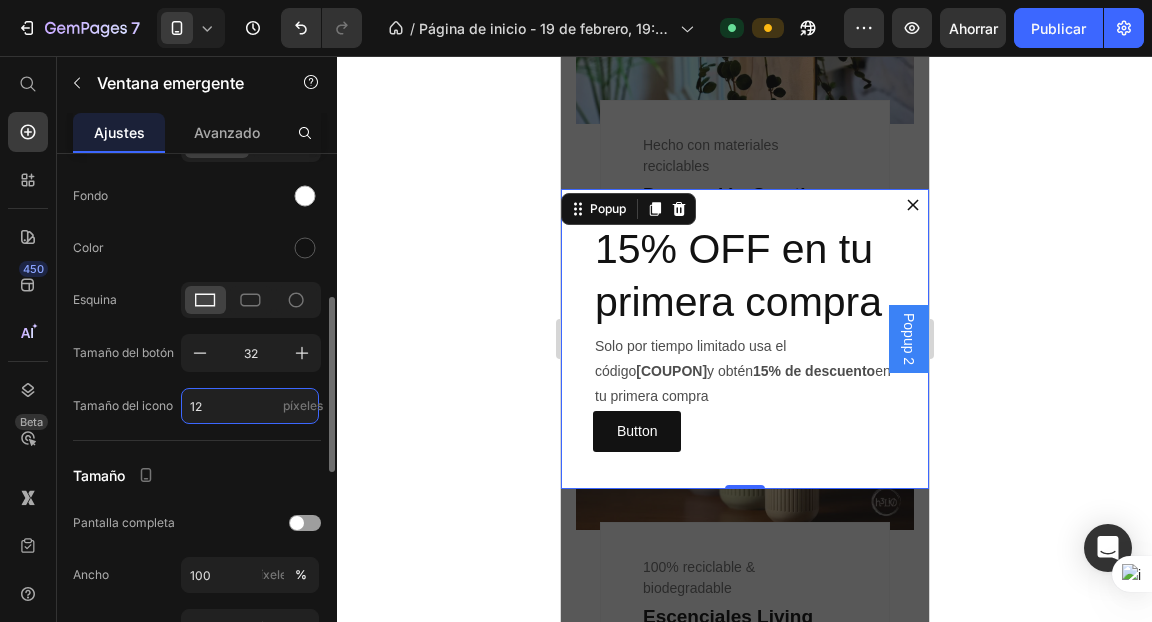 click on "12" at bounding box center (250, 406) 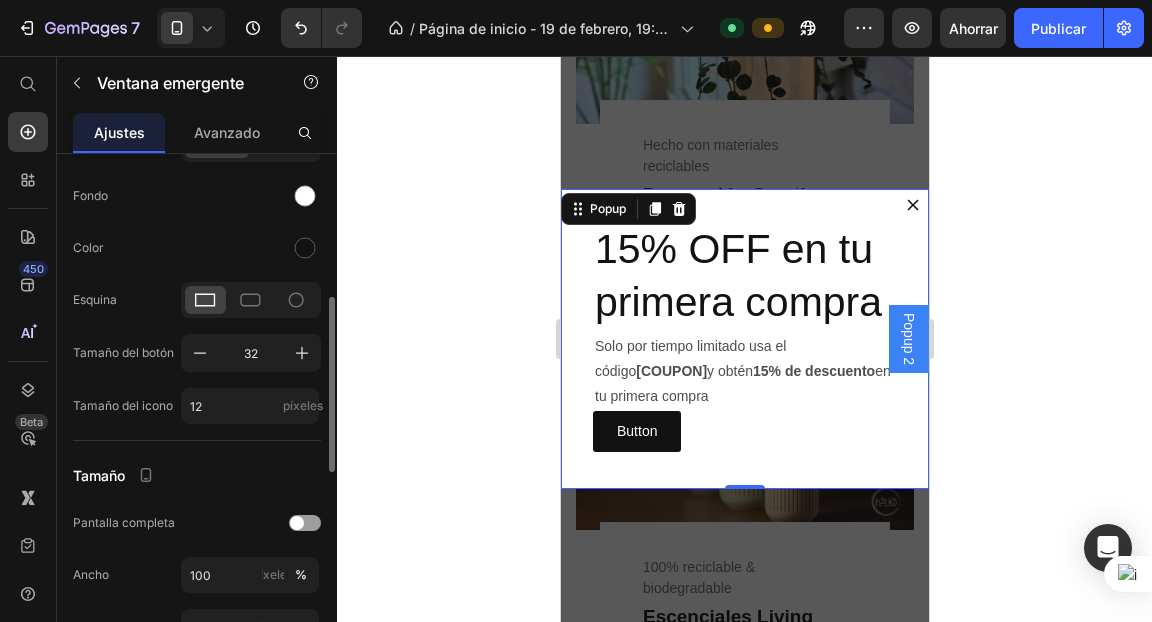 click on "Mostrar Nombre Popup 2 Mostrar cuando Después de un tiempo Tiempo 10 s Mostrar frecuencia Modo de visualización Una vez por usuario Botón para cerrar ventana emergente Posición Adentro Afuera Fondo Color Esquina Tamaño del botón 32 Tamaño del icono 12 píxeles Tamaño Pantalla completa Ancho 100 píxeles % Altura píxeles % Fondo Color Cubrir Color Opacidad 70 % Haga clic en la superposición para cerrar la ventana emergente Posición Efecto Desteñir" at bounding box center [197, 465] 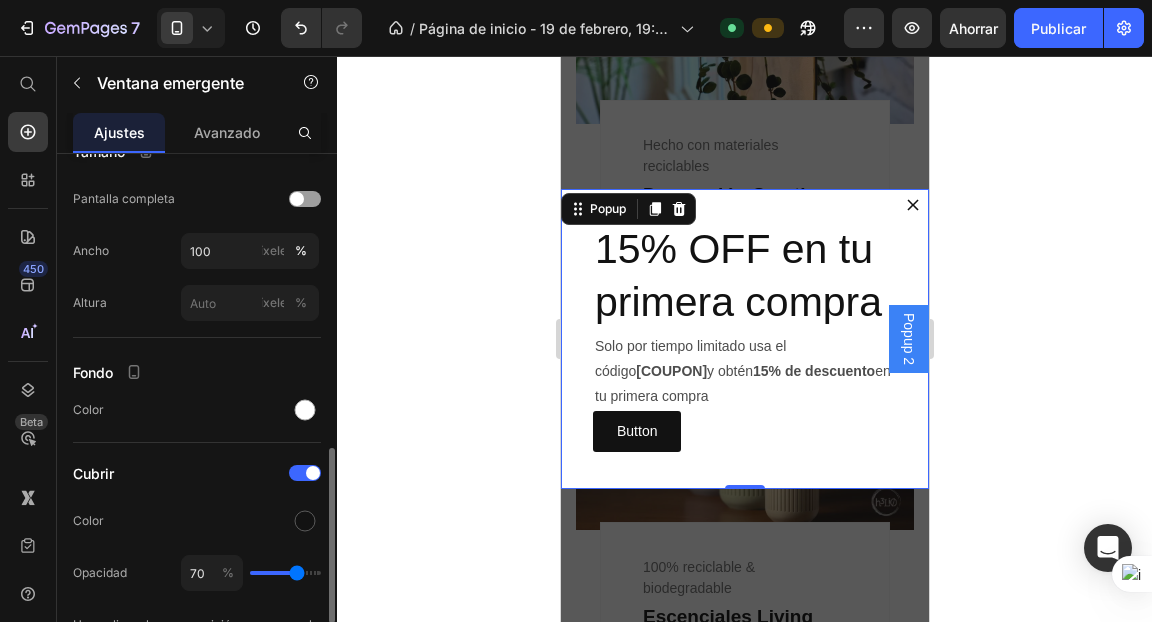 scroll, scrollTop: 786, scrollLeft: 0, axis: vertical 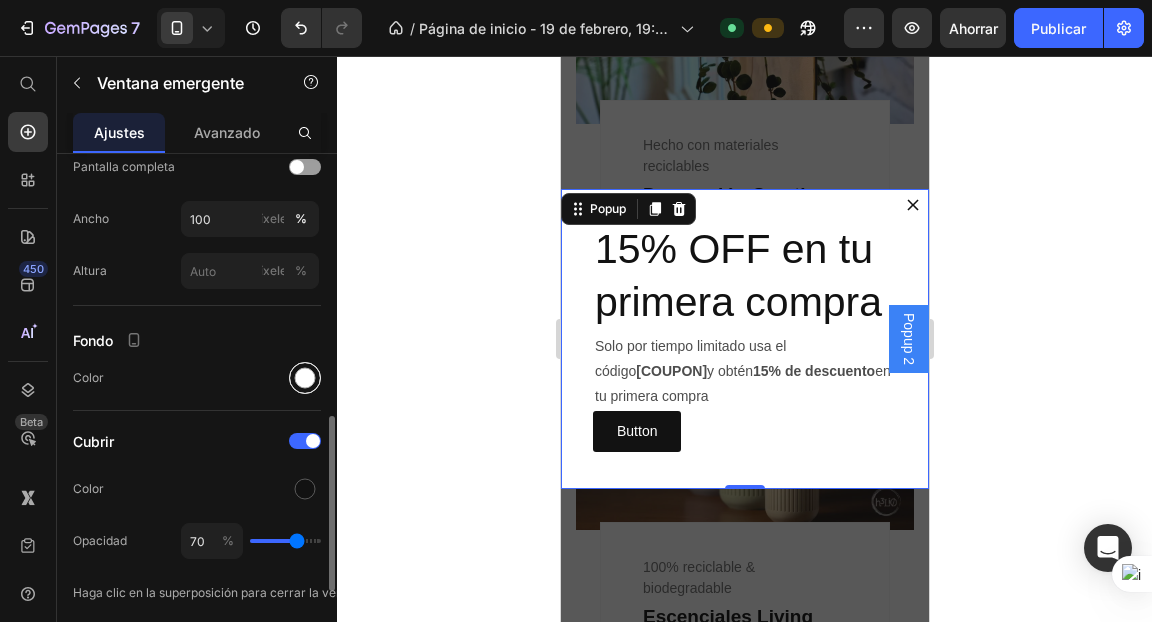 click at bounding box center (305, 378) 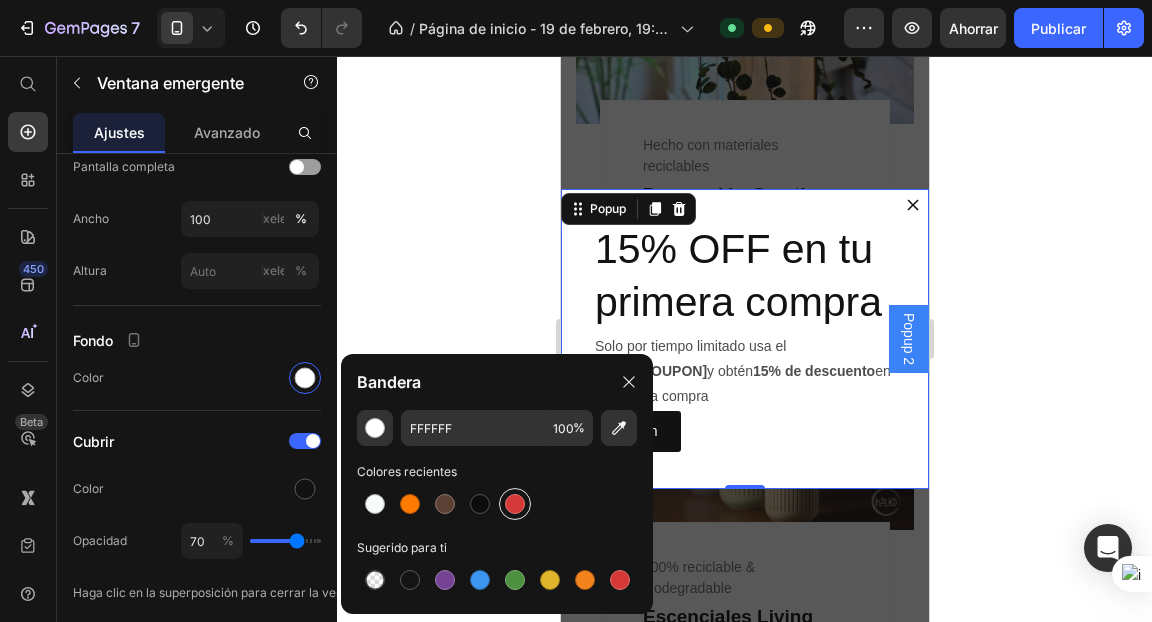 click at bounding box center (515, 504) 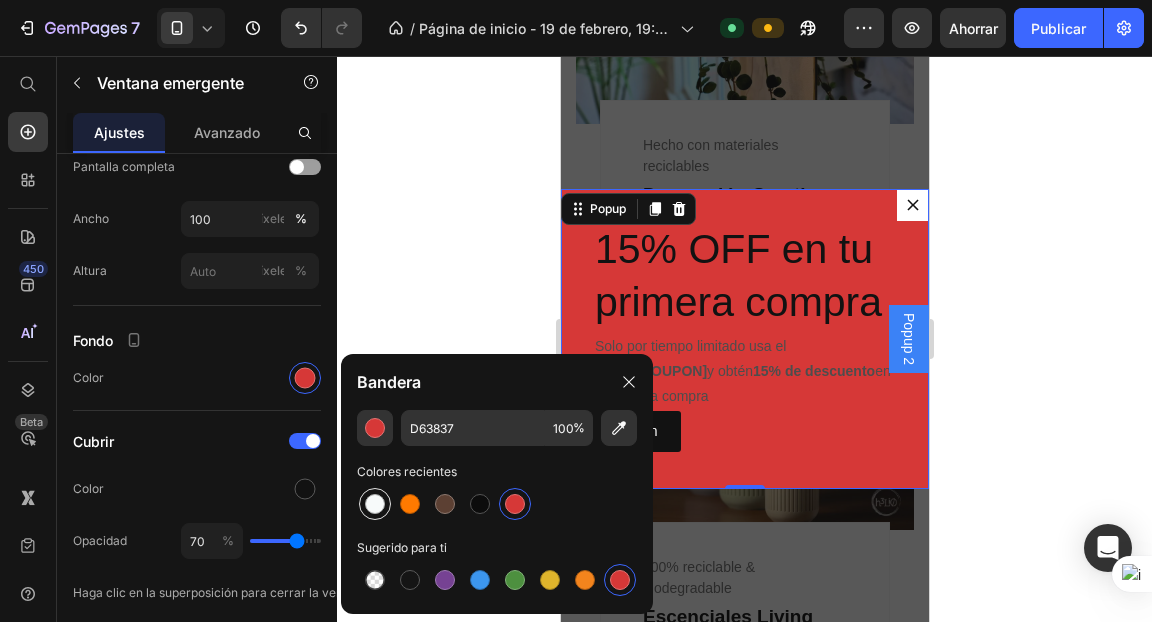 click at bounding box center [375, 504] 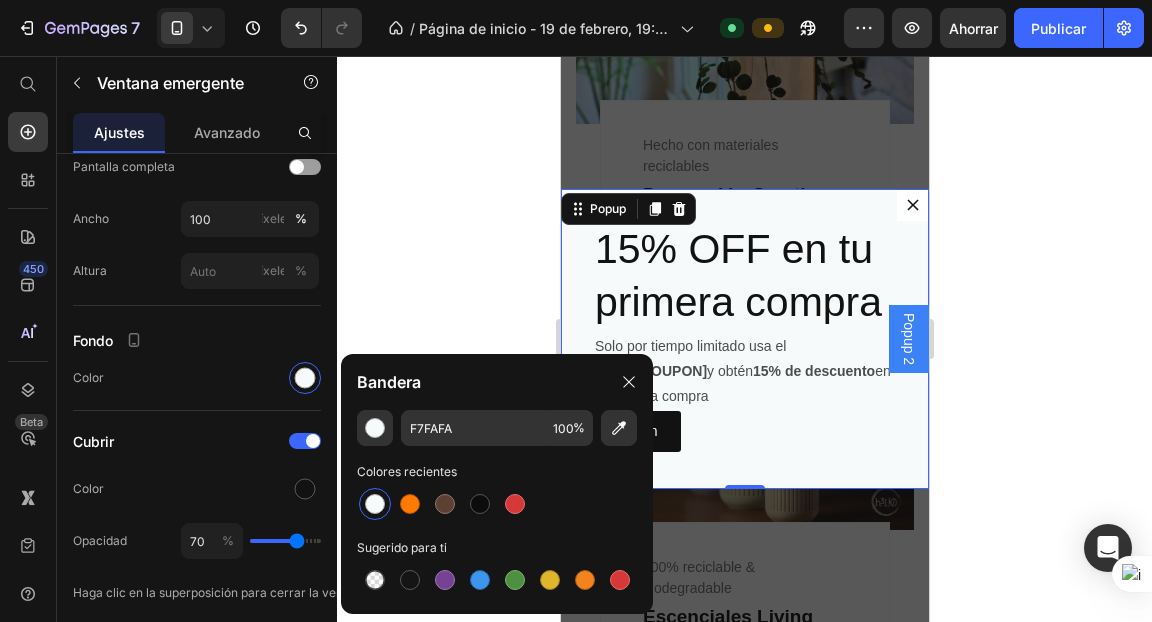 click 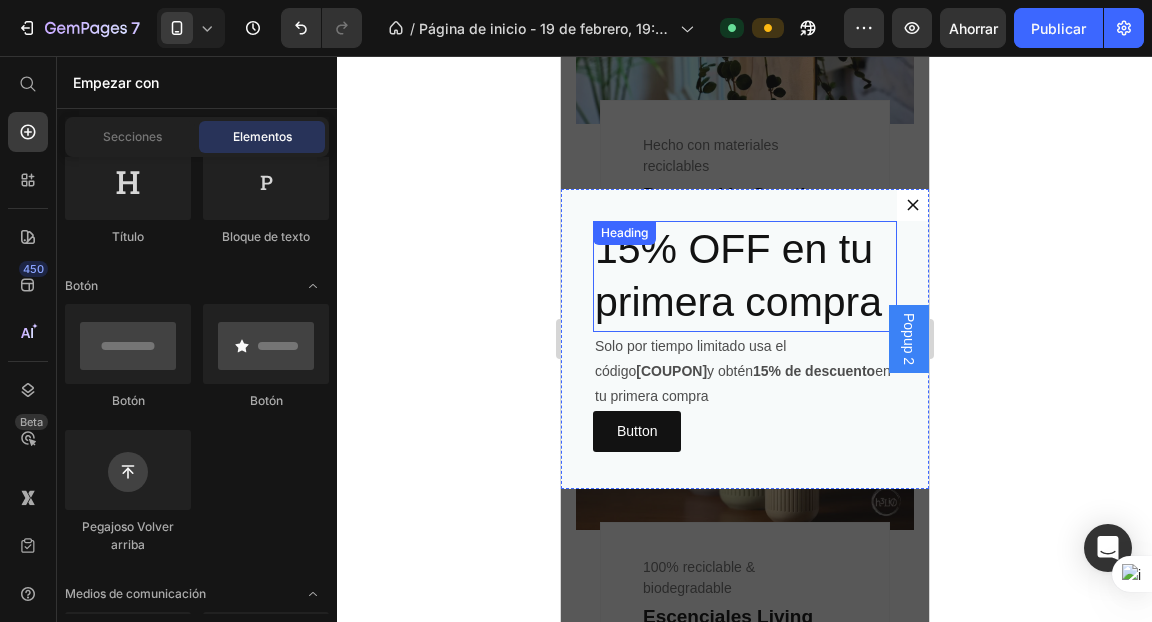 click on "15% OFF en tu primera compra" at bounding box center (744, 276) 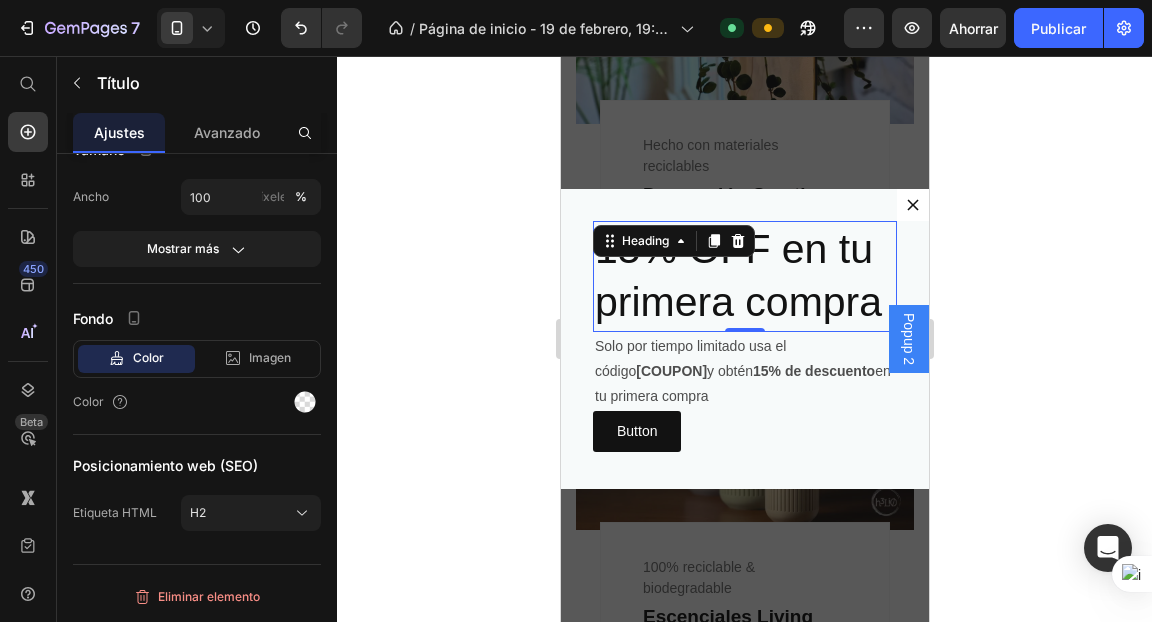 scroll, scrollTop: 0, scrollLeft: 0, axis: both 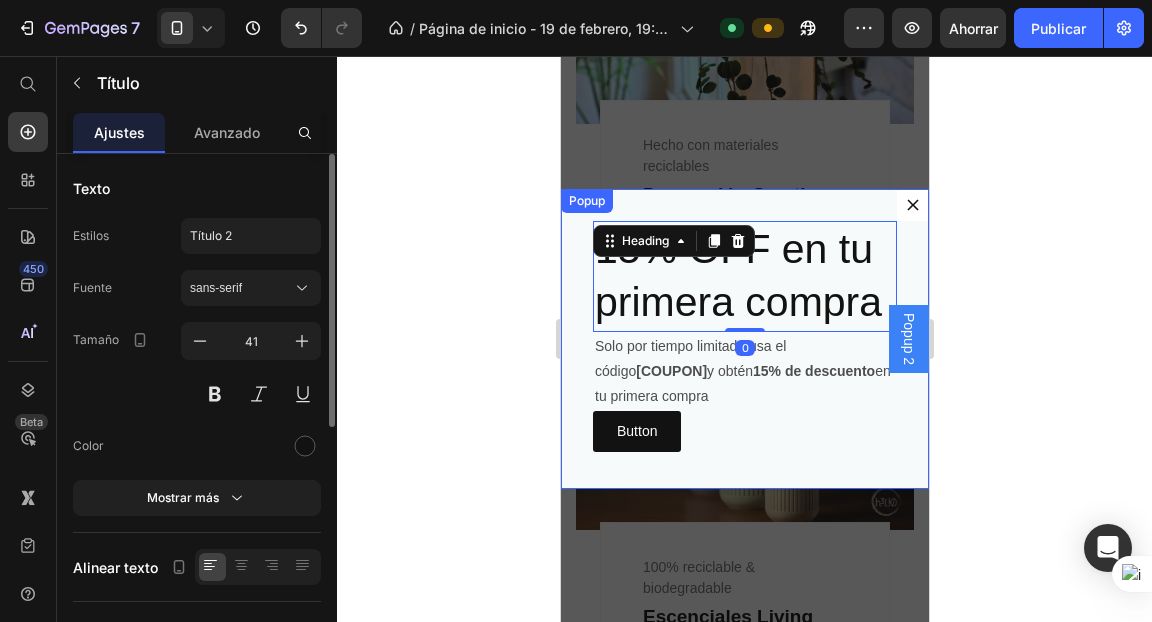 click on "15% OFF en tu primera compra Heading 0 Solo por tiempo limitado usa el código [COUPON] y obtén 15% de descuento en tu primera compra Text Block Button Button" at bounding box center (744, 339) 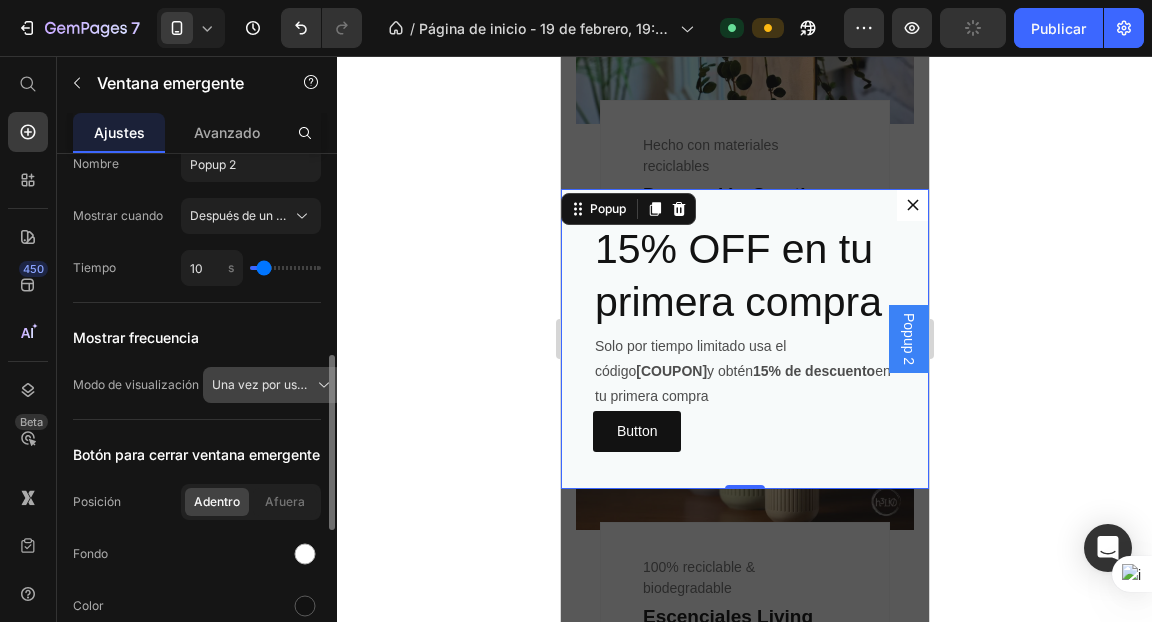 scroll, scrollTop: 224, scrollLeft: 0, axis: vertical 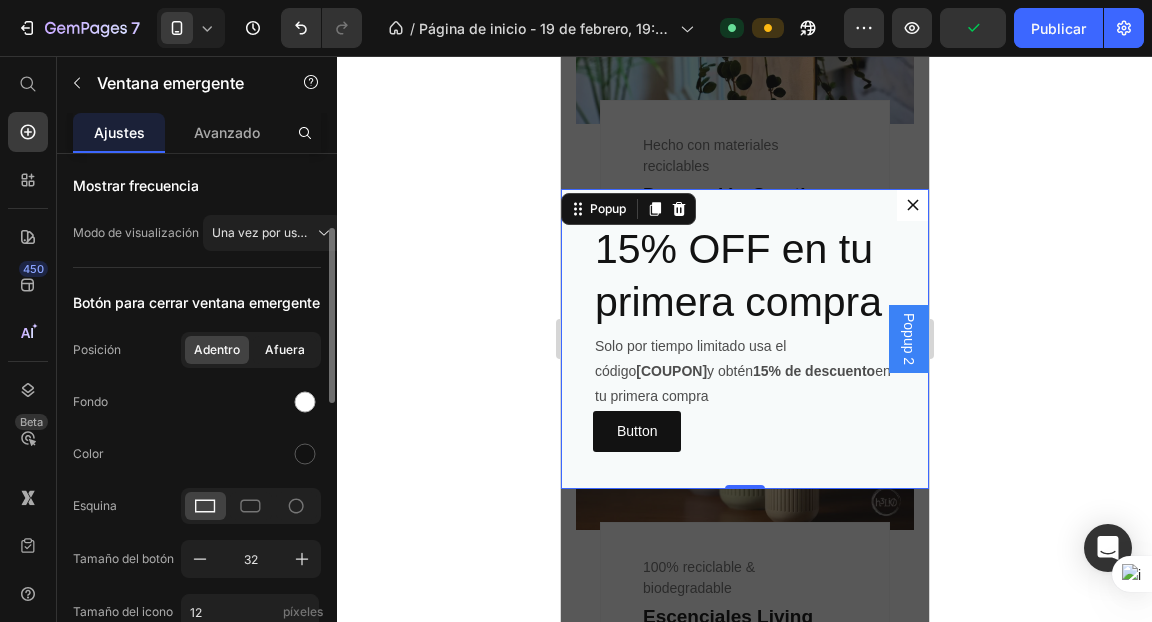 click on "Afuera" 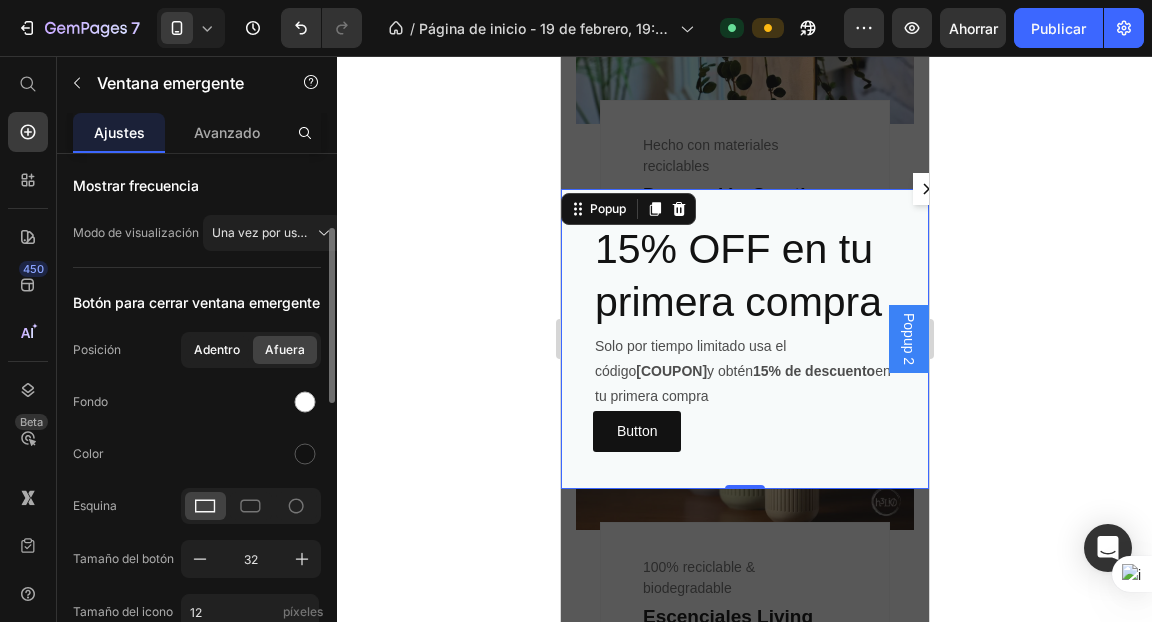 click on "Adentro" at bounding box center (217, 349) 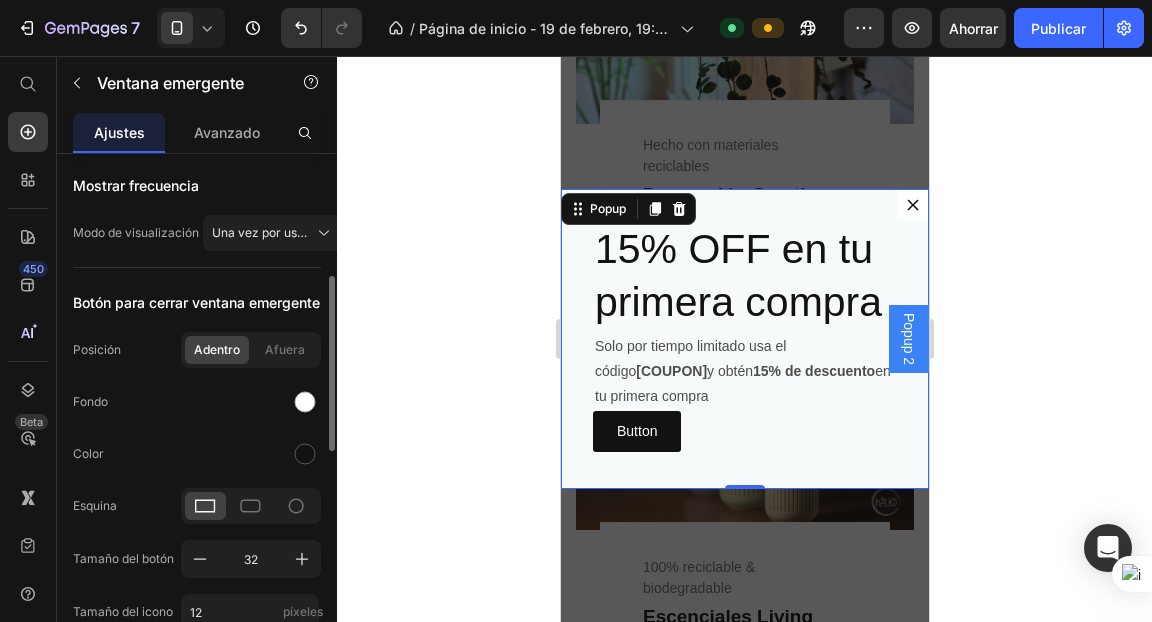 scroll, scrollTop: 260, scrollLeft: 0, axis: vertical 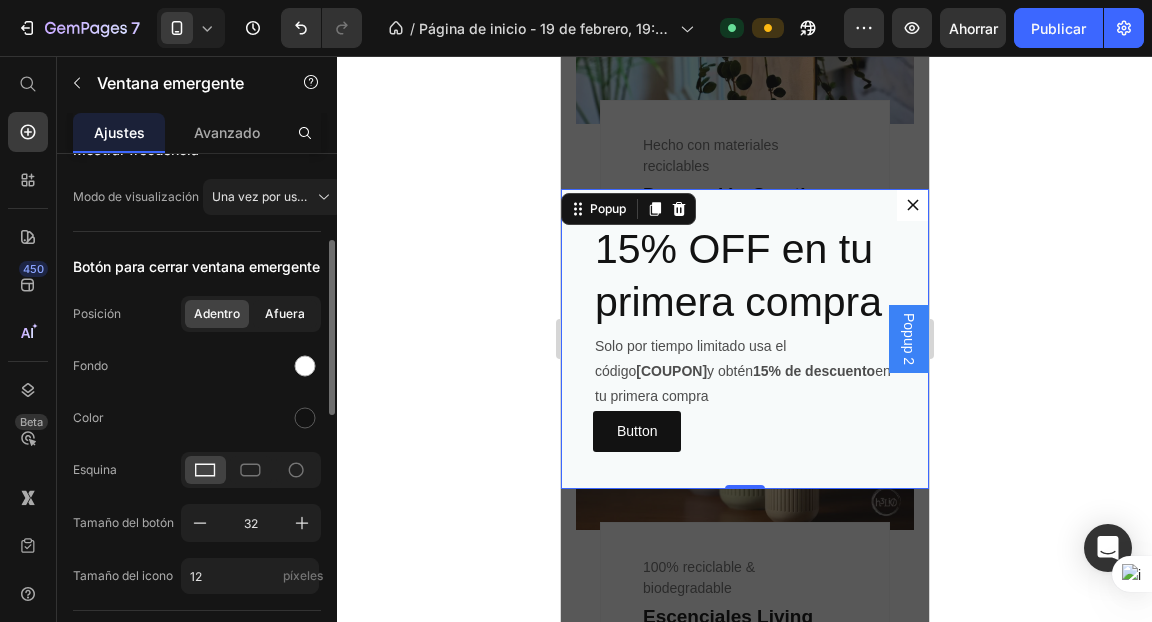 click on "Afuera" at bounding box center [285, 313] 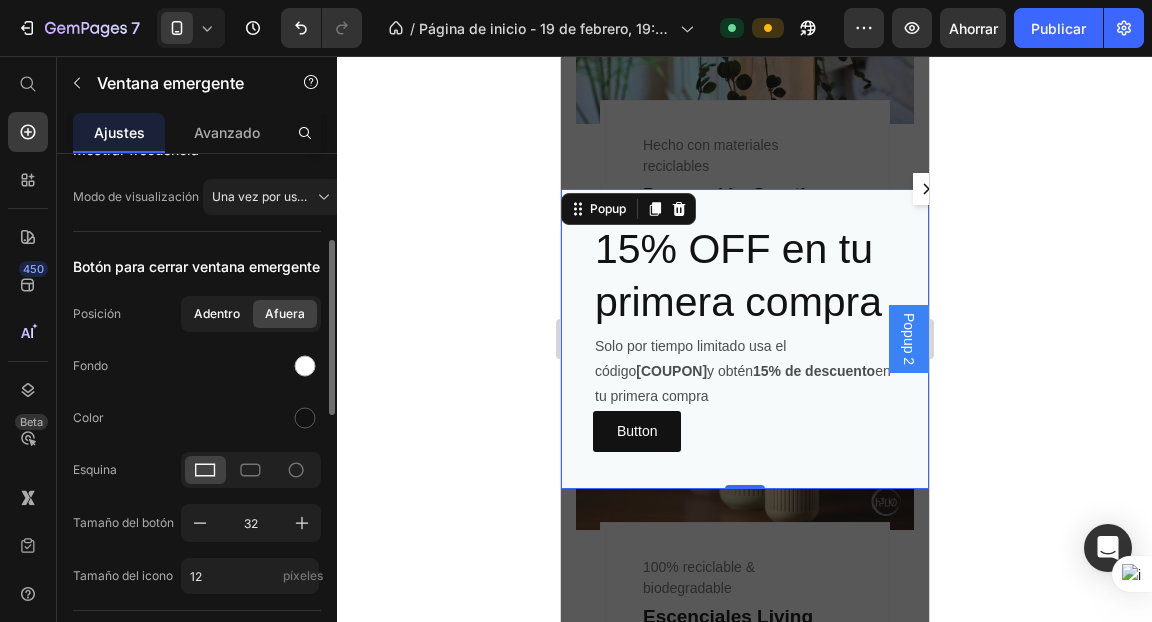 click on "Adentro" at bounding box center (217, 313) 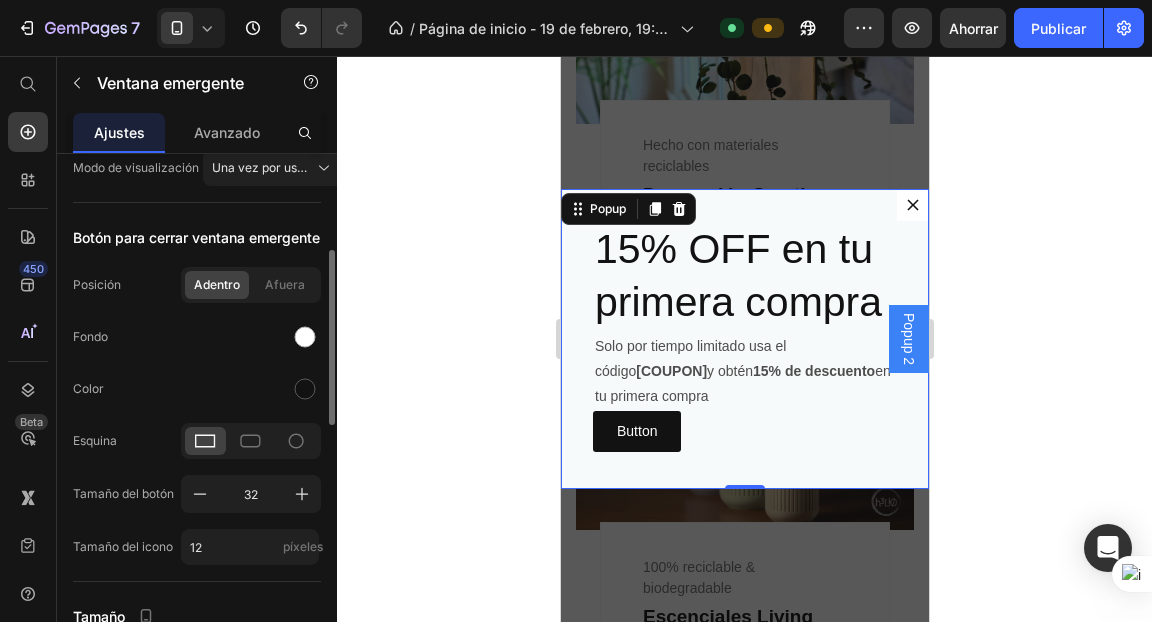 scroll, scrollTop: 400, scrollLeft: 0, axis: vertical 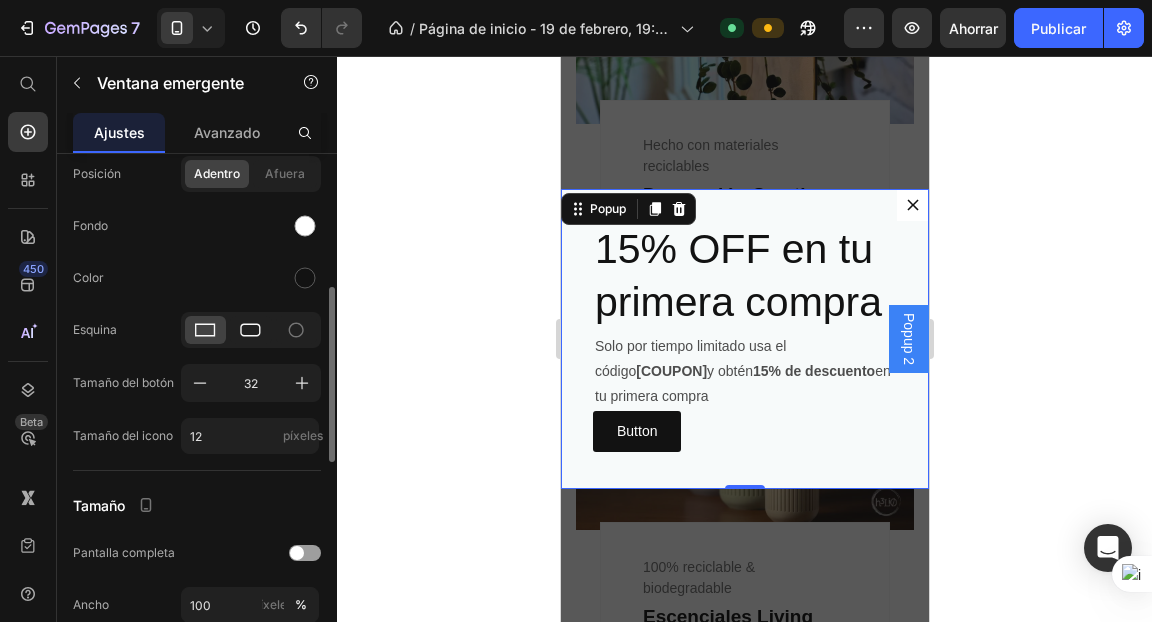 click 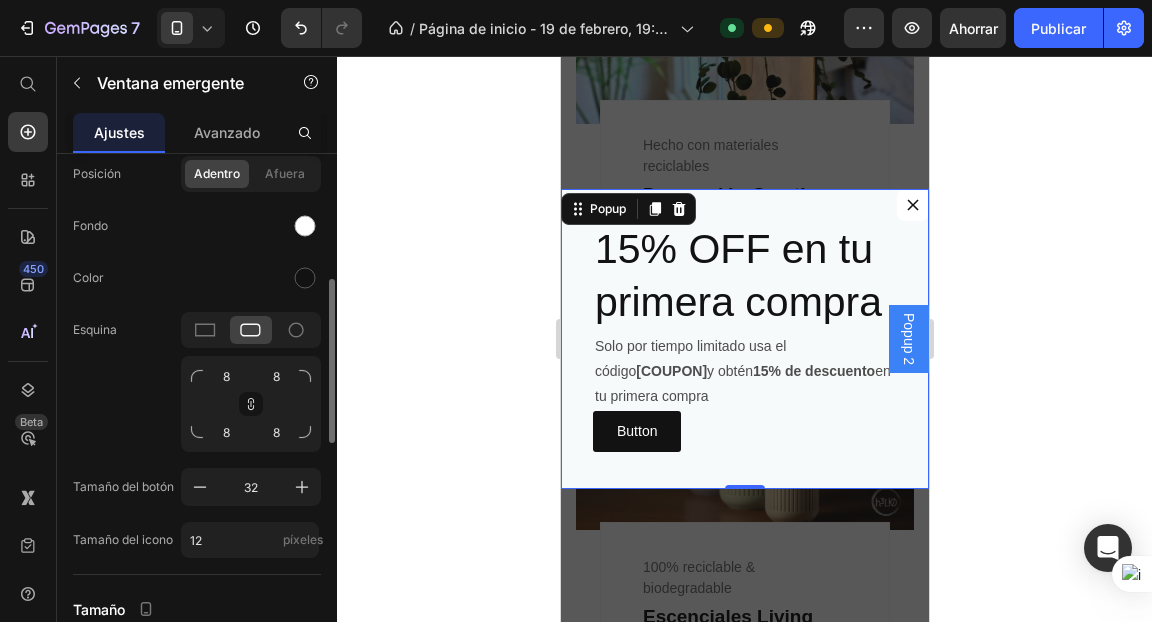 click 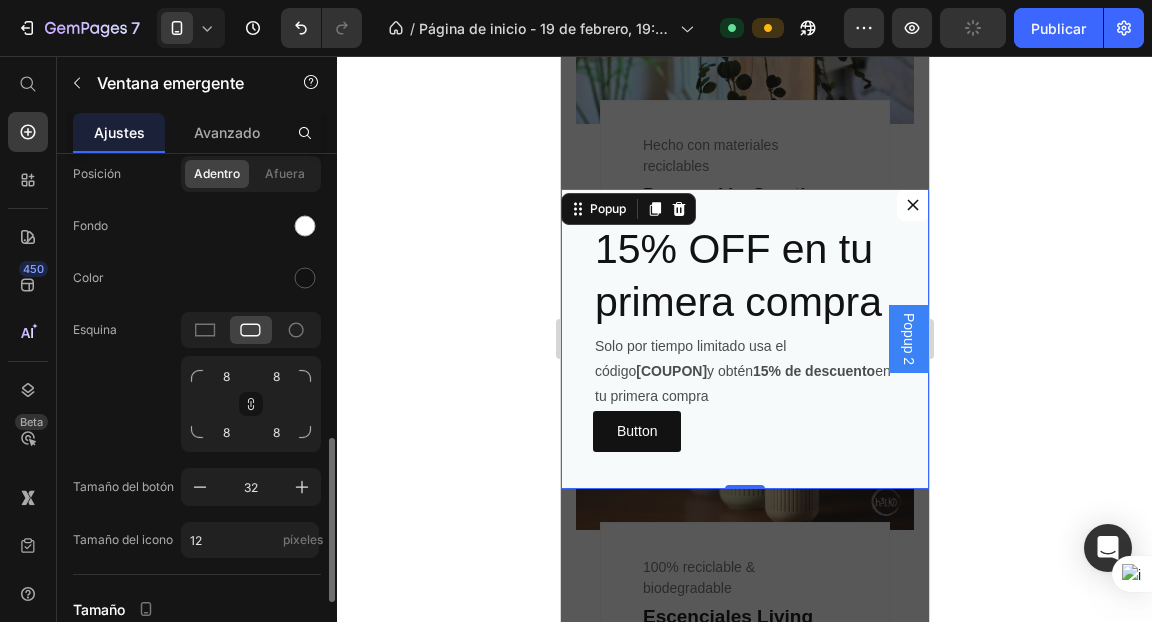 scroll, scrollTop: 522, scrollLeft: 0, axis: vertical 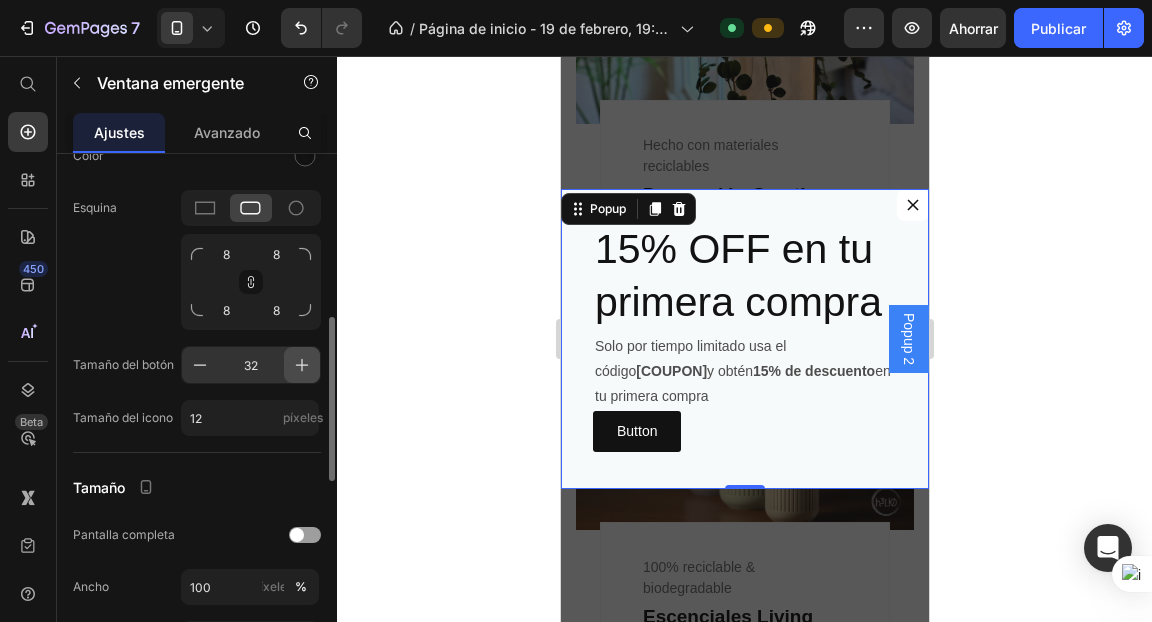 click 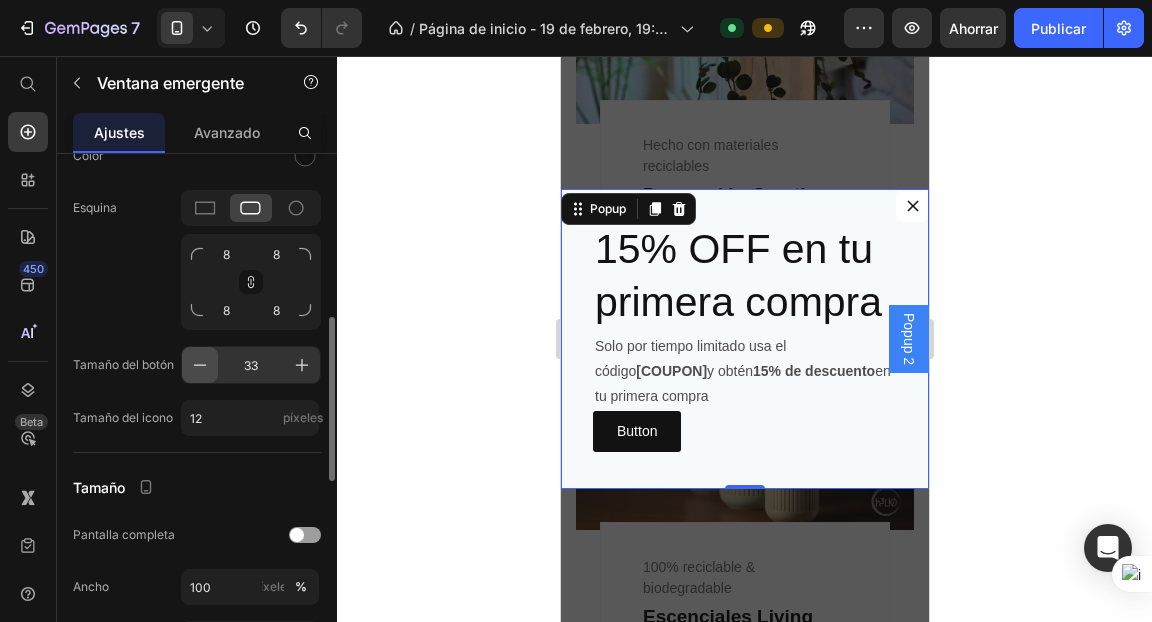 click at bounding box center (200, 365) 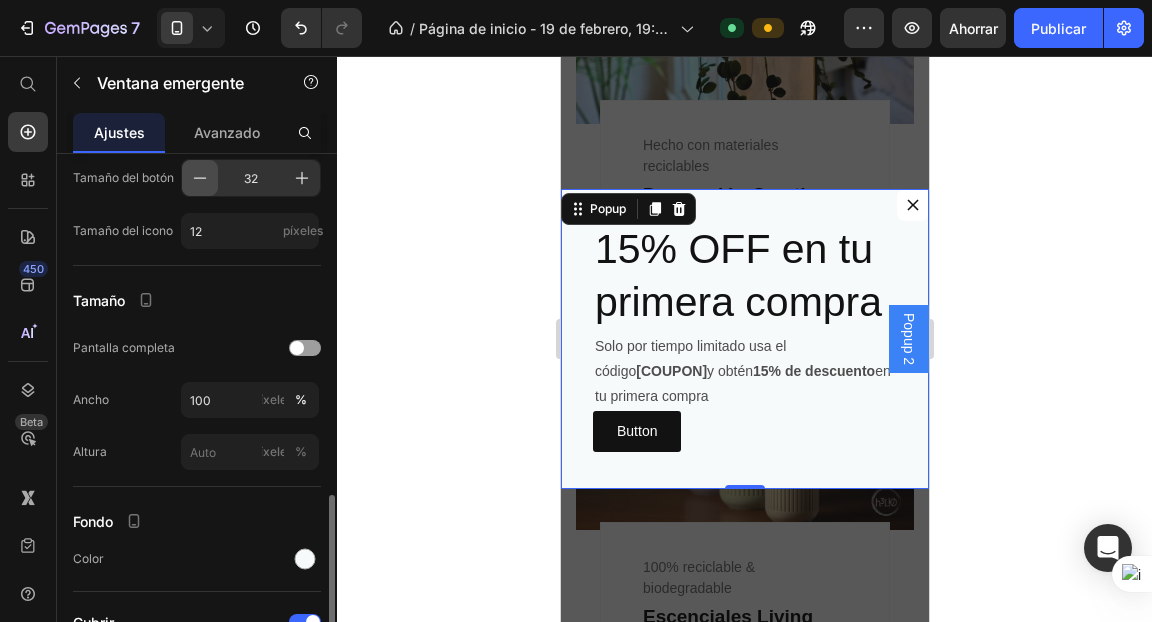 scroll, scrollTop: 800, scrollLeft: 0, axis: vertical 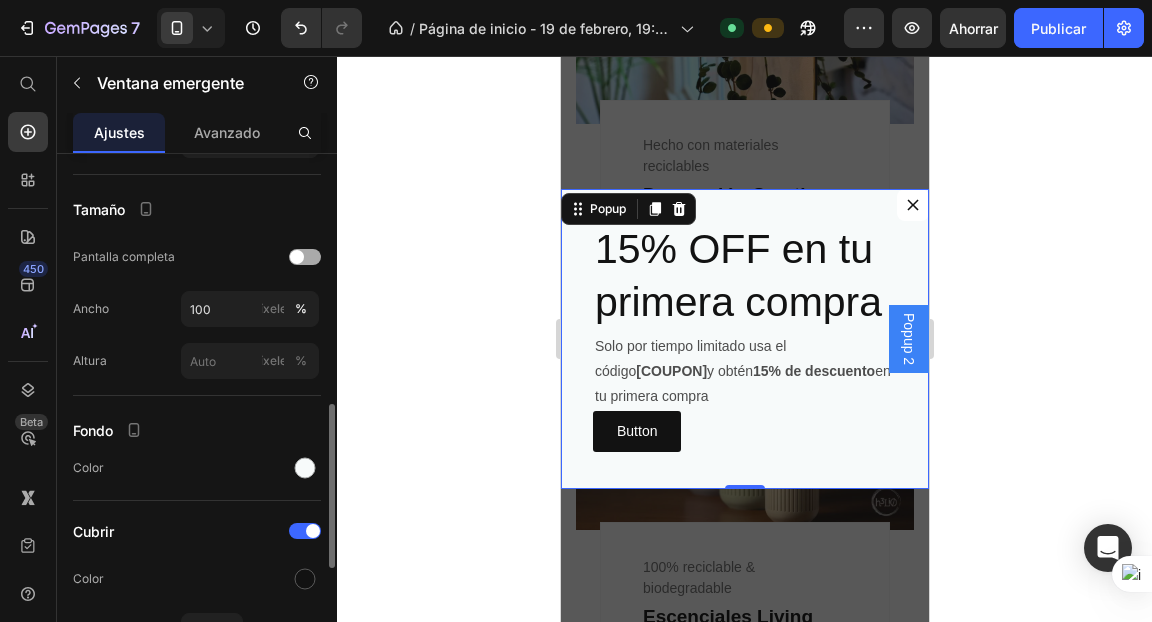 click at bounding box center [305, 257] 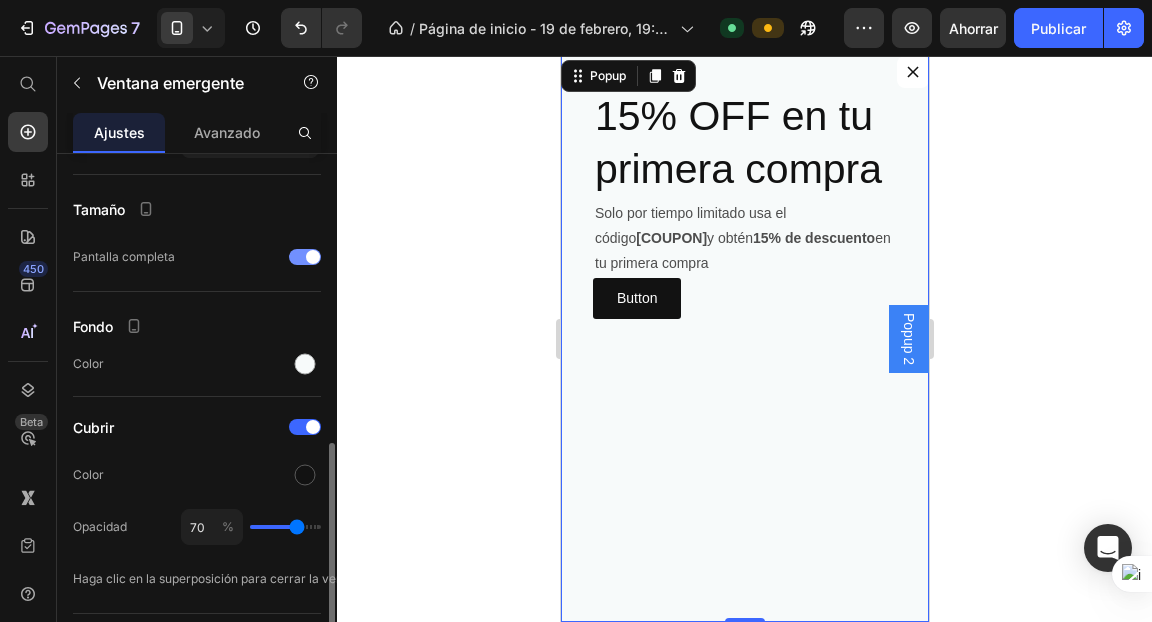 click at bounding box center [313, 257] 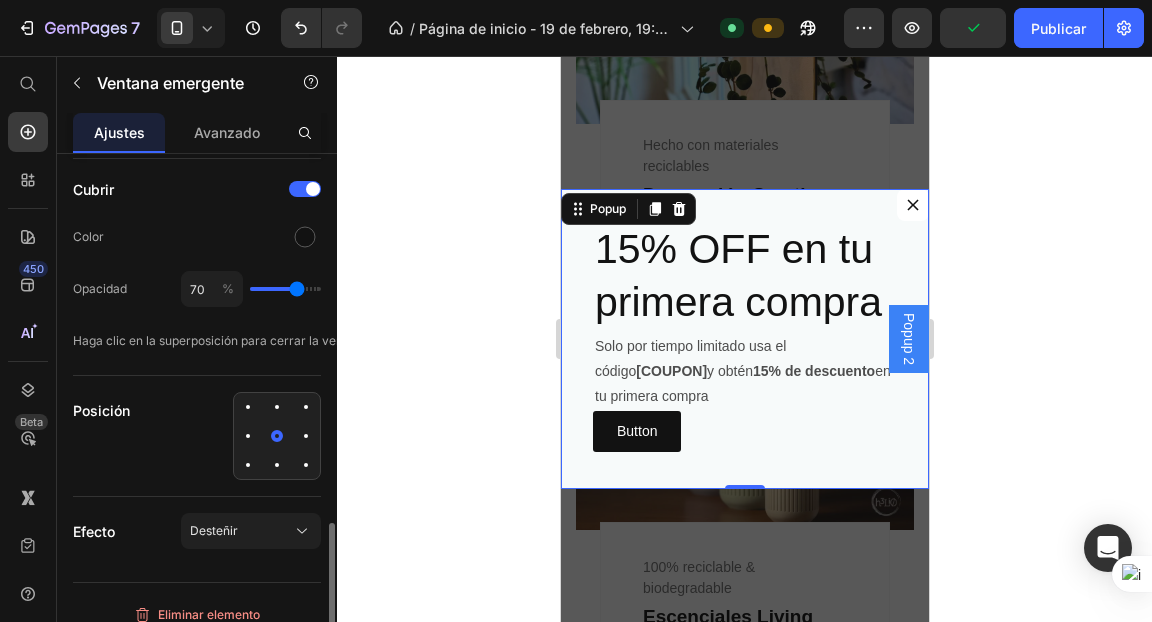 scroll, scrollTop: 1157, scrollLeft: 0, axis: vertical 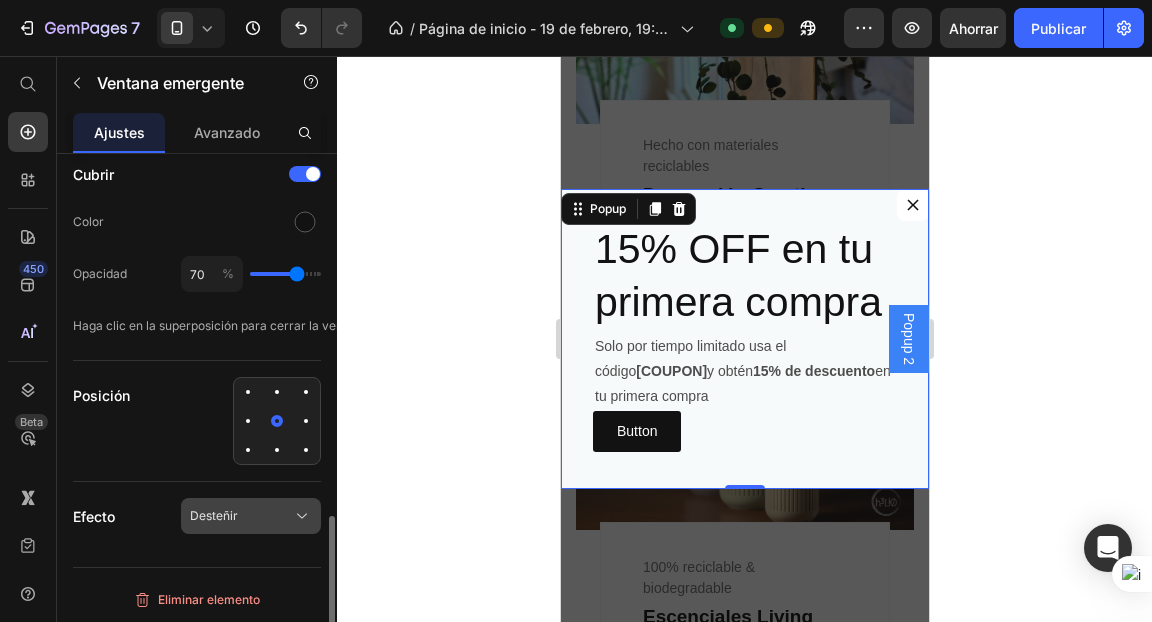click on "Desteñir" at bounding box center (251, 516) 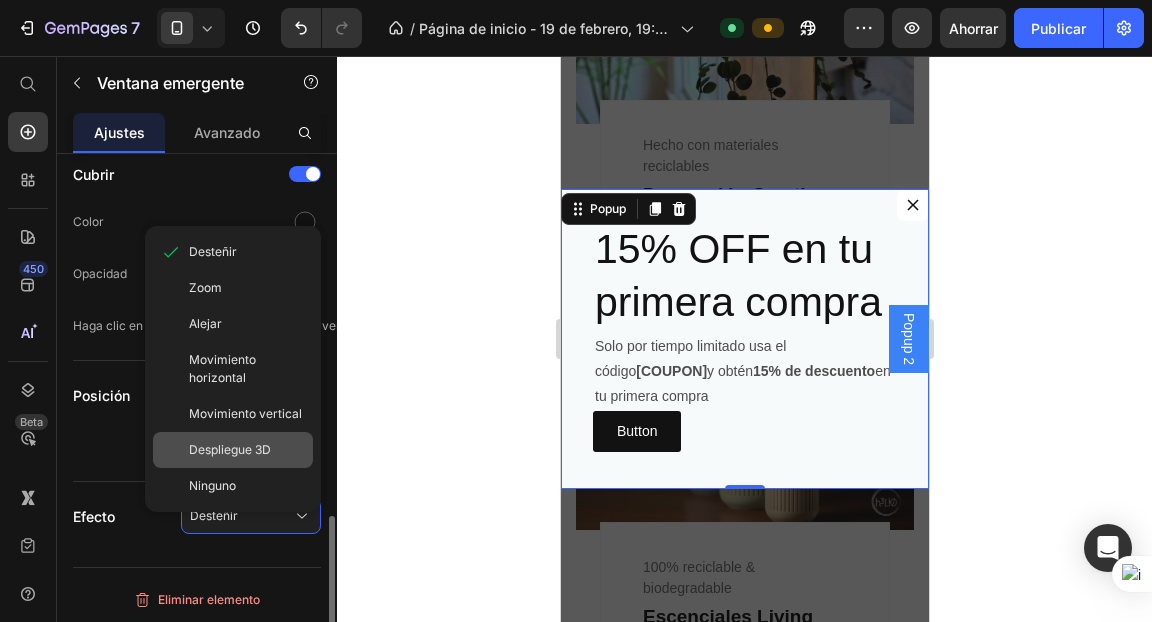 click on "Despliegue 3D" 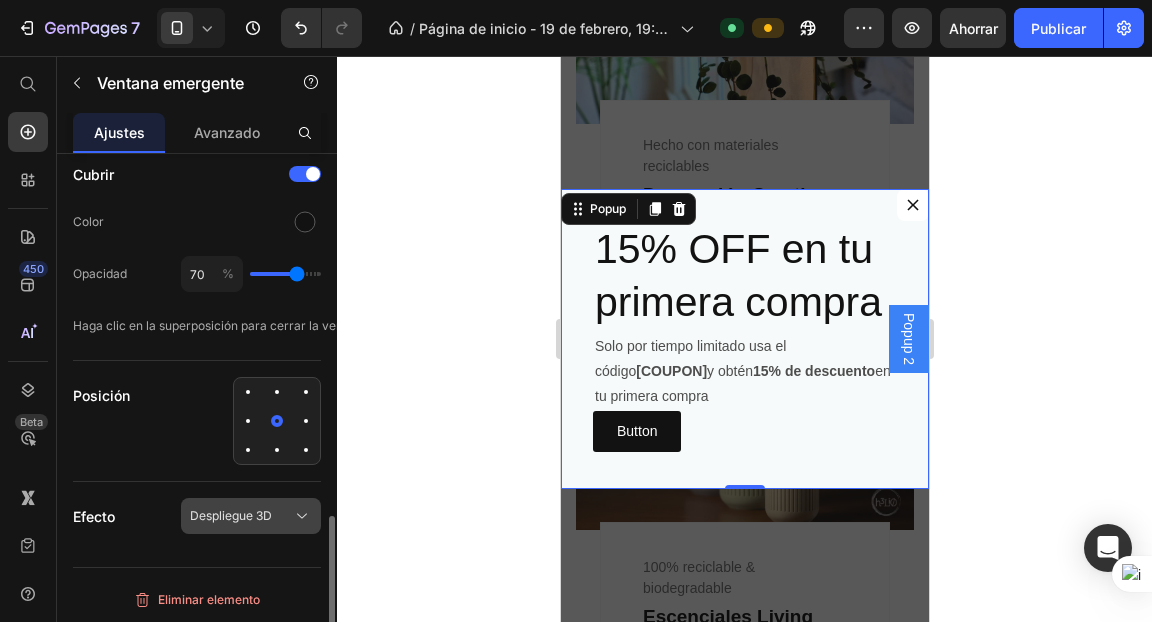 click on "Despliegue 3D" at bounding box center [231, 515] 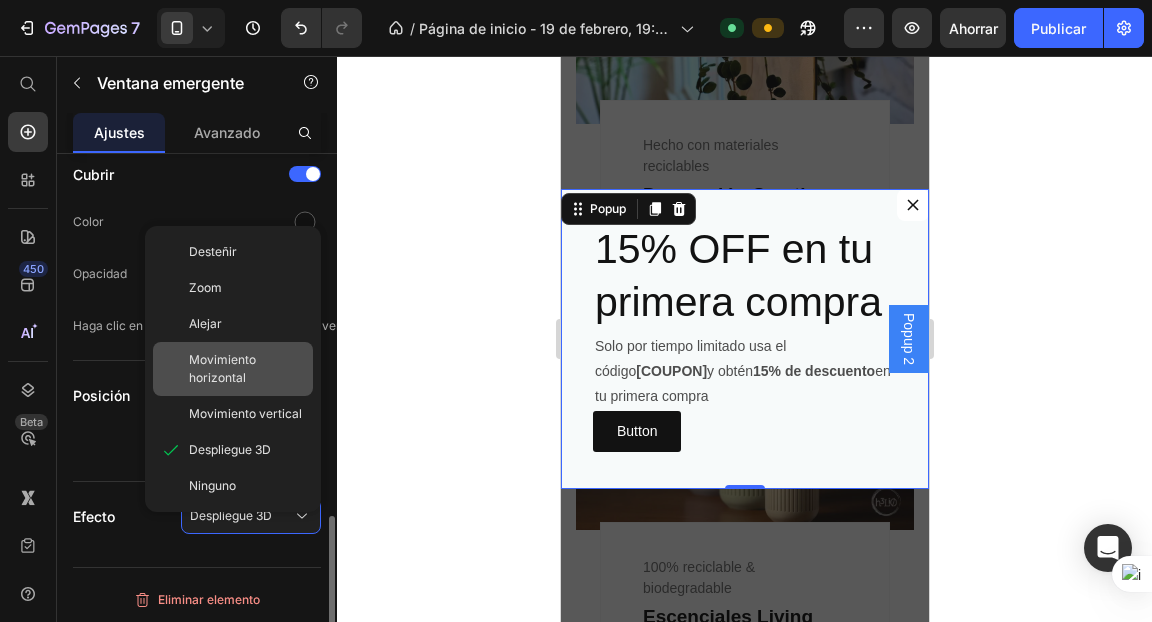 click on "Movimiento horizontal" at bounding box center [222, 368] 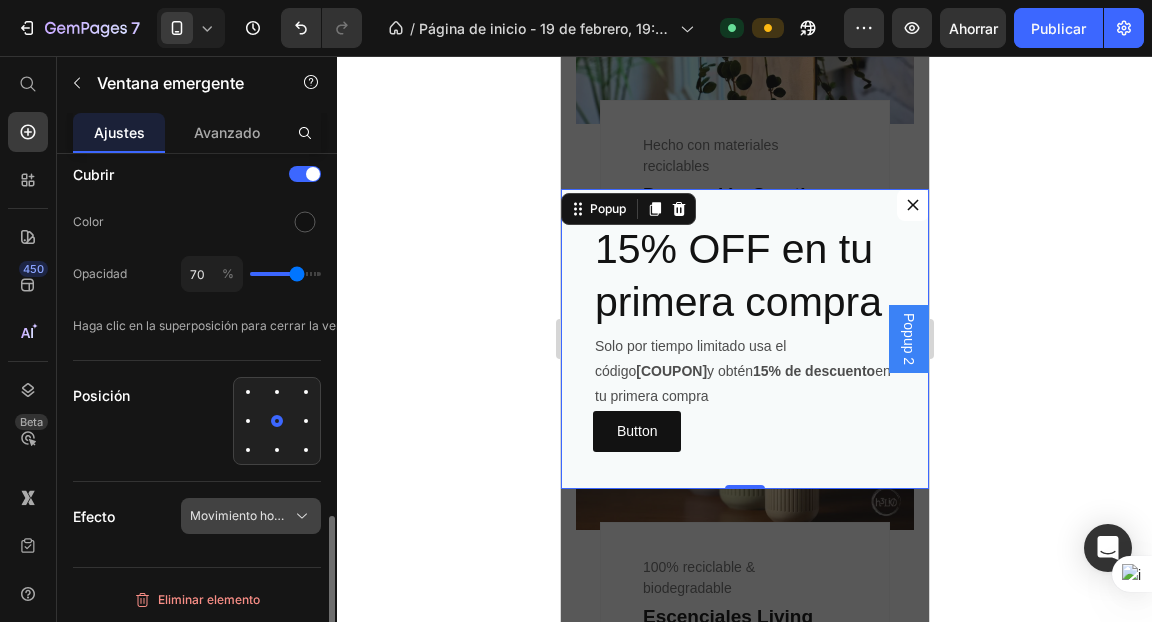 click on "Movimiento horizontal" at bounding box center (253, 515) 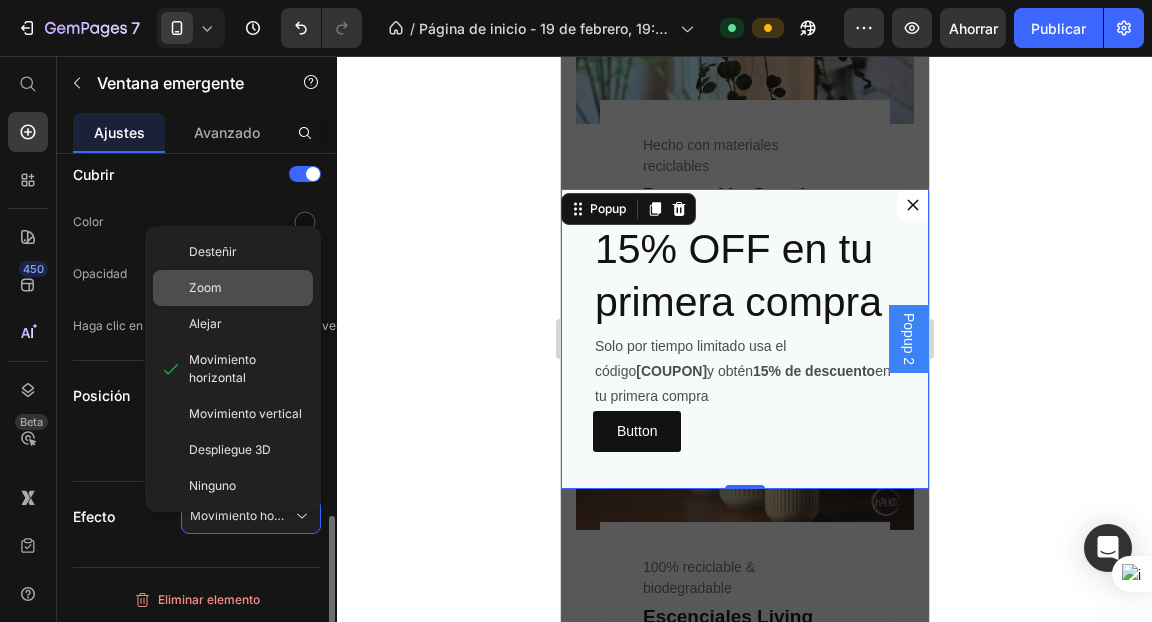click on "Zoom" 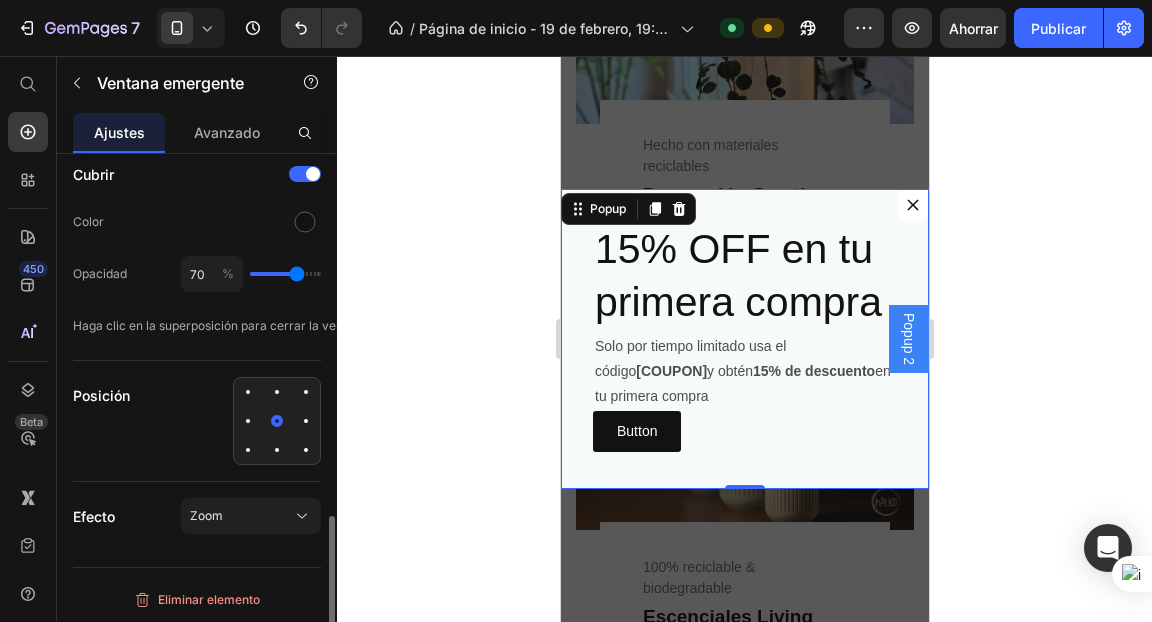 click on "Efecto Zoom" 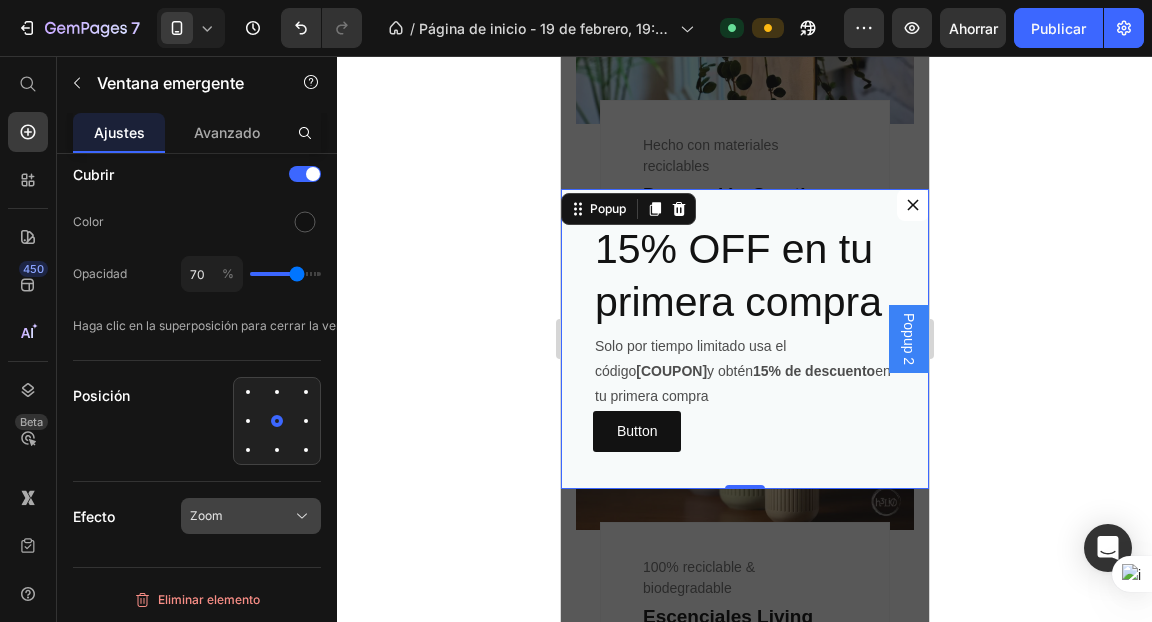 click on "Zoom" 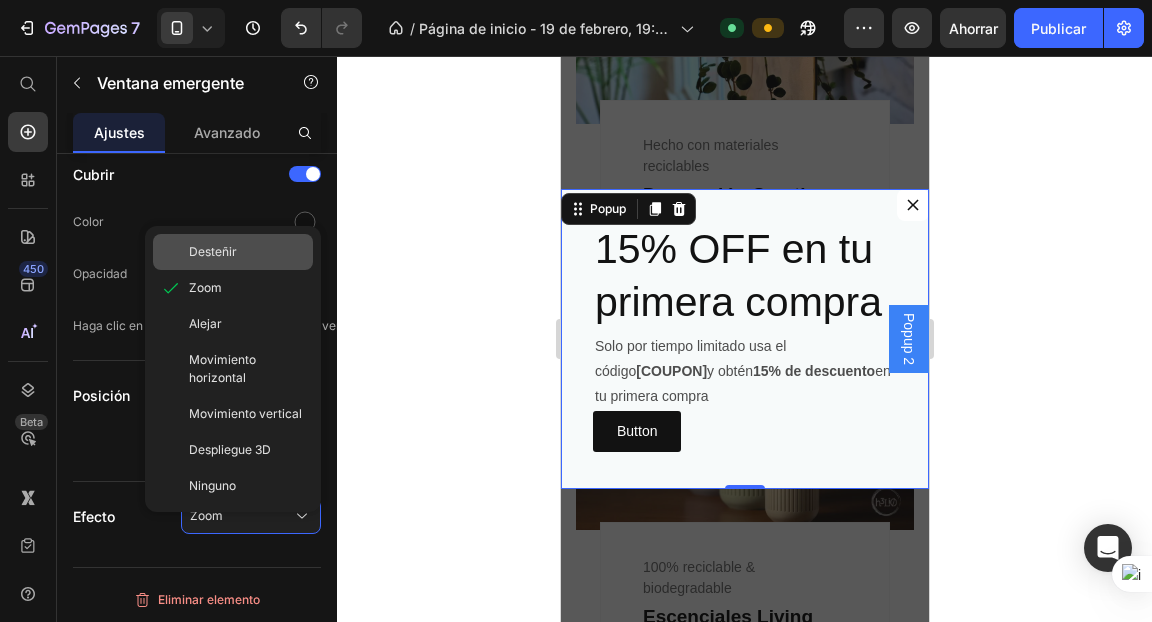 click on "Desteñir" at bounding box center [247, 252] 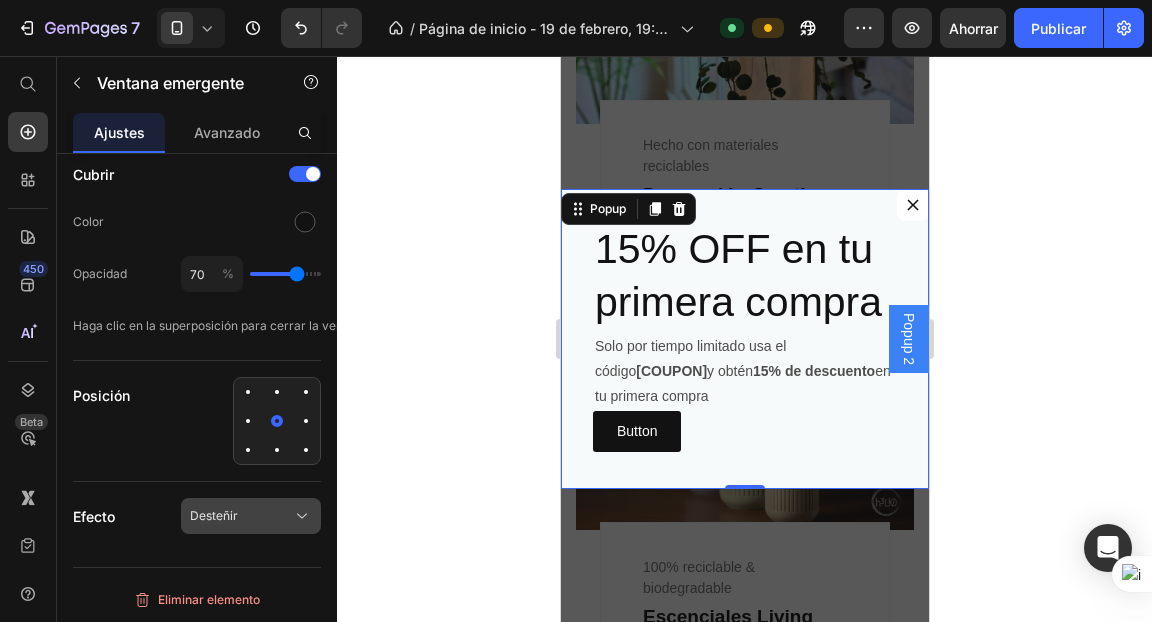 click on "Desteñir" at bounding box center (251, 516) 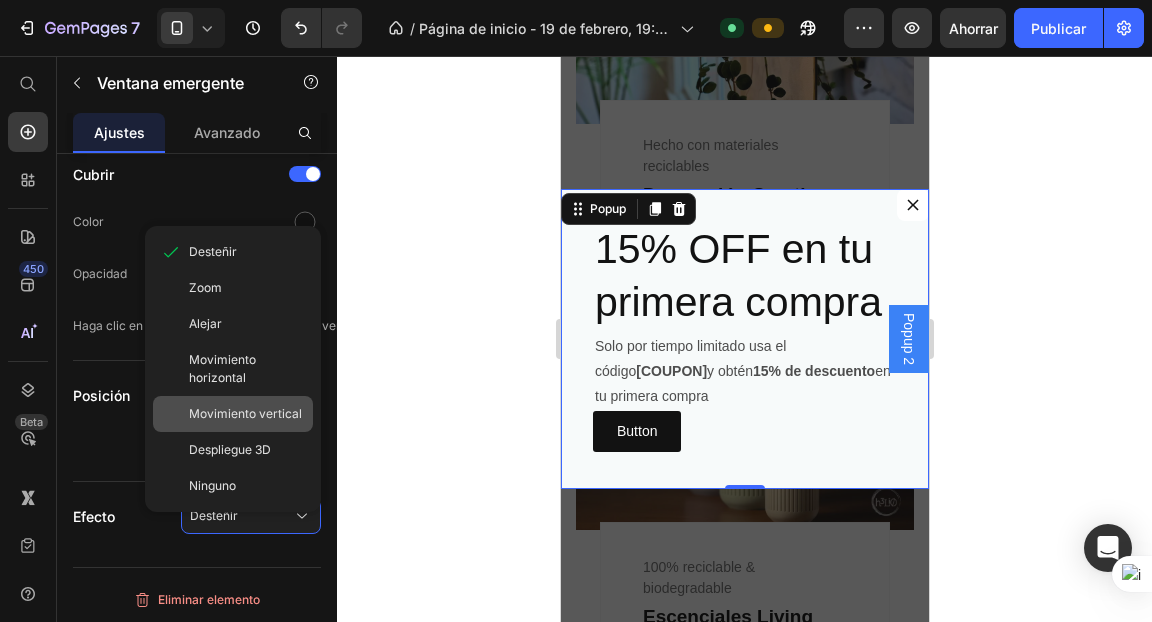 click on "Movimiento vertical" at bounding box center [245, 413] 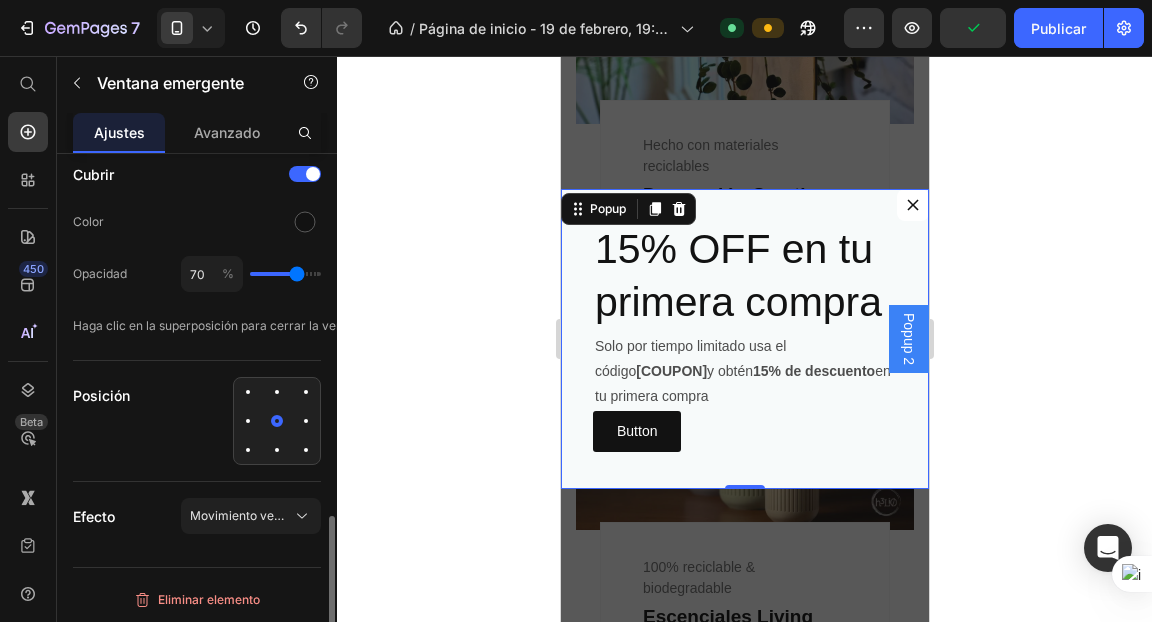 click on "Mostrar Nombre Popup 2 Mostrar cuando Después de un tiempo Tiempo 10 s Mostrar frecuencia Modo de visualización Una vez por usuario Botón para cerrar ventana emergente Posición Adentro Afuera Fondo Color Esquina 8 8 8 8 Tamaño del botón 32 Tamaño del icono 12 píxeles Tamaño Pantalla completa Ancho 100 píxeles % Altura píxeles % Fondo Color Cubrir Color Opacidad 70 % Haga clic en la superposición para cerrar la ventana emergente Posición Efecto Movimiento vertical" at bounding box center (197, -210) 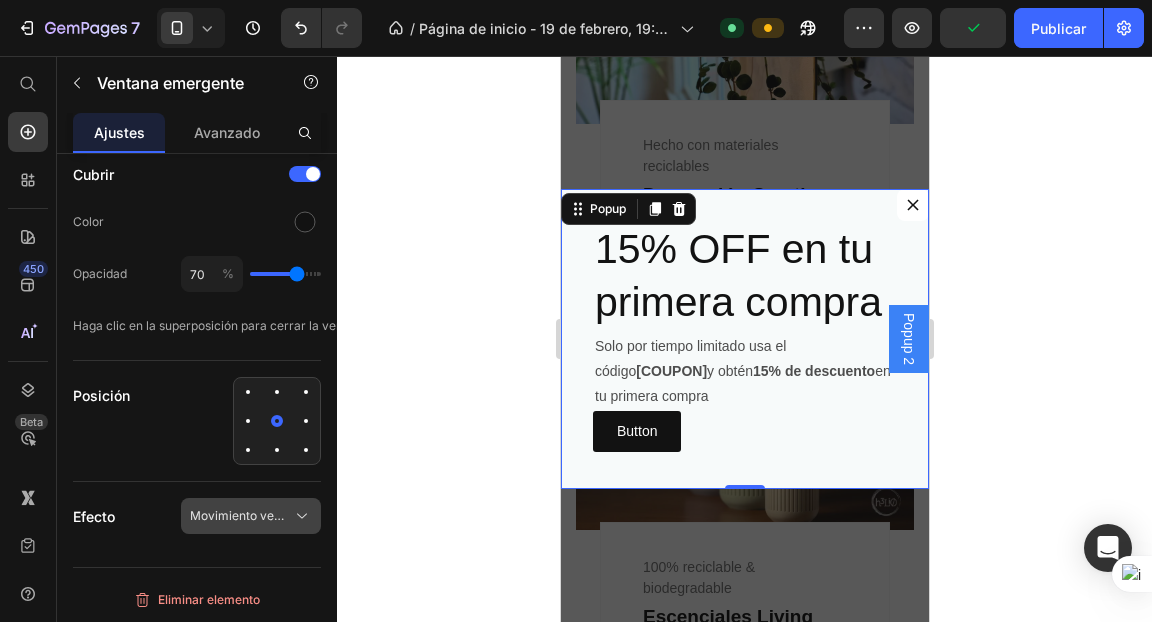 click on "Movimiento vertical" at bounding box center [246, 515] 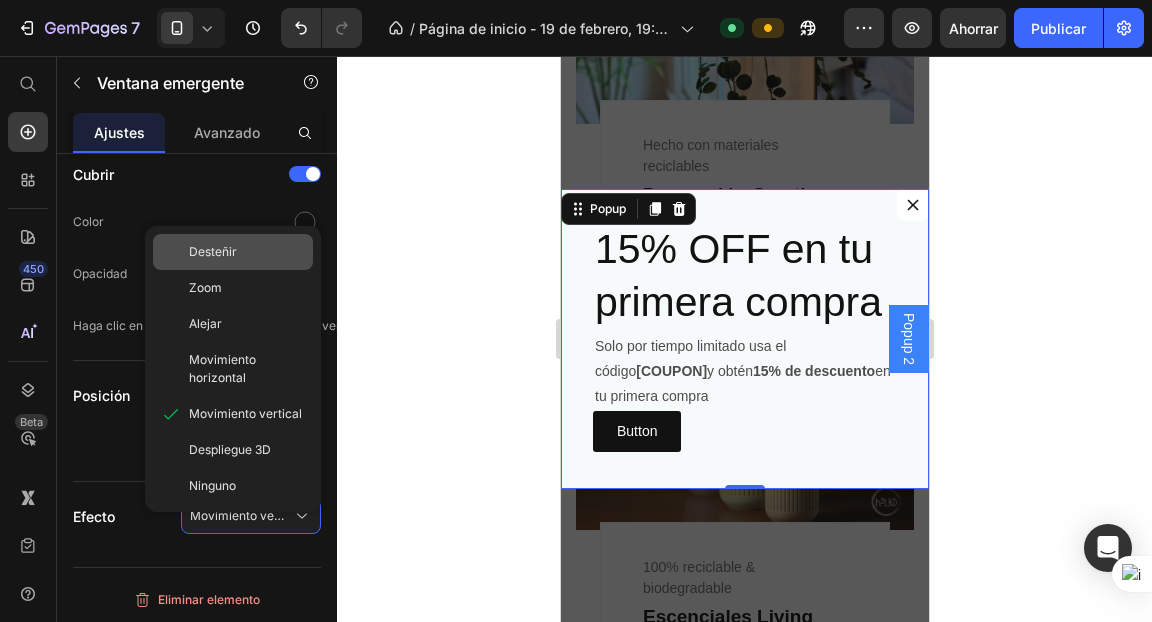 click on "Desteñir" at bounding box center (247, 252) 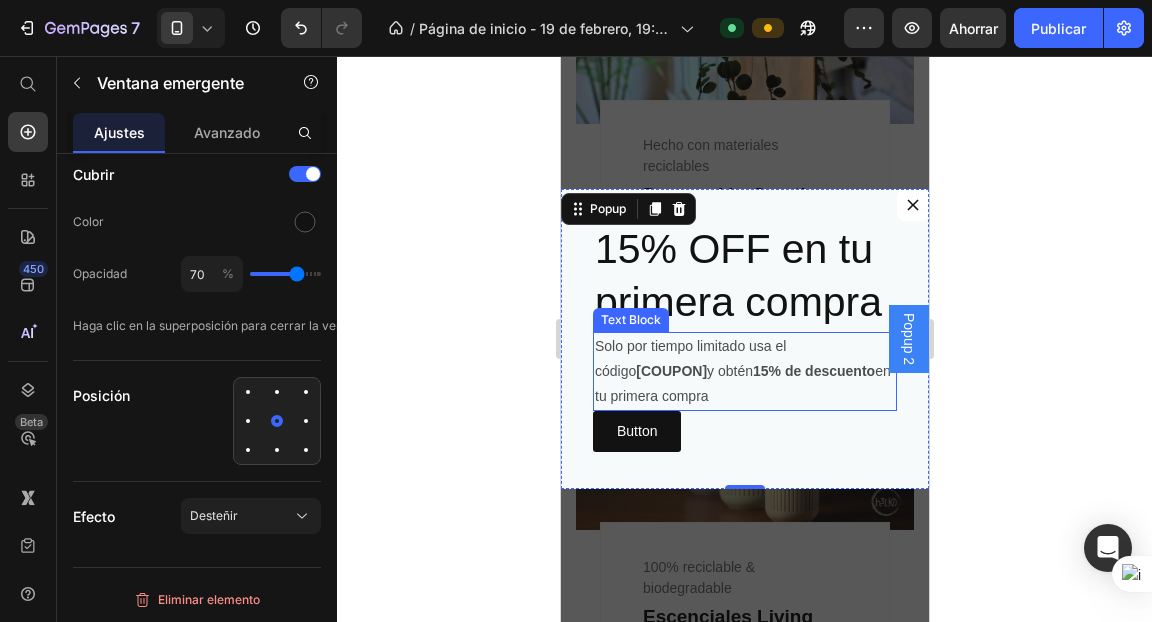 click on "Solo por tiempo limitado usa el código [COUPON] y obtén 15% de descuento en tu primera compra" at bounding box center [744, 372] 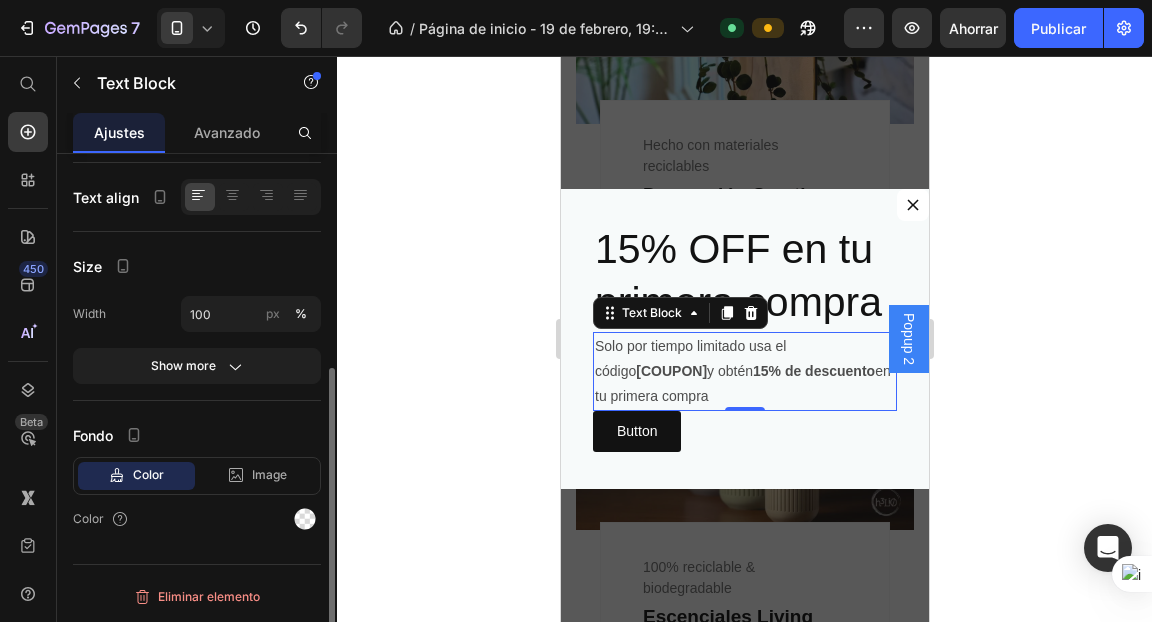 scroll, scrollTop: 0, scrollLeft: 0, axis: both 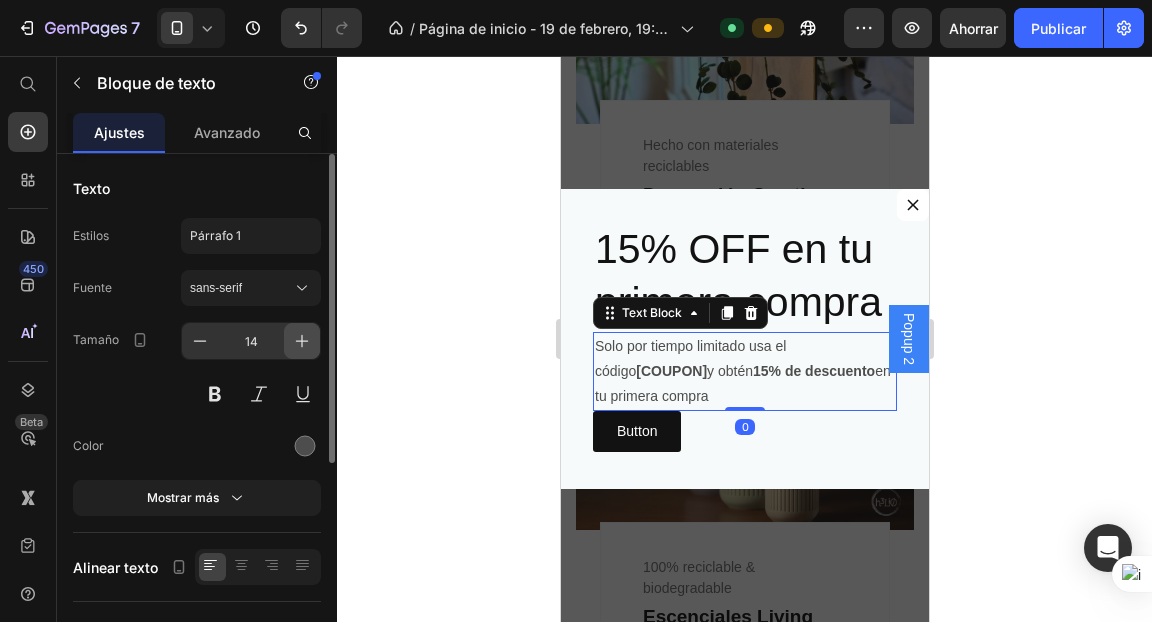 click at bounding box center (302, 341) 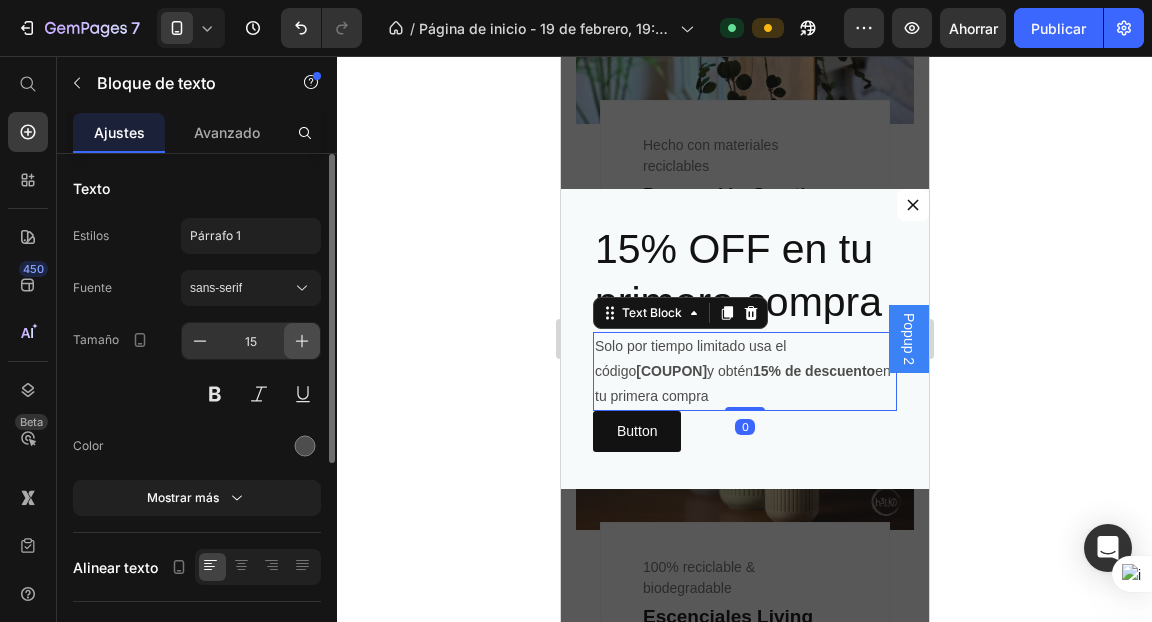click at bounding box center [302, 341] 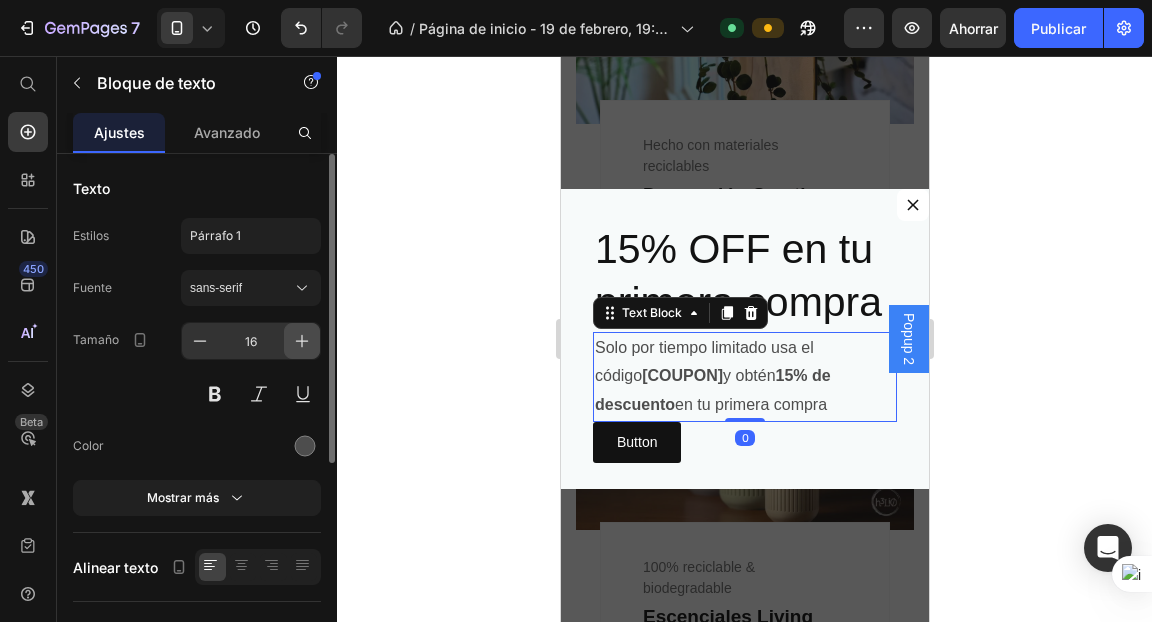 click at bounding box center [302, 341] 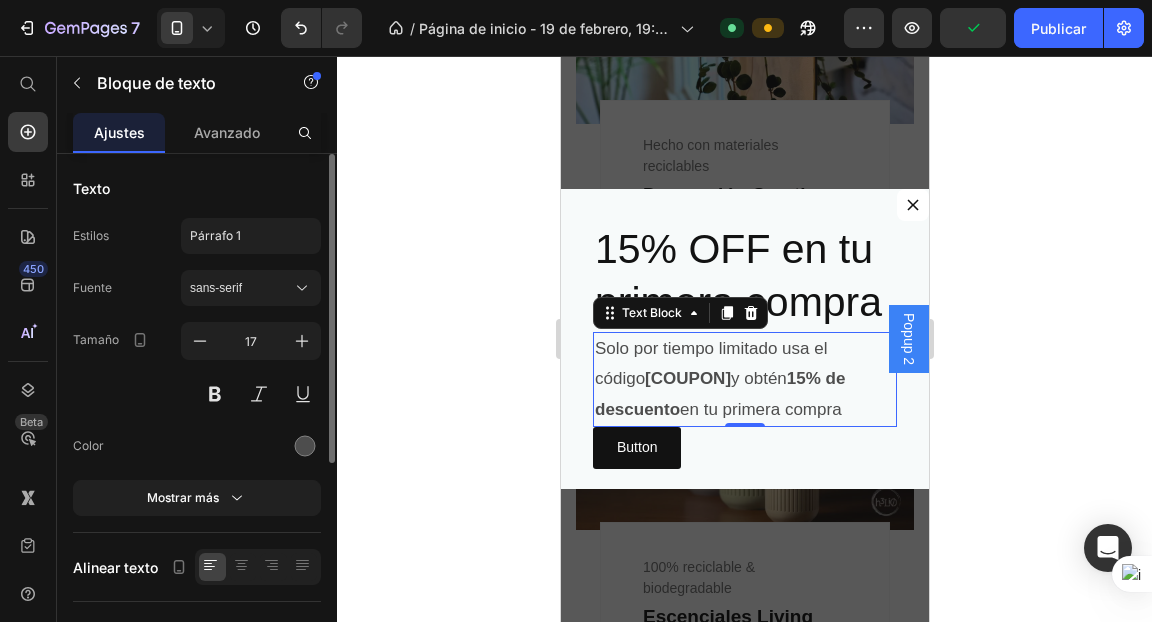 scroll, scrollTop: 147, scrollLeft: 0, axis: vertical 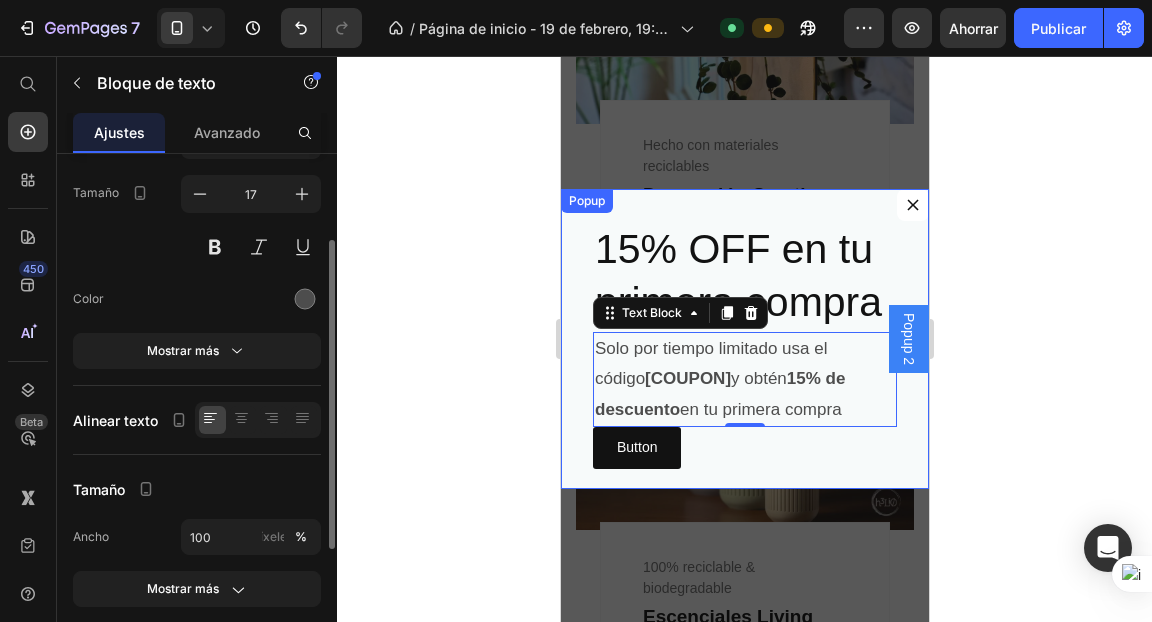 click on "15% OFF en tu primera compra Heading Solo por tiempo limitado usa el código [COUPON] y obtén 15% de descuento en tu primera compra Text Block 0 Button Button" at bounding box center [744, 339] 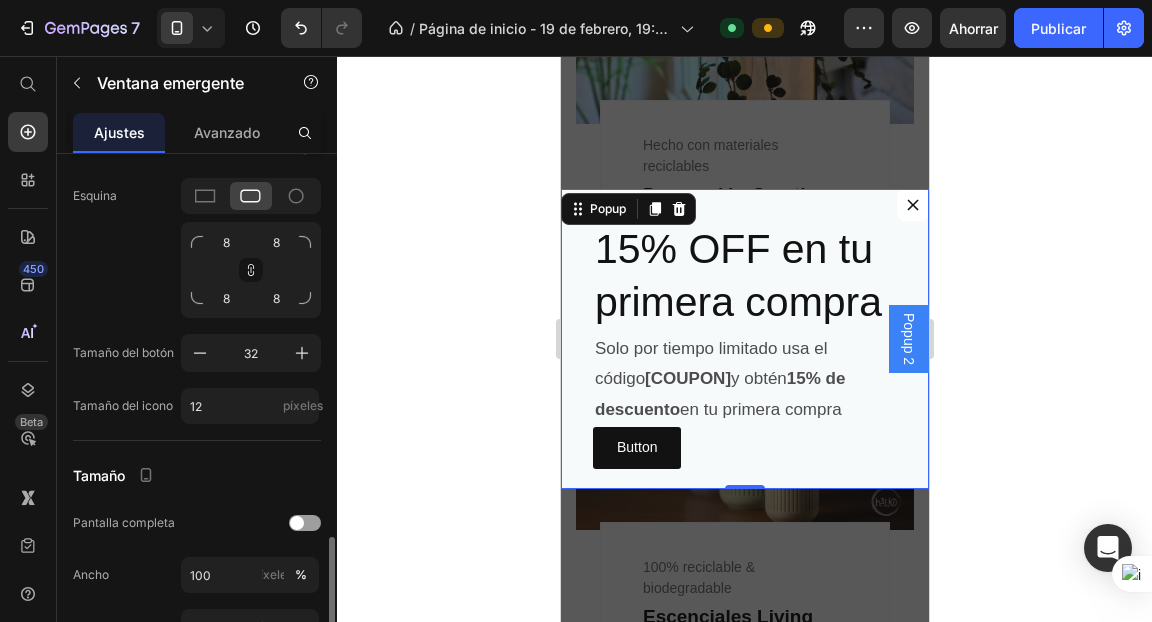 scroll, scrollTop: 704, scrollLeft: 0, axis: vertical 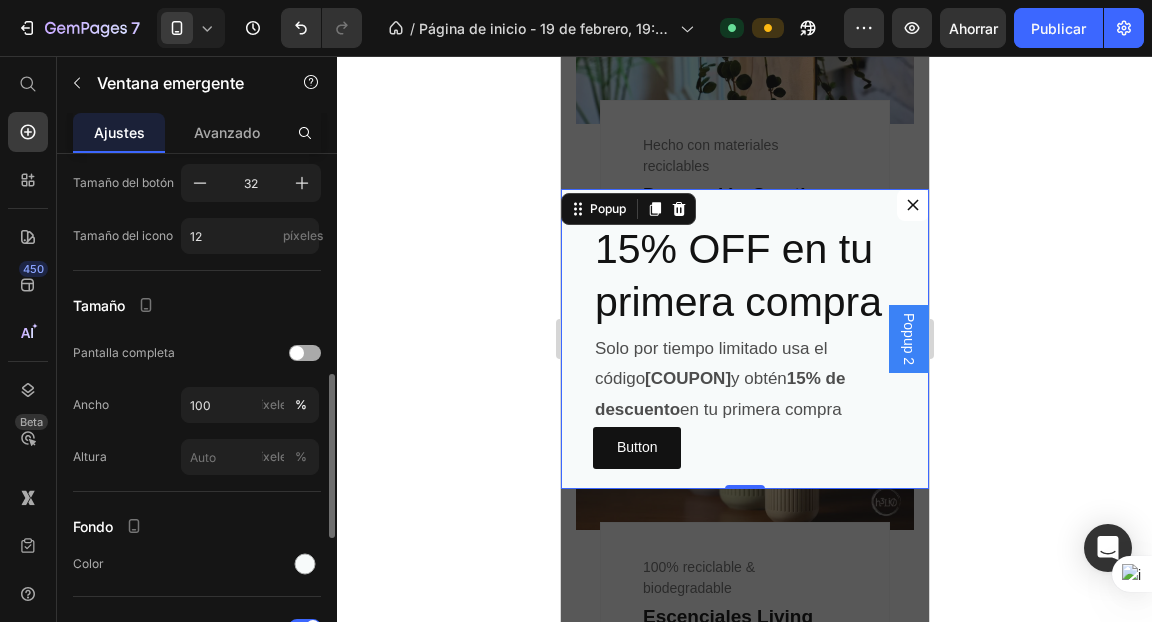 click at bounding box center [297, 353] 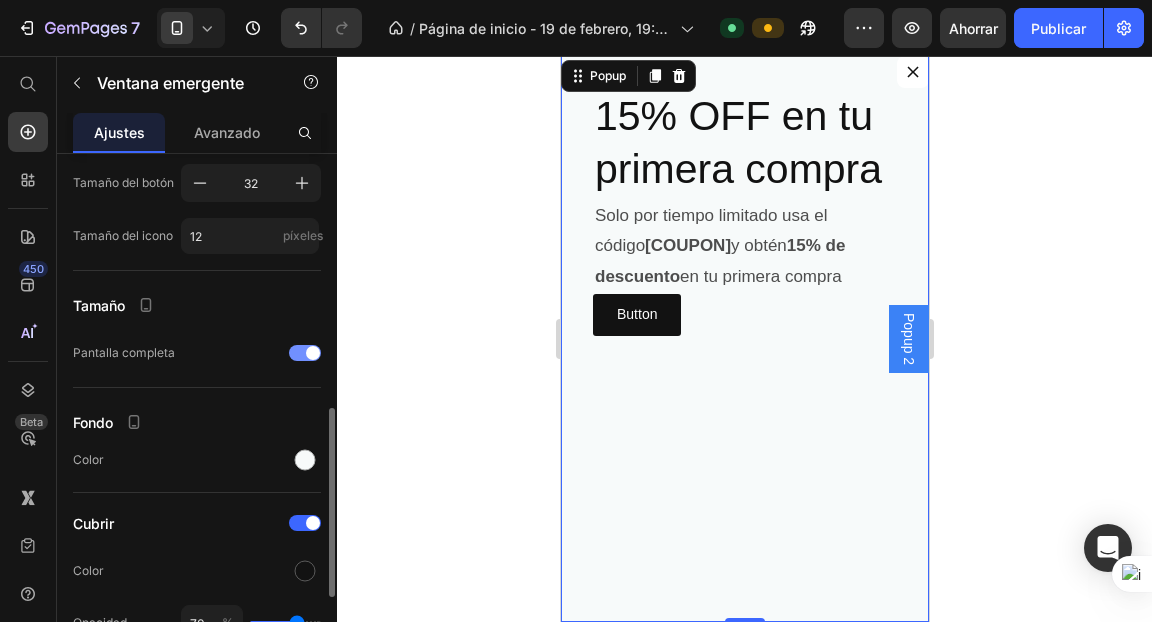click at bounding box center (305, 353) 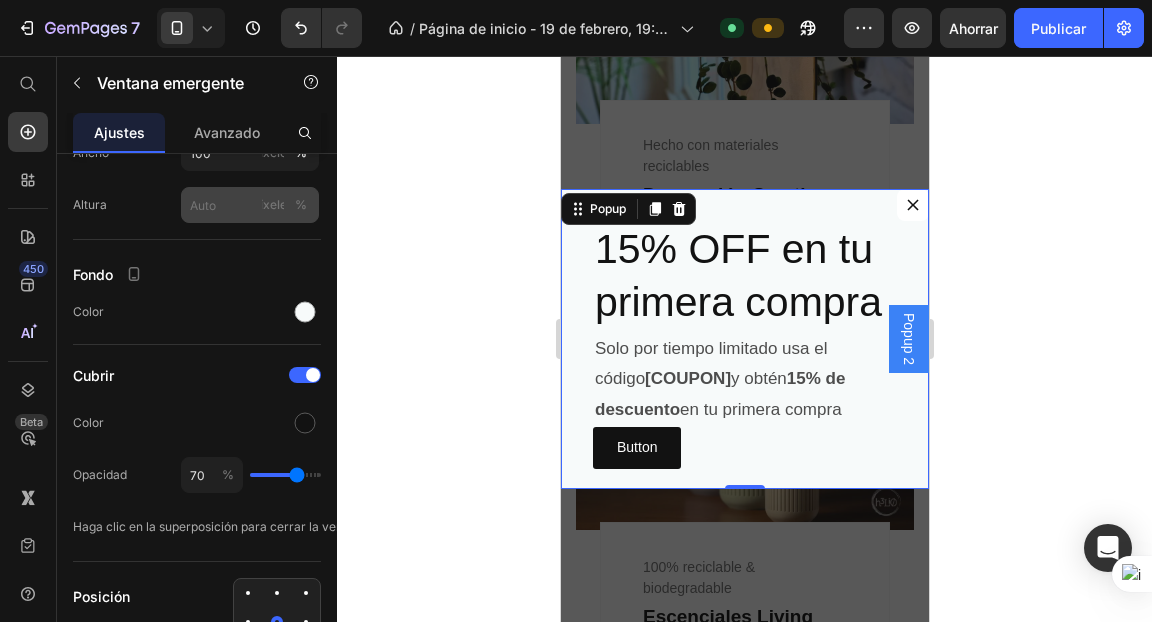 scroll, scrollTop: 1157, scrollLeft: 0, axis: vertical 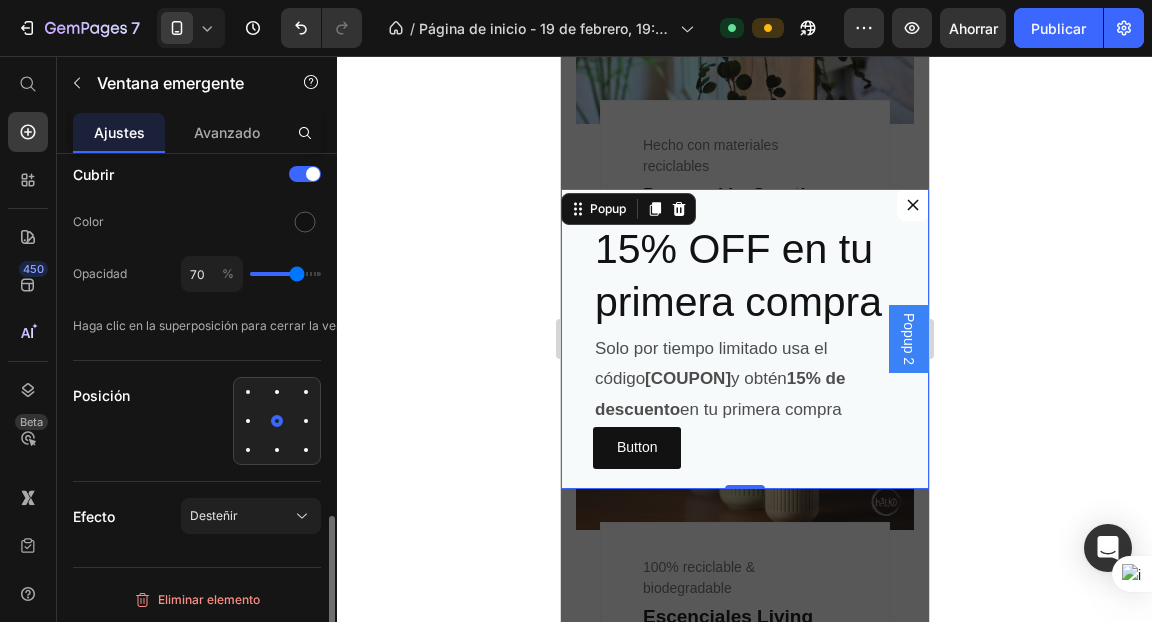 click 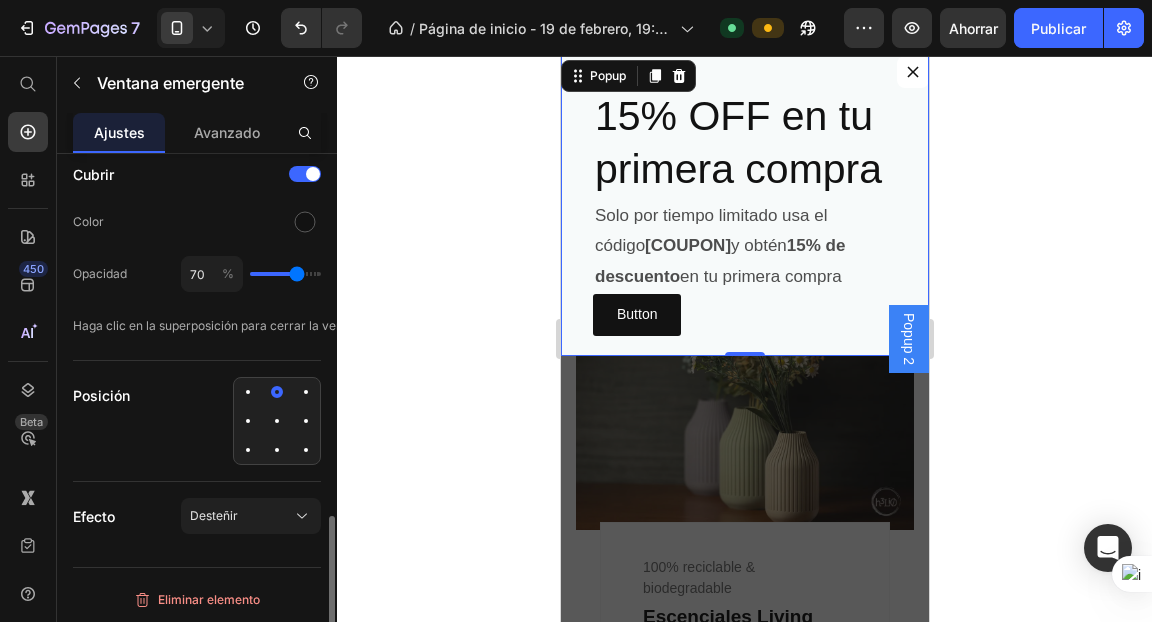 click 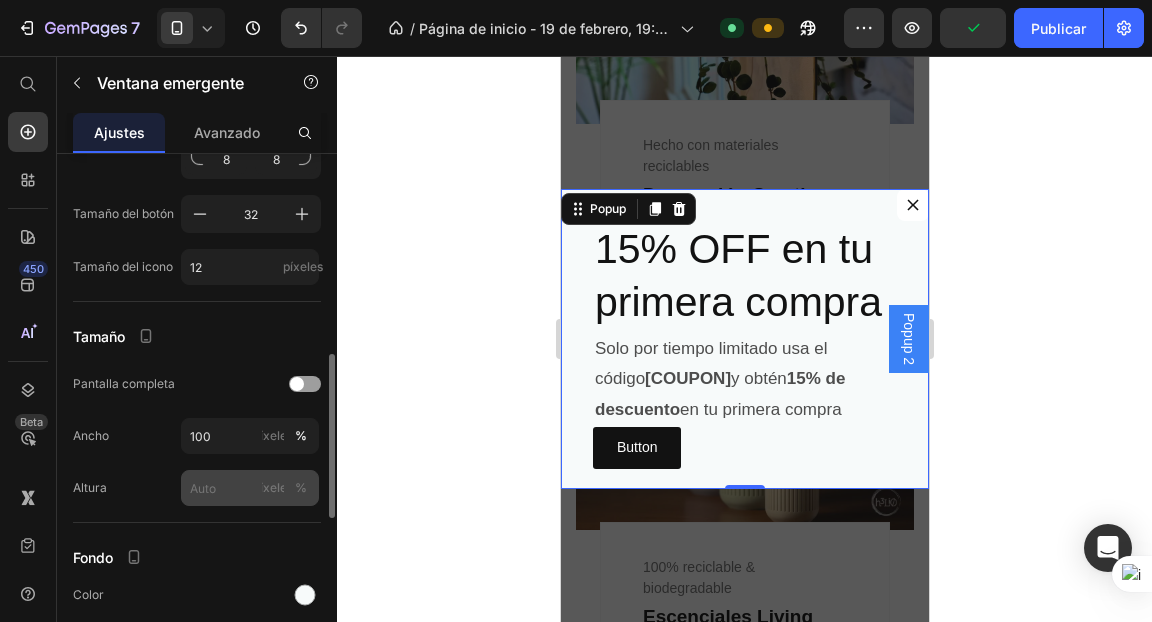 scroll, scrollTop: 655, scrollLeft: 0, axis: vertical 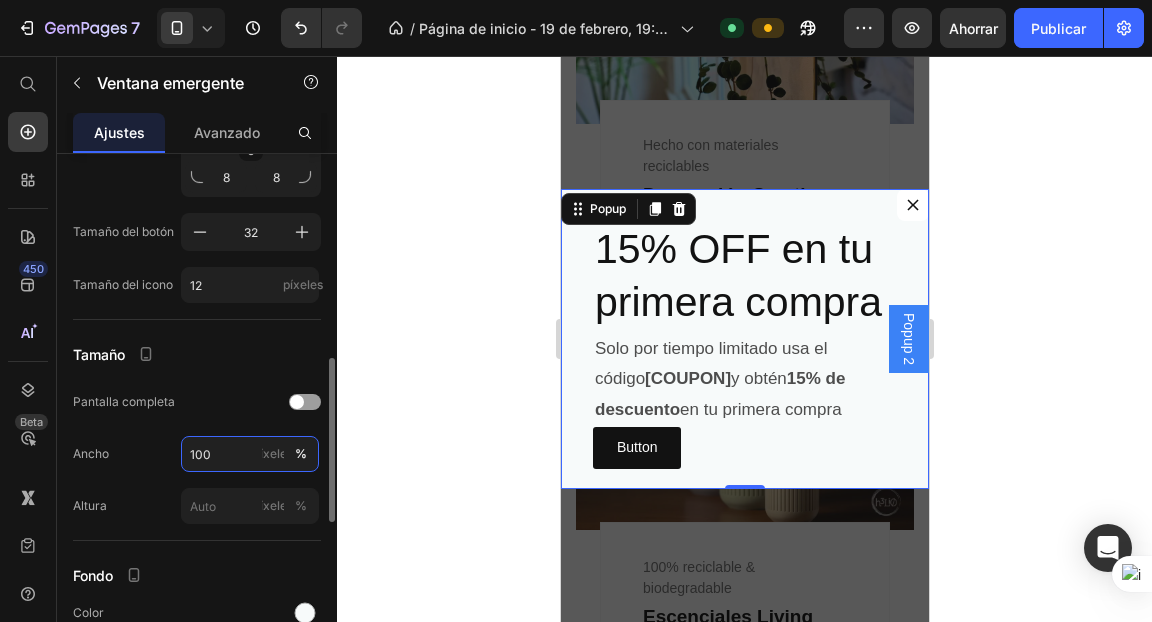 click on "100" at bounding box center [250, 454] 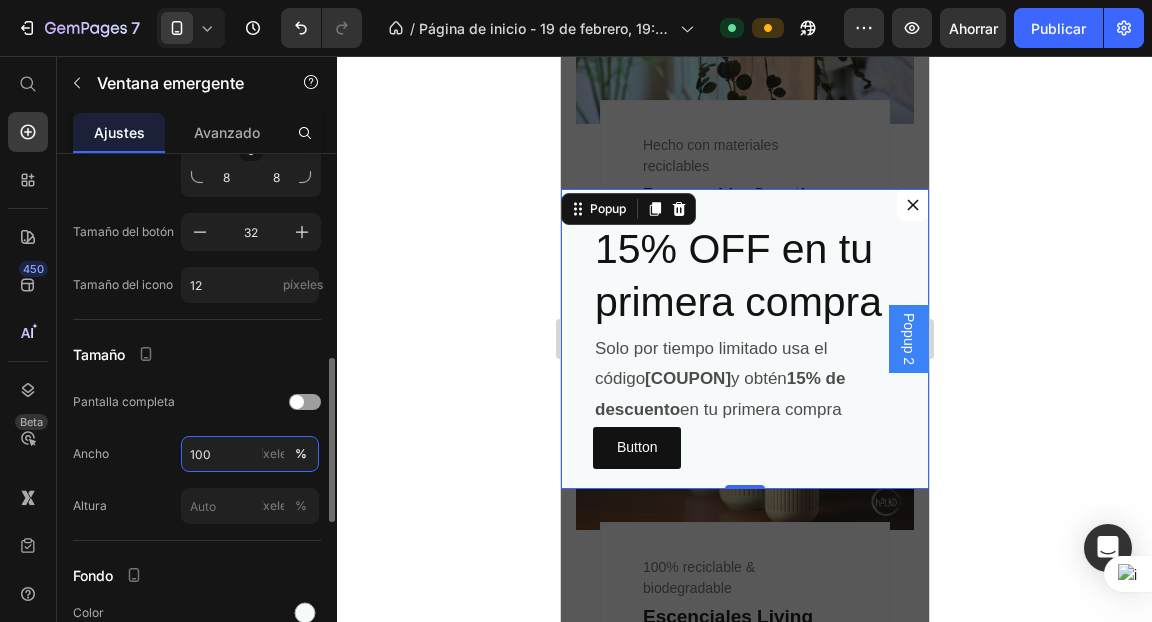 click on "100" at bounding box center (250, 454) 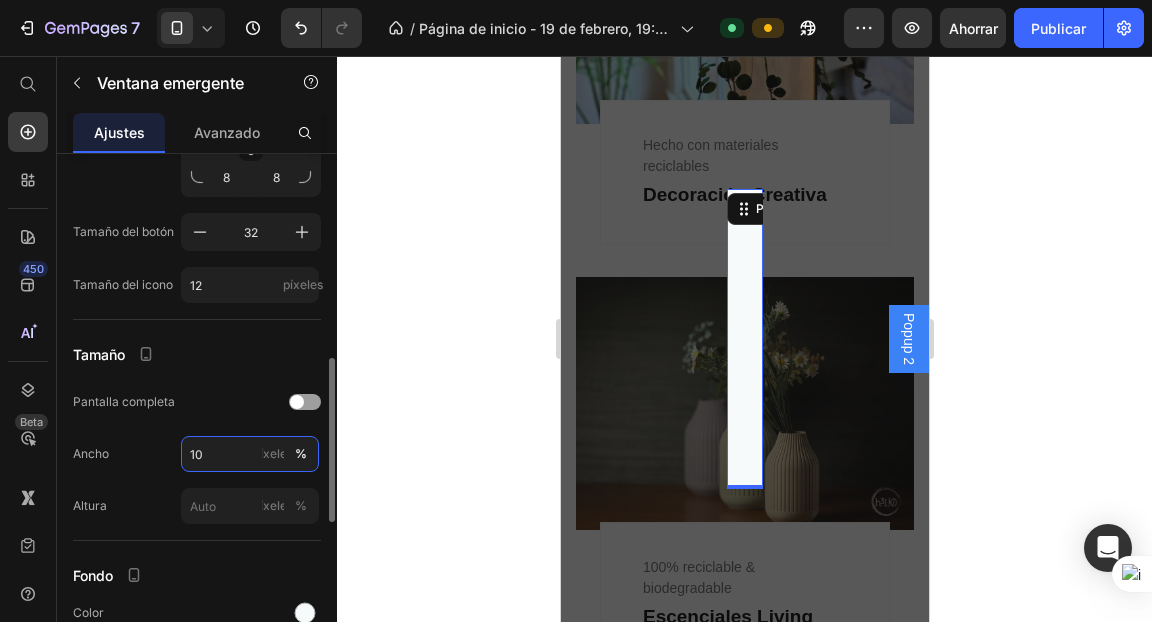 type on "100" 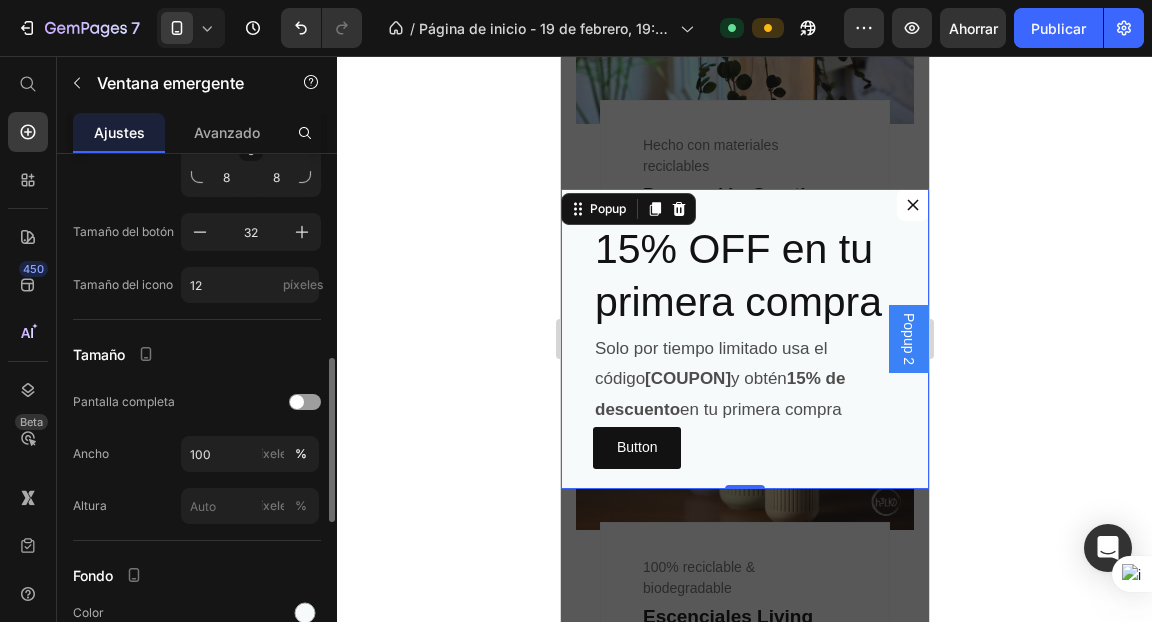 click on "Tamaño" at bounding box center (197, 354) 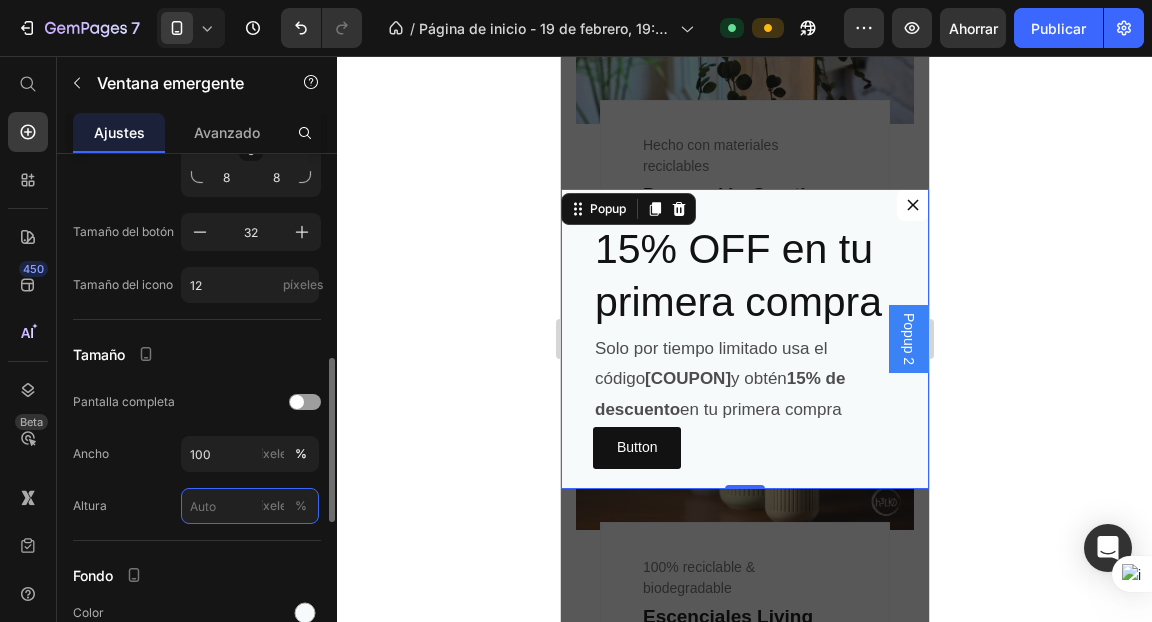 click on "píxeles %" at bounding box center [250, 506] 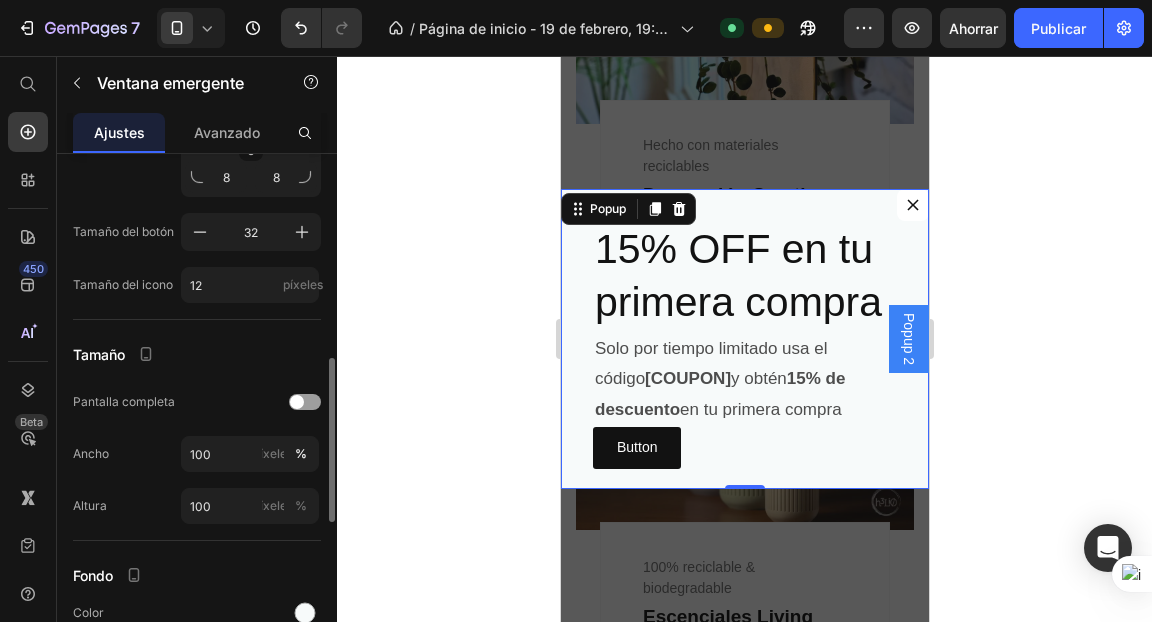 click on "Altura 100 píxeles %" 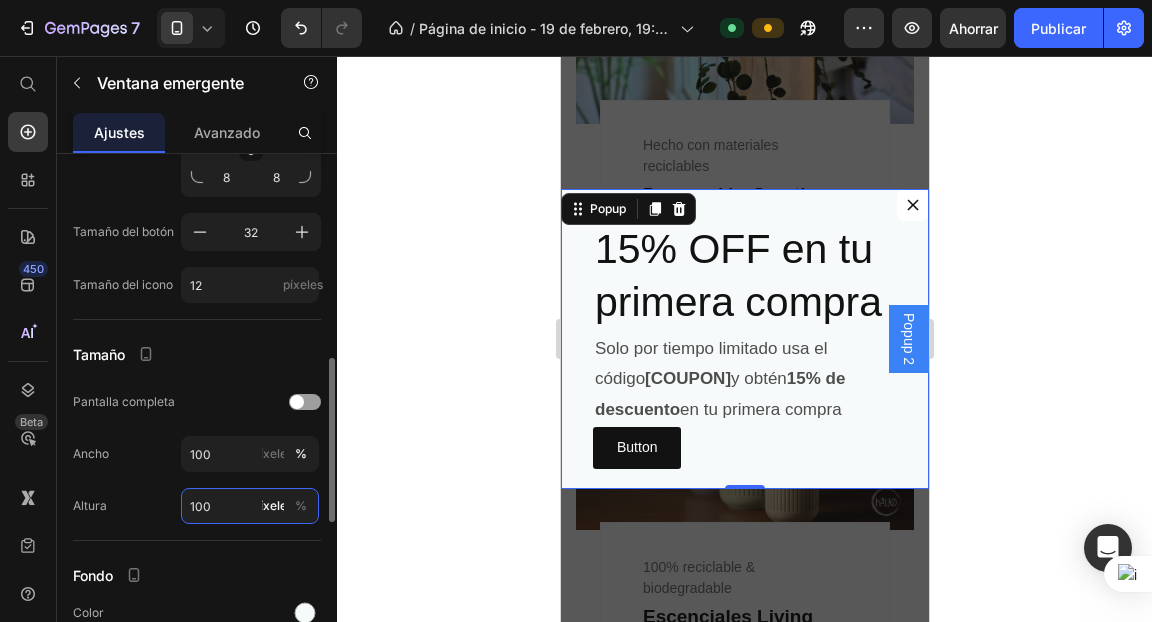 click on "100" at bounding box center (250, 506) 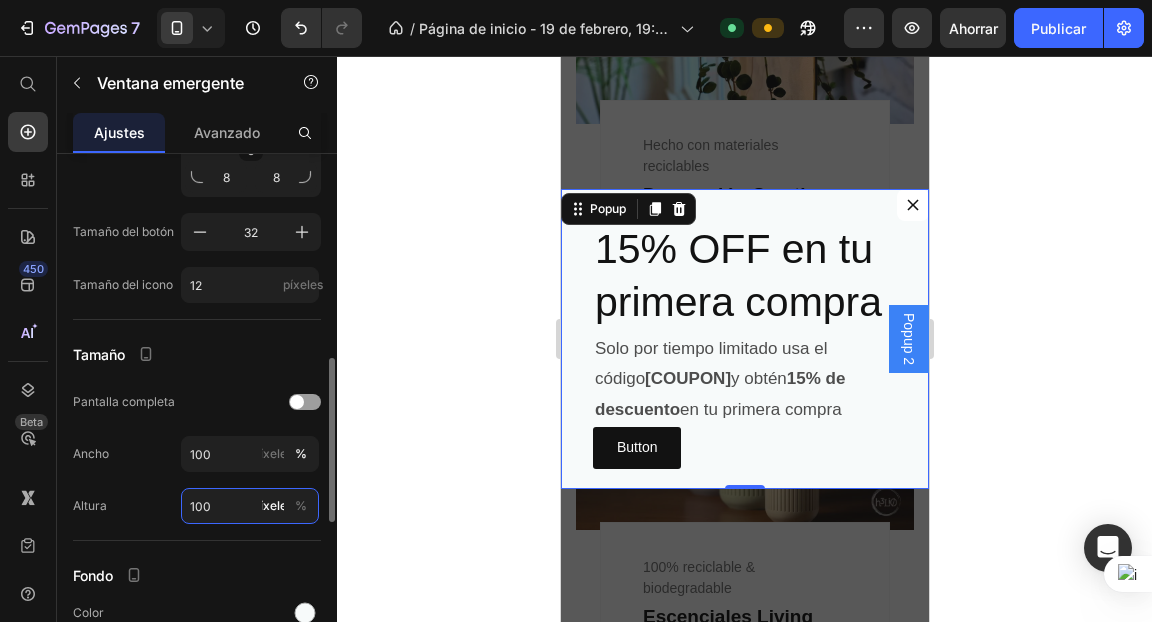 click on "100" at bounding box center [250, 506] 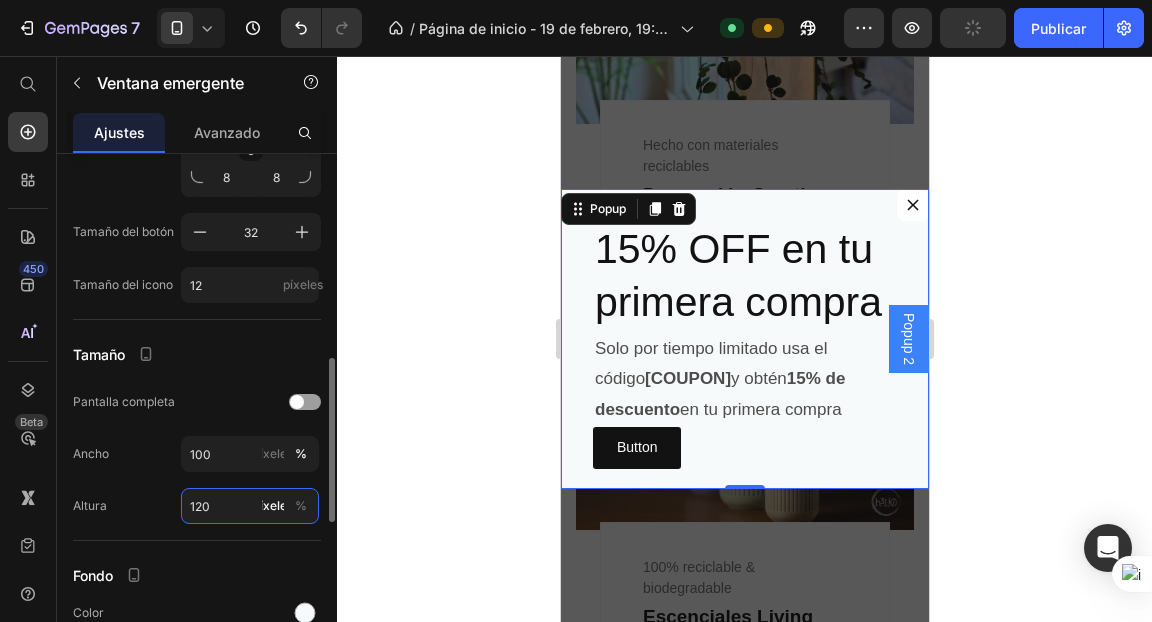 type on "120" 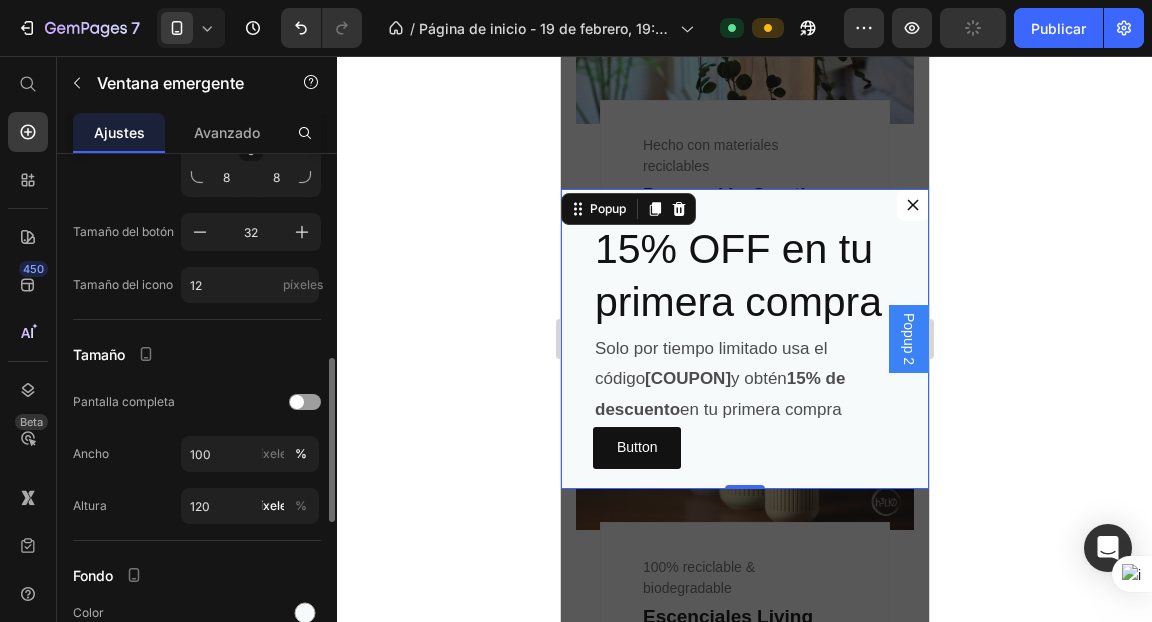 click on "Tamaño Pantalla completa Ancho 100 píxeles % Altura 120 píxeles %" 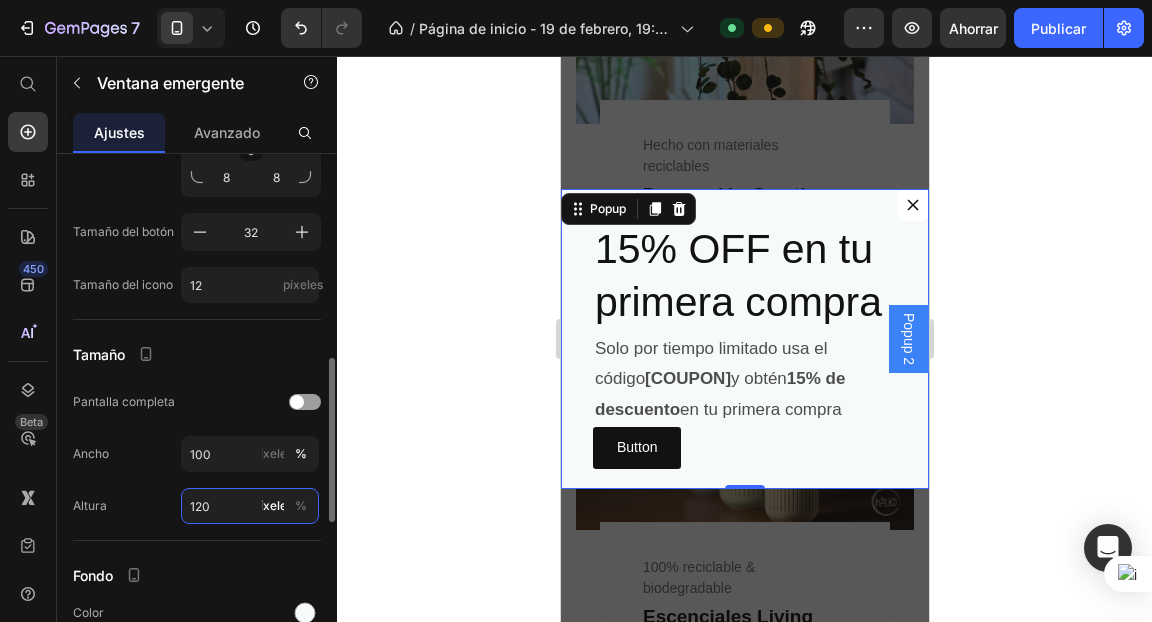 click on "120" at bounding box center (250, 506) 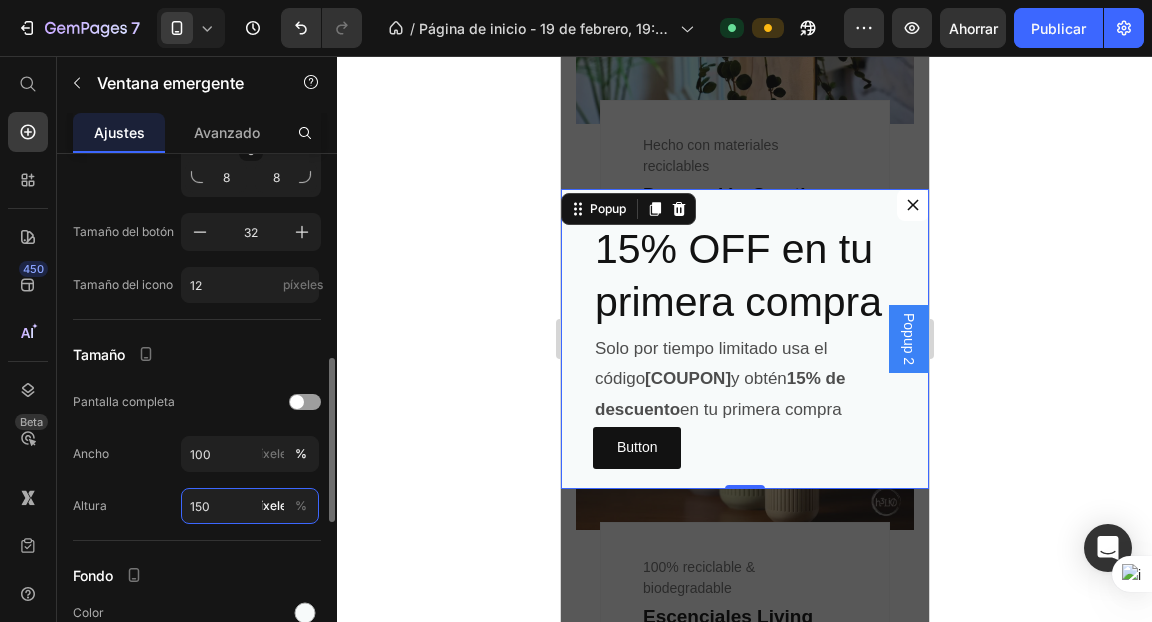 type on "150" 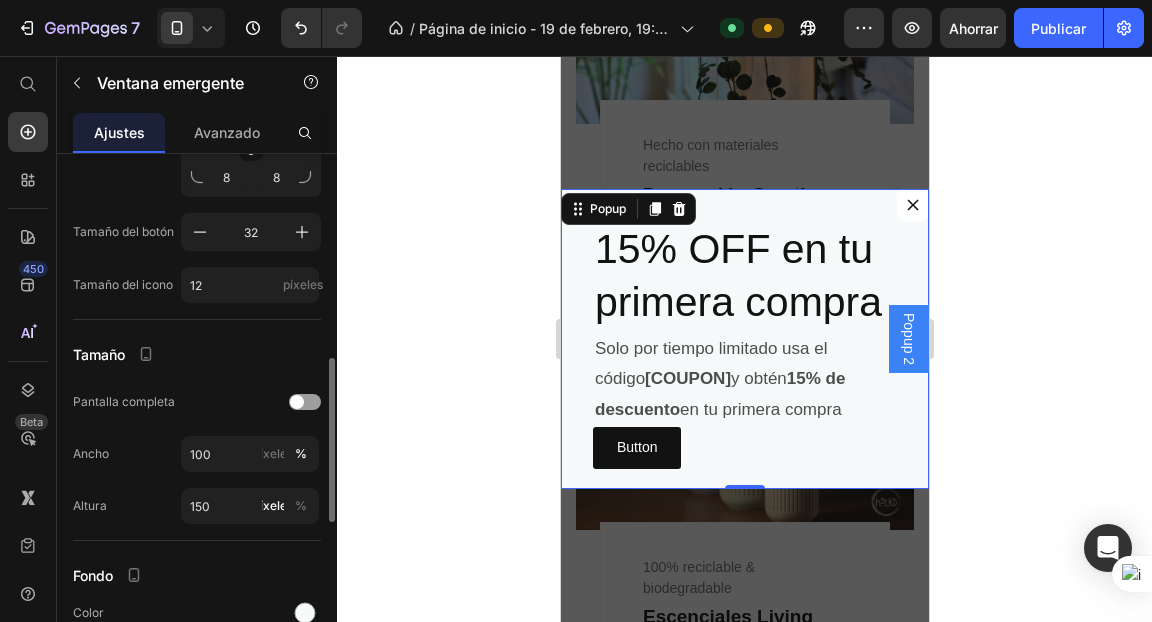 click on "Altura 150 píxeles %" 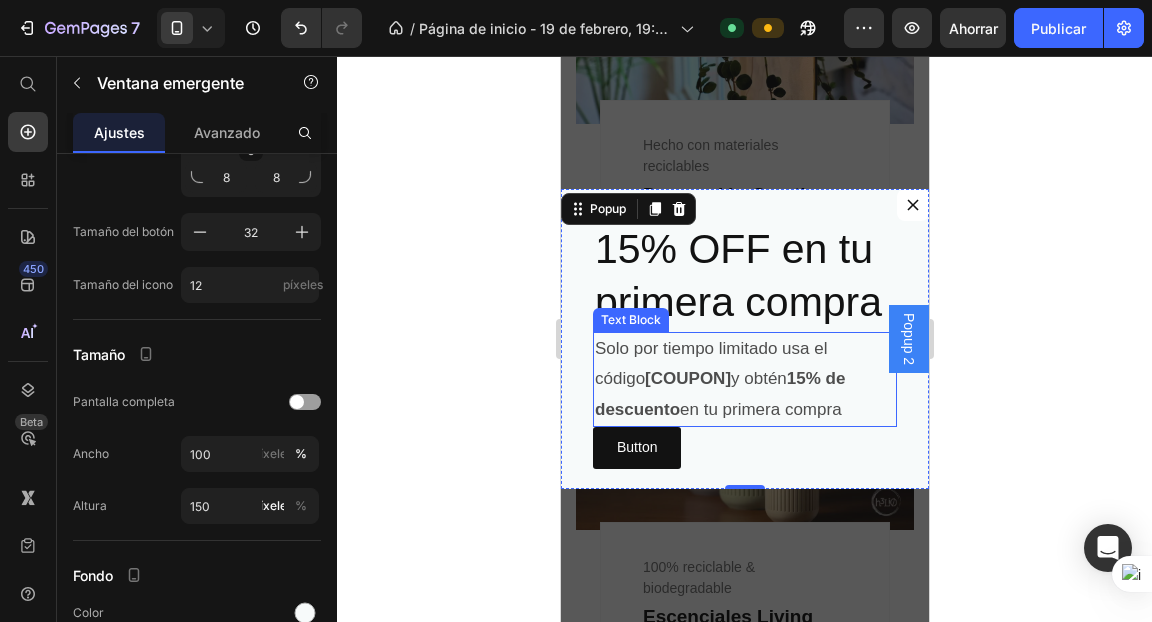 scroll, scrollTop: 64, scrollLeft: 0, axis: vertical 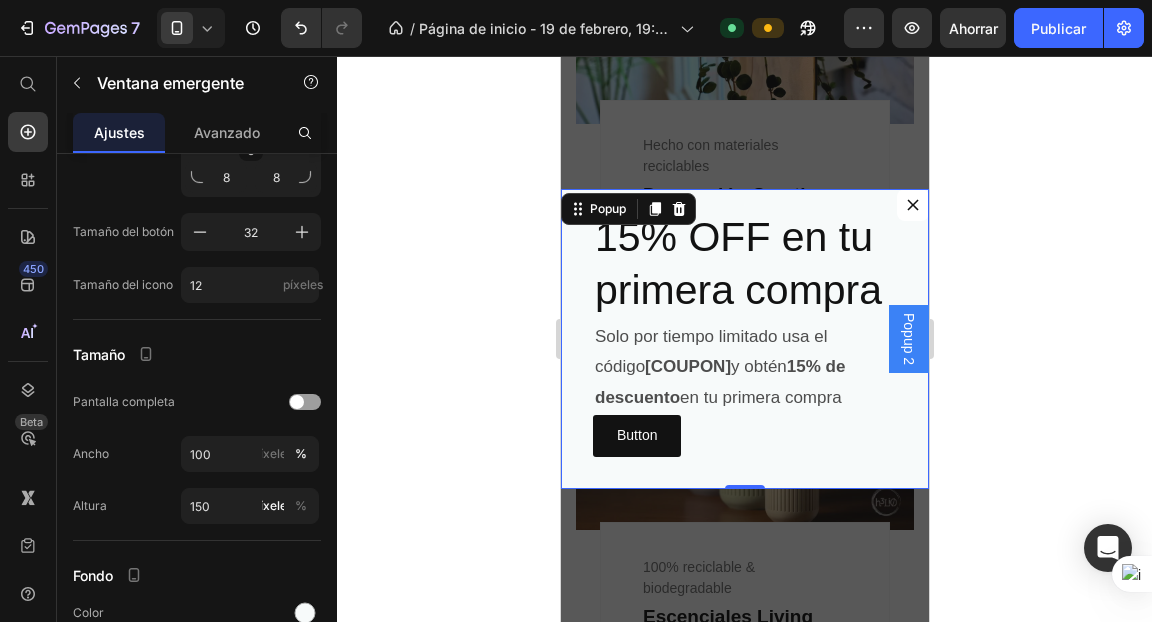 click on "15% OFF en tu primera compra Heading Solo por tiempo limitado usa el código [COUPON] y obtén 15% de descuento en tu primera compra Text Block Button Button" at bounding box center (744, 339) 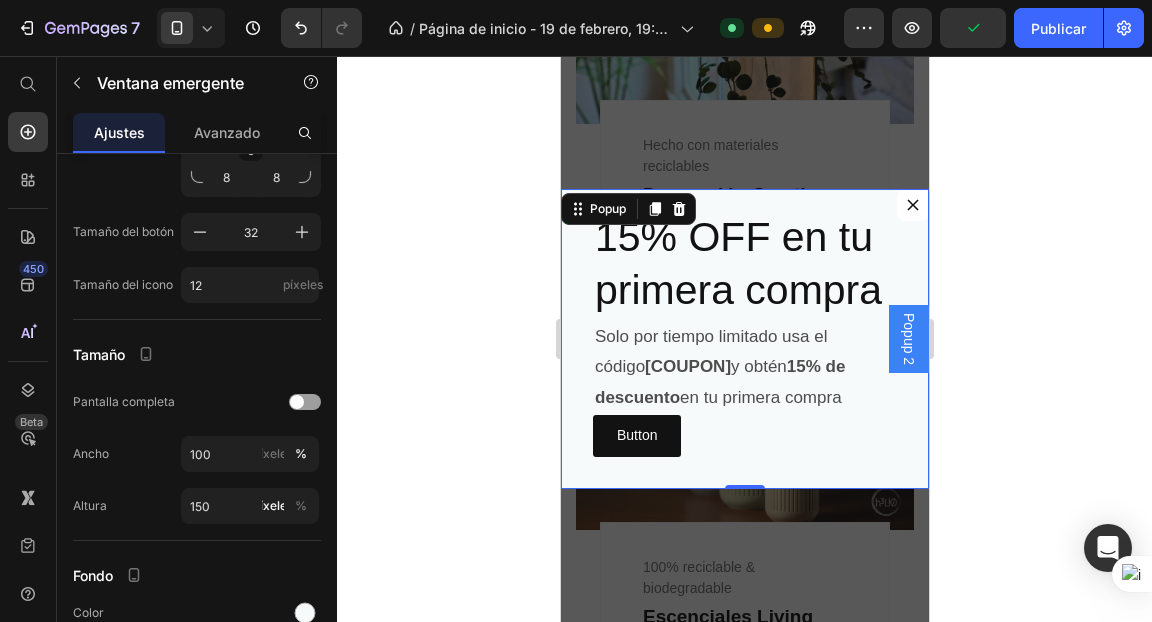 drag, startPoint x: 771, startPoint y: 481, endPoint x: 765, endPoint y: 500, distance: 19.924858 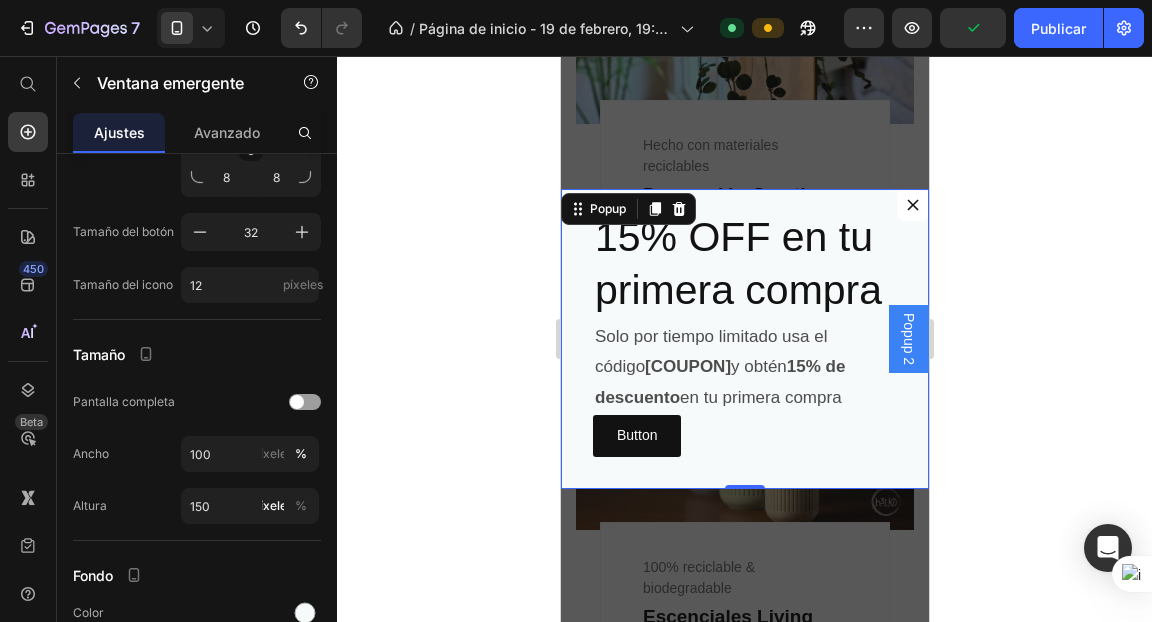 click on "15% OFF en tu primera compra Heading Solo por tiempo limitado usa el código [COUPON] y obtén 15% de descuento en tu primera compra Text Block 0 Button Button Popup" at bounding box center [744, 339] 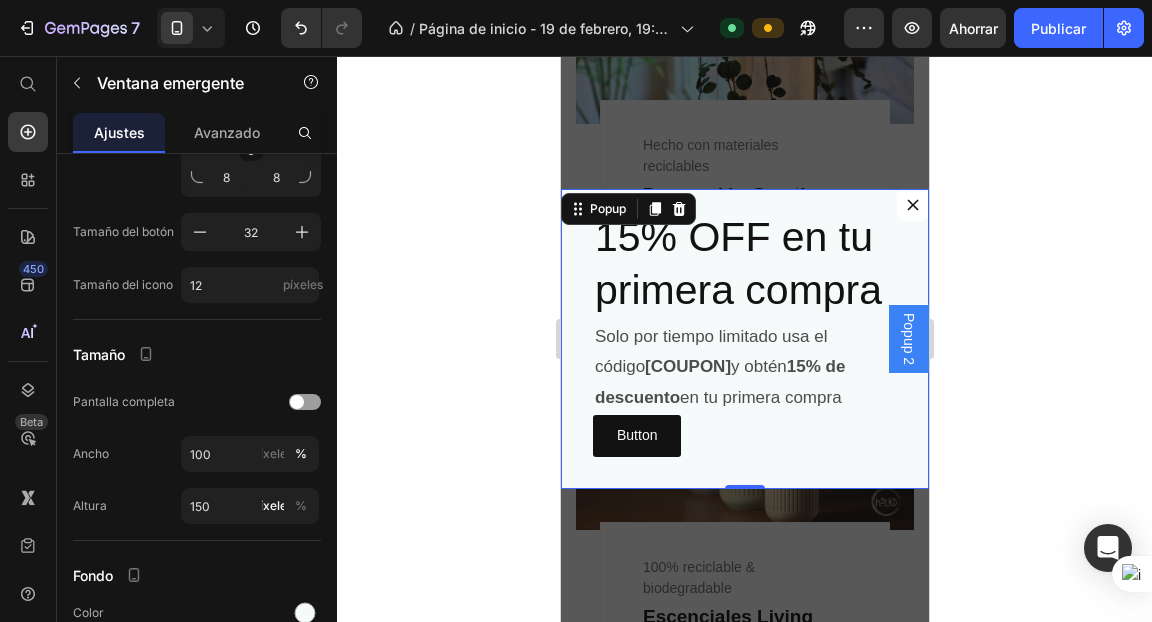 drag, startPoint x: 739, startPoint y: 485, endPoint x: 730, endPoint y: 456, distance: 30.364452 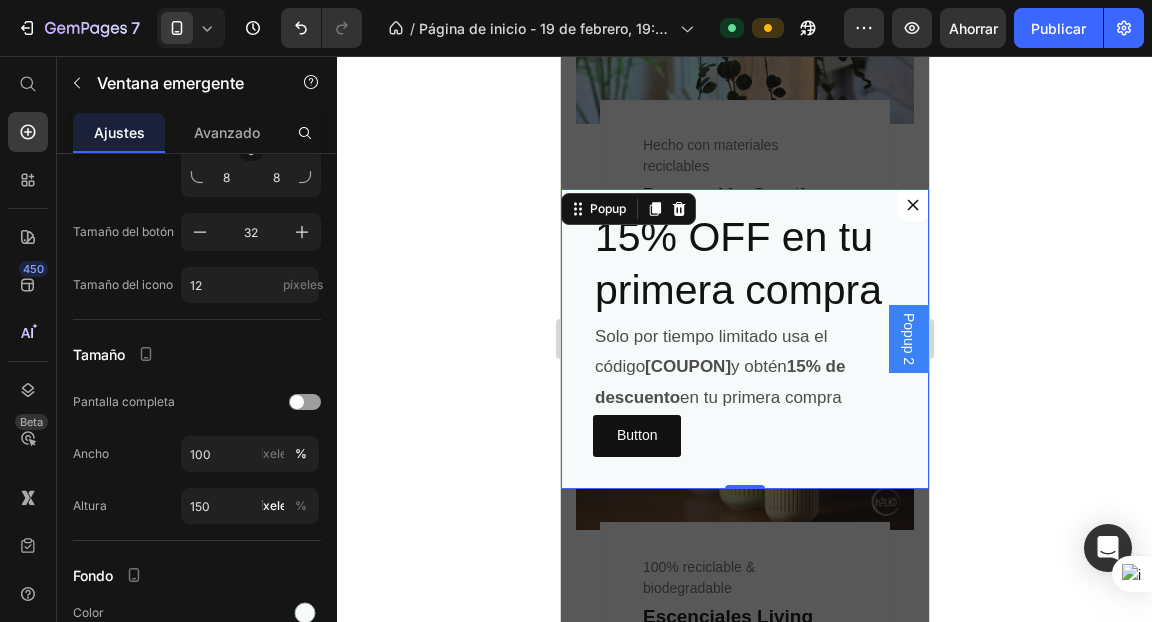 click on "15% OFF en tu primera compra Heading Solo por tiempo limitado usa el código [COUPON] y obtén 15% de descuento en tu primera compra Text Block 0 Button Button Popup" at bounding box center (744, 339) 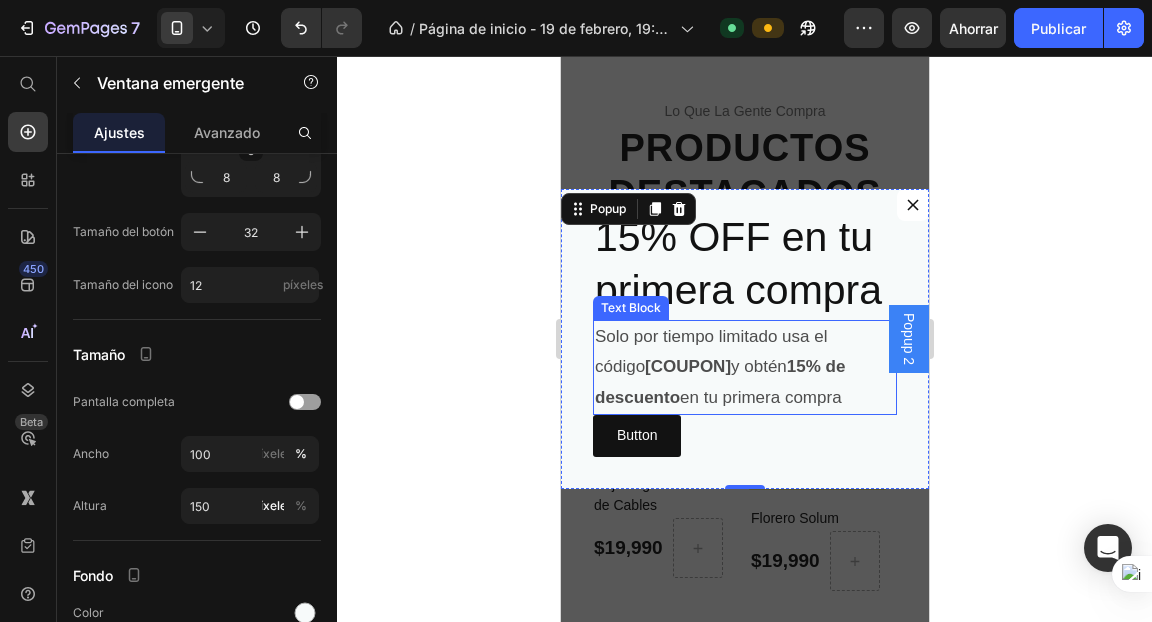 scroll, scrollTop: 3392, scrollLeft: 0, axis: vertical 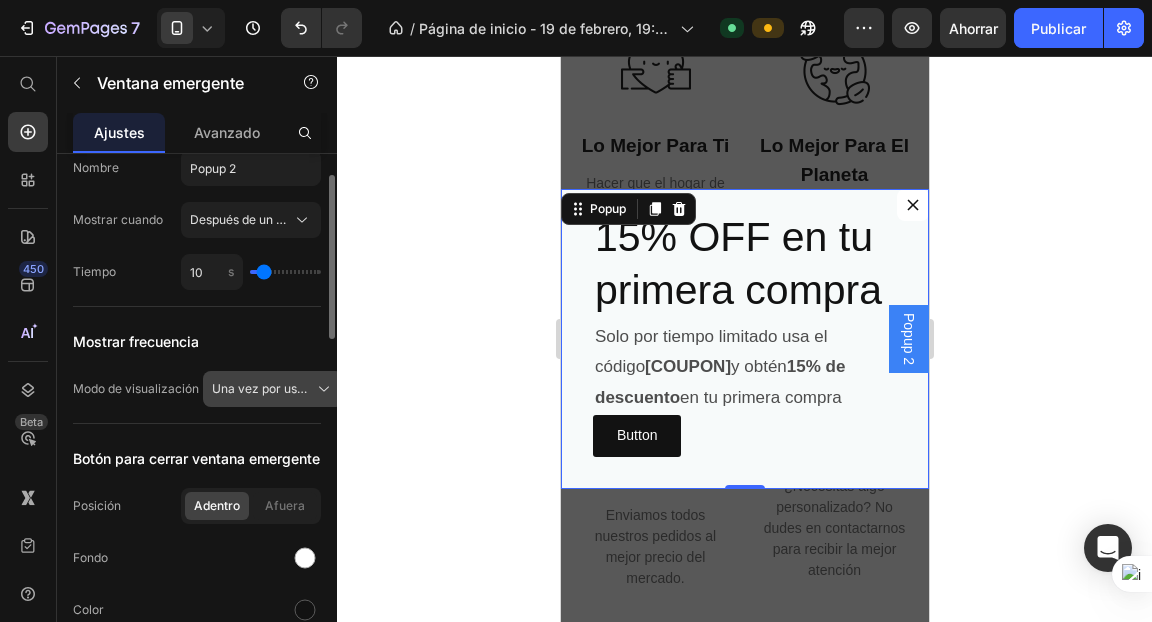 click on "Una vez por usuario" at bounding box center (269, 388) 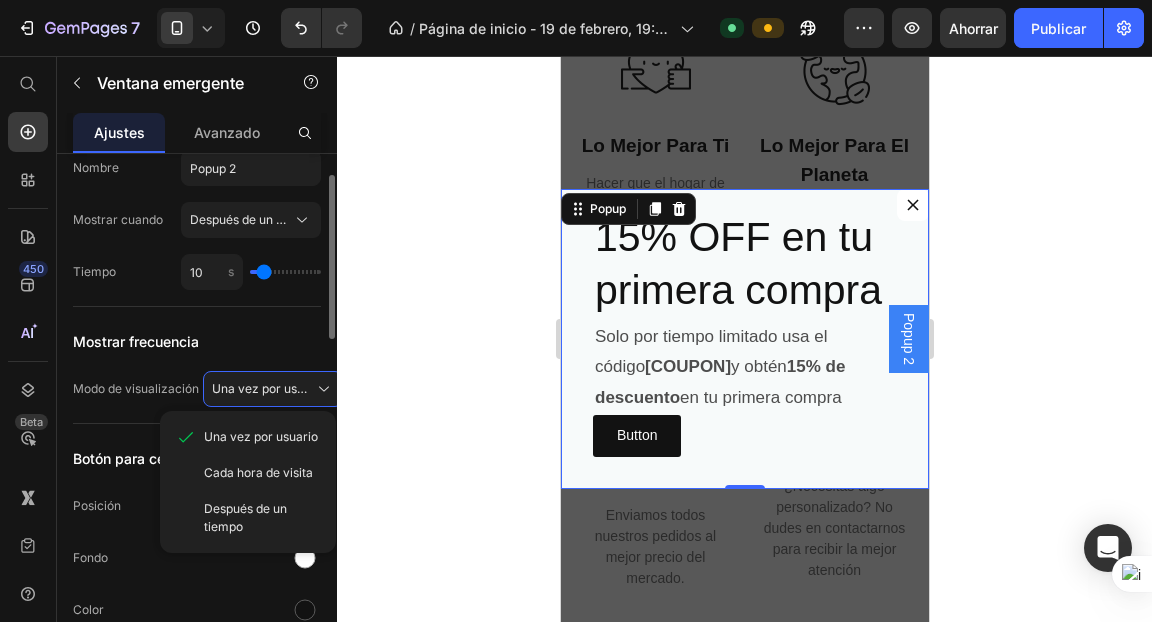 click on "Mostrar frecuencia Modo de visualización Una vez por usuario Una vez por usuario Cada hora de visita Después de un tiempo" 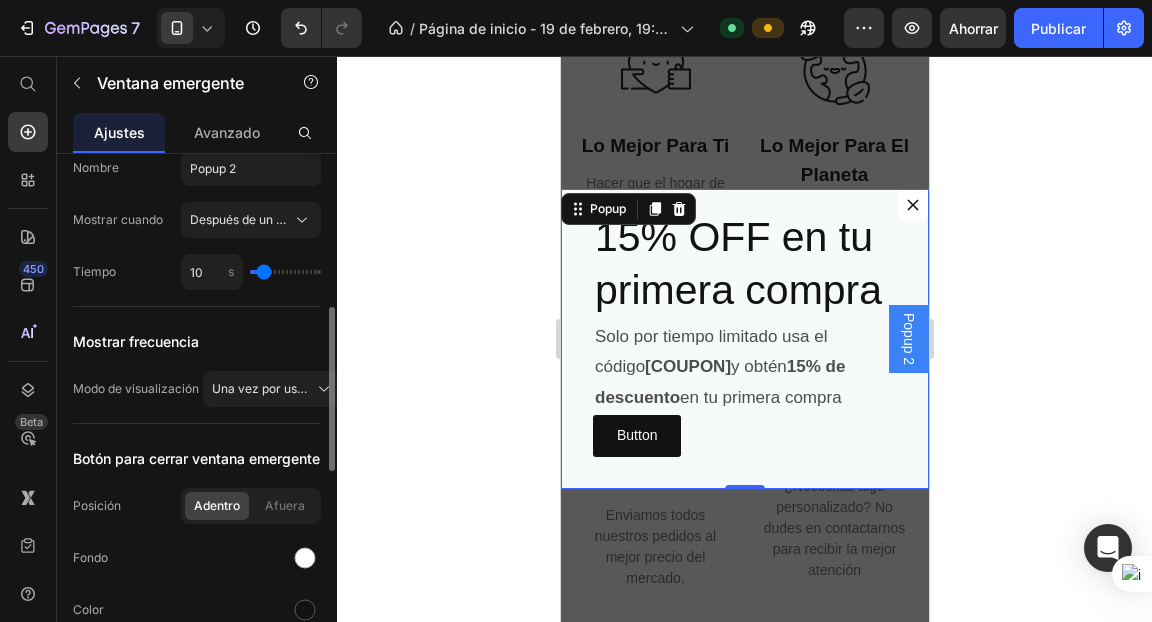 scroll, scrollTop: 188, scrollLeft: 0, axis: vertical 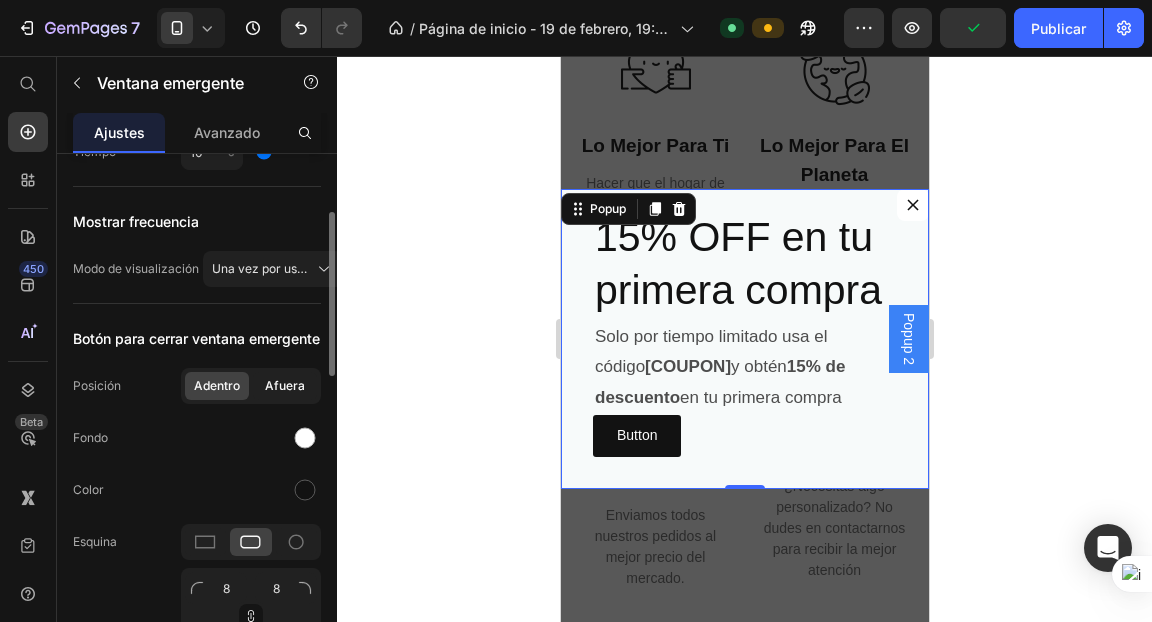 click on "Afuera" at bounding box center (285, 385) 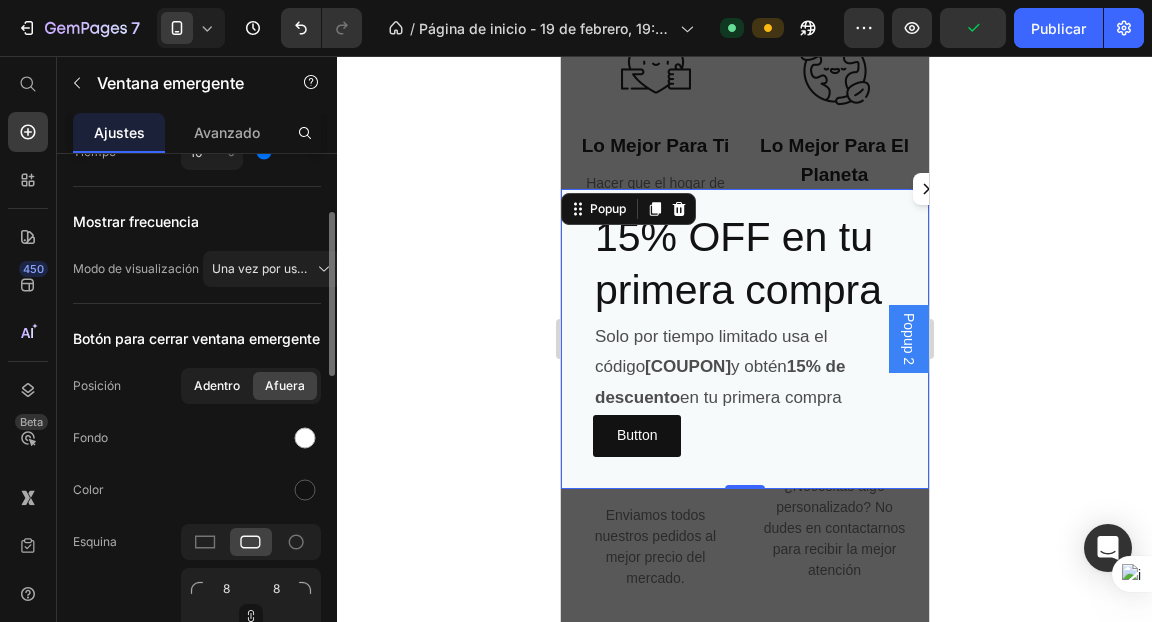 click on "Adentro" 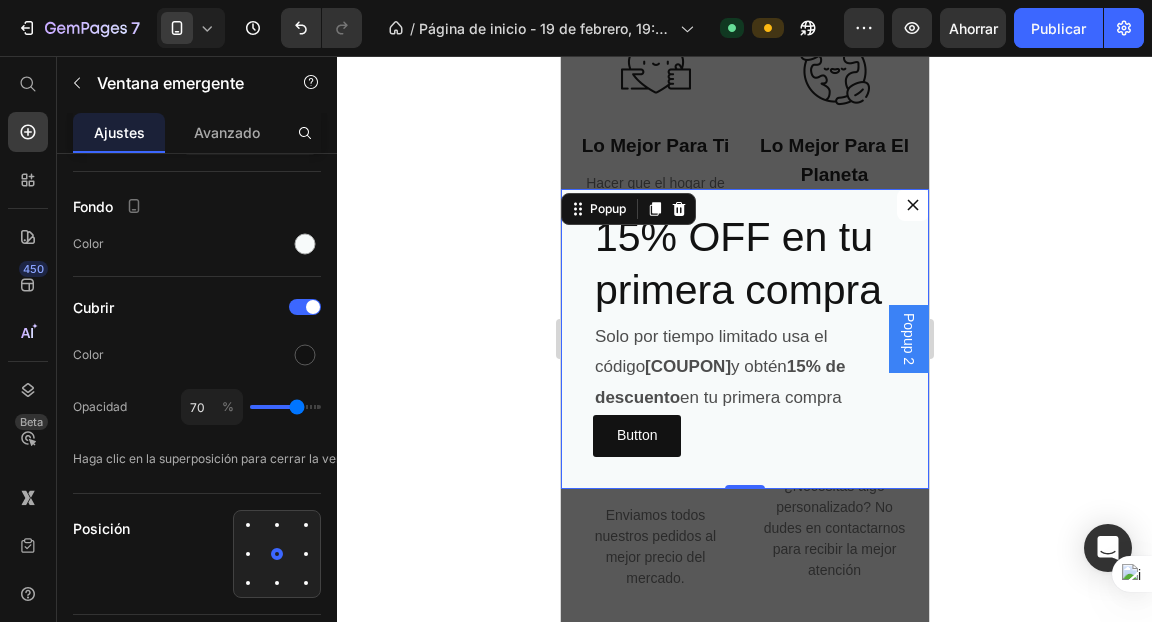 scroll, scrollTop: 1157, scrollLeft: 0, axis: vertical 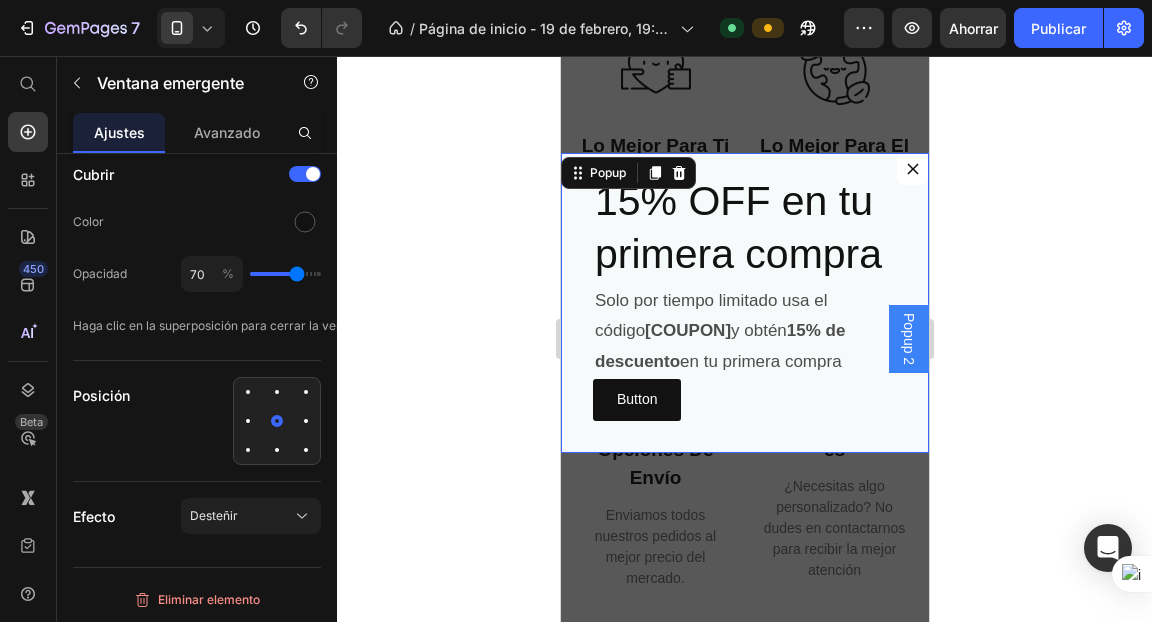 drag, startPoint x: 742, startPoint y: 482, endPoint x: 736, endPoint y: 551, distance: 69.260376 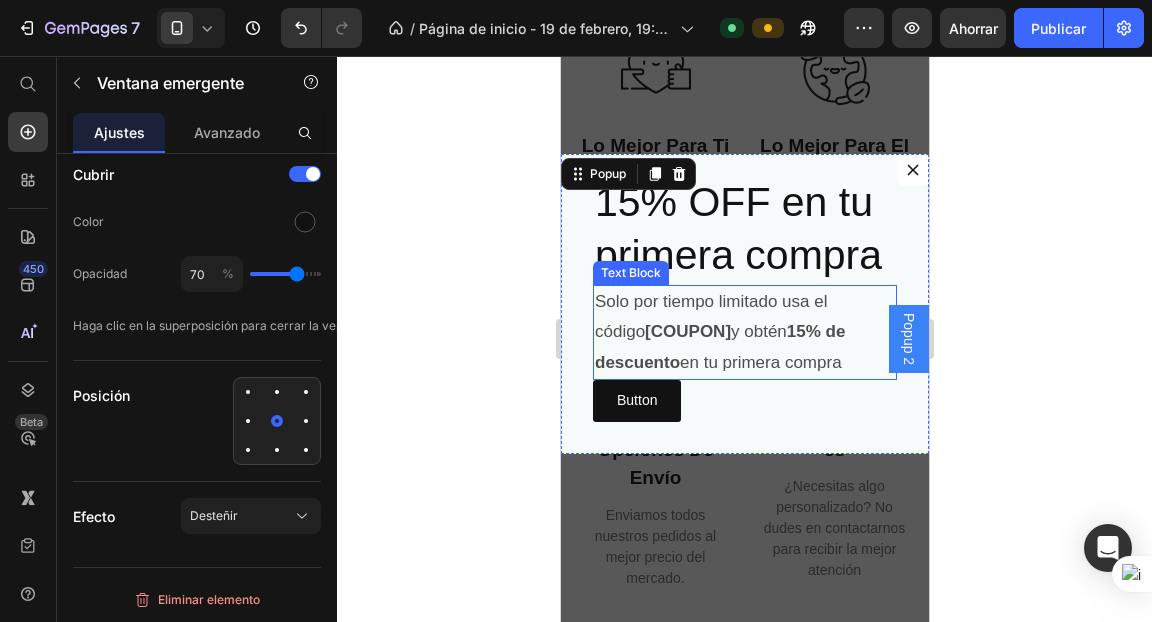 scroll, scrollTop: 0, scrollLeft: 0, axis: both 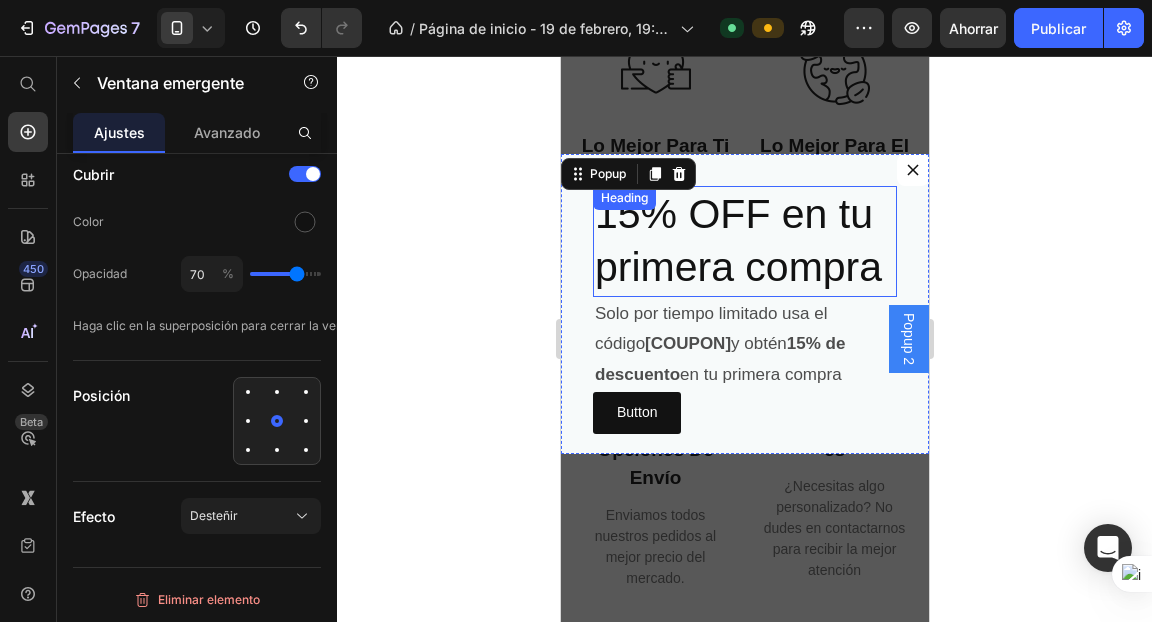 click on "15% OFF en tu primera compra" at bounding box center (744, 241) 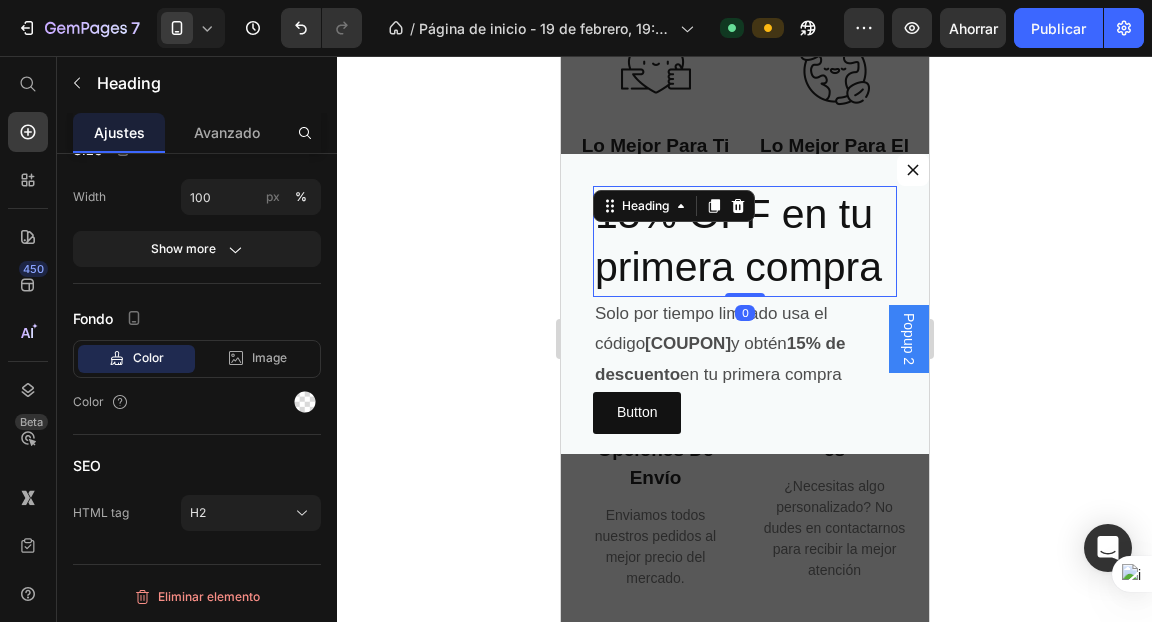 scroll, scrollTop: 0, scrollLeft: 0, axis: both 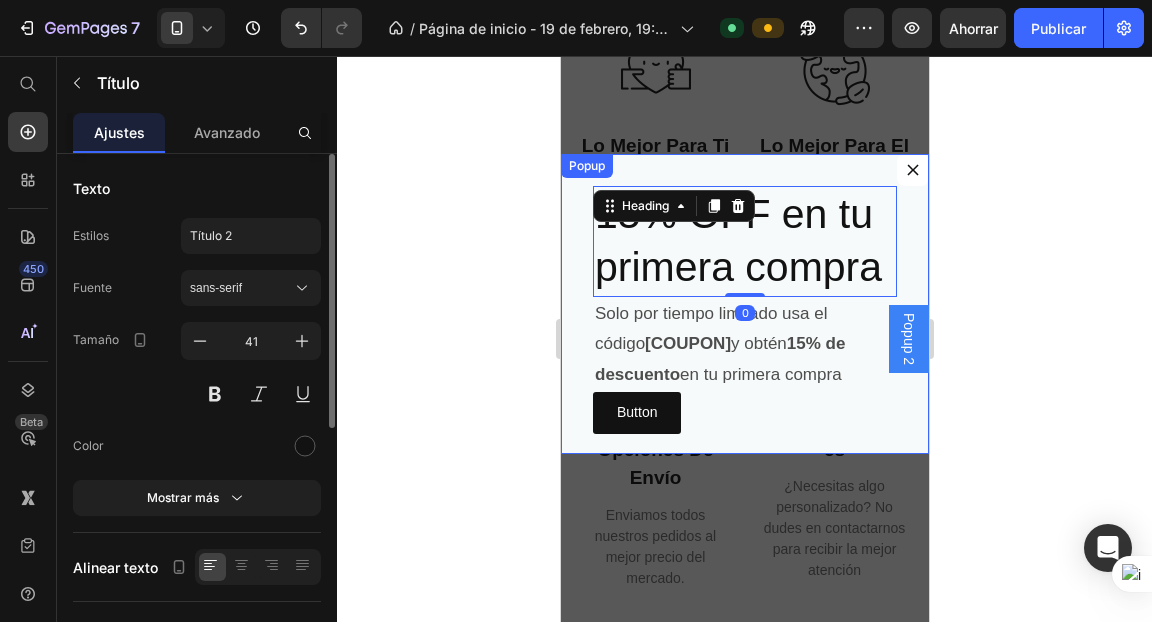 click on "15% OFF en tu primera compra Heading 0 Solo por tiempo limitado usa el código [COUPON] y obtén 15% de descuento en tu primera compra Text Block Button Button" at bounding box center [744, 304] 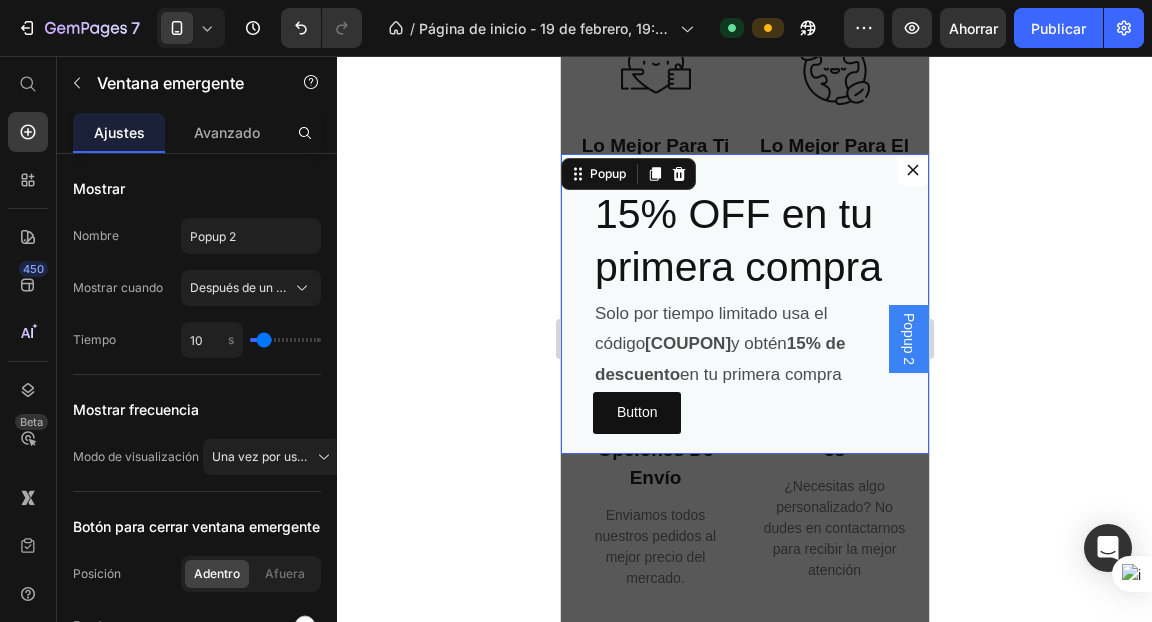 drag, startPoint x: 823, startPoint y: 155, endPoint x: 824, endPoint y: 139, distance: 16.03122 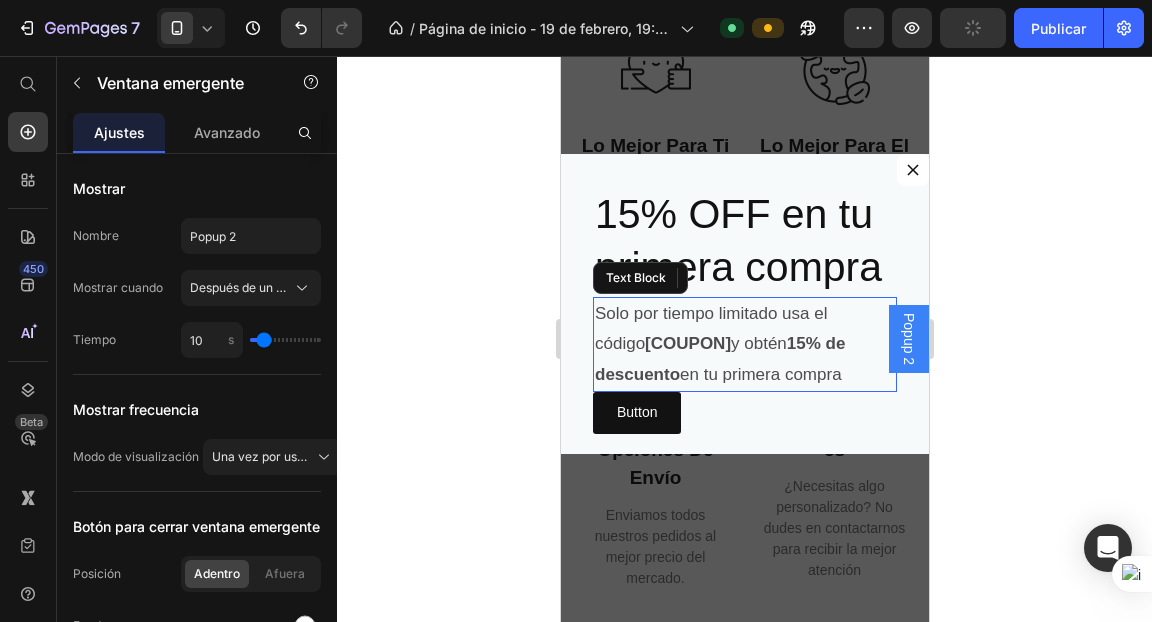 click on "Solo por tiempo limitado usa el código [COUPON] y obtén 15% de descuento en tu primera compra" at bounding box center (744, 345) 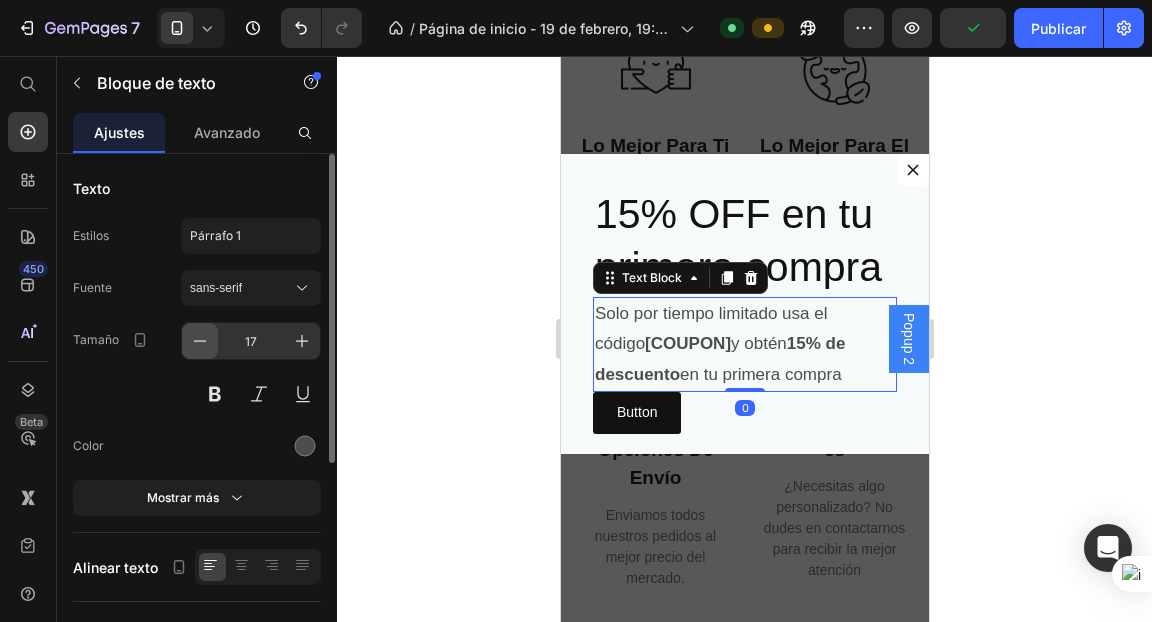 click 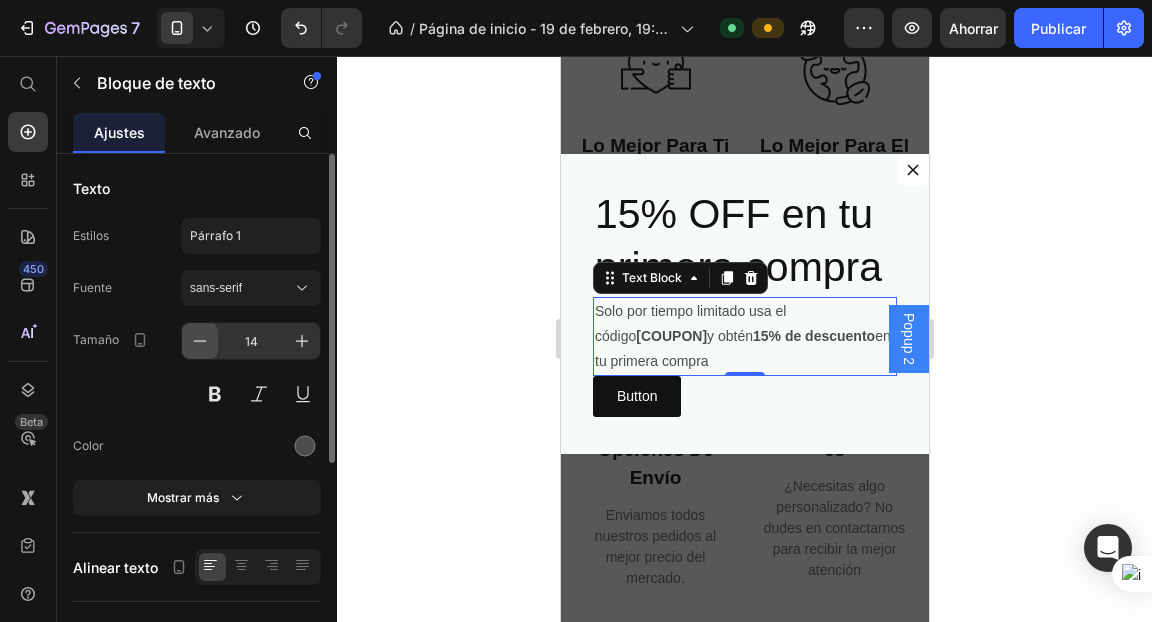 click 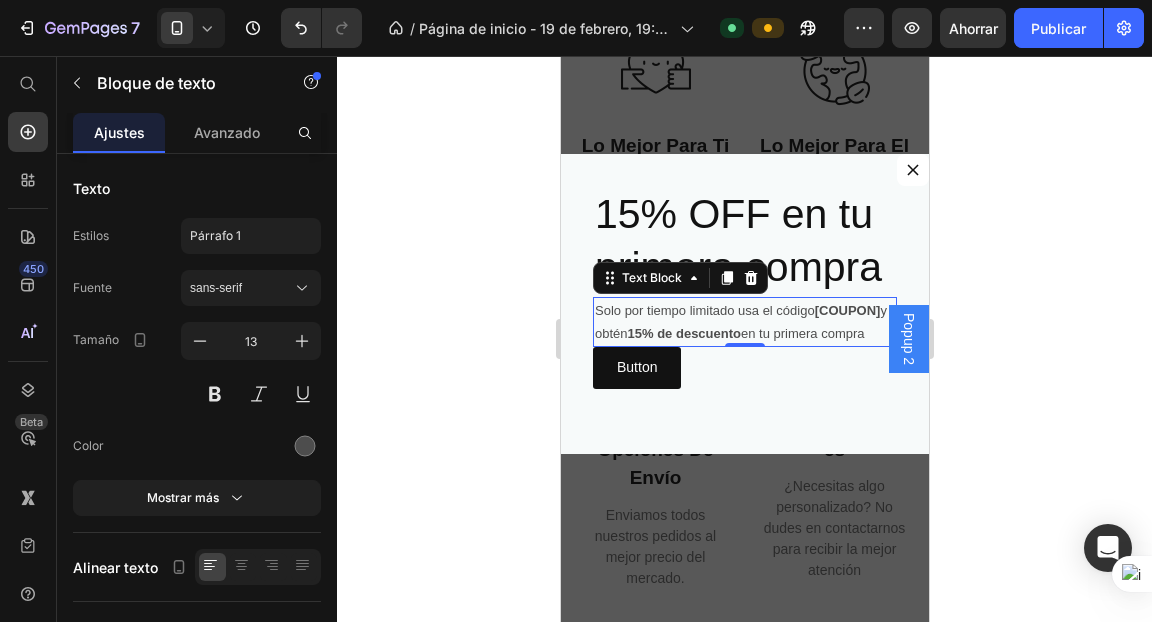 click 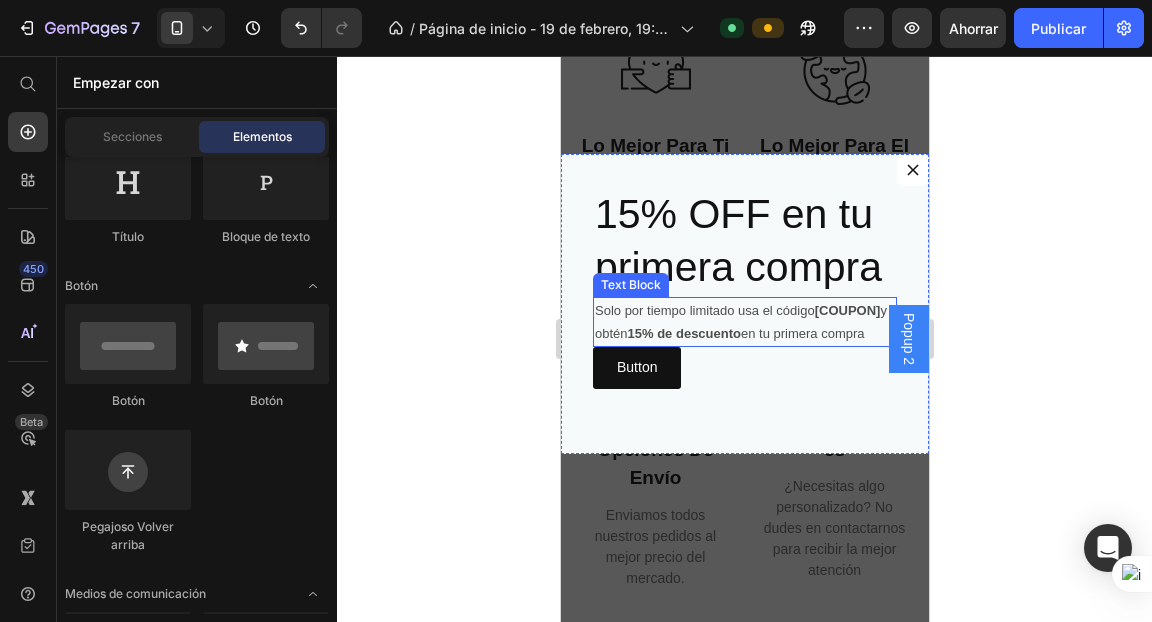 click on "15% de descuento" at bounding box center [683, 333] 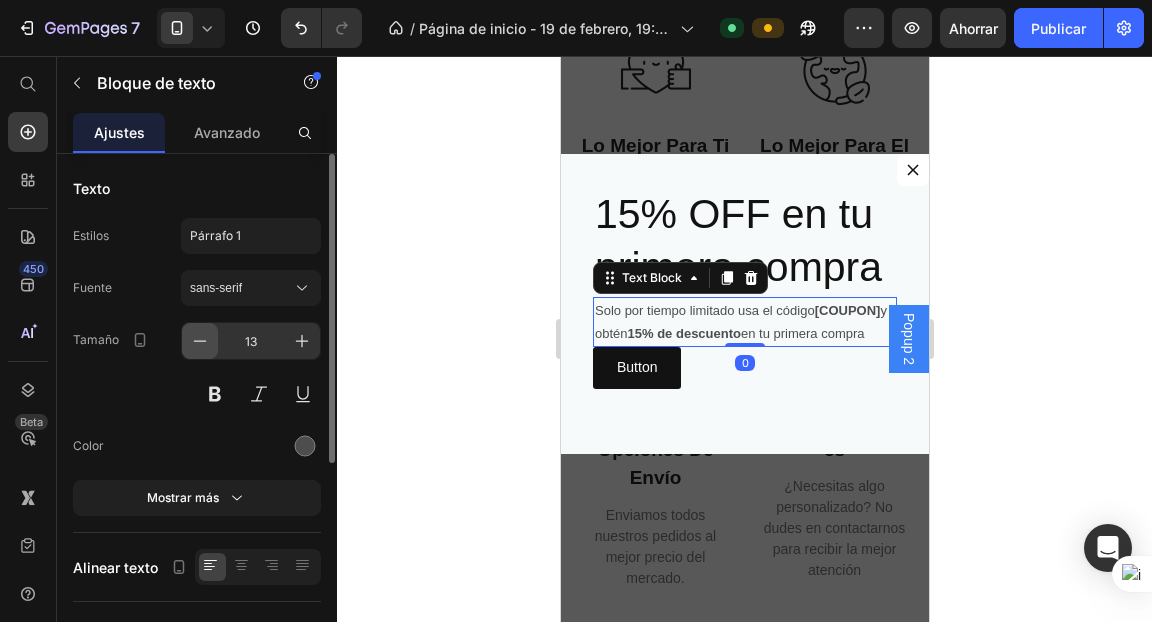 click 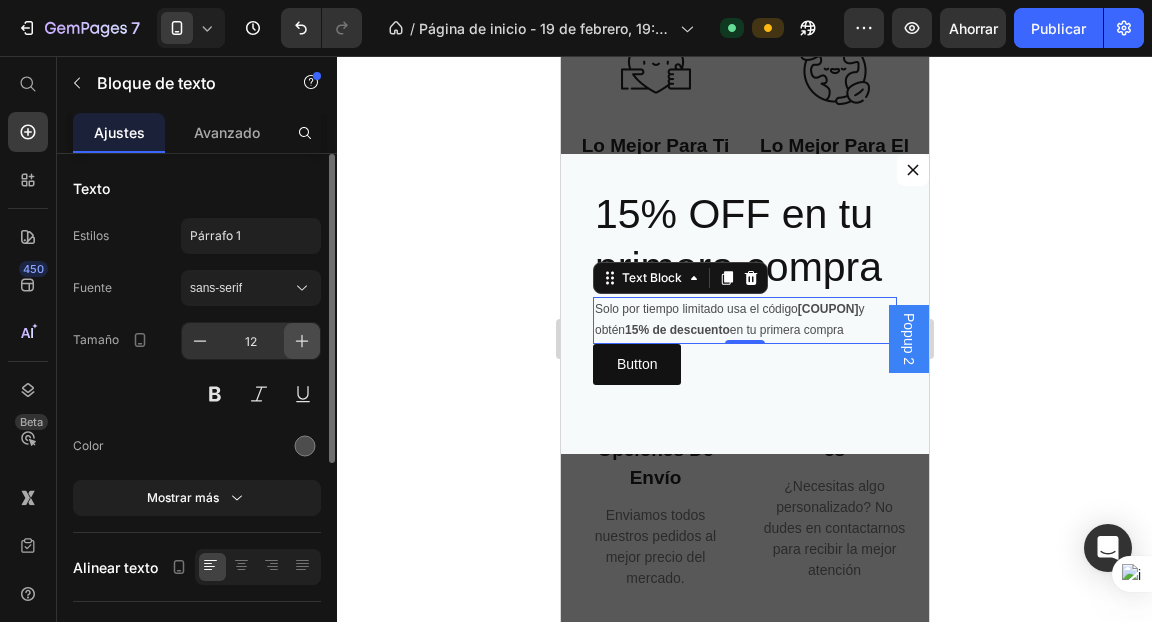 click at bounding box center [302, 341] 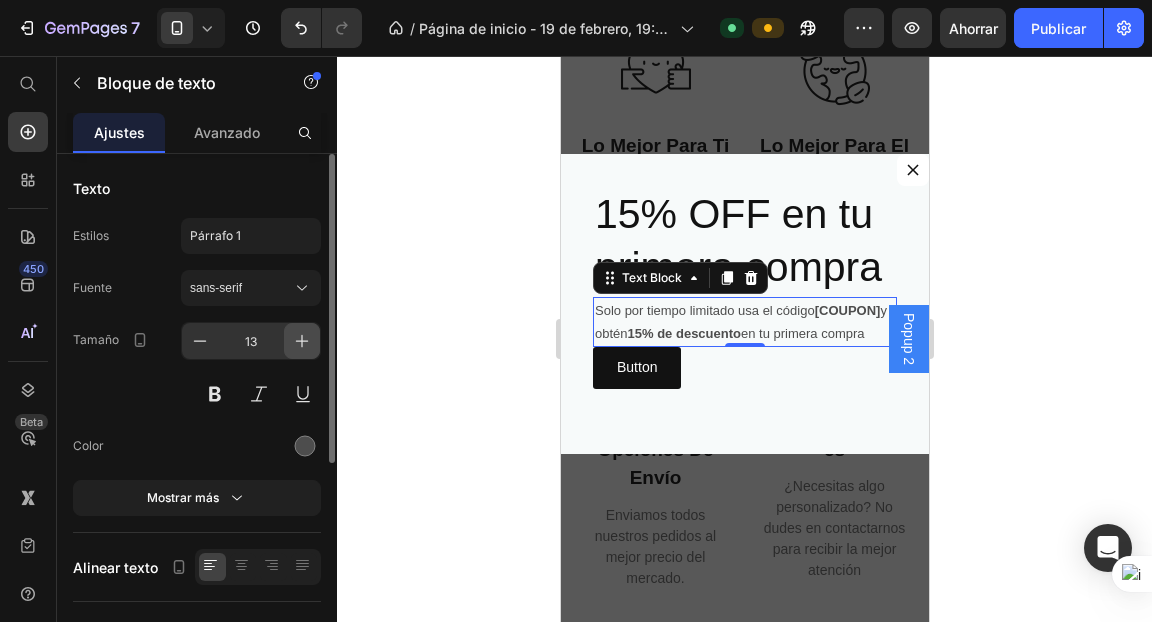 click at bounding box center [302, 341] 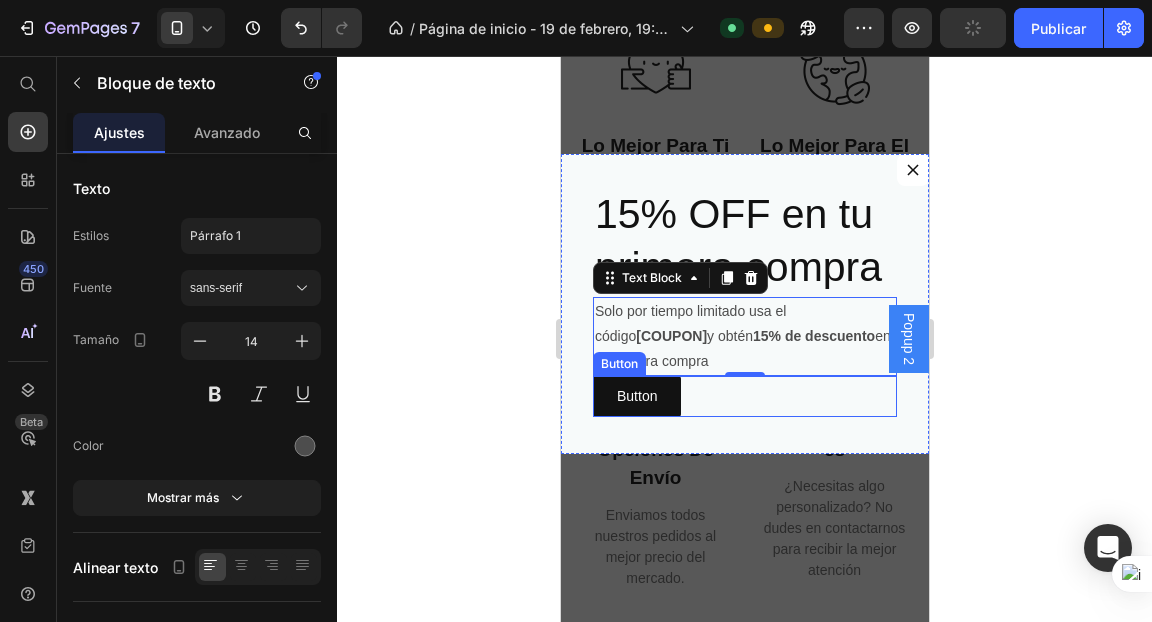 scroll, scrollTop: 0, scrollLeft: 0, axis: both 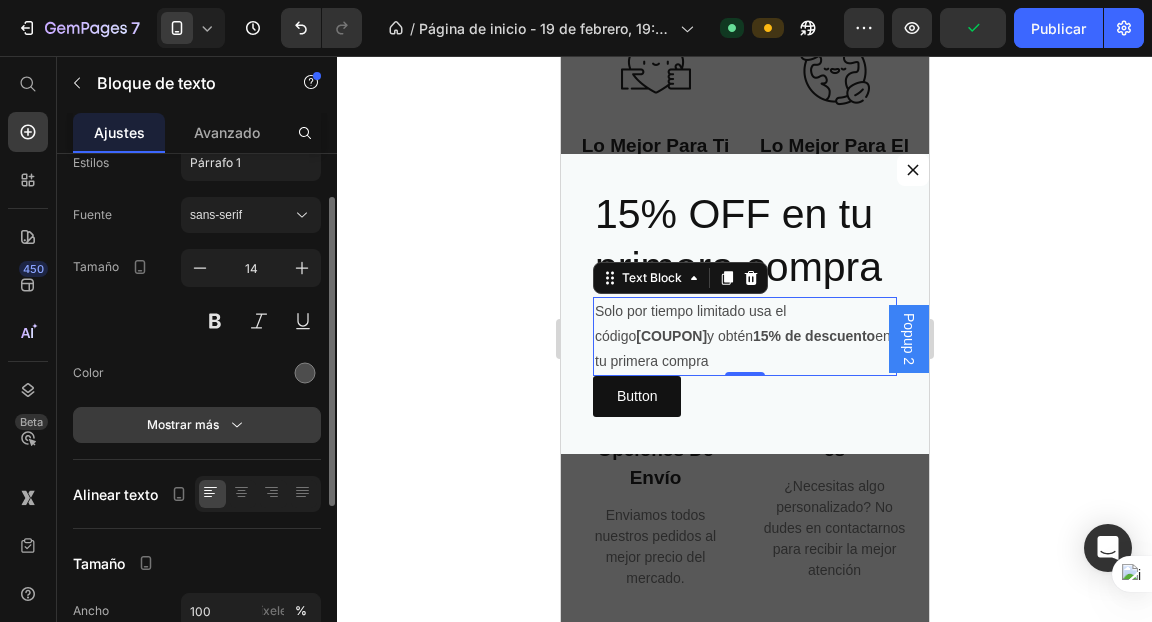 click on "Mostrar más" at bounding box center (197, 425) 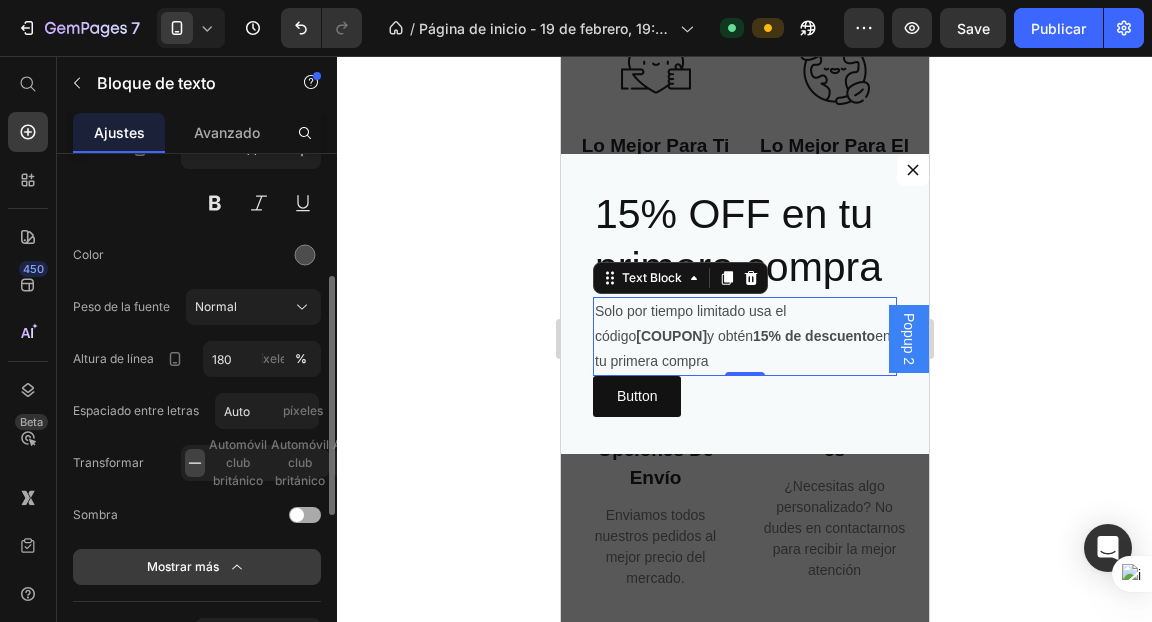 scroll, scrollTop: 215, scrollLeft: 0, axis: vertical 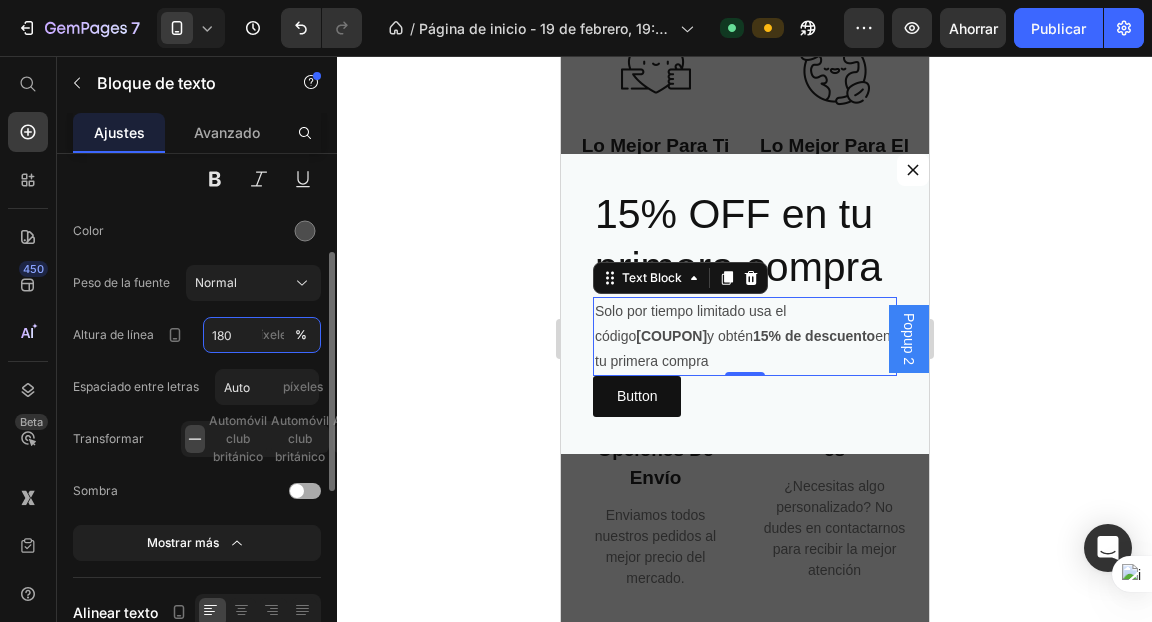 click on "180" at bounding box center (262, 335) 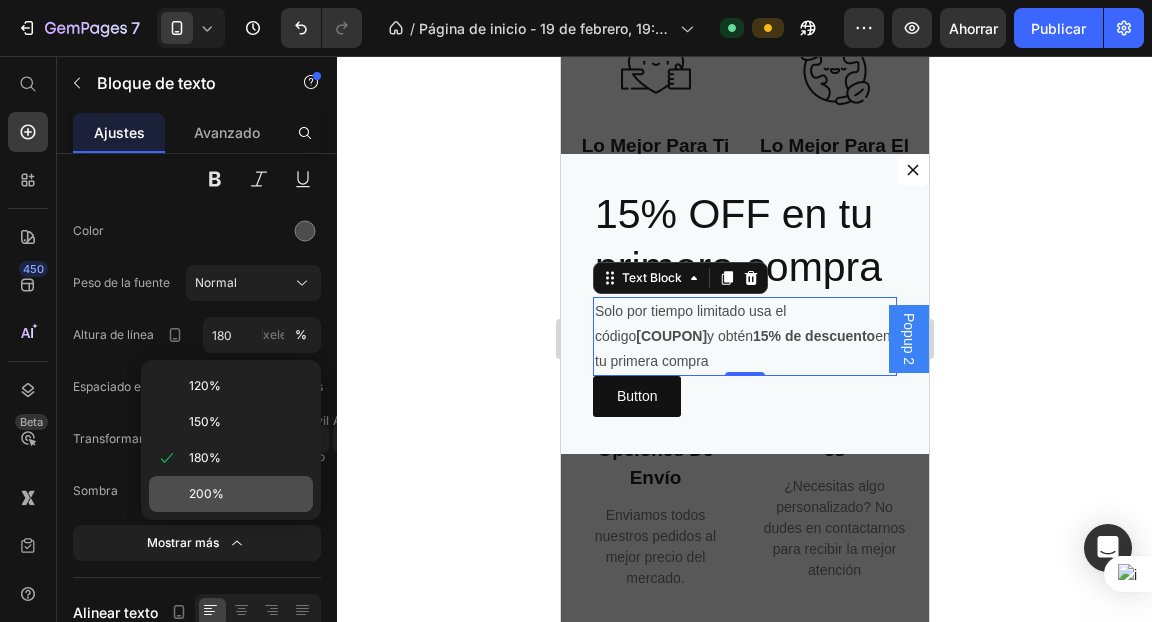 click on "200%" at bounding box center (206, 493) 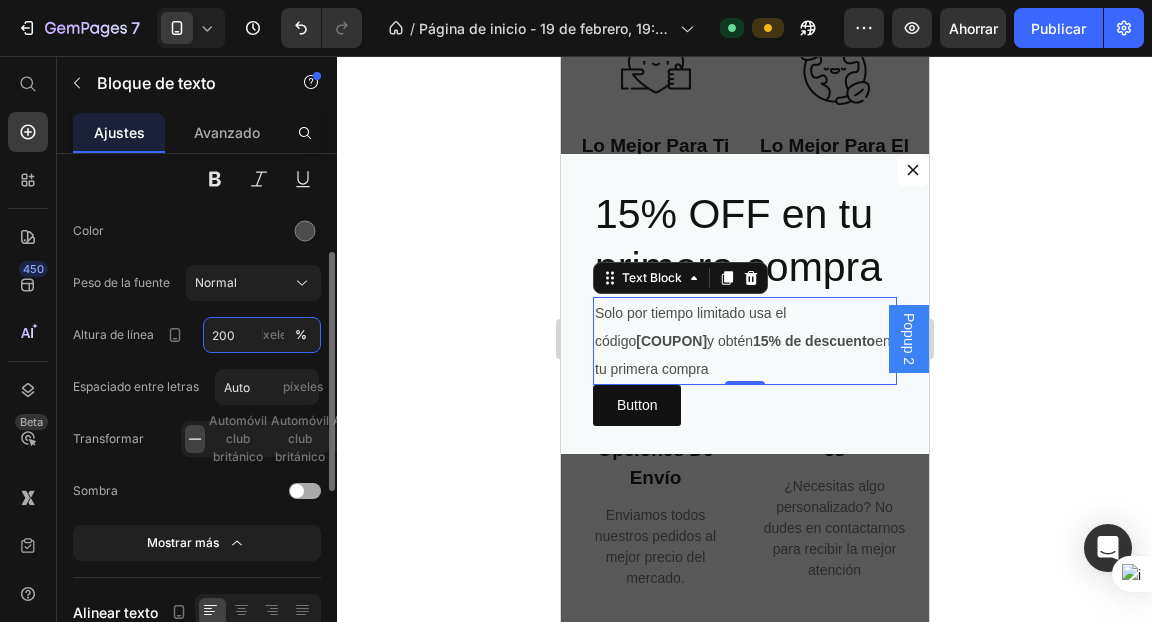 click on "200" at bounding box center [262, 335] 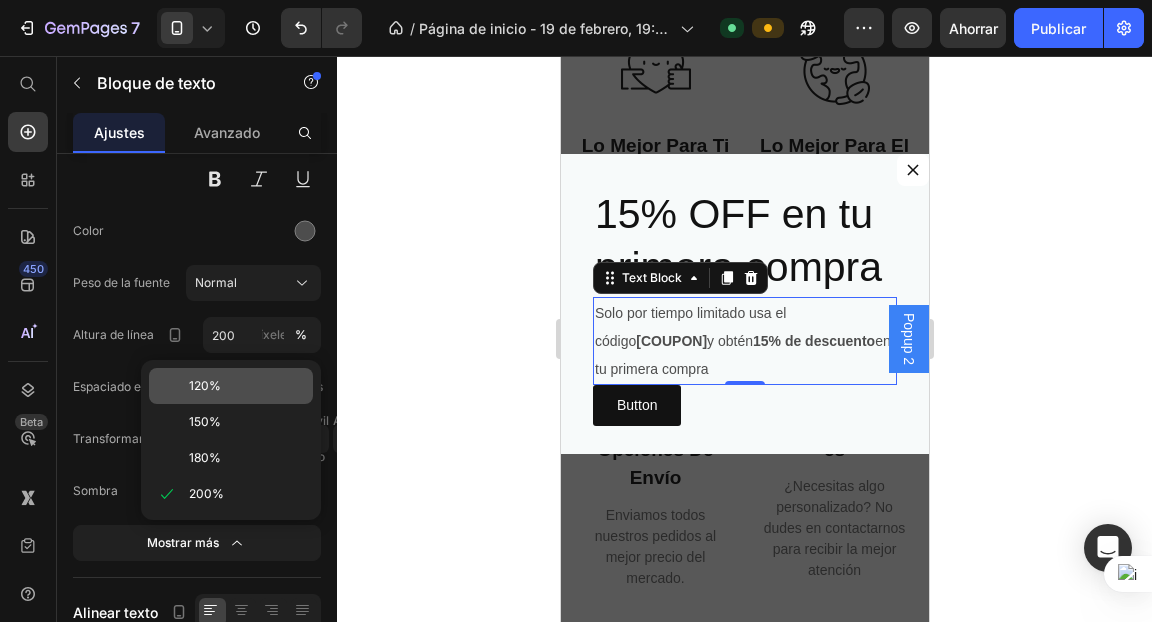 click on "120%" at bounding box center (247, 386) 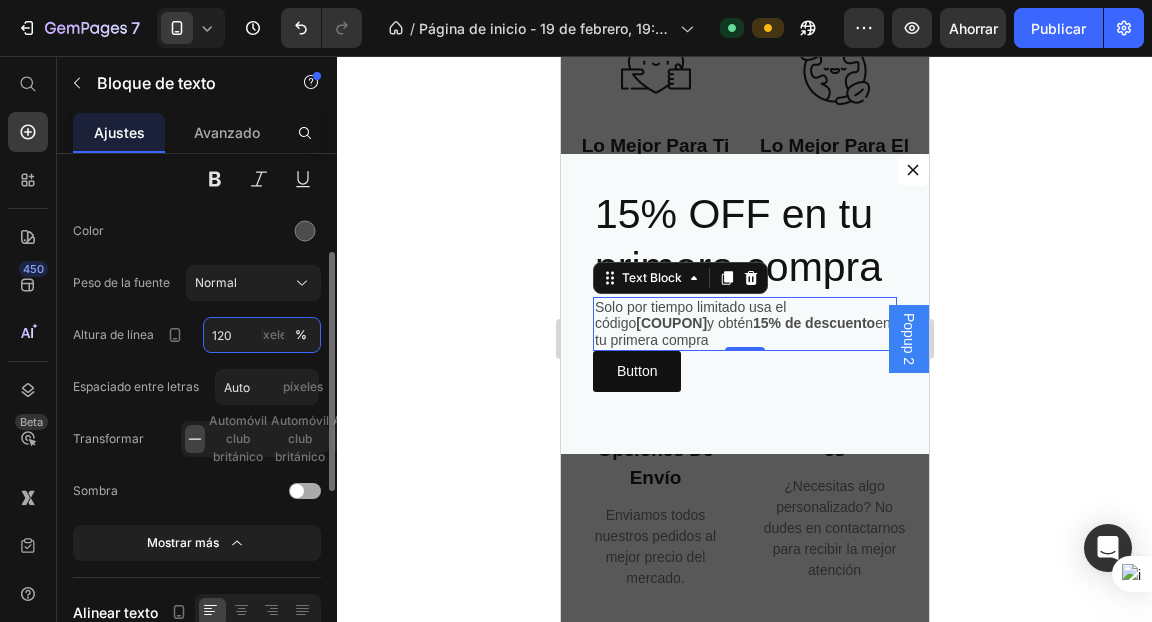 click on "120" at bounding box center (262, 335) 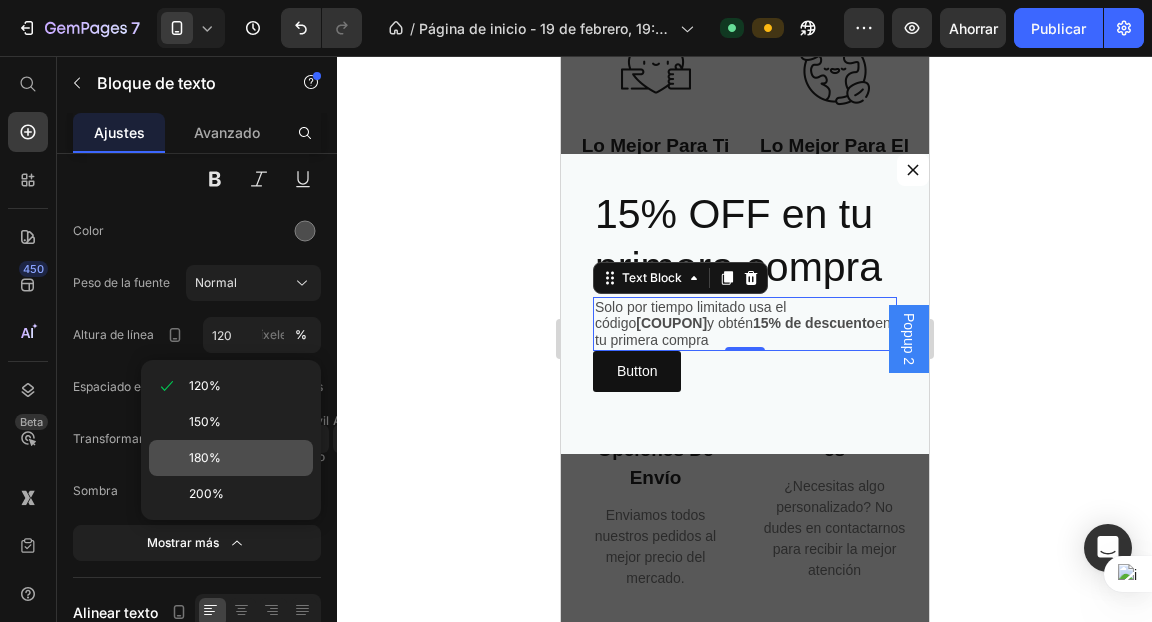 click on "180%" at bounding box center (205, 457) 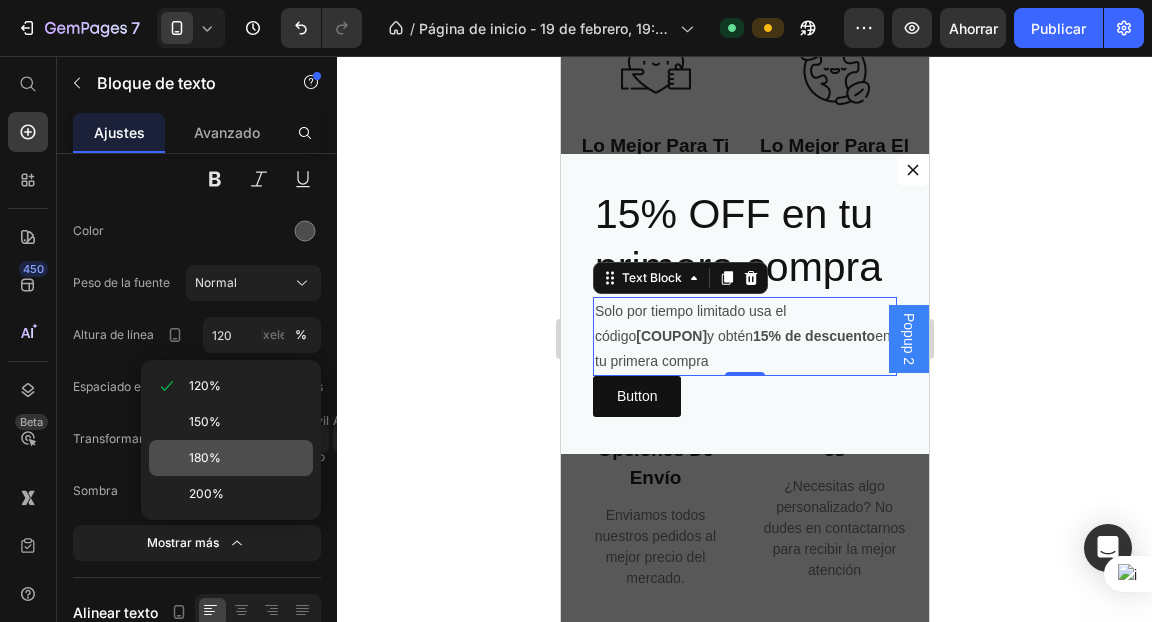 type on "180" 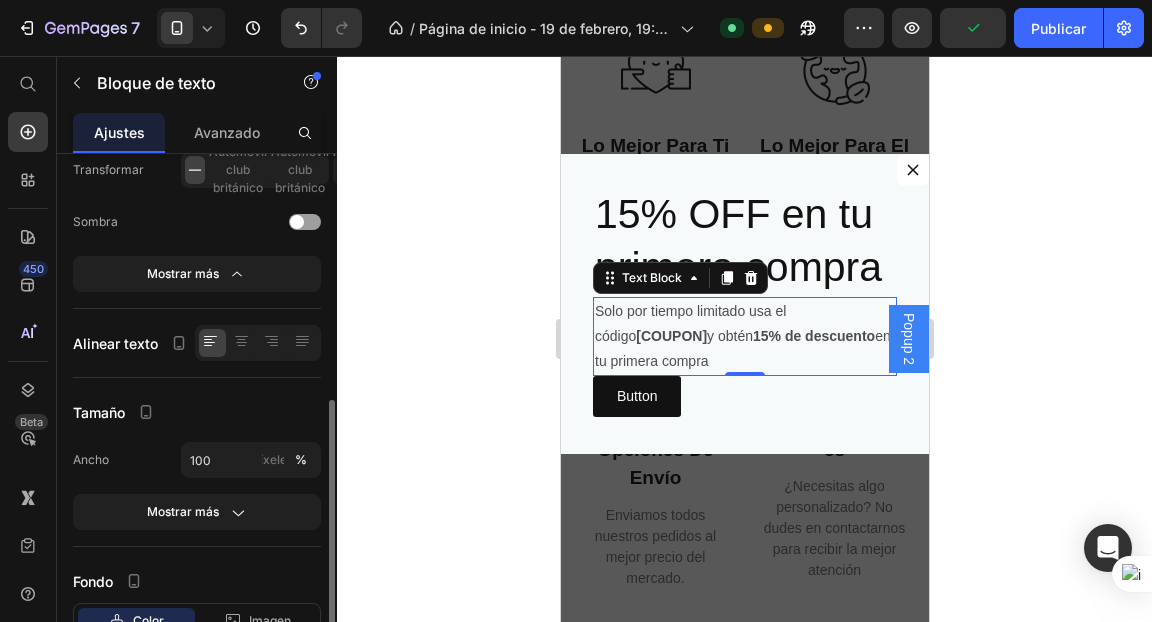 scroll, scrollTop: 501, scrollLeft: 0, axis: vertical 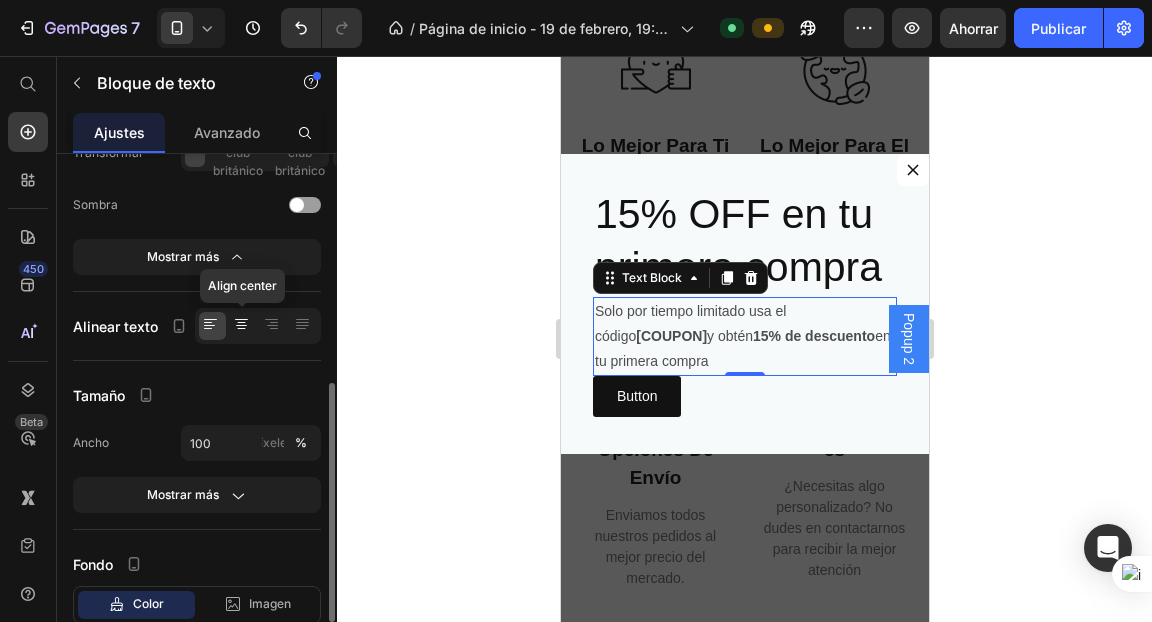 click 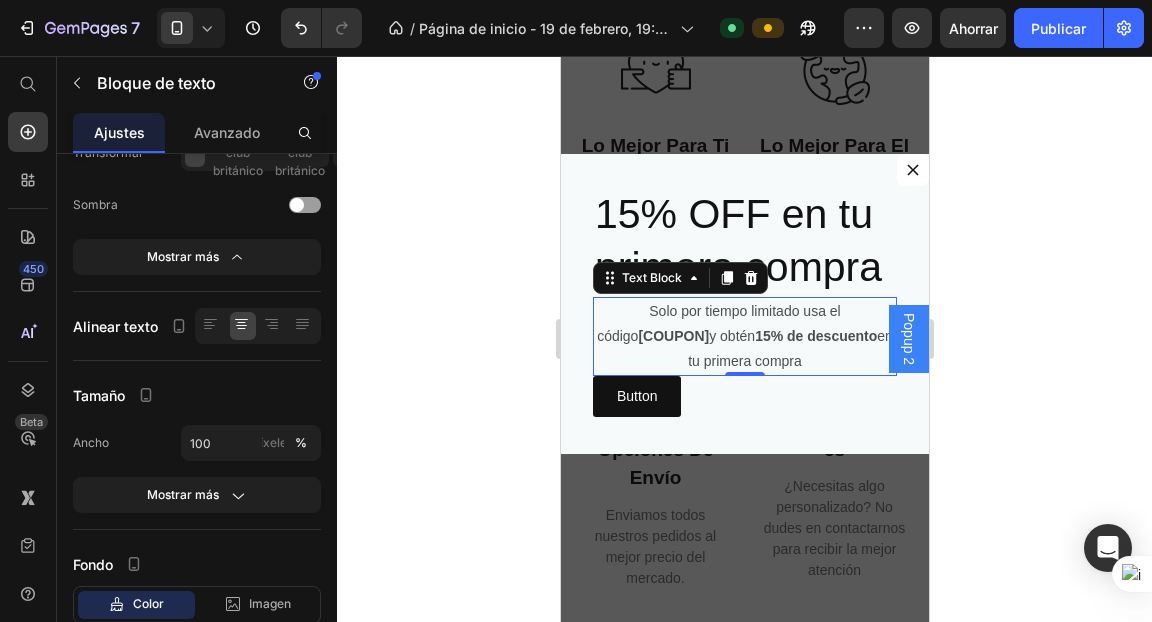 scroll, scrollTop: 44, scrollLeft: 0, axis: vertical 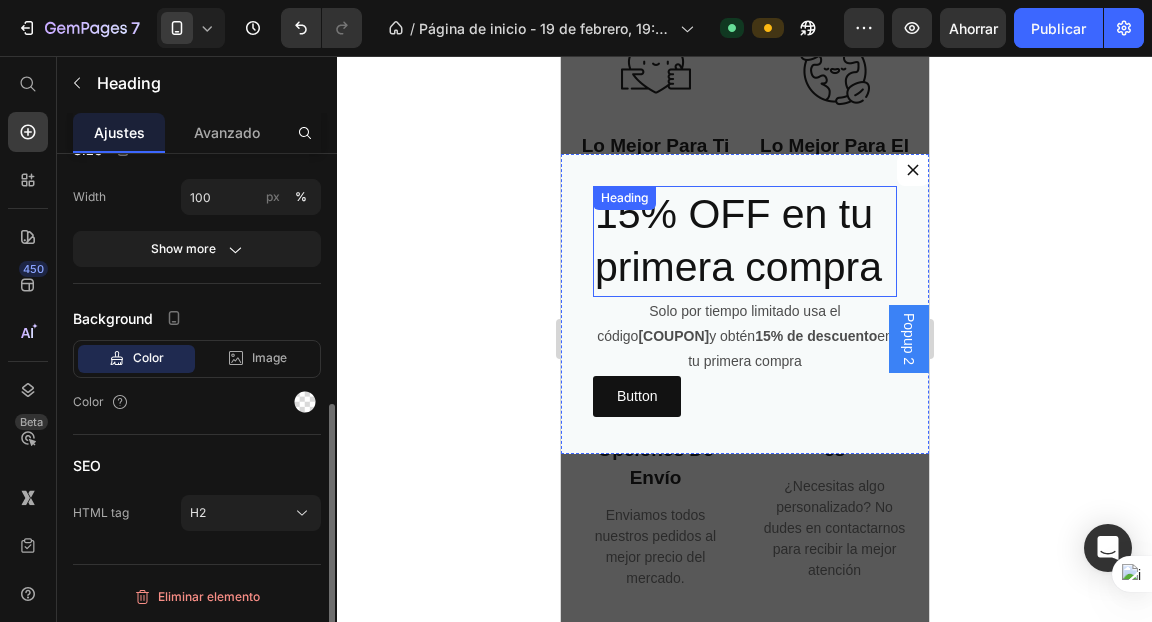 click on "15% OFF en tu primera compra" at bounding box center [744, 241] 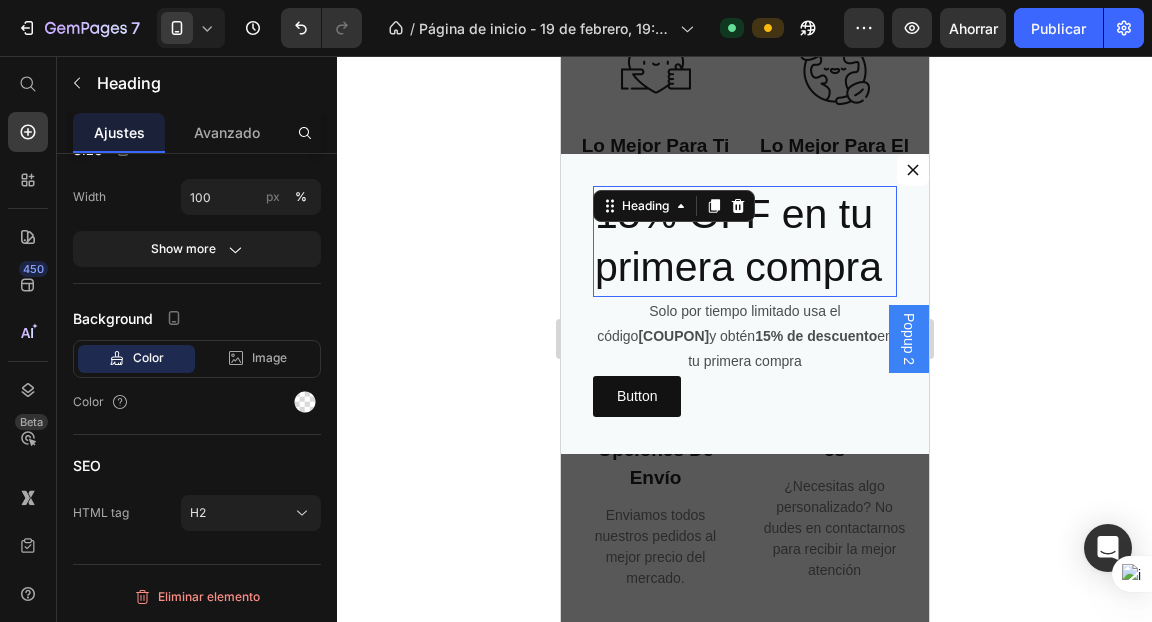 scroll, scrollTop: 0, scrollLeft: 0, axis: both 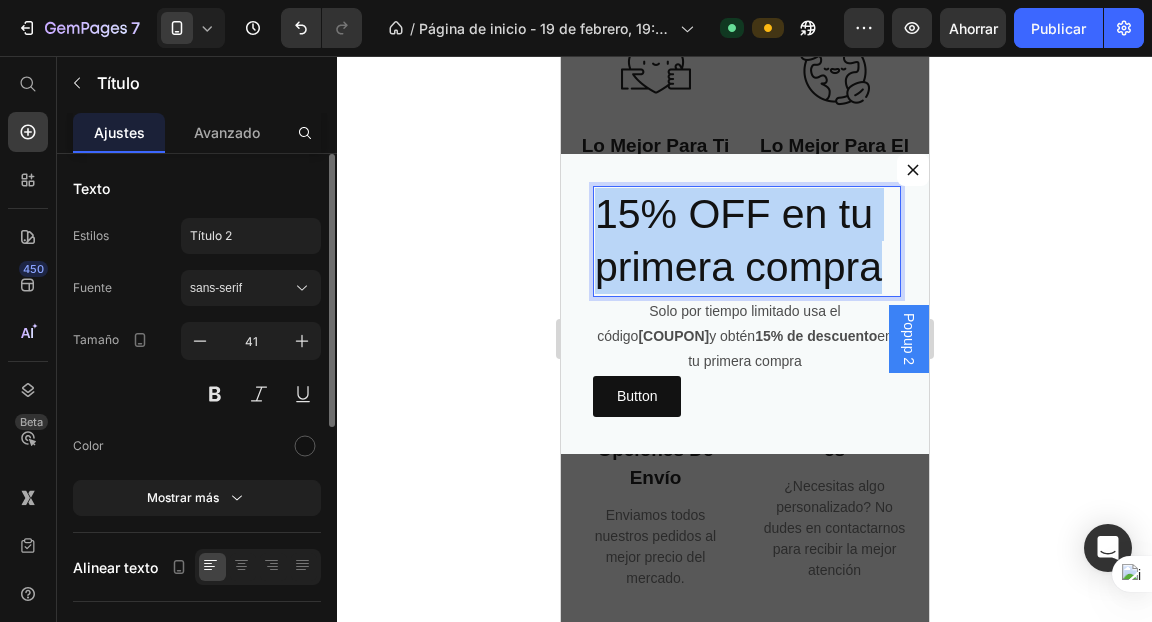 click on "15% OFF en tu primera compra" at bounding box center [744, 241] 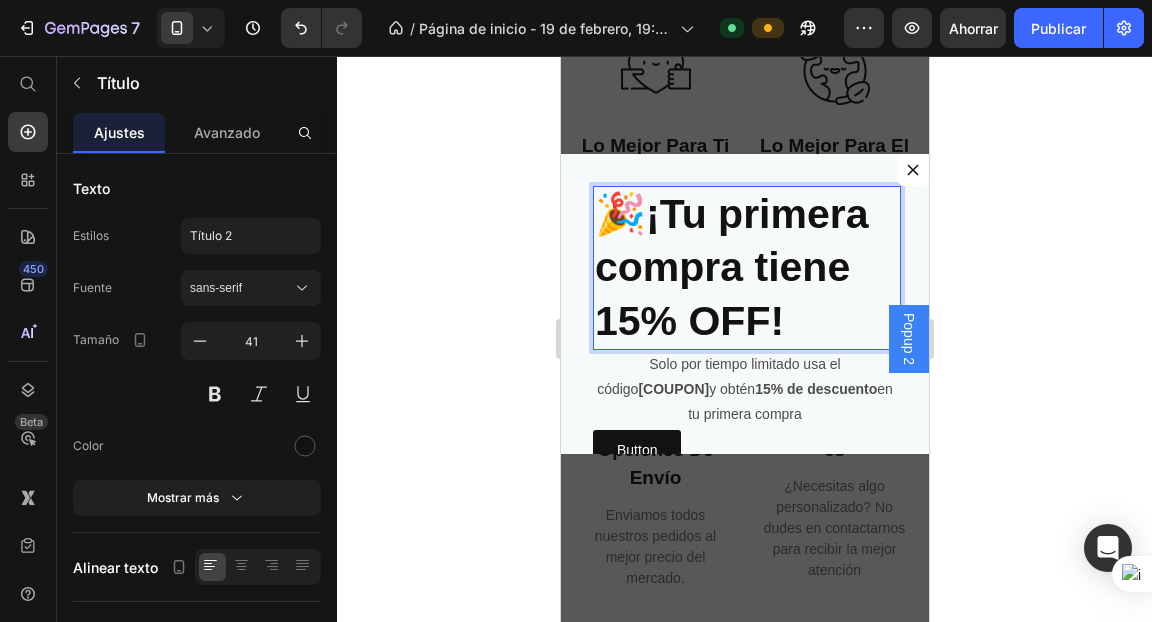 scroll, scrollTop: 23, scrollLeft: 0, axis: vertical 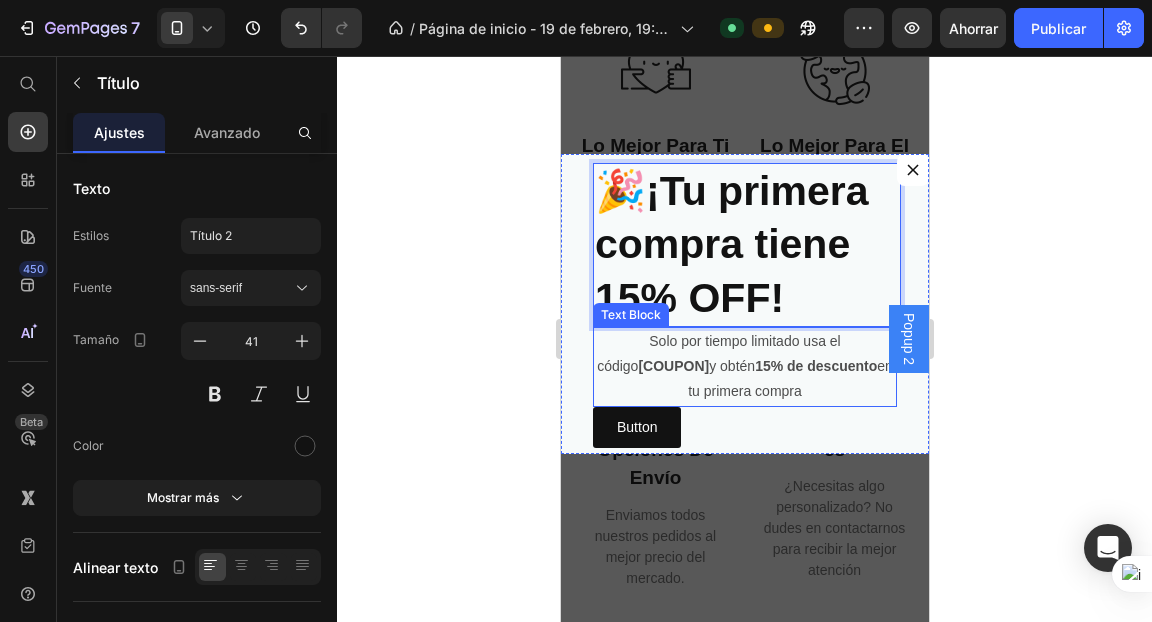 click on "15% de descuento" at bounding box center [815, 366] 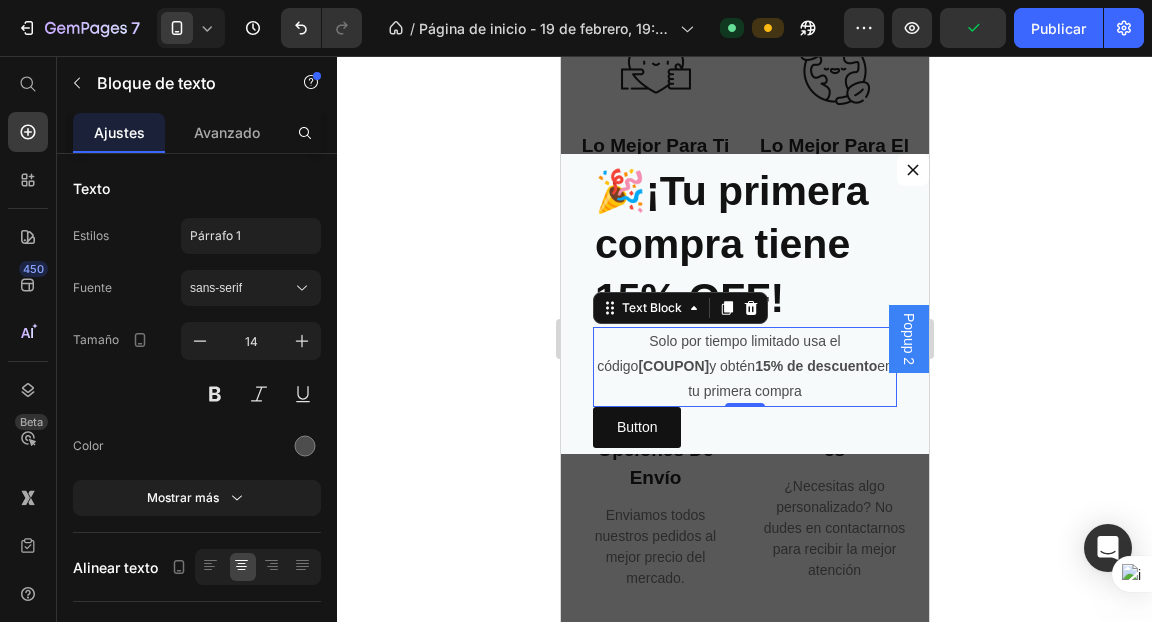 click on "Solo por tiempo limitado usa el código [COUPON] y obtén 15% de descuento en tu primera compra" at bounding box center (744, 367) 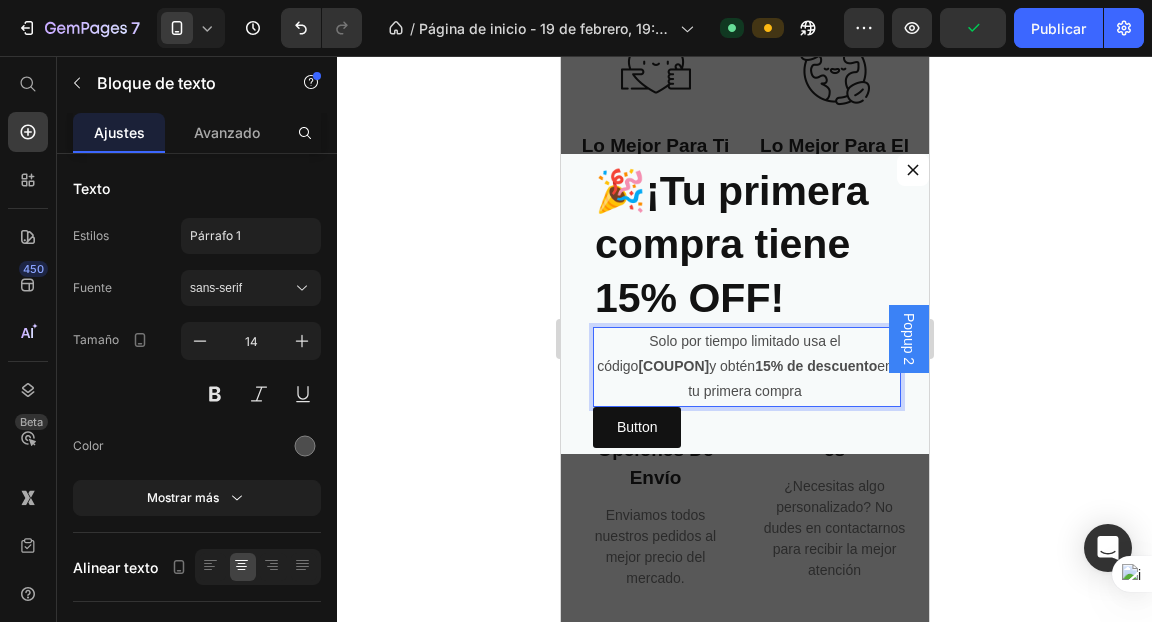 click on "Solo por tiempo limitado usa el código [COUPON] y obtén 15% de descuento en tu primera compra" at bounding box center [744, 367] 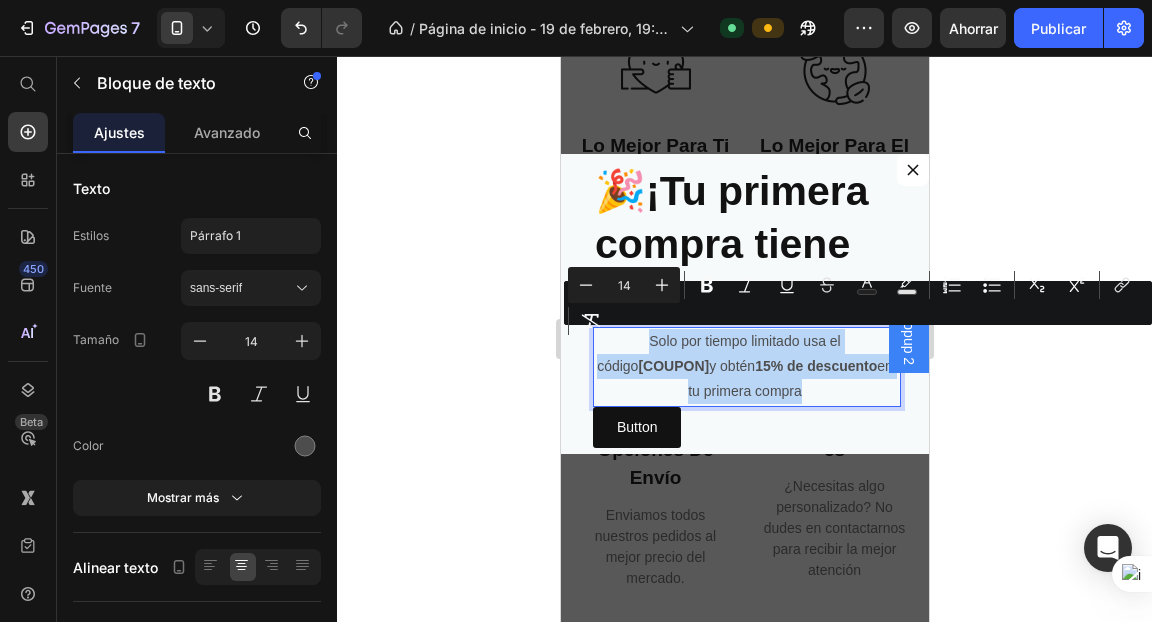 click on "Solo por tiempo limitado usa el código [COUPON] y obtén 15% de descuento en tu primera compra" at bounding box center [744, 367] 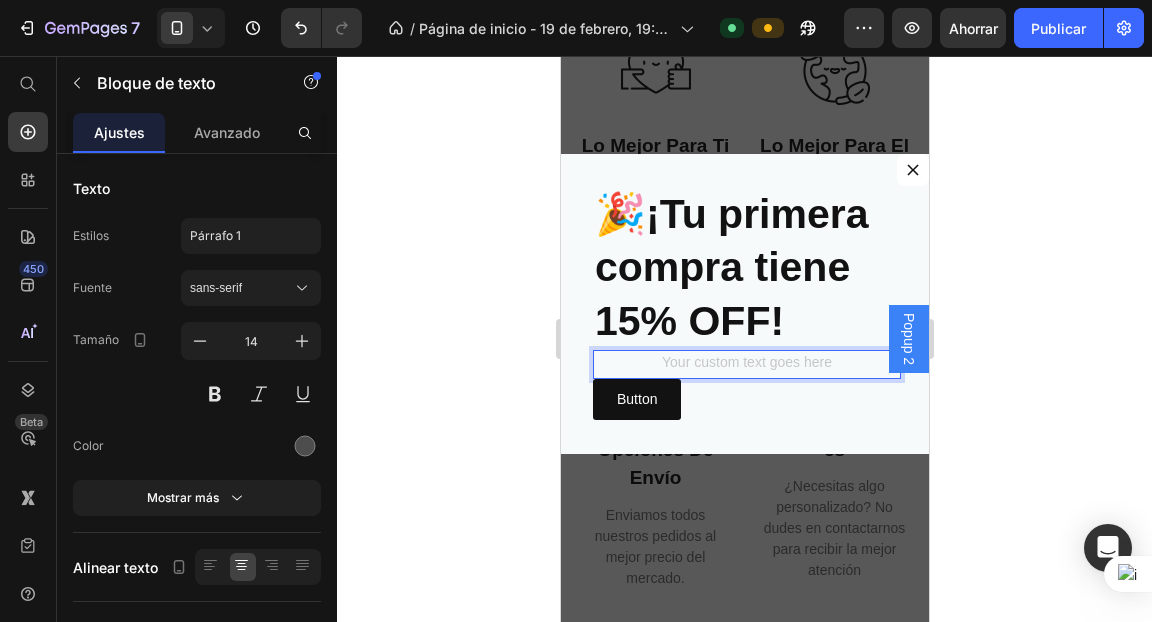 scroll, scrollTop: 0, scrollLeft: 0, axis: both 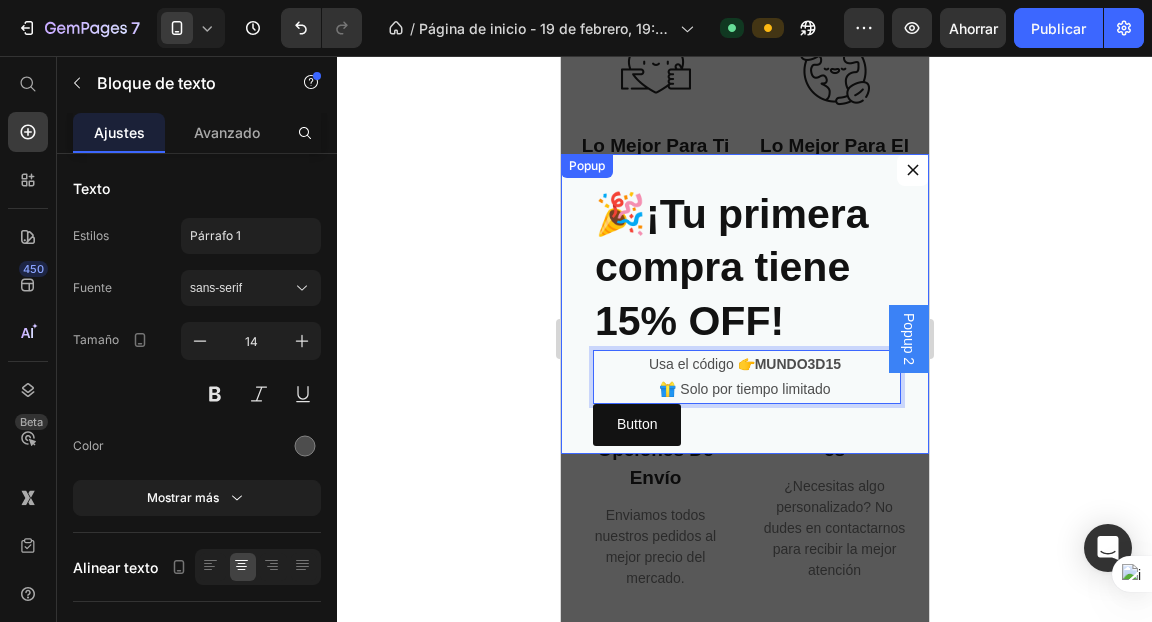 click 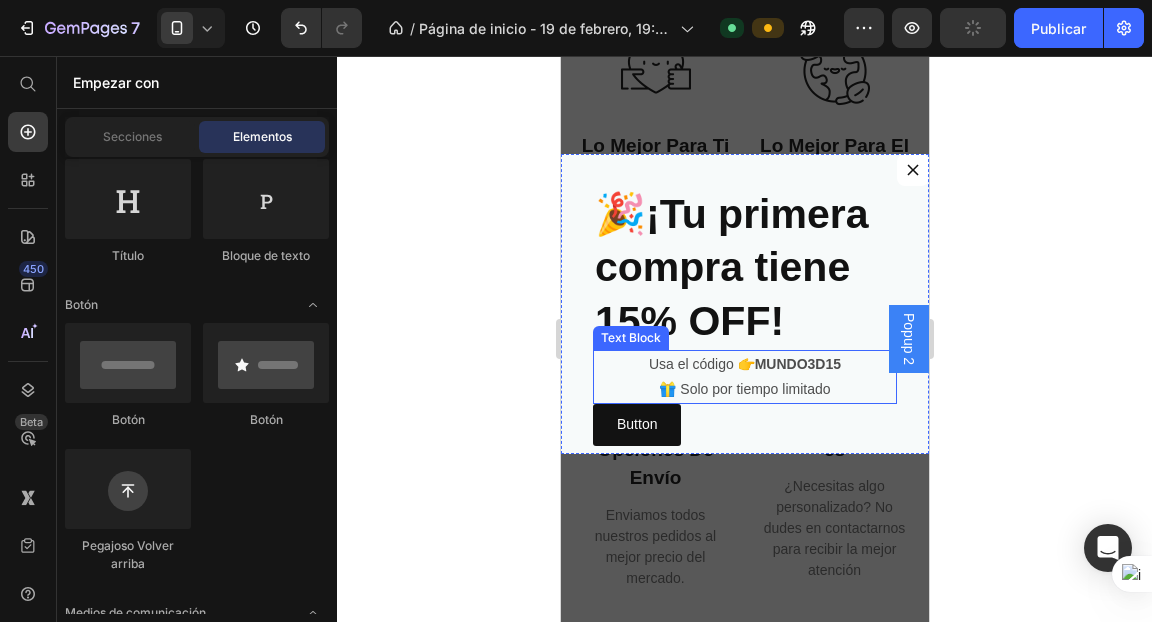 click on "Usa el código 👉 [COUPON] 🎁 Solo por tiempo limitado" at bounding box center (744, 377) 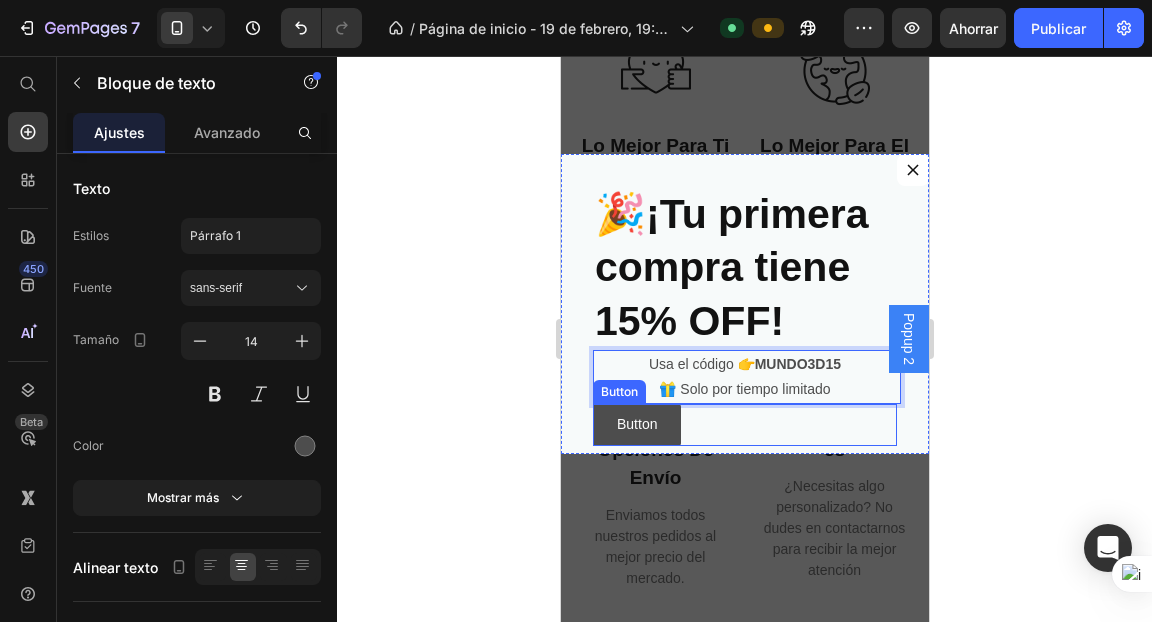 click on "Button" at bounding box center (636, 424) 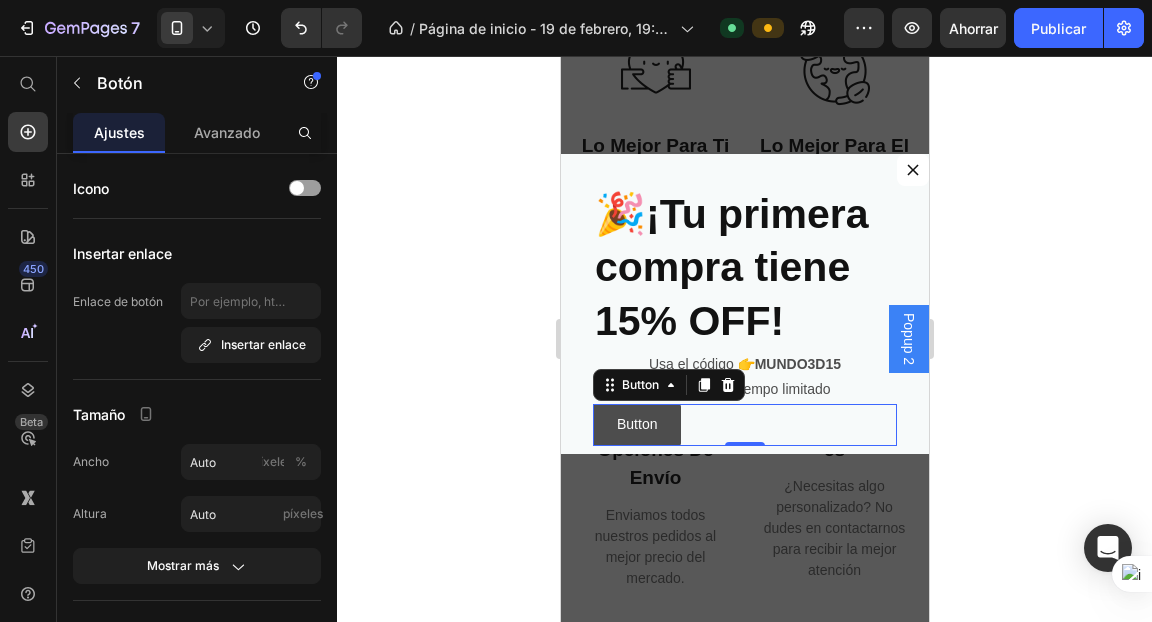 click on "Button" at bounding box center (636, 424) 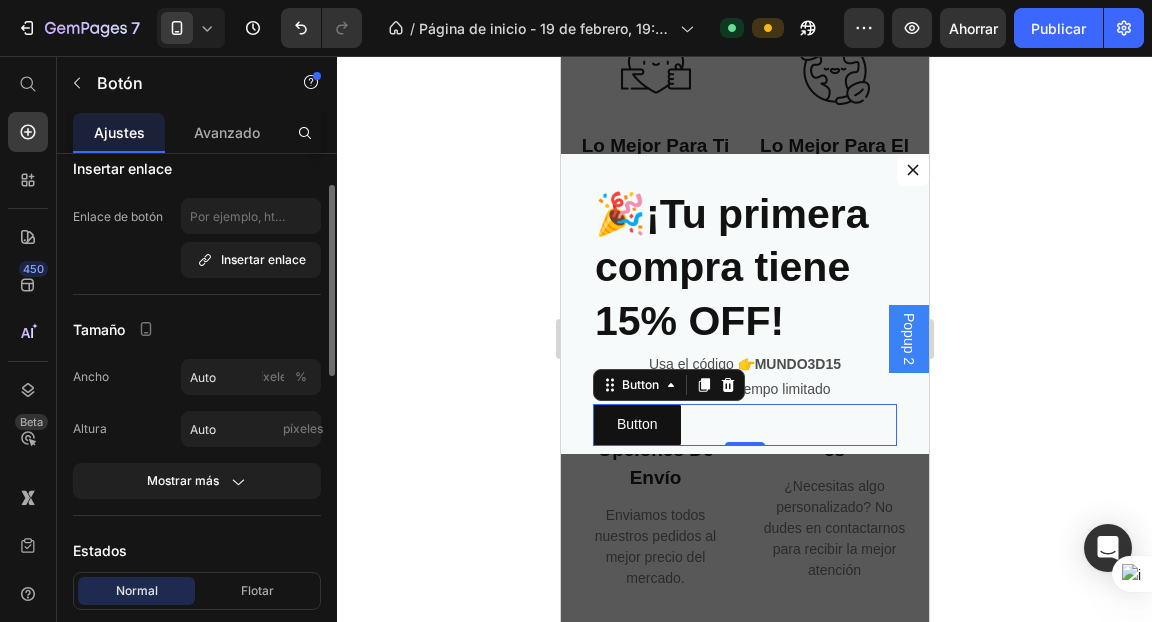 scroll, scrollTop: 137, scrollLeft: 0, axis: vertical 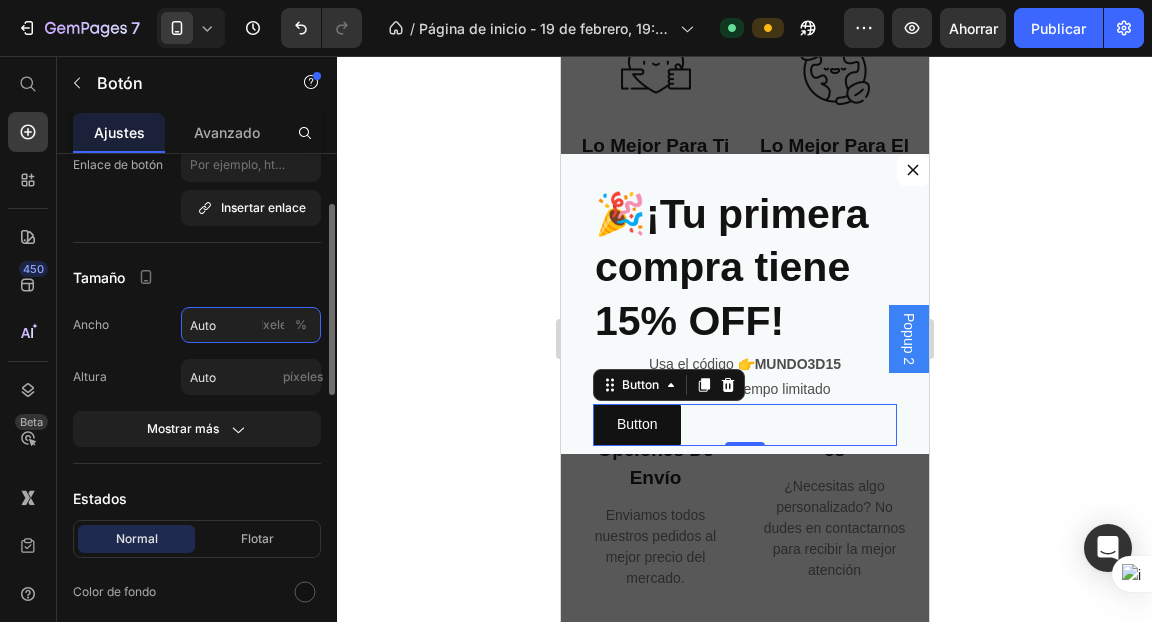 click on "Auto" at bounding box center (251, 325) 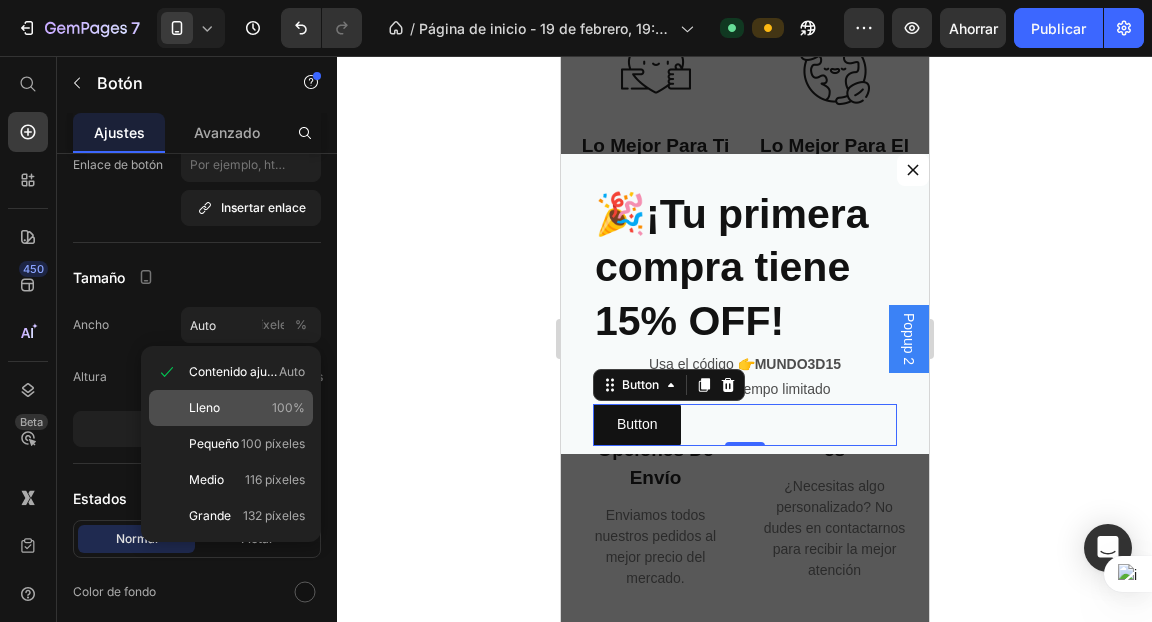 click on "Lleno 100%" at bounding box center (247, 408) 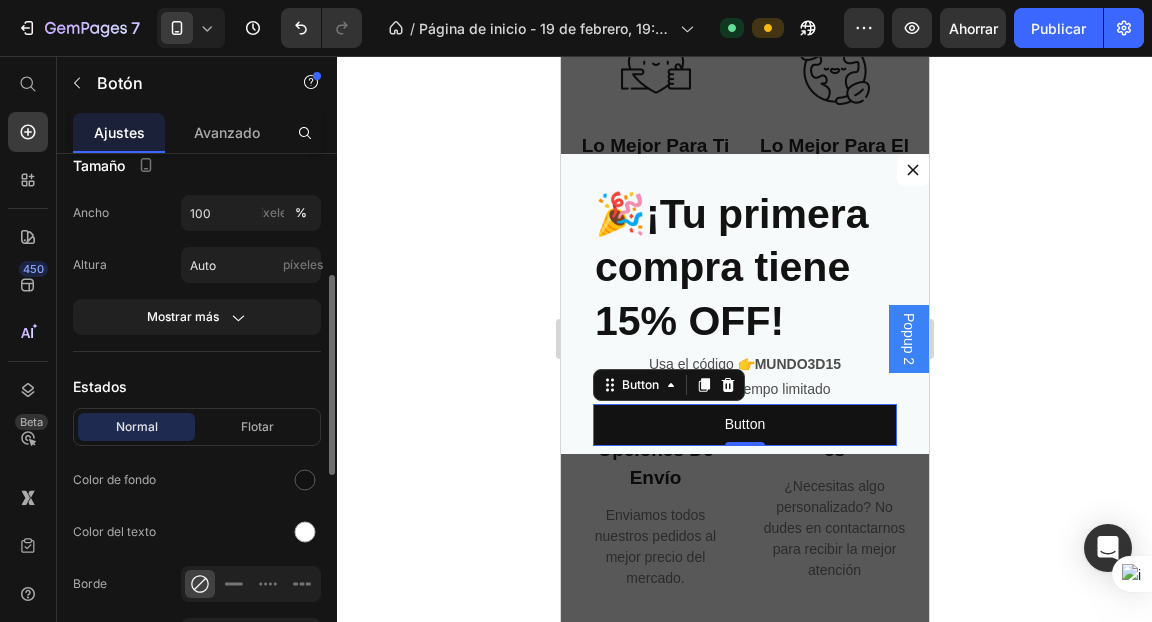 scroll, scrollTop: 268, scrollLeft: 0, axis: vertical 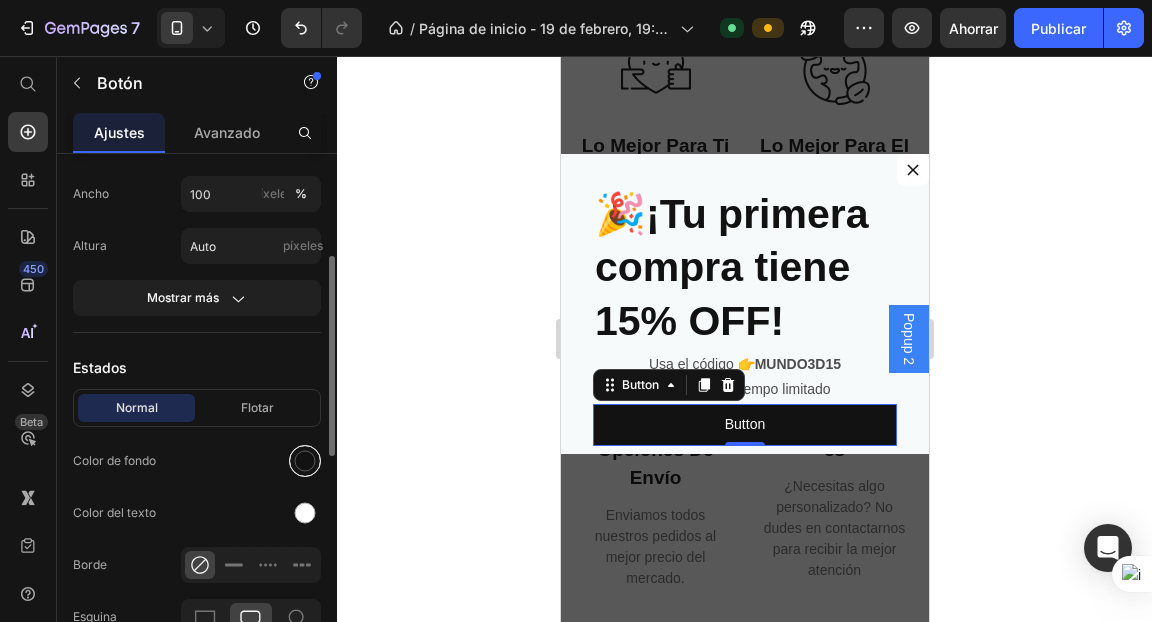 click at bounding box center (305, 461) 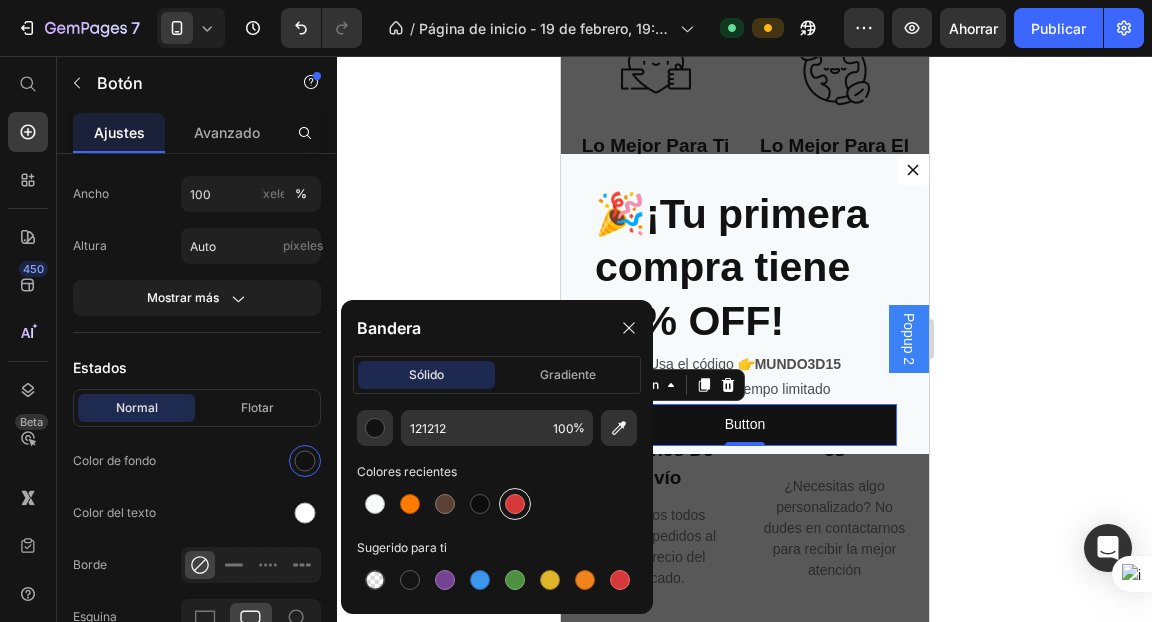 click at bounding box center (515, 504) 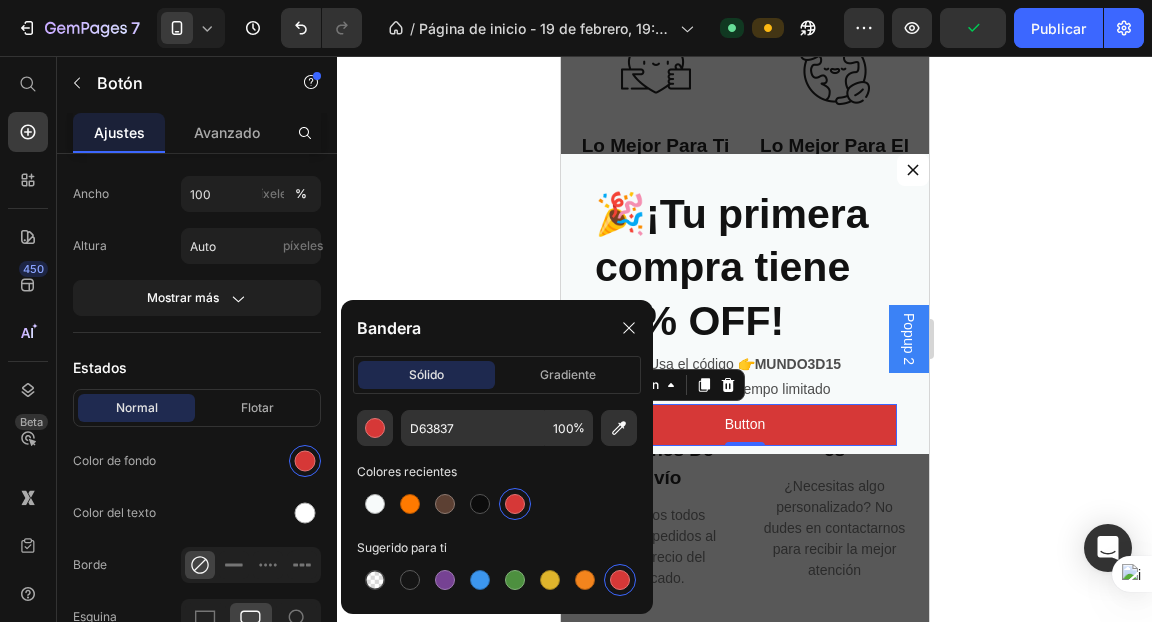 click 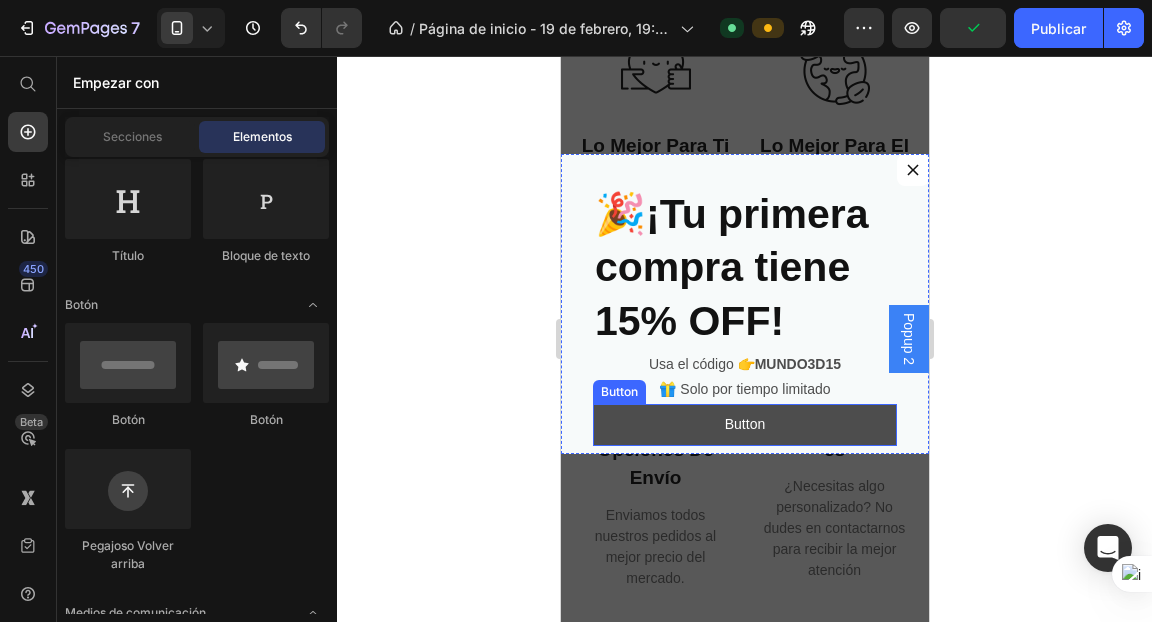 click on "Button" at bounding box center (744, 424) 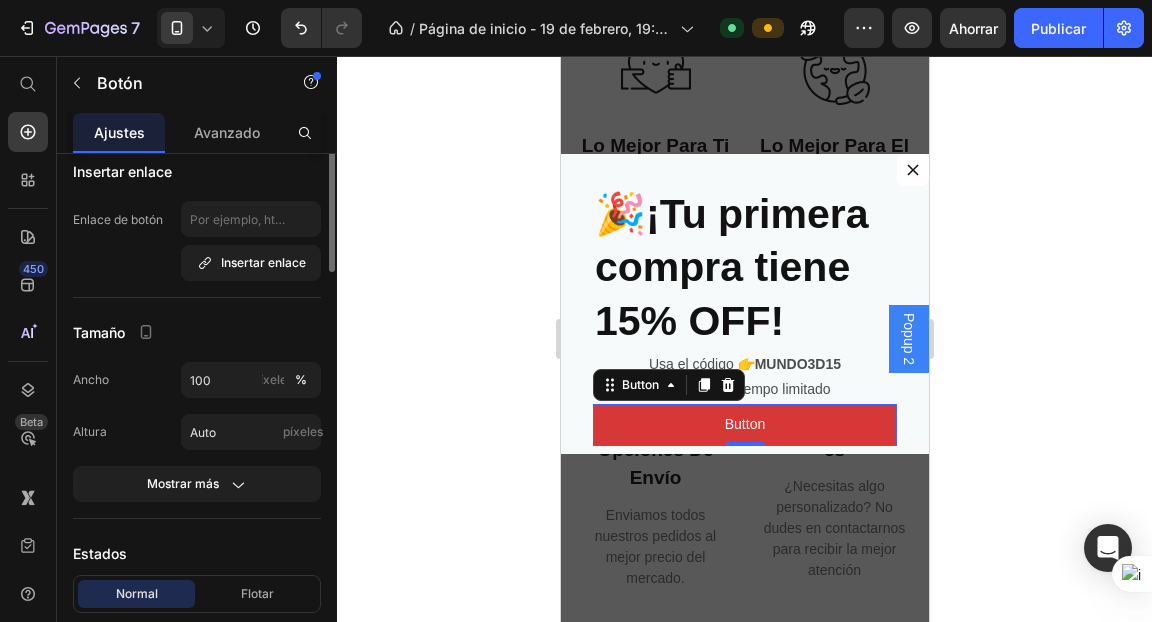 scroll, scrollTop: 0, scrollLeft: 0, axis: both 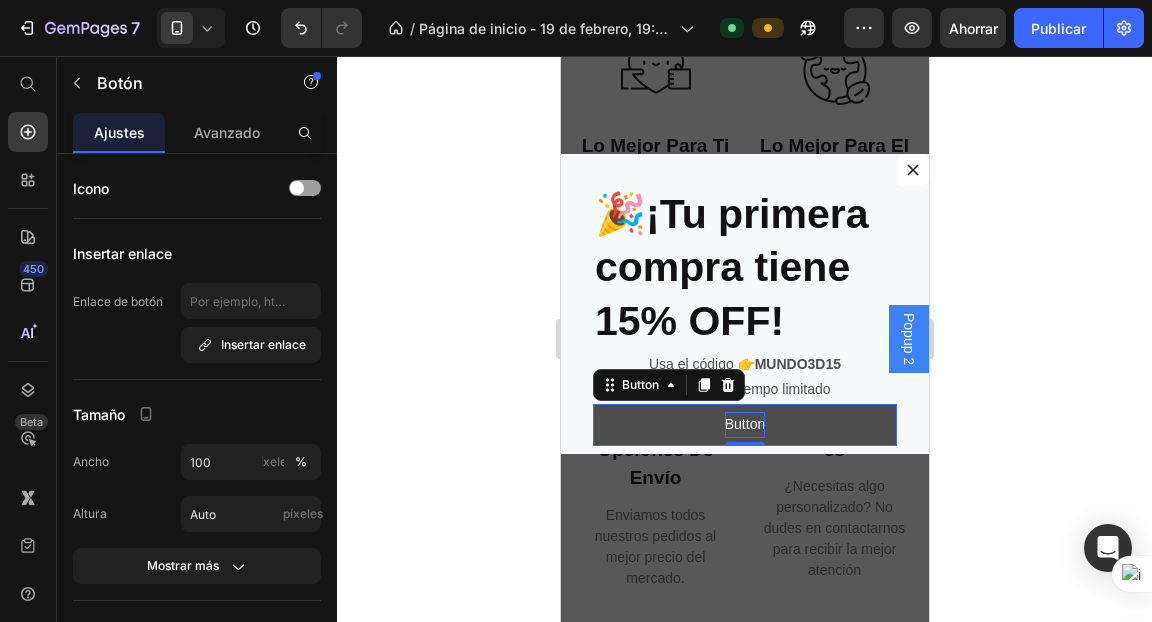 click on "Button" at bounding box center [744, 424] 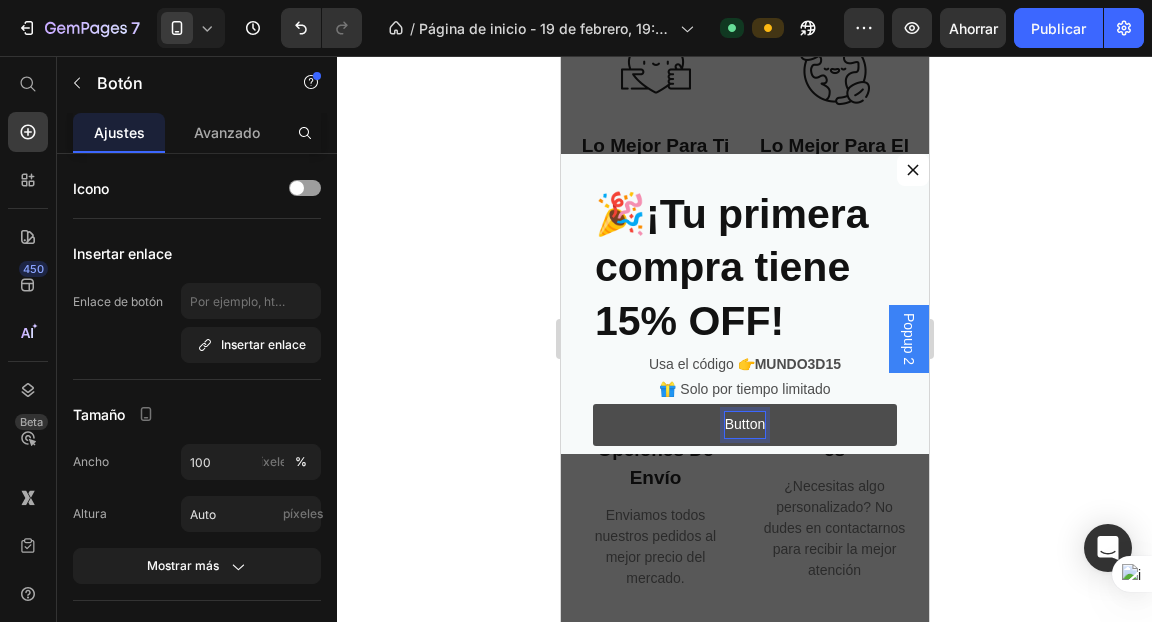 click on "Button" at bounding box center (744, 424) 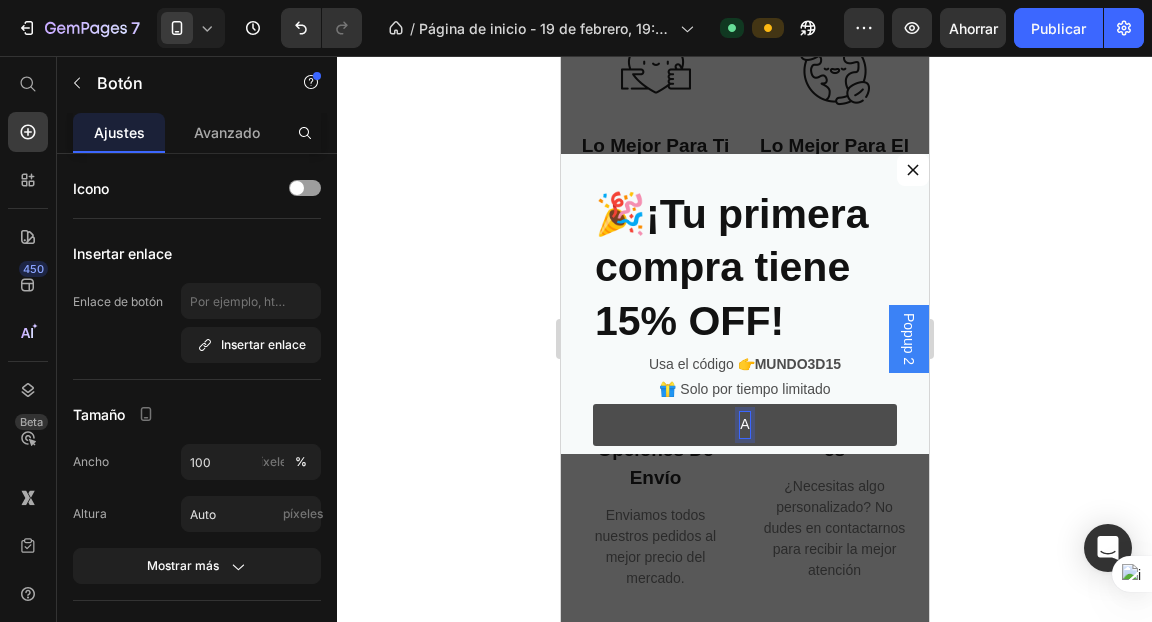 type 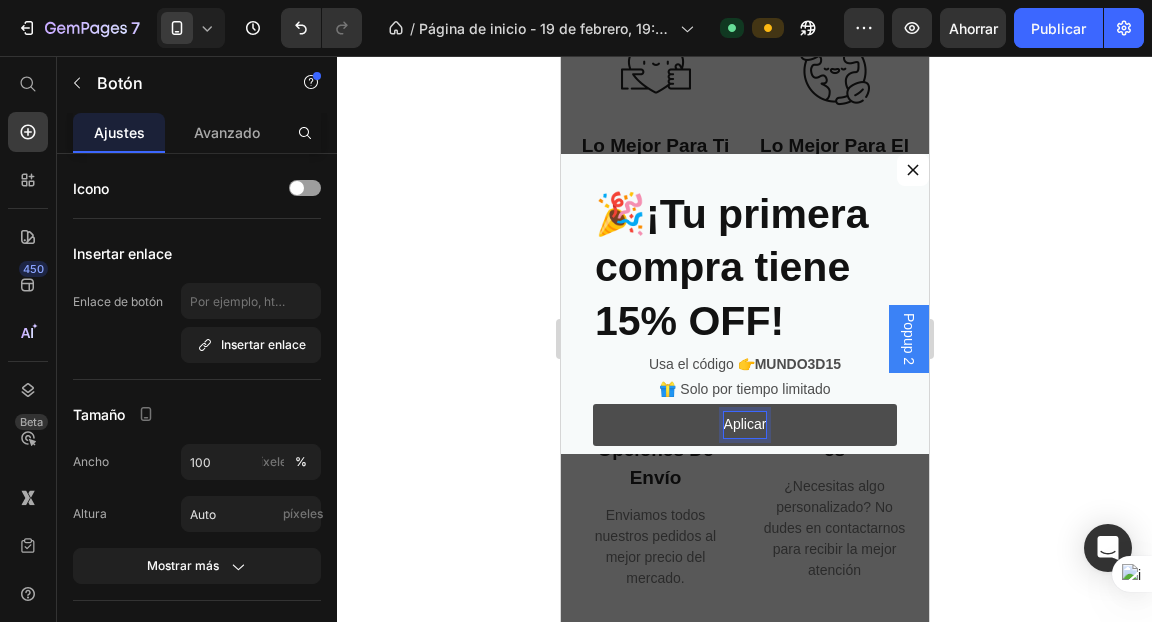 click on "Aplicar" at bounding box center (744, 424) 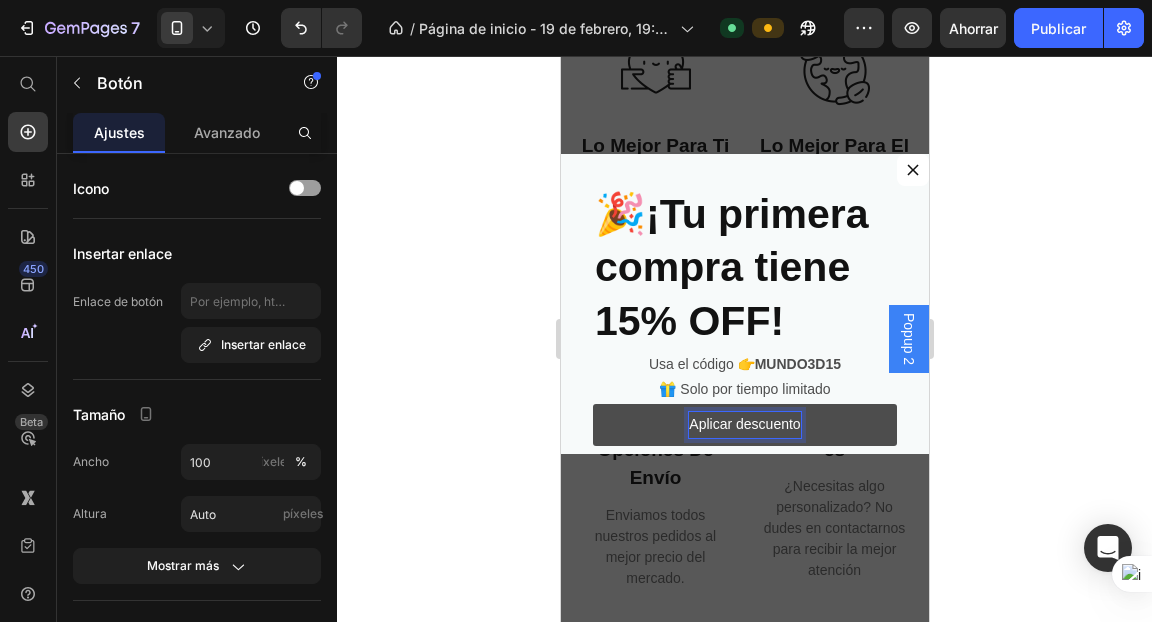 click 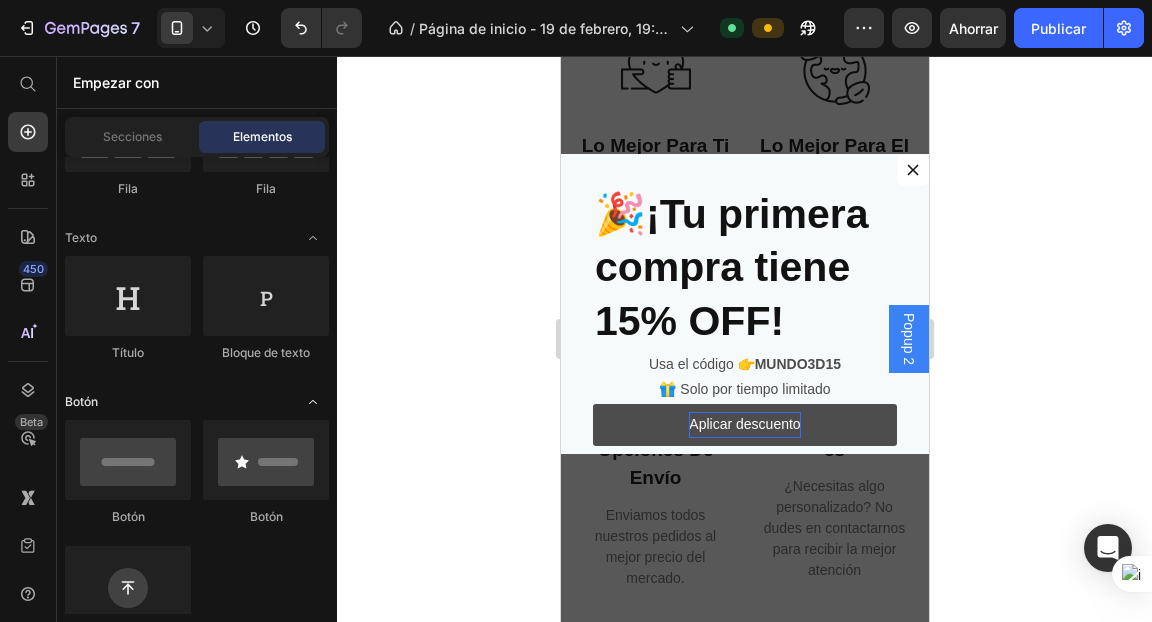 scroll, scrollTop: 0, scrollLeft: 0, axis: both 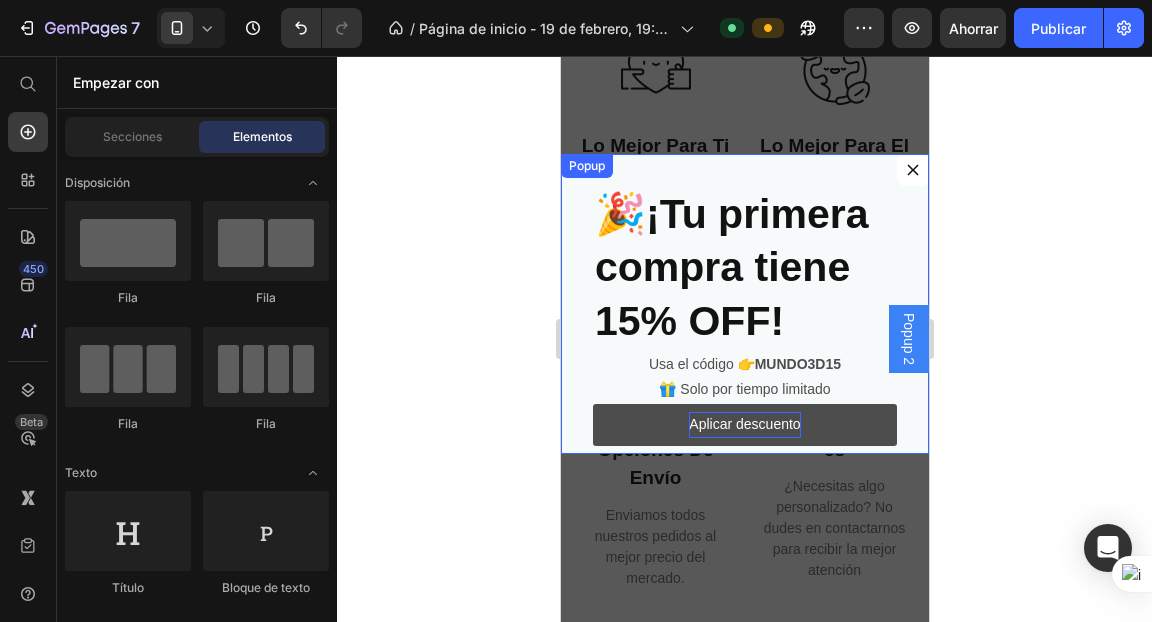 click on "🎉 ¡Tu primera compra tiene 15% OFF! Heading Usa el código 👉 [COUPON] 🎁 Solo por tiempo limitado Text Block Aplicar descuento Button" at bounding box center (744, 304) 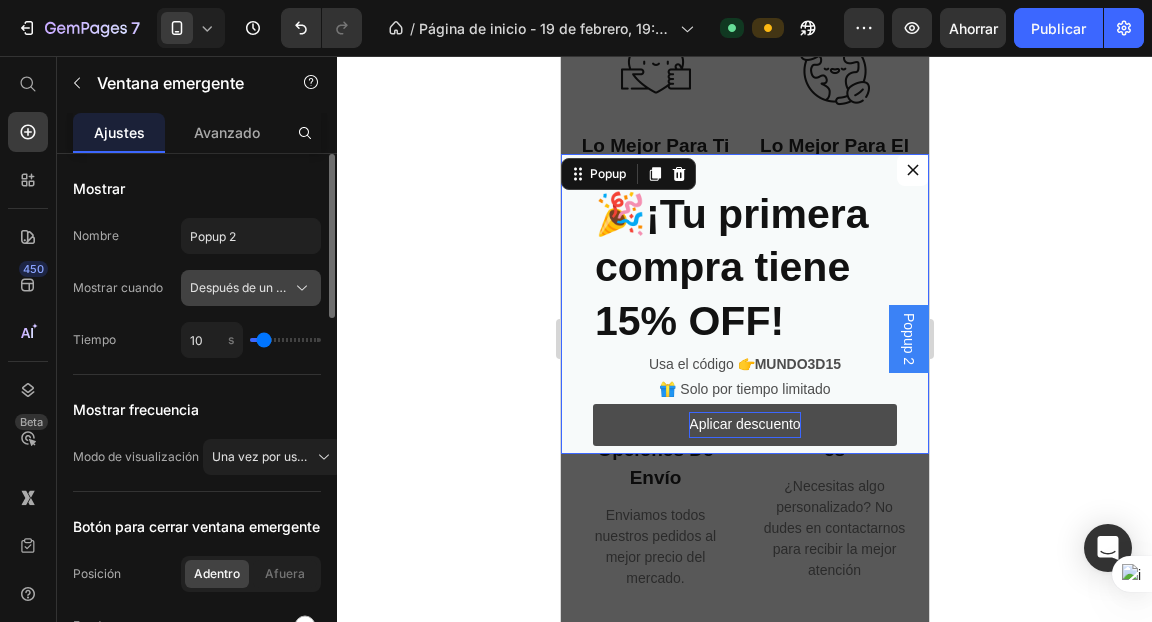 click on "Después de un tiempo" at bounding box center [239, 288] 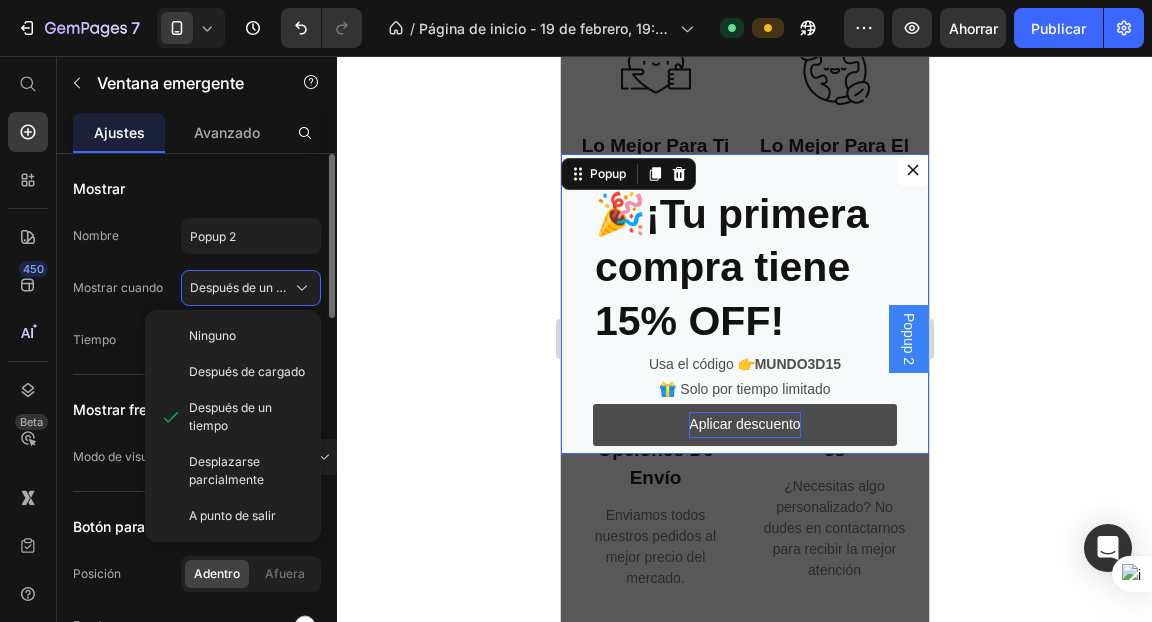 click on "Mostrar cuando" at bounding box center (118, 287) 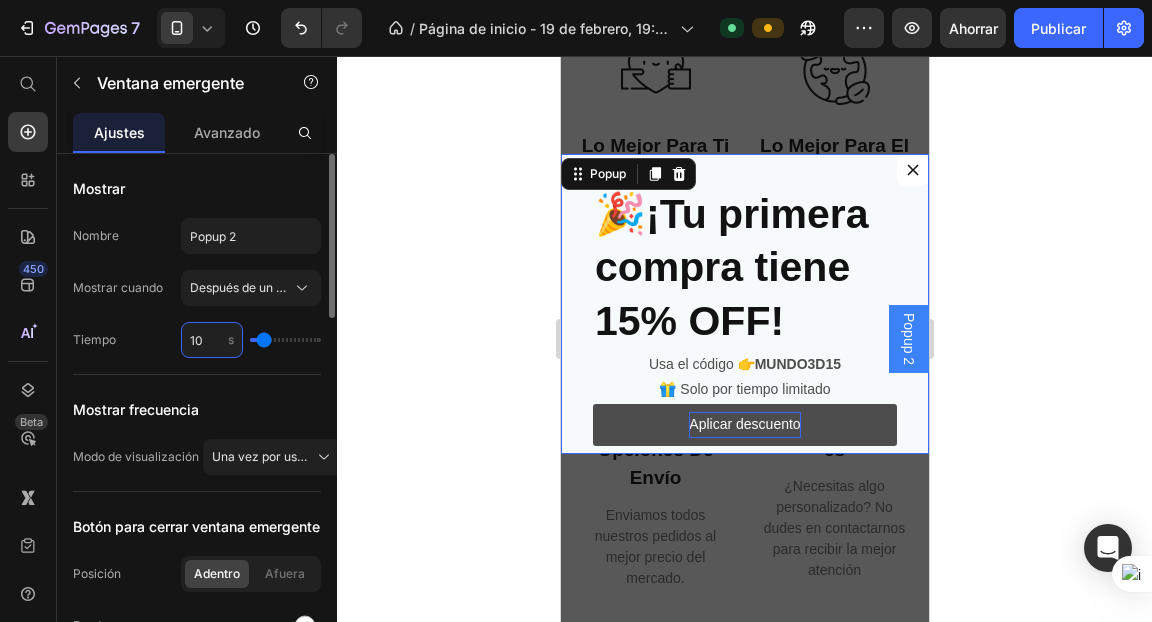 click on "10" at bounding box center [212, 340] 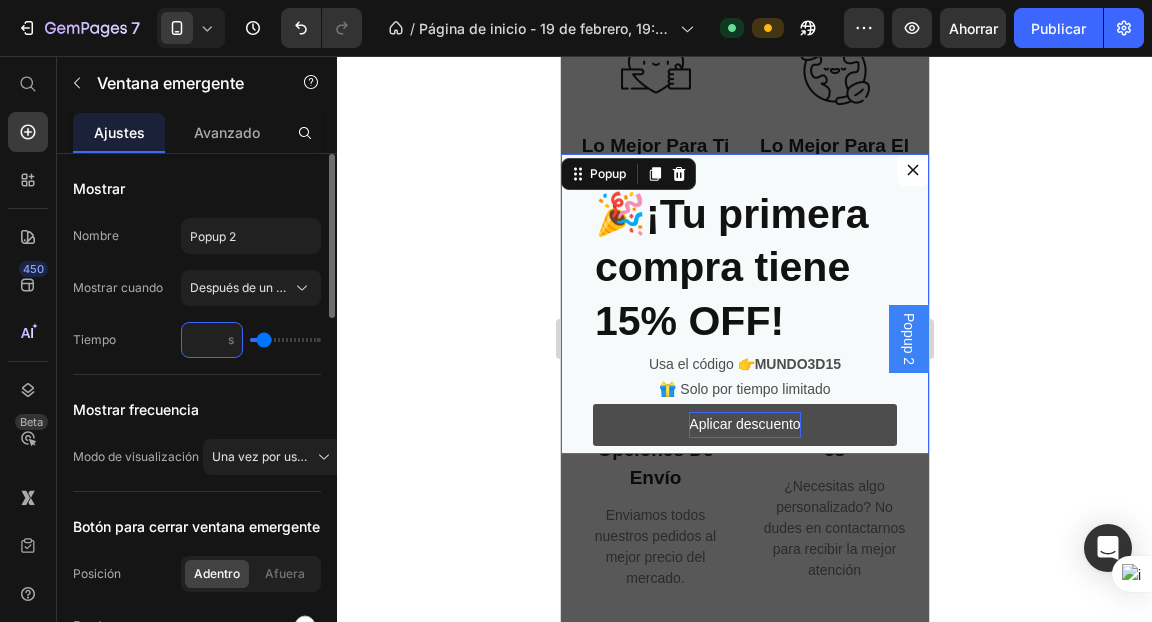 type on "6" 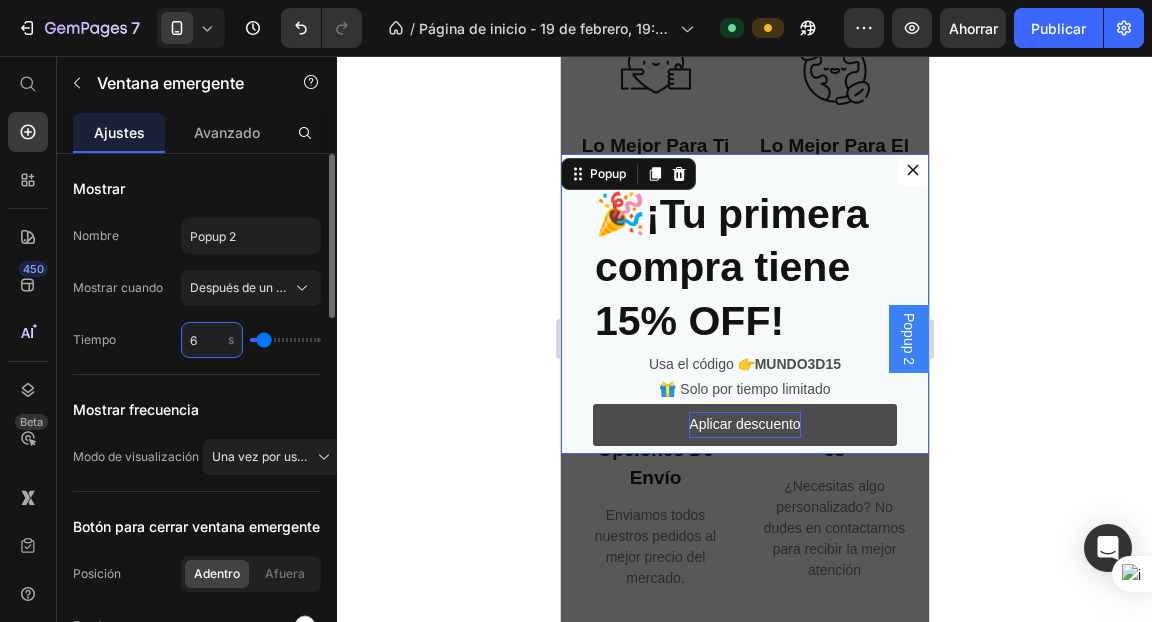 type on "6" 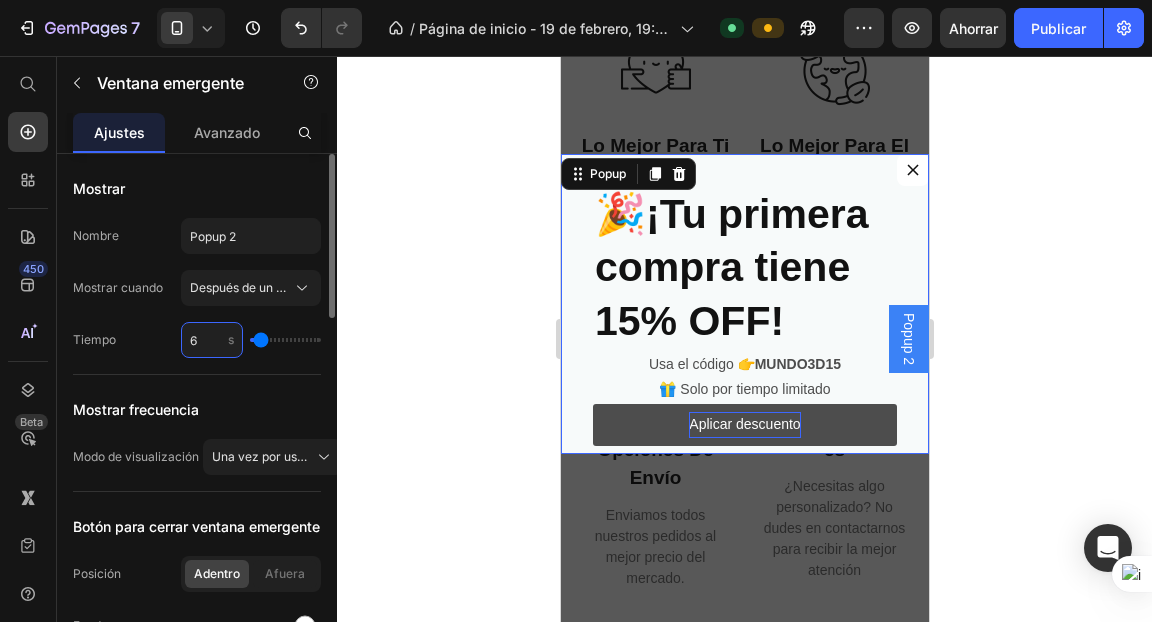 type on "6" 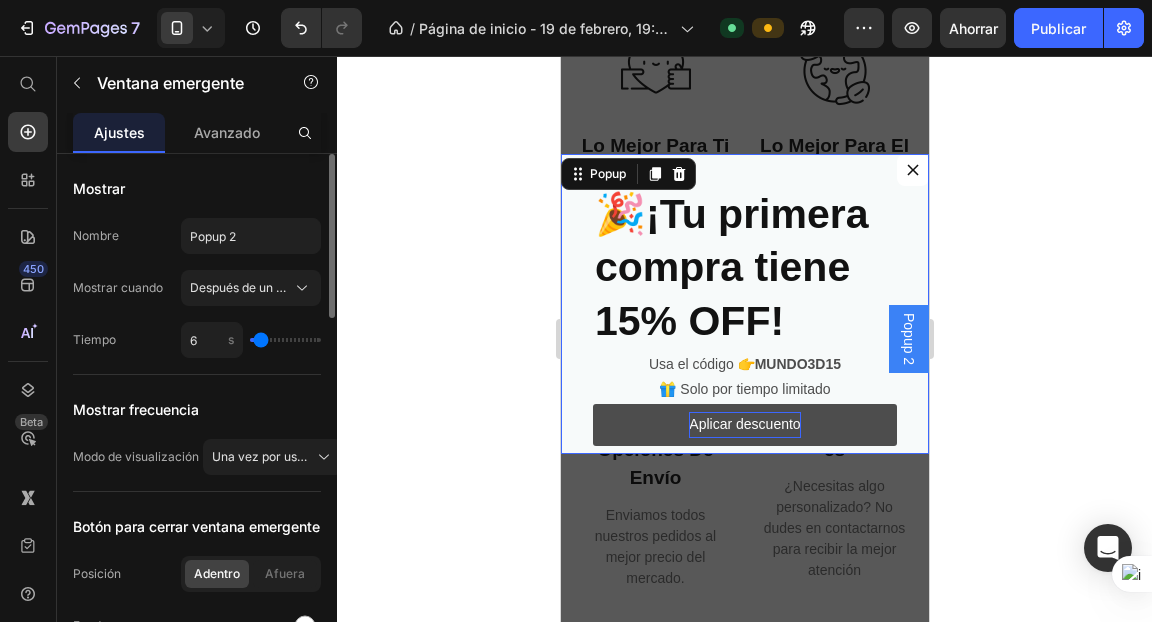 click on "Tiempo 6 s" 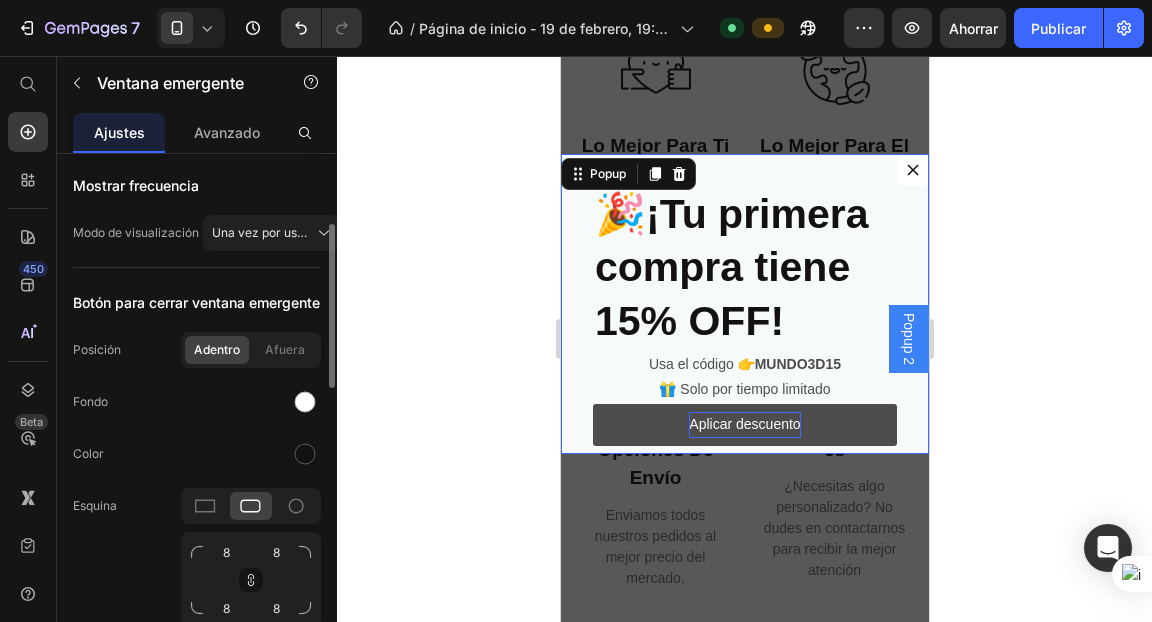 scroll, scrollTop: 198, scrollLeft: 0, axis: vertical 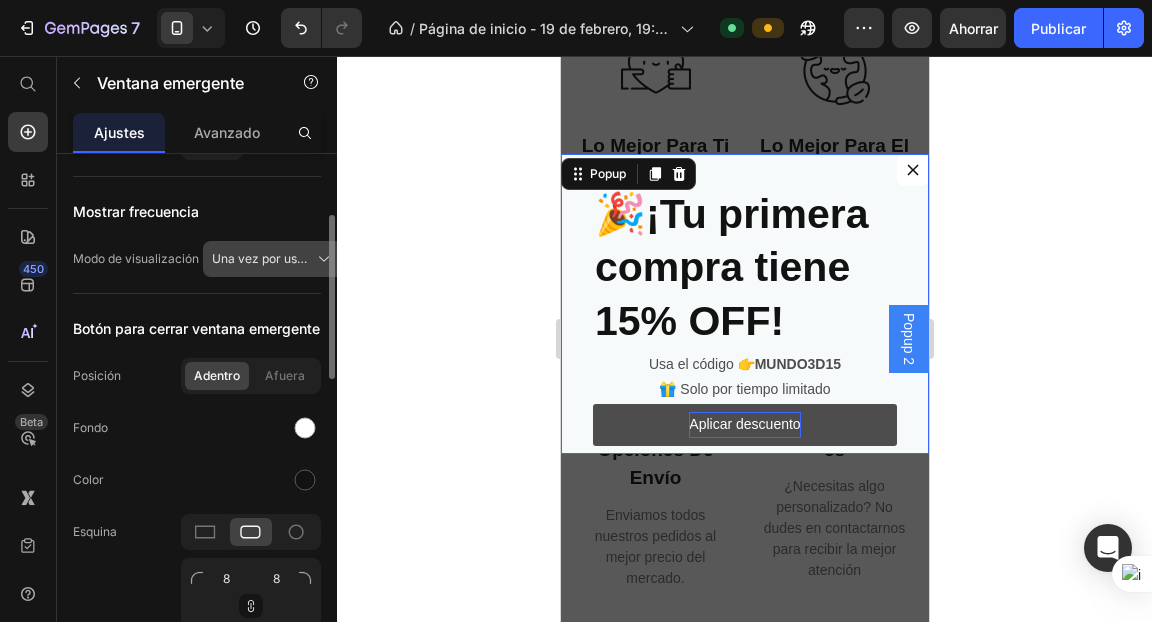 click on "Una vez por usuario" at bounding box center (269, 258) 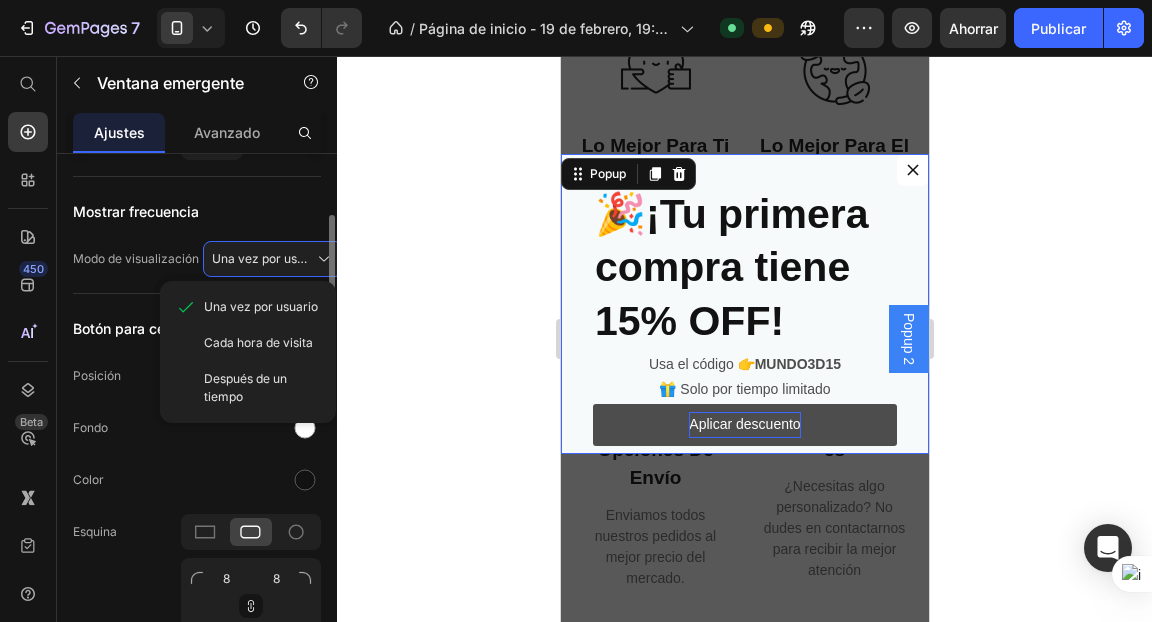 click on "Modo de visualización" at bounding box center [136, 258] 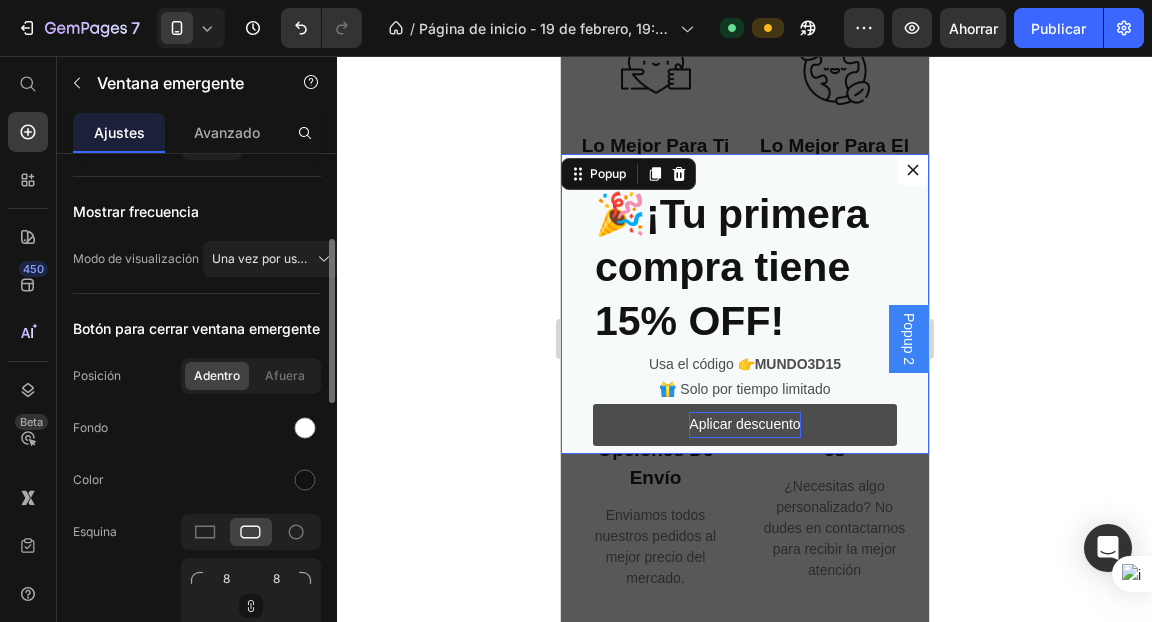 scroll, scrollTop: 216, scrollLeft: 0, axis: vertical 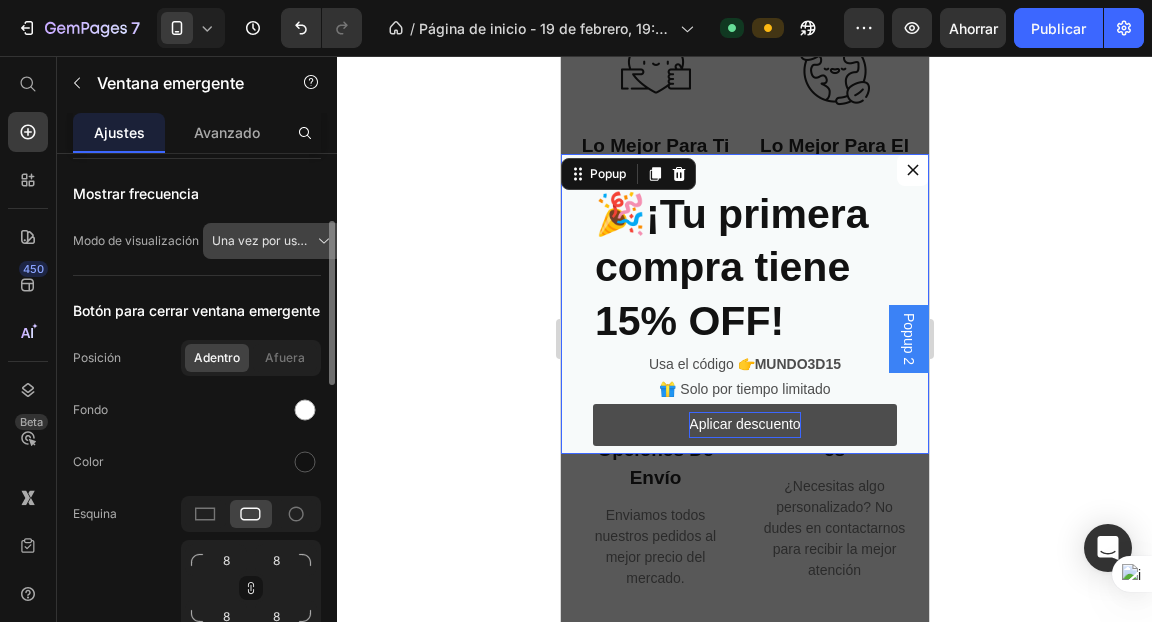 click on "Una vez por usuario" at bounding box center [269, 240] 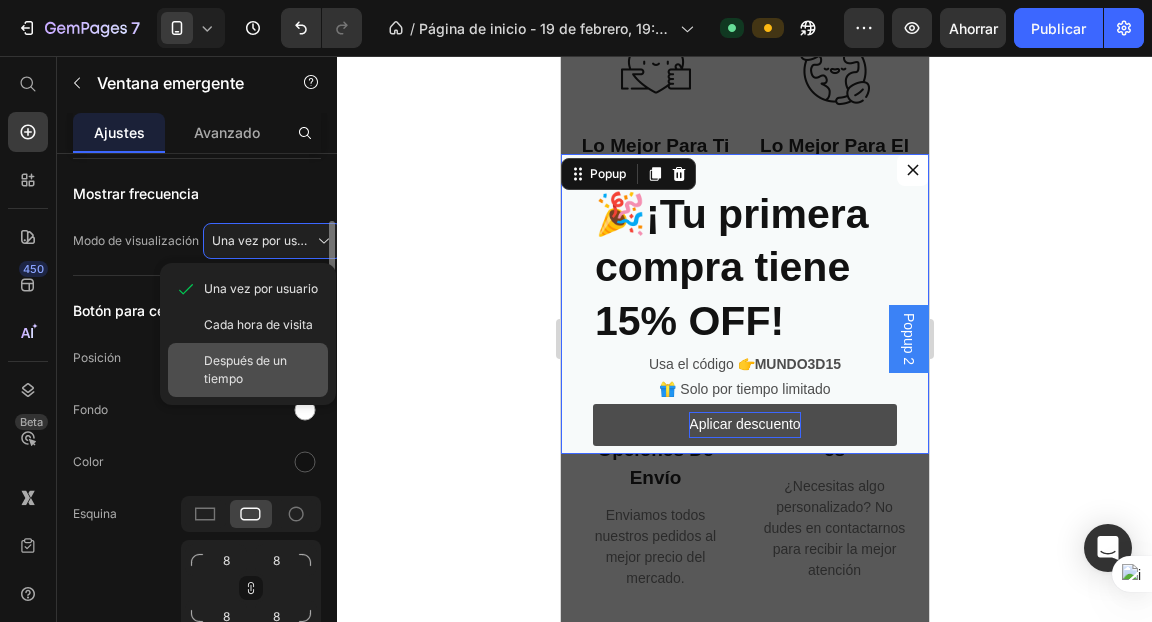 click on "Después de un tiempo" at bounding box center [245, 369] 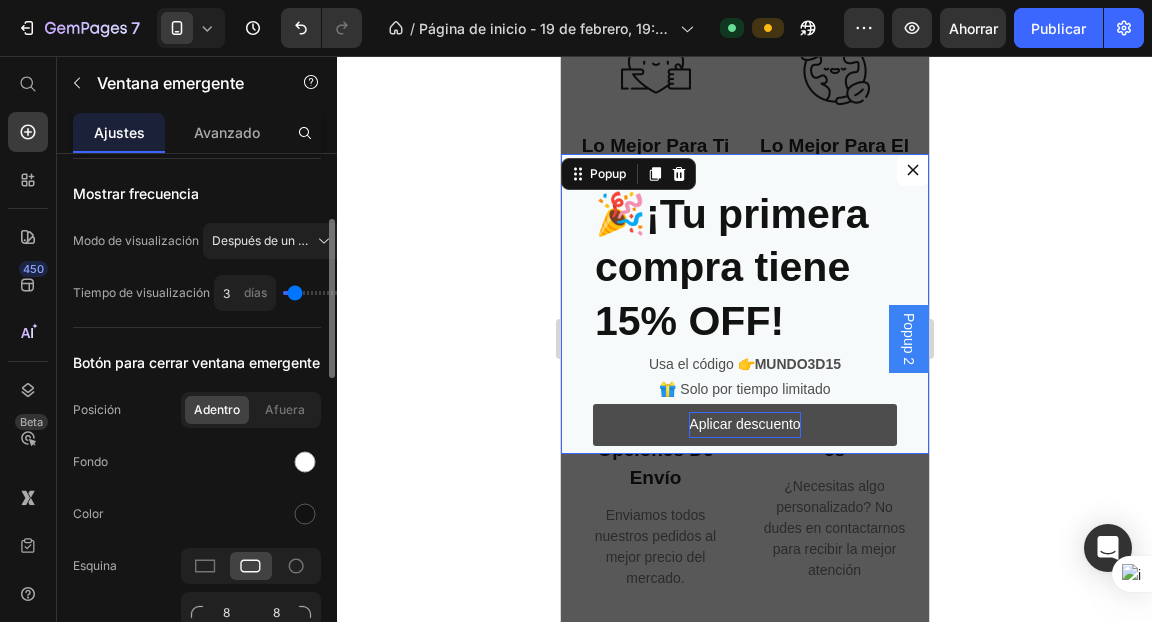 click on "Mostrar frecuencia Modo de visualización Después de un tiempo Tiempo de visualización 3 días" 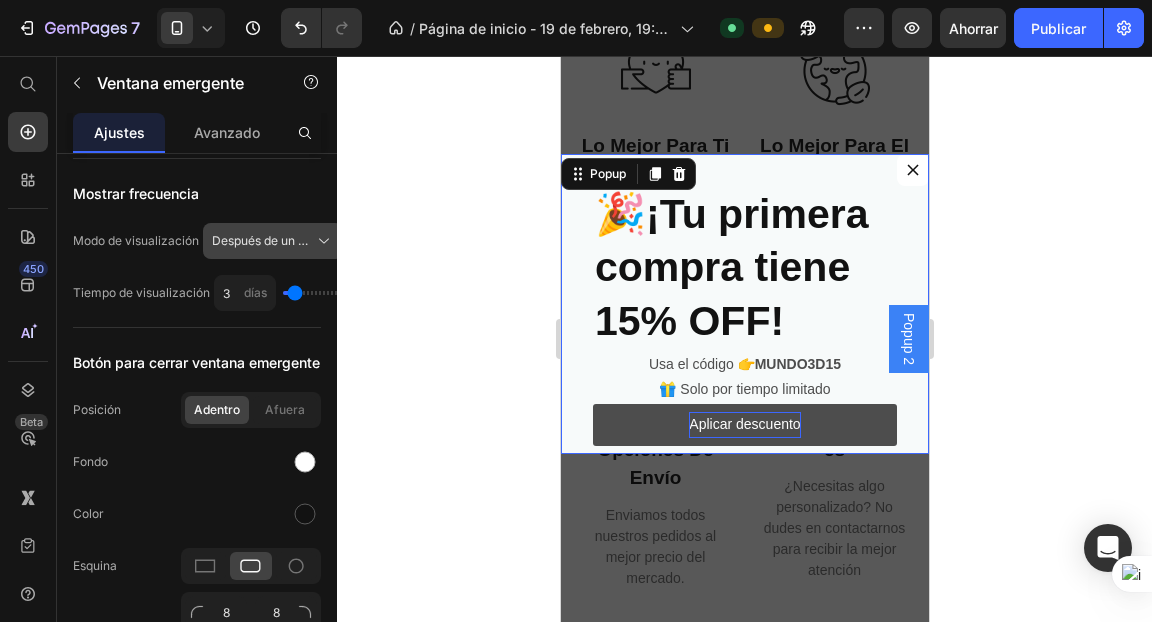 click on "Después de un tiempo" at bounding box center [274, 240] 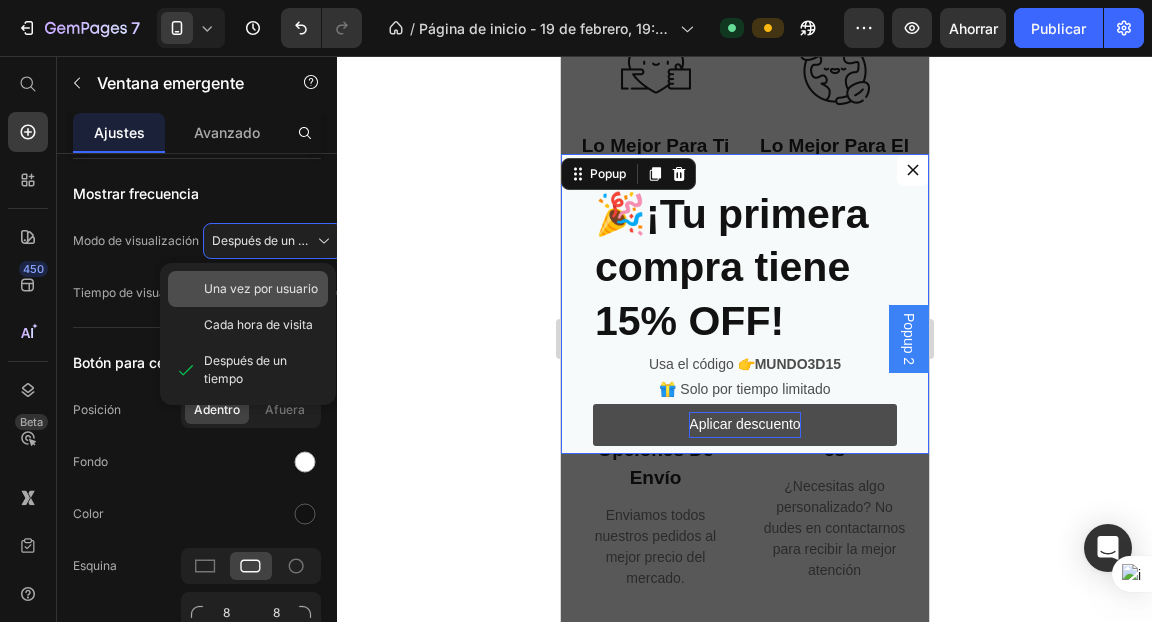 click on "Una vez por usuario" at bounding box center [261, 289] 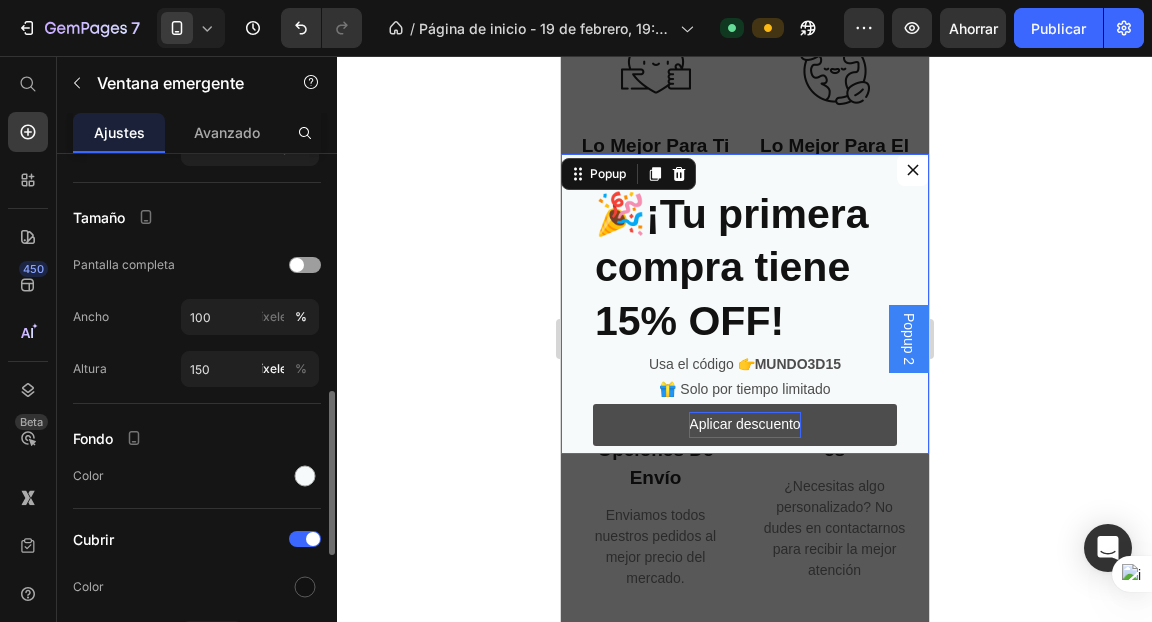 scroll, scrollTop: 784, scrollLeft: 0, axis: vertical 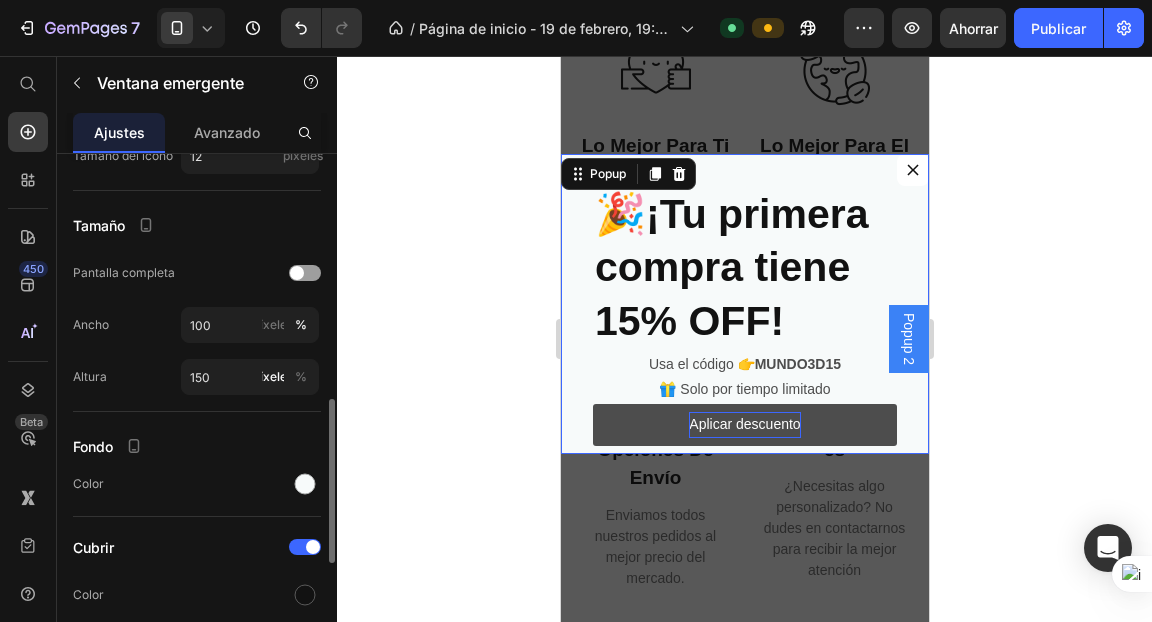 click on "🎉 ¡Tu primera compra tiene 15% OFF! Heading Usa el código 👉 [COUPON] 🎁 Solo por tiempo limitado Text Block Aplicar descuento Button" at bounding box center [744, 304] 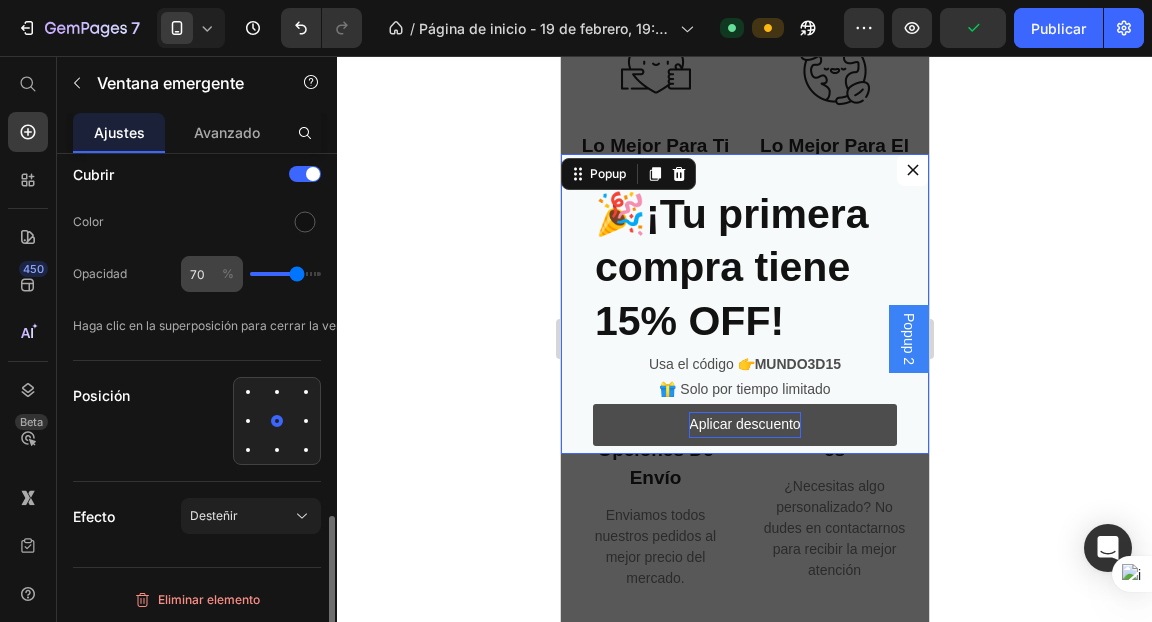 scroll, scrollTop: 1092, scrollLeft: 0, axis: vertical 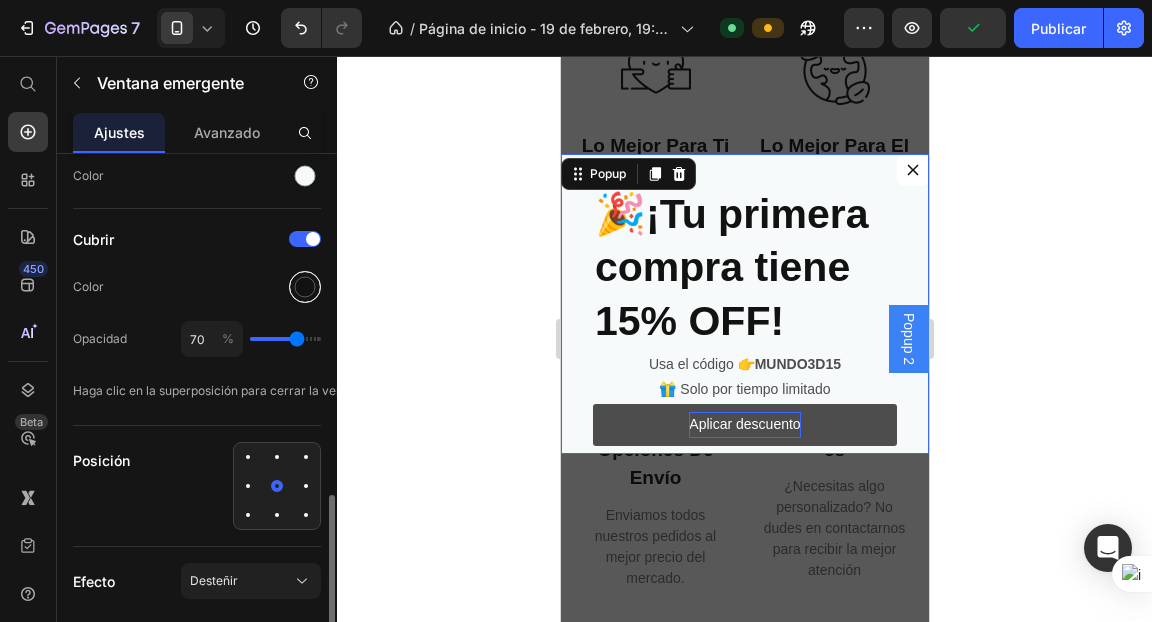 click at bounding box center [305, 287] 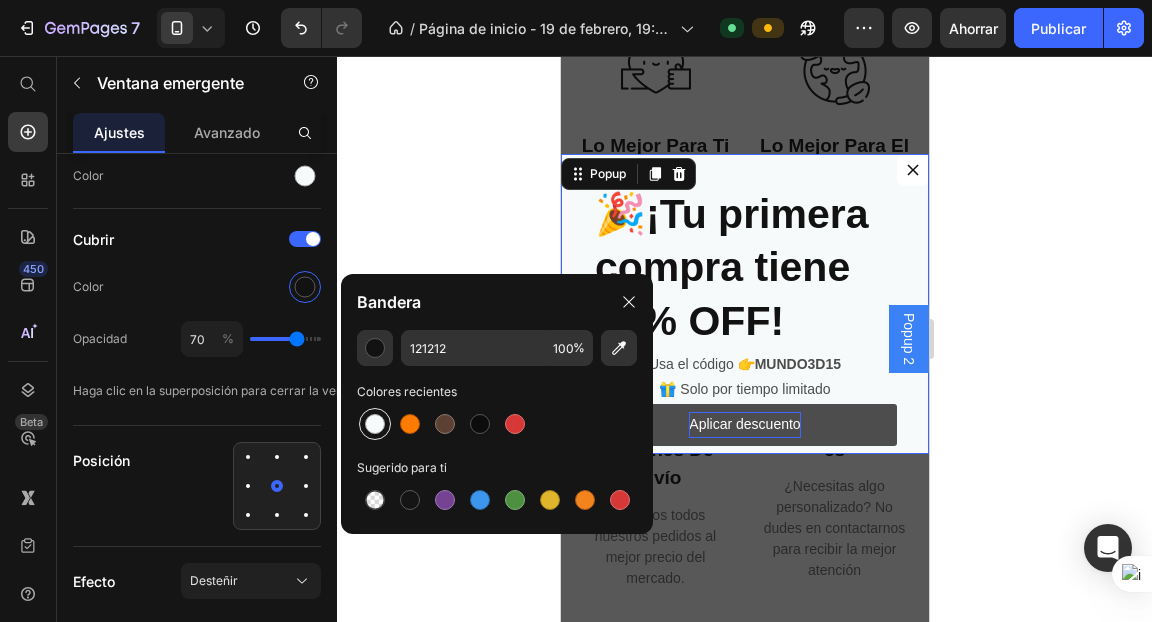 click at bounding box center (375, 424) 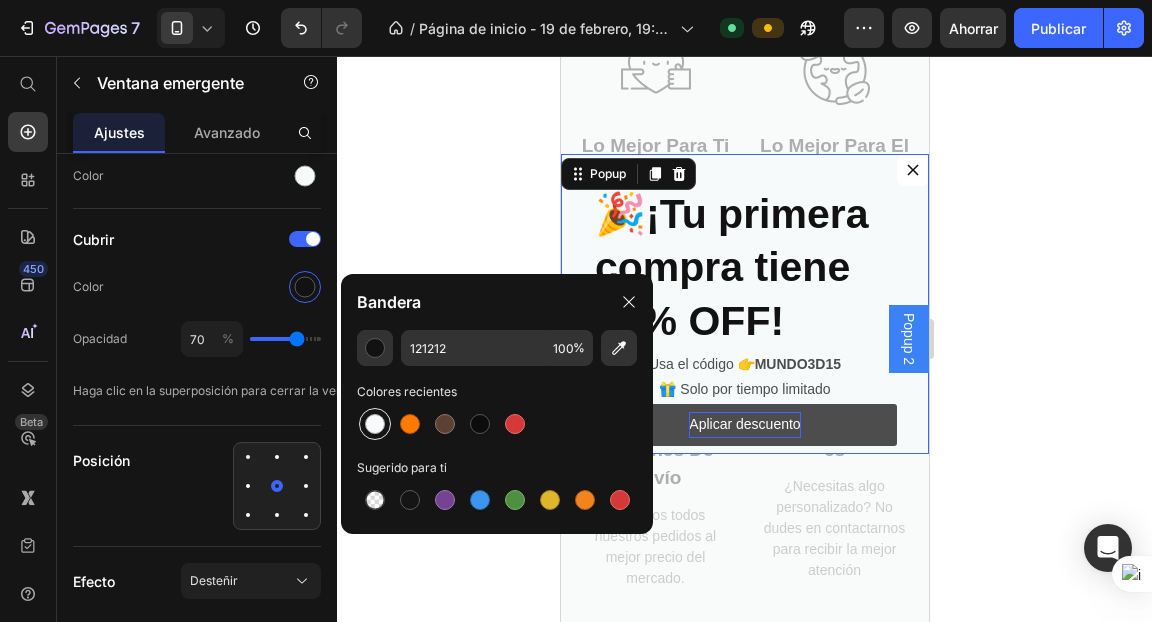 type on "F7FAFA" 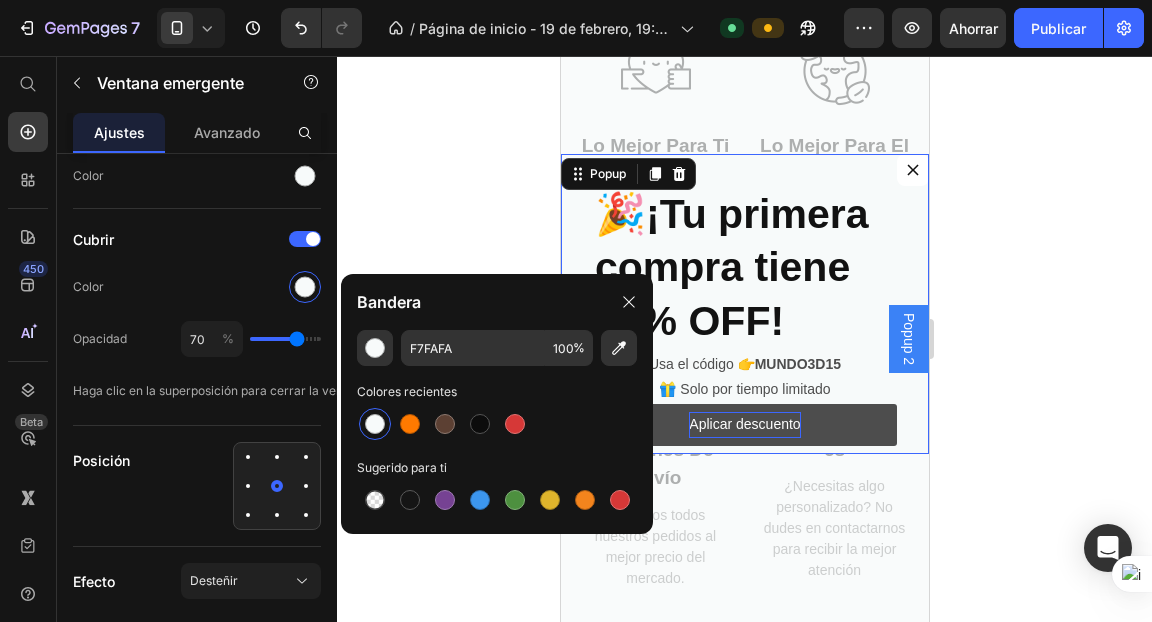 click 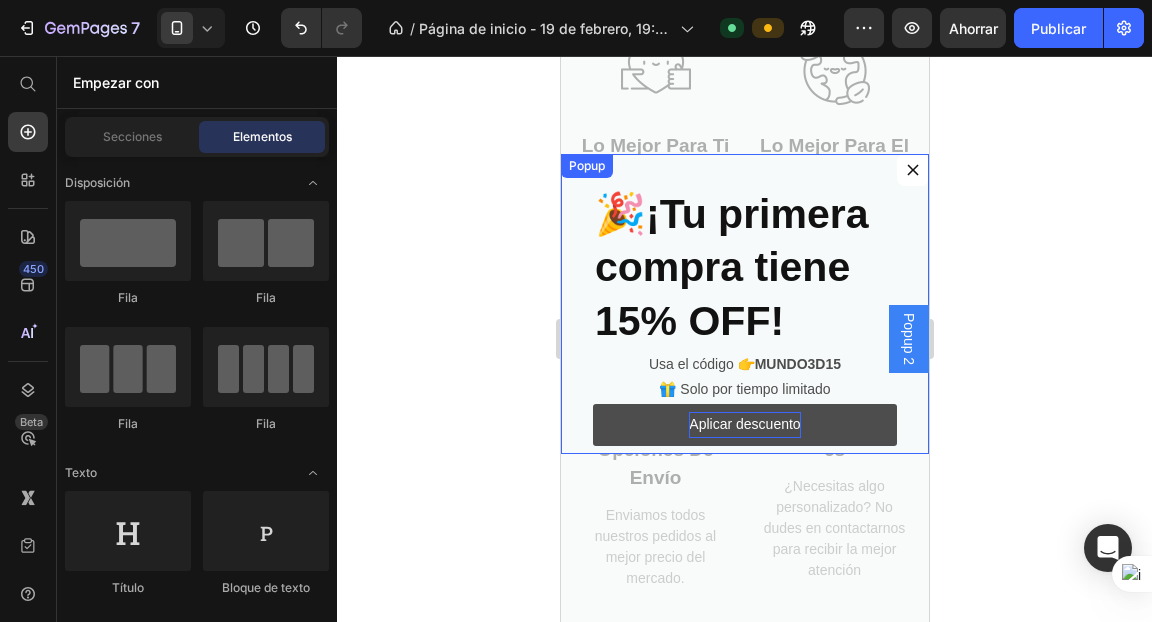click on "🎉 ¡Tu primera compra tiene 15% OFF! Heading Usa el código 👉 [COUPON] 🎁 Solo por tiempo limitado Text Block Aplicar descuento Button" at bounding box center [744, 304] 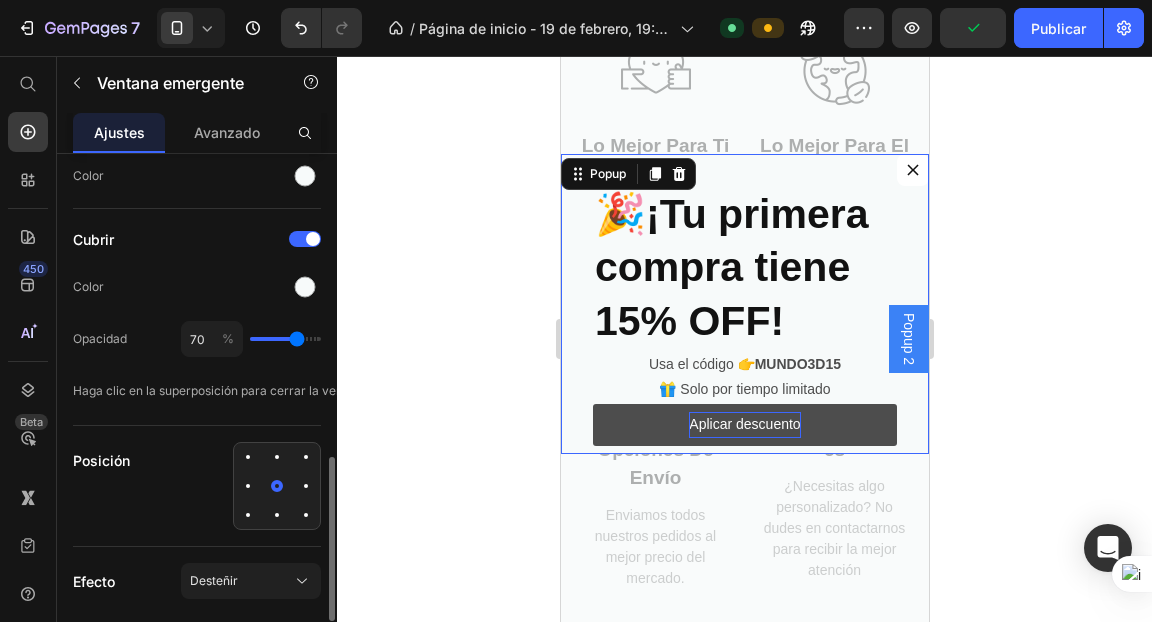 scroll, scrollTop: 1063, scrollLeft: 0, axis: vertical 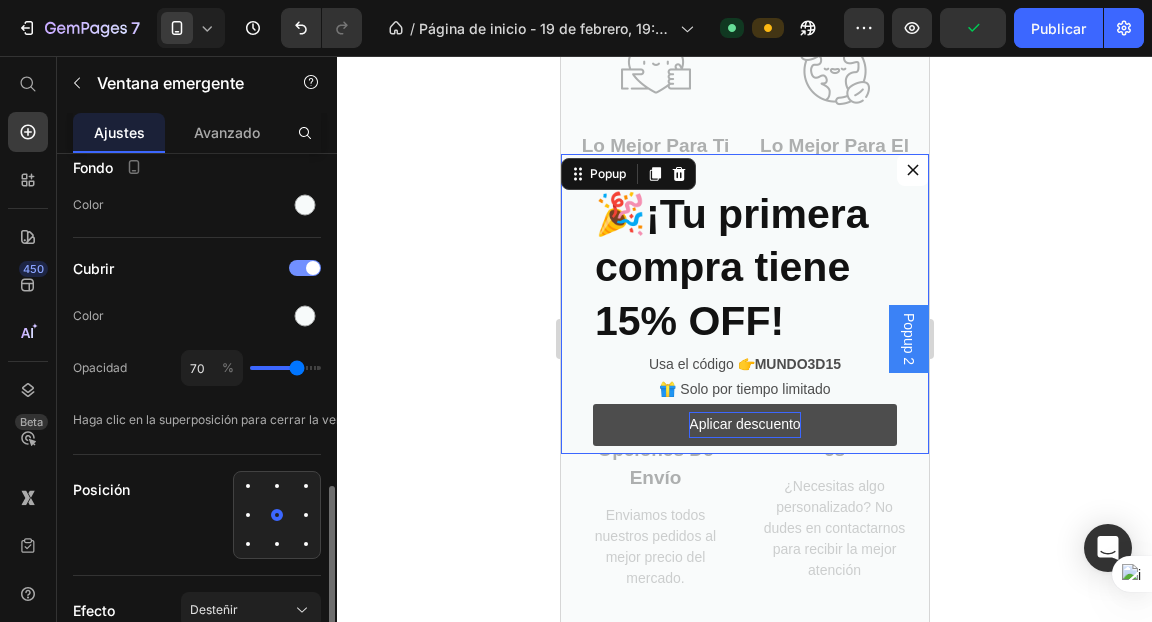 click at bounding box center (305, 268) 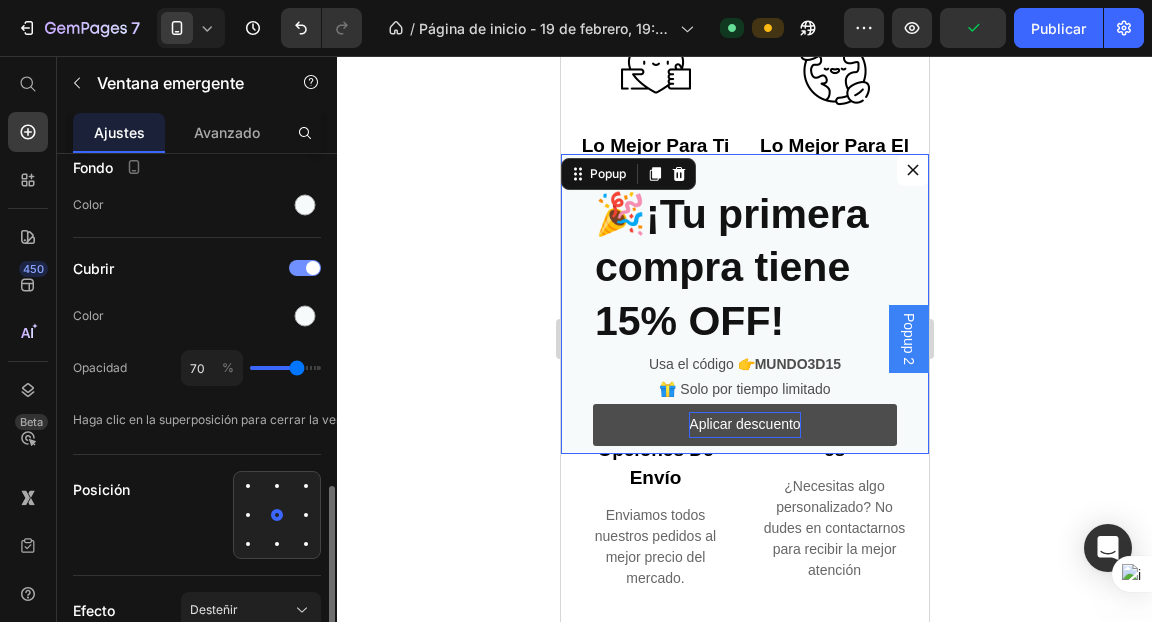 scroll, scrollTop: 1001, scrollLeft: 0, axis: vertical 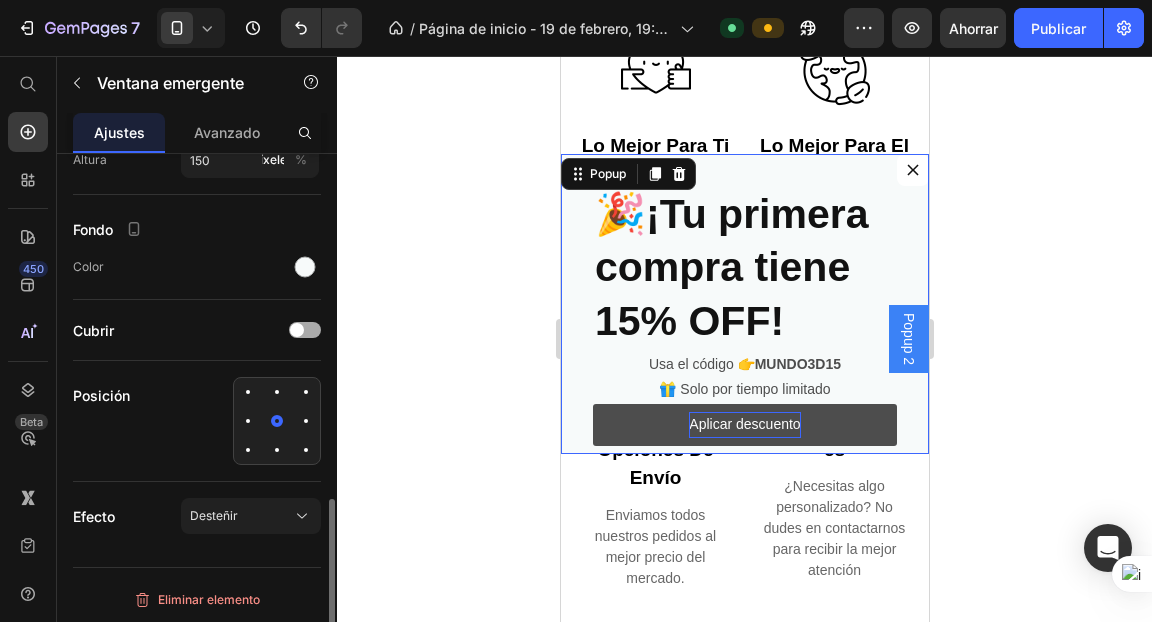 click at bounding box center (297, 330) 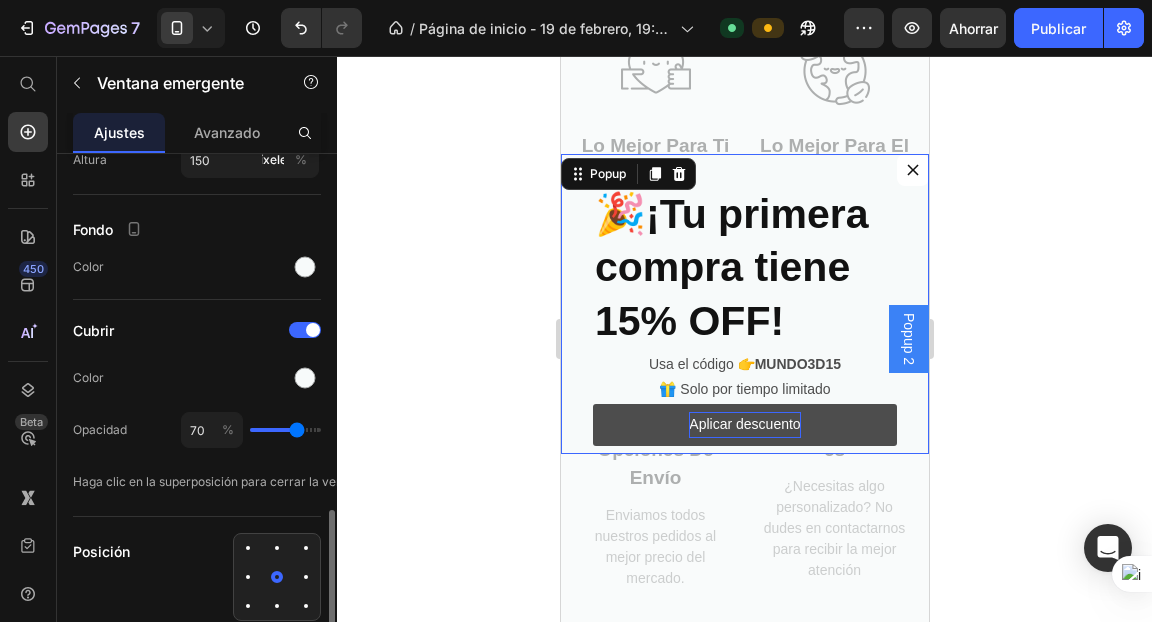 scroll, scrollTop: 1034, scrollLeft: 0, axis: vertical 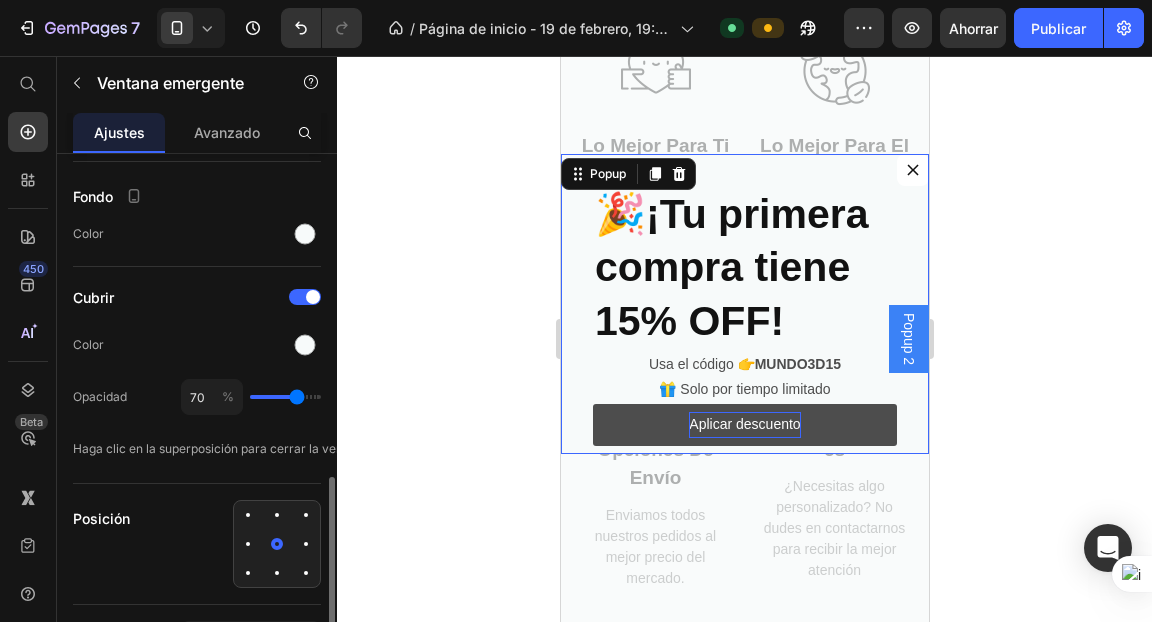 drag, startPoint x: 290, startPoint y: 387, endPoint x: 272, endPoint y: 388, distance: 18.027756 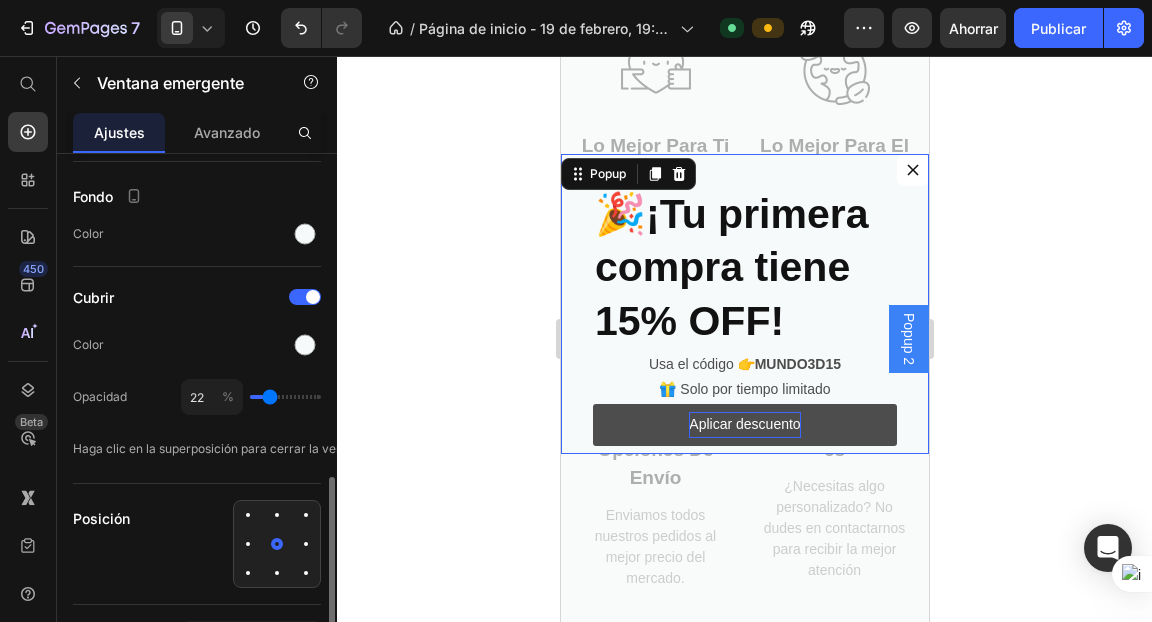 type on "22" 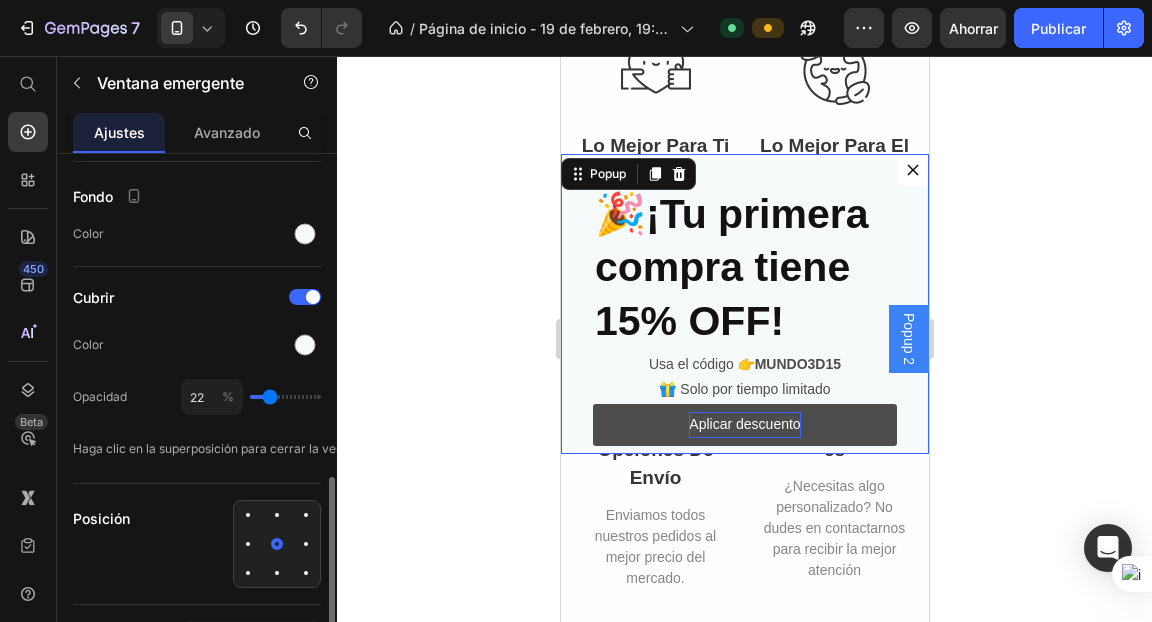 type on "100" 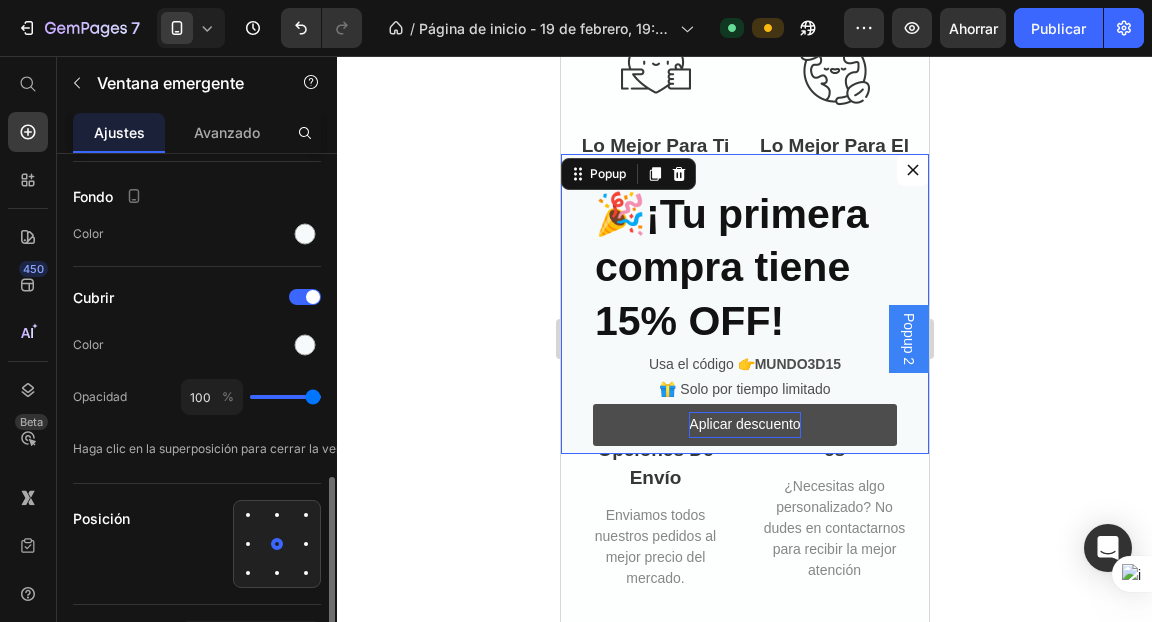 type on "100" 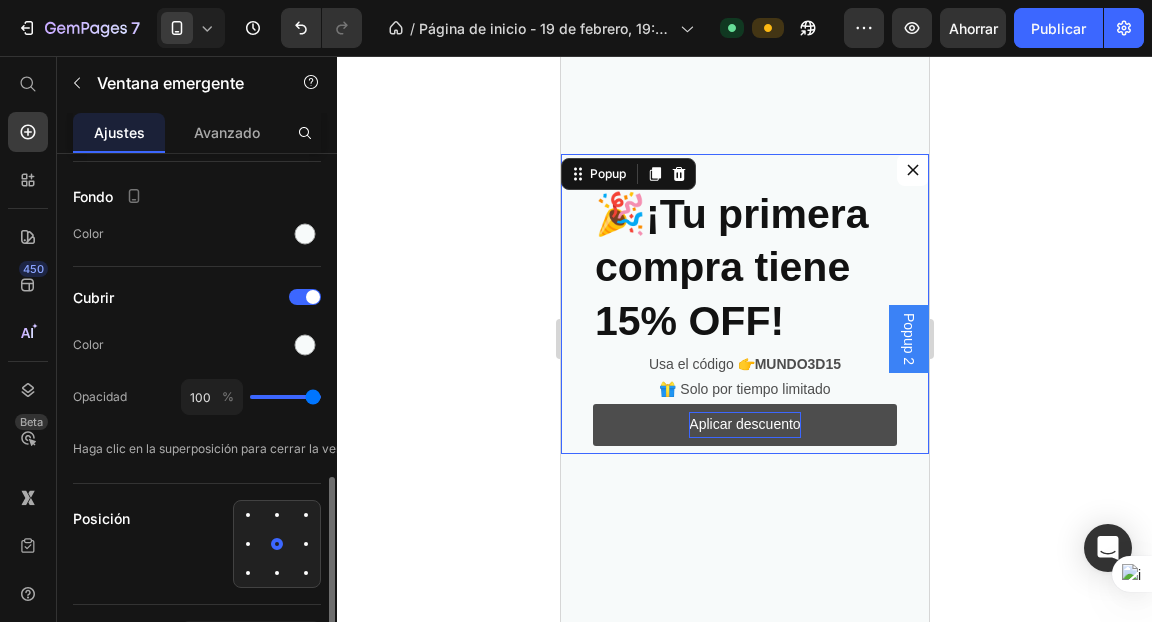 type on "99" 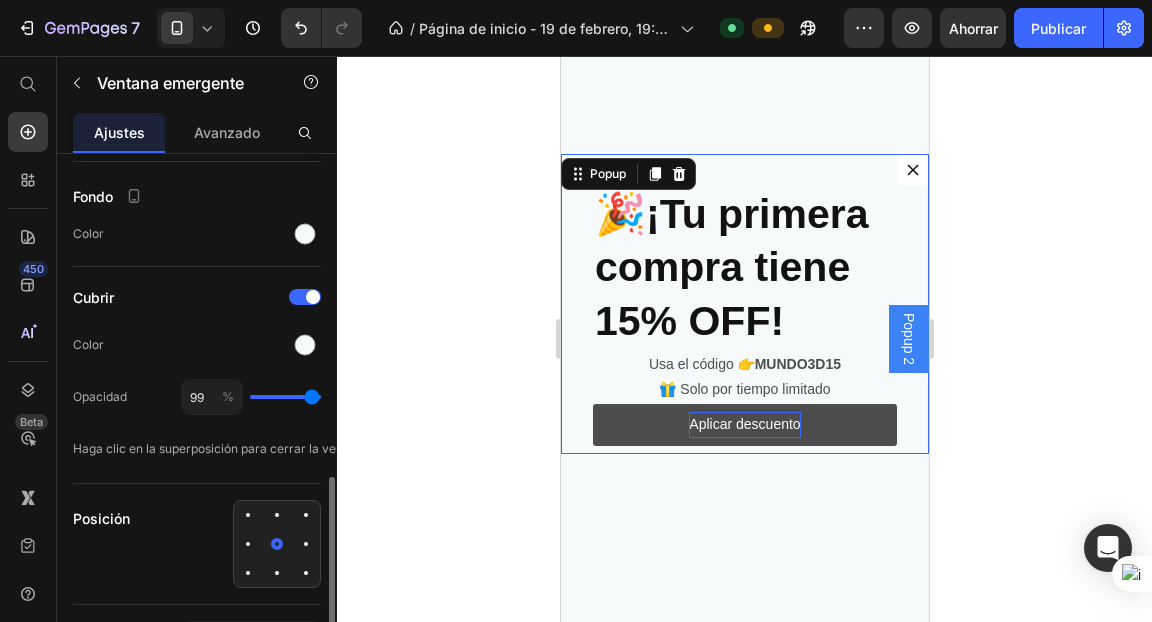 type on "90" 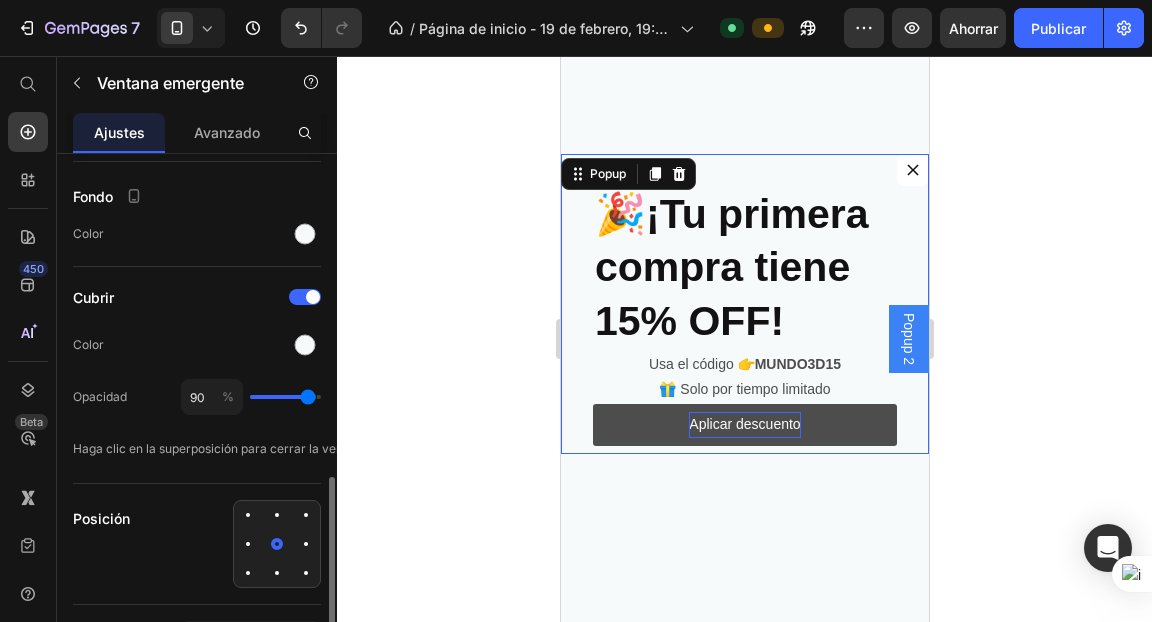 type on "80" 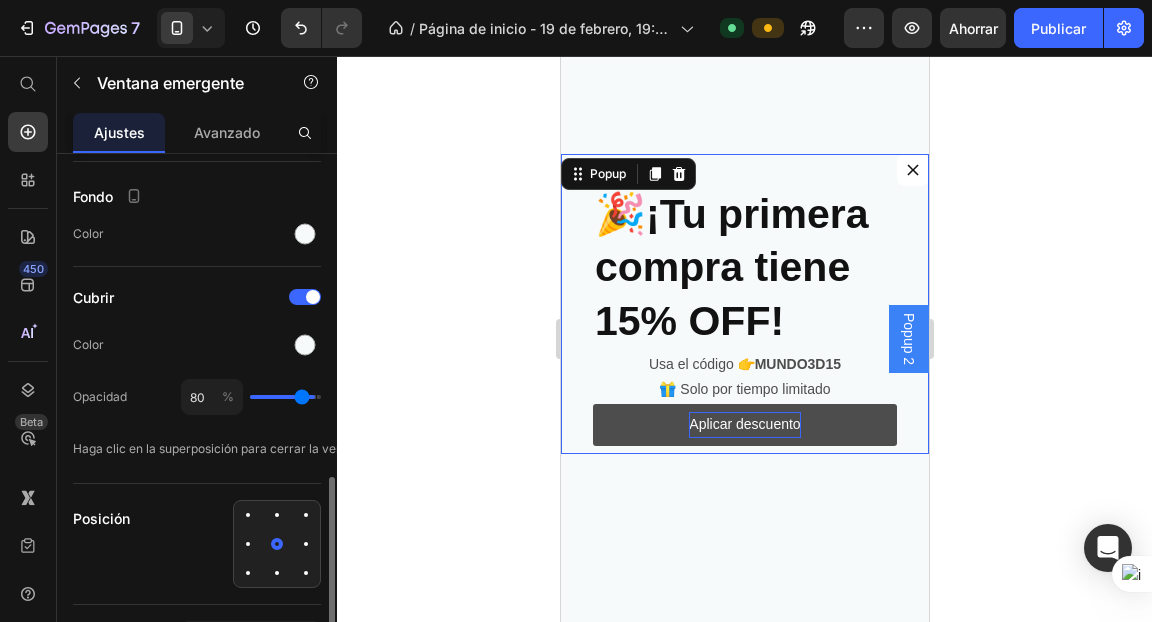 type on "72" 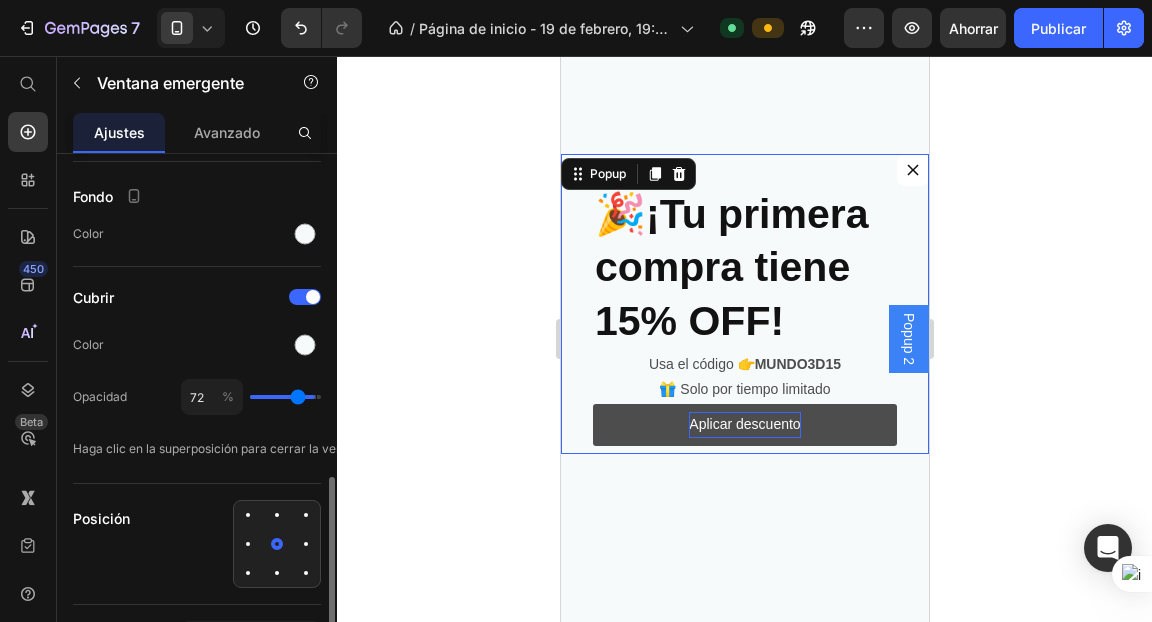 type on "60" 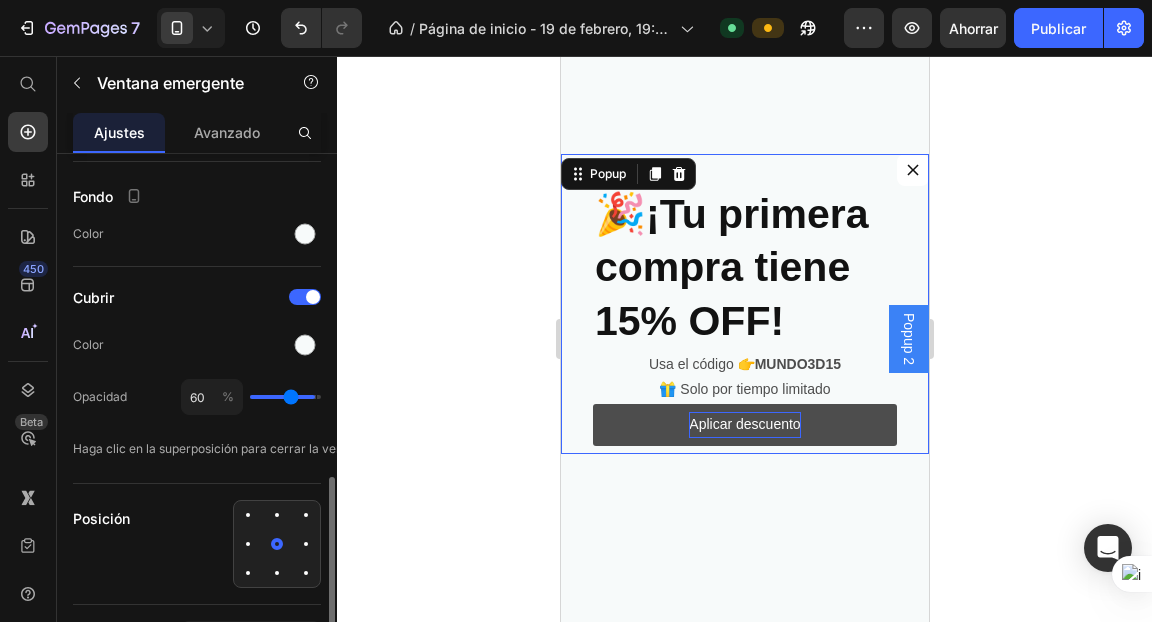 type on "56" 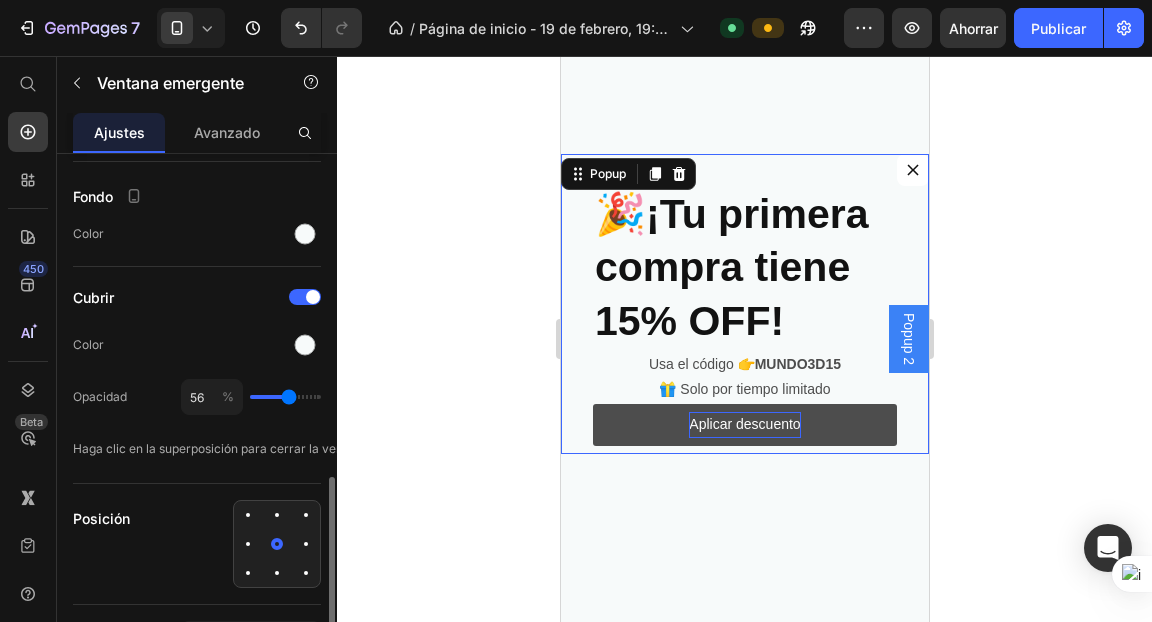 type on "57" 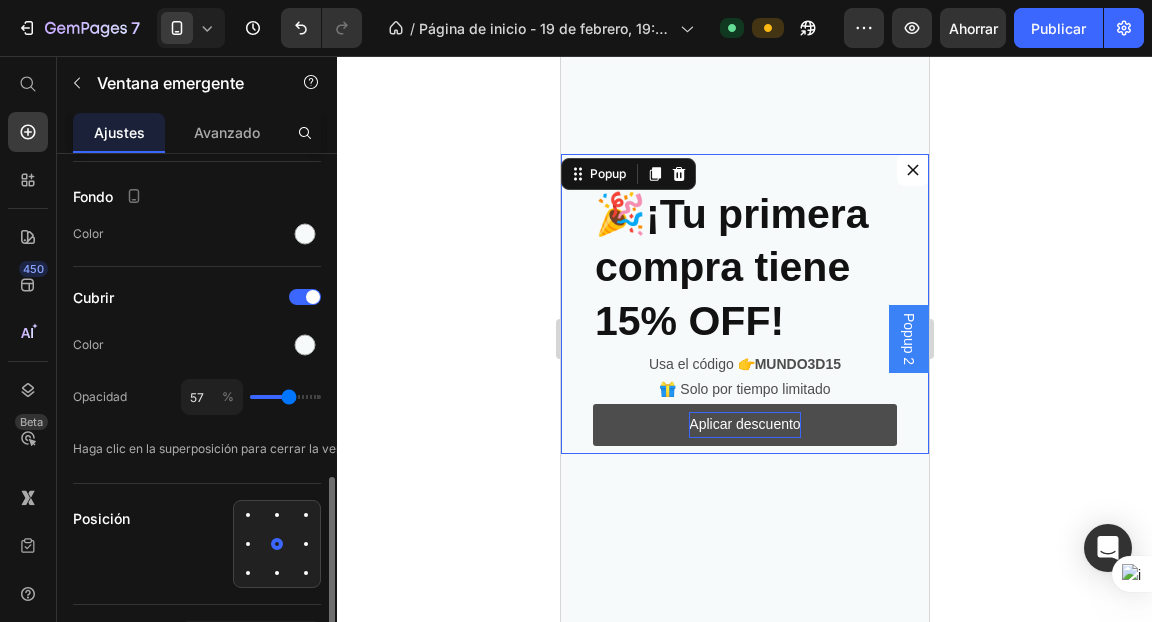 type on "58" 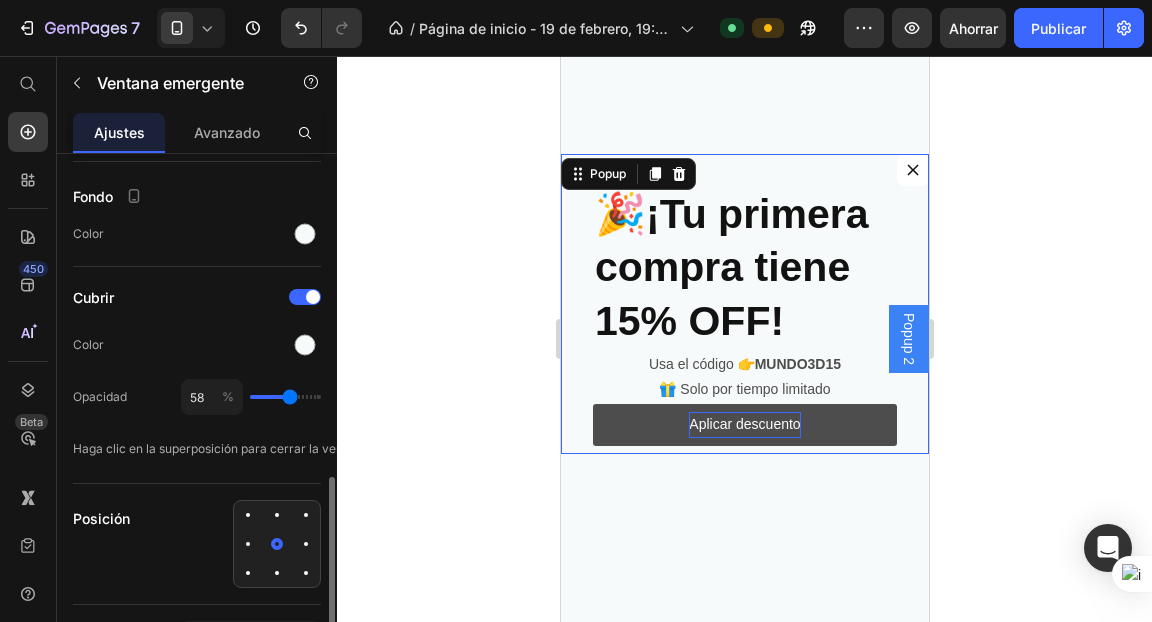 type on "59" 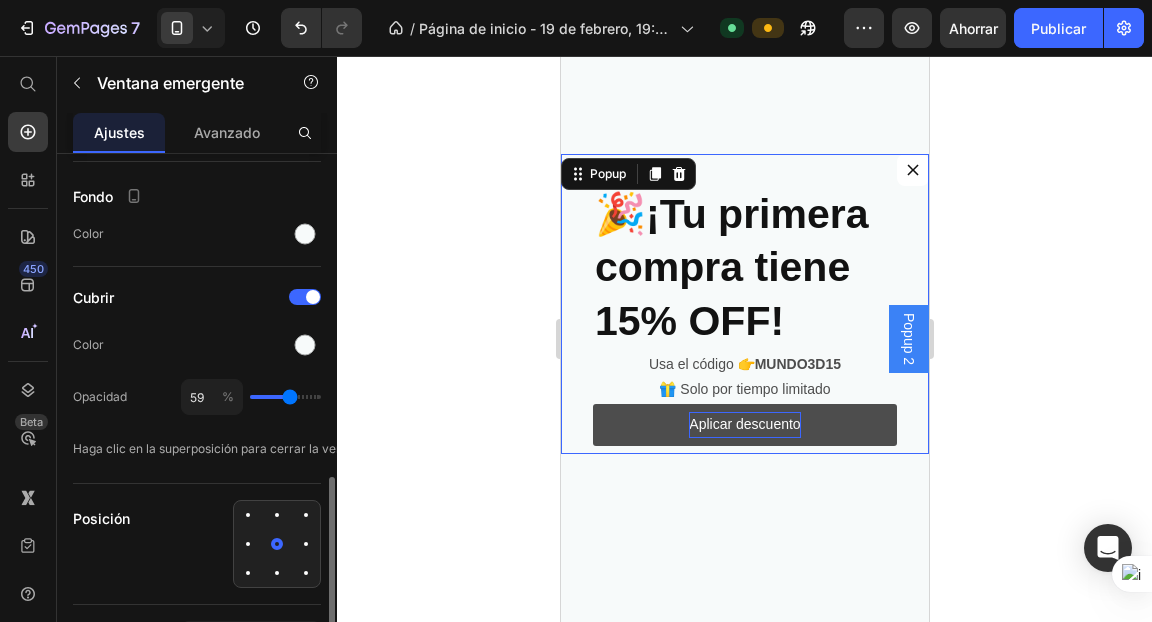 type on "60" 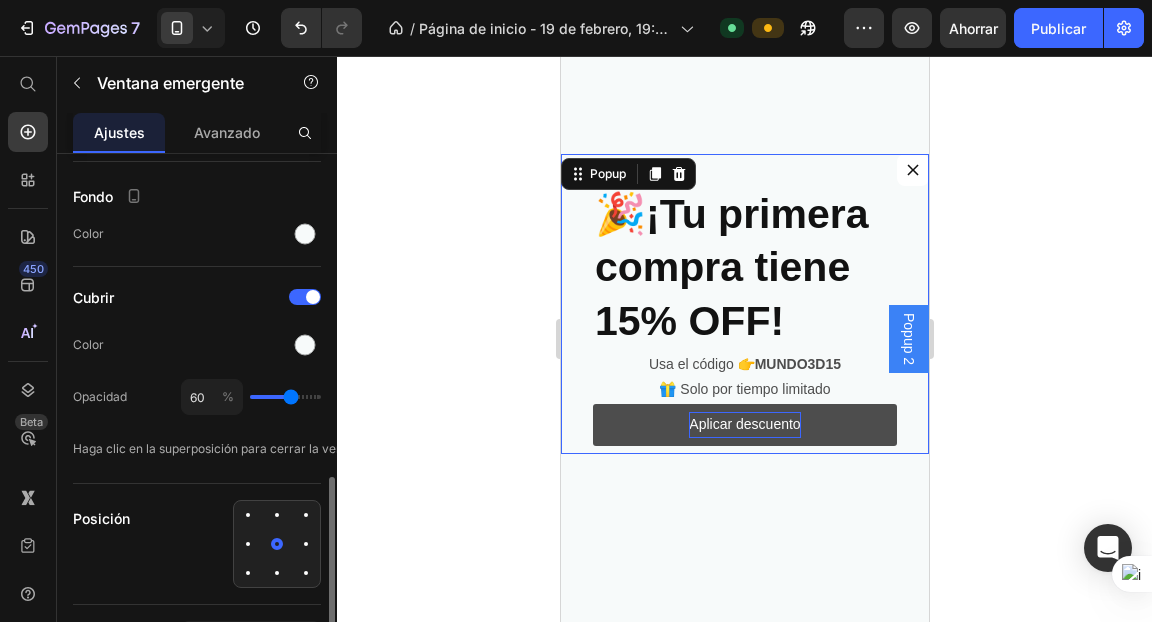 type on "61" 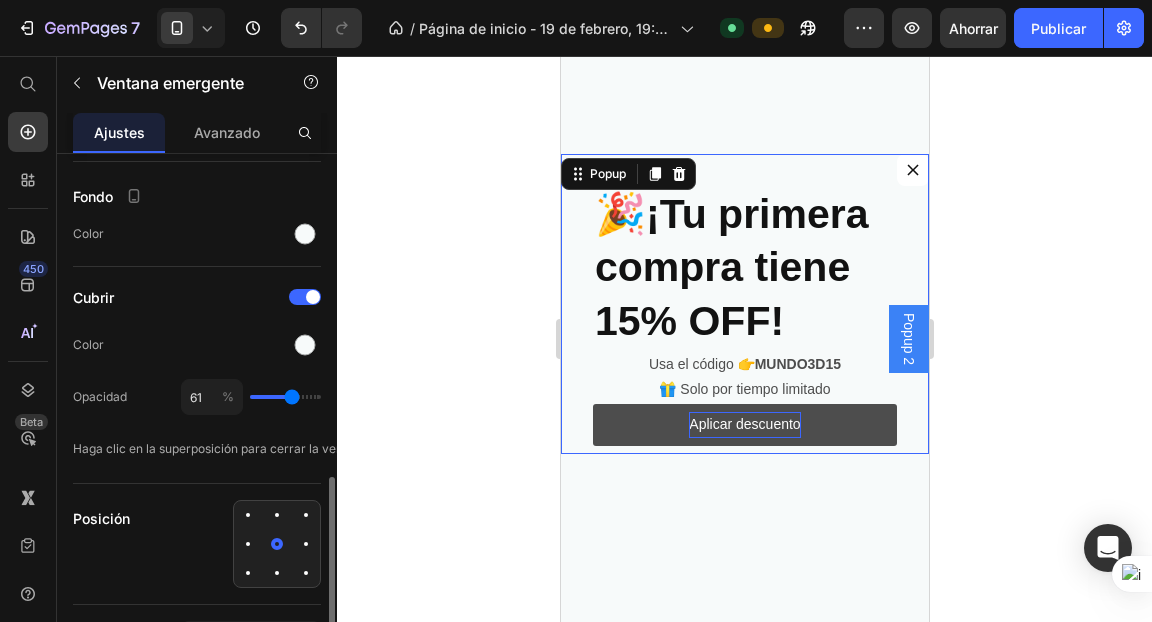 type on "63" 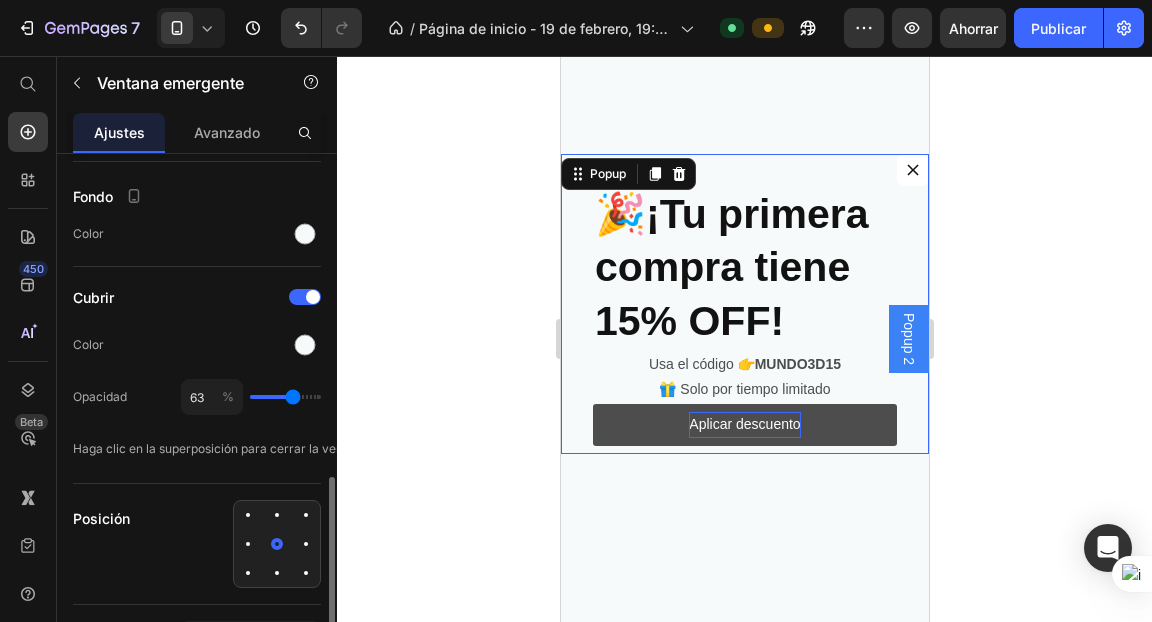 type on "64" 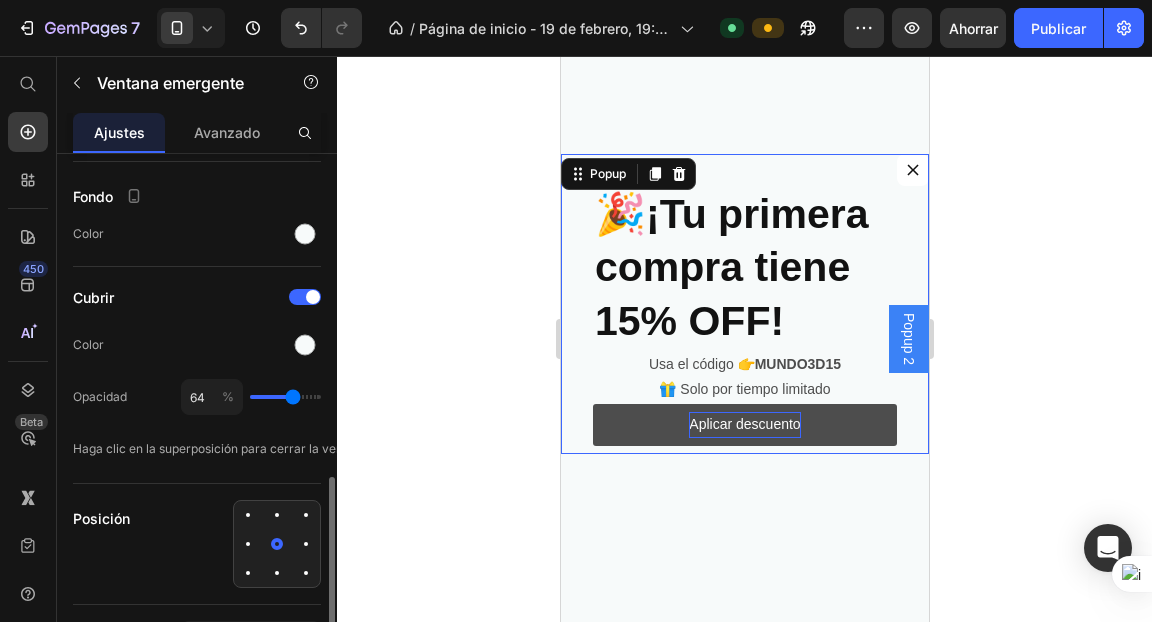 drag, startPoint x: 313, startPoint y: 395, endPoint x: 293, endPoint y: 397, distance: 20.09975 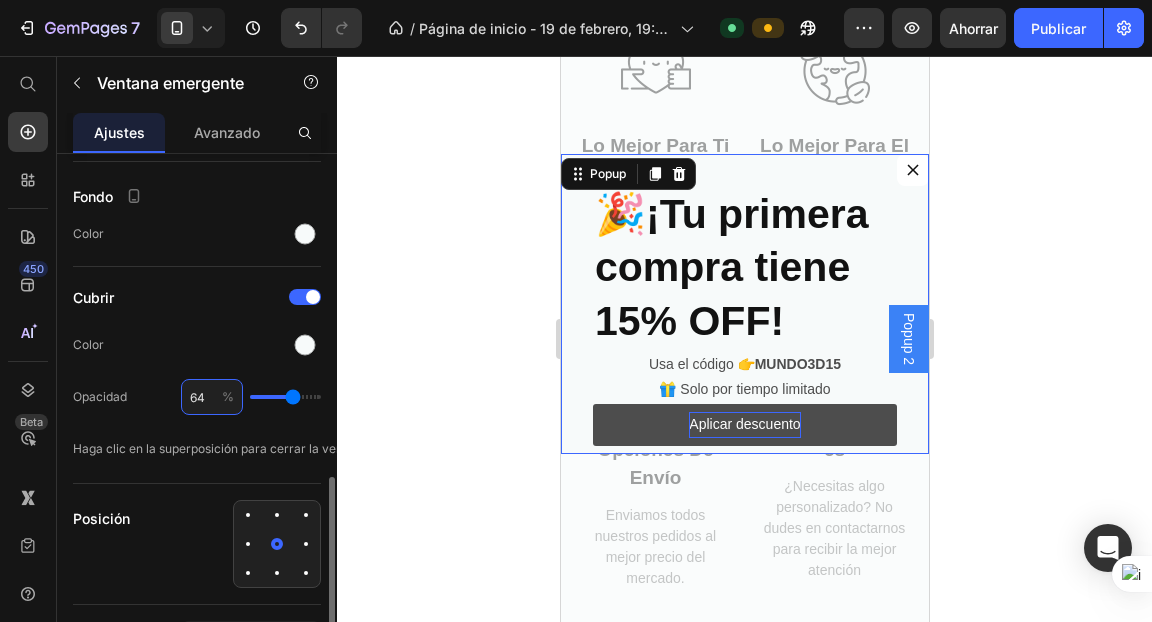 click on "64" at bounding box center [212, 397] 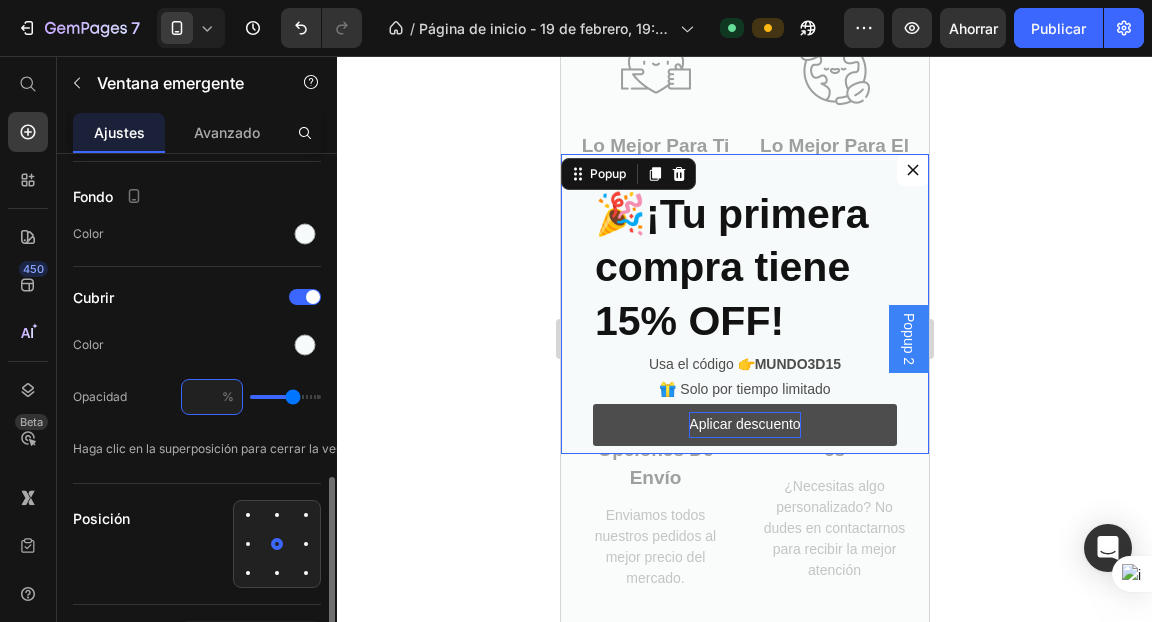 type on "7" 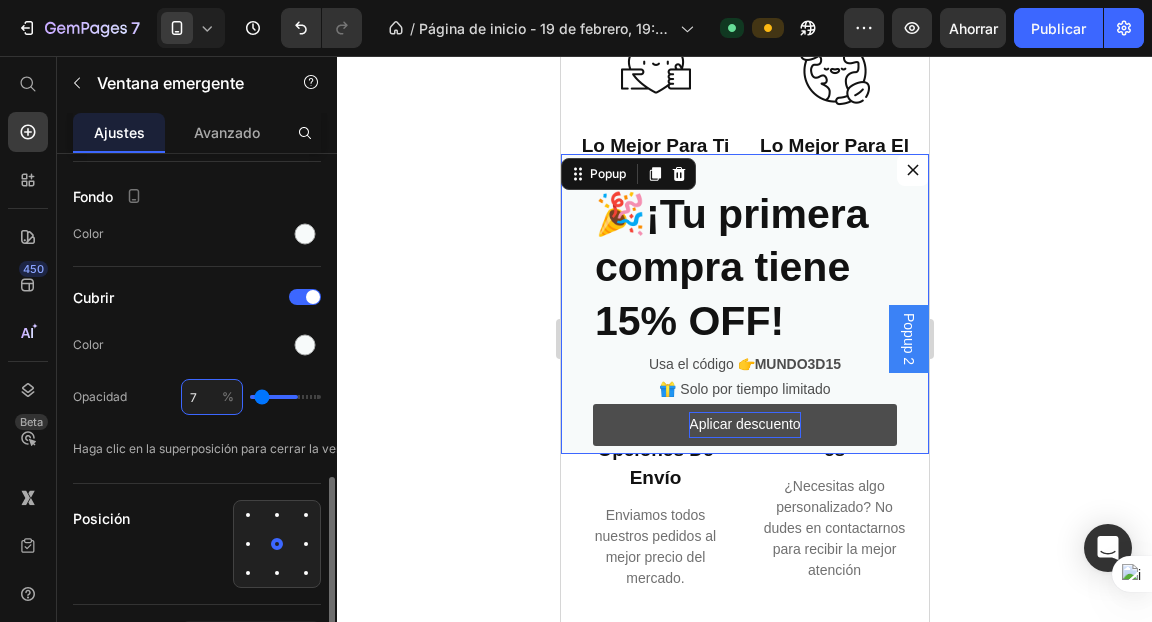 type on "70" 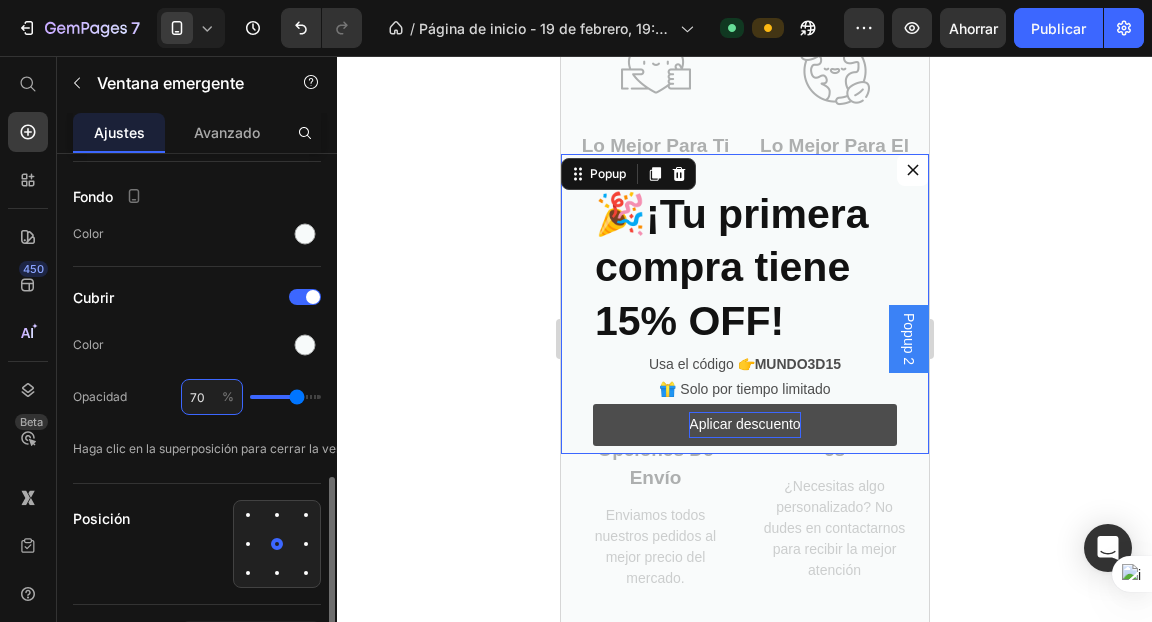 type on "70" 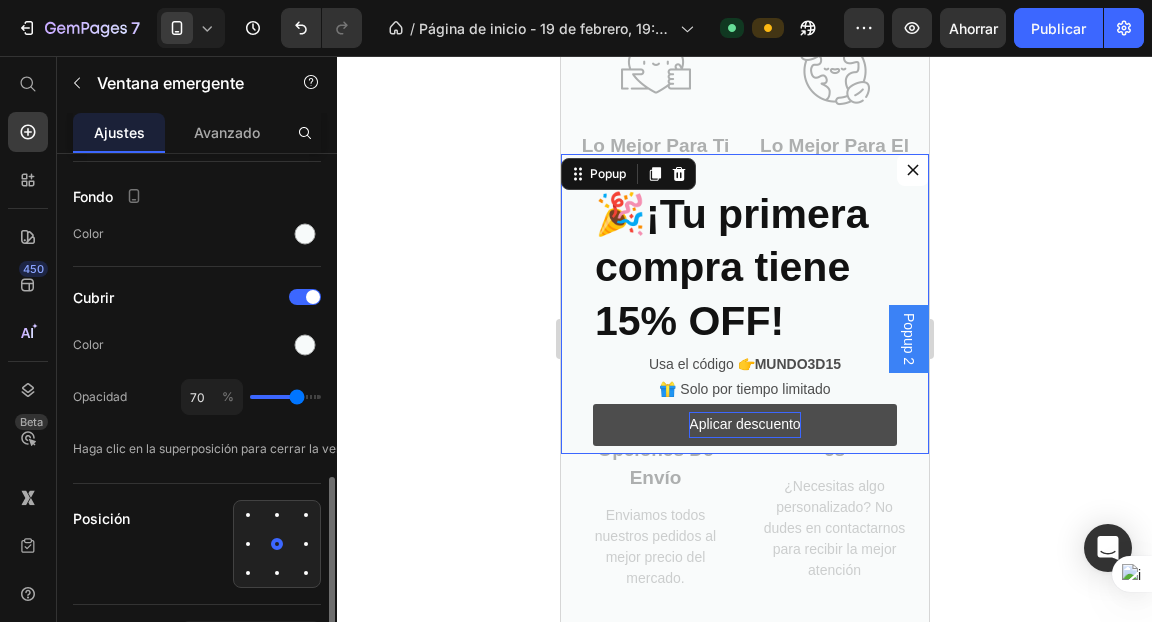 click on "Cubrir Color Opacidad 70 % Haga clic en la superposición para cerrar la ventana emergente" 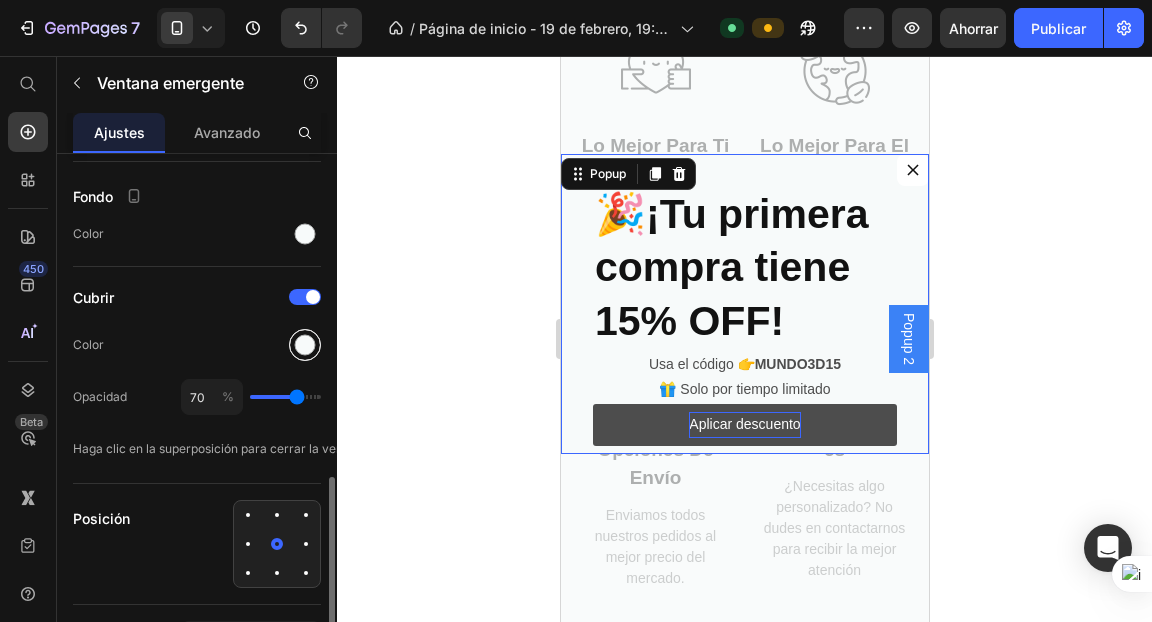 click at bounding box center (305, 345) 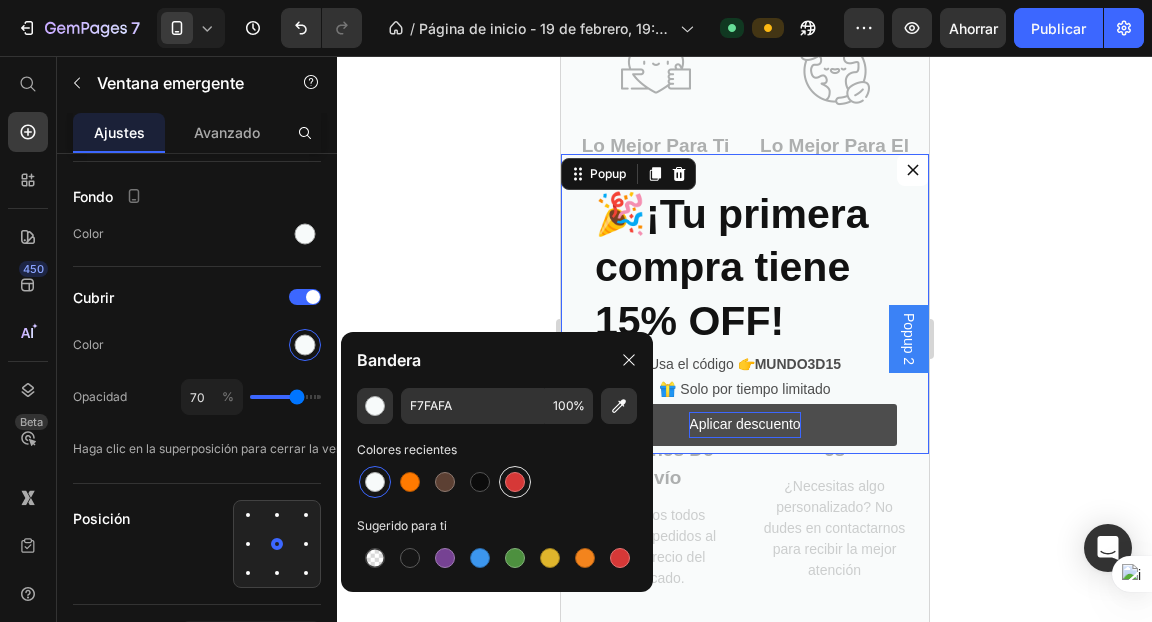 click at bounding box center [515, 482] 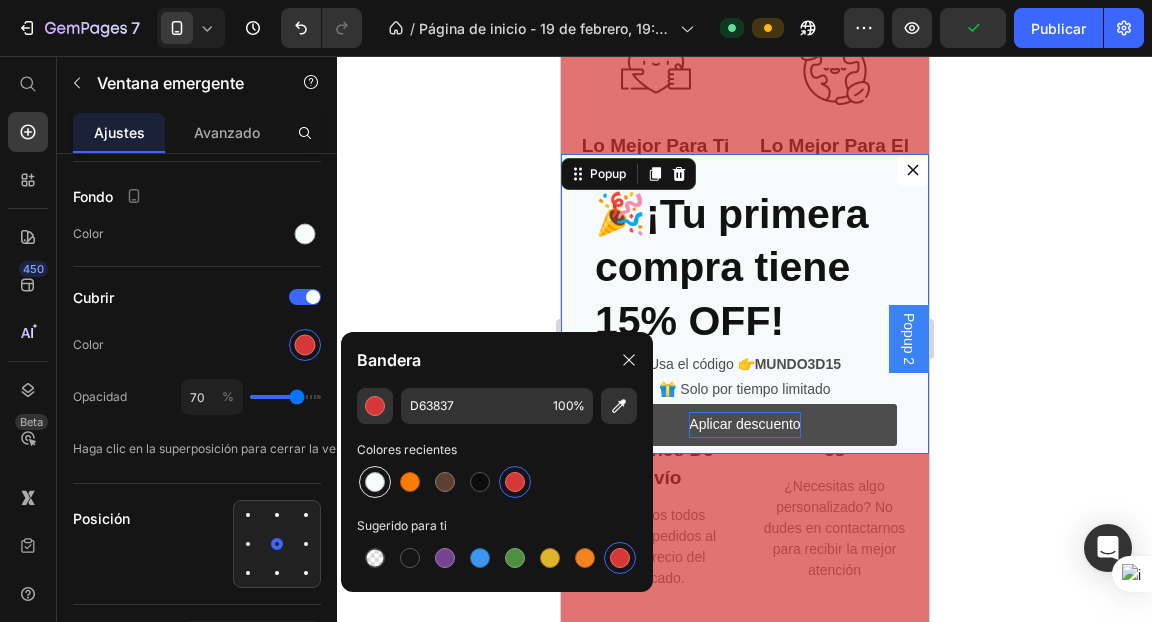 click at bounding box center (375, 482) 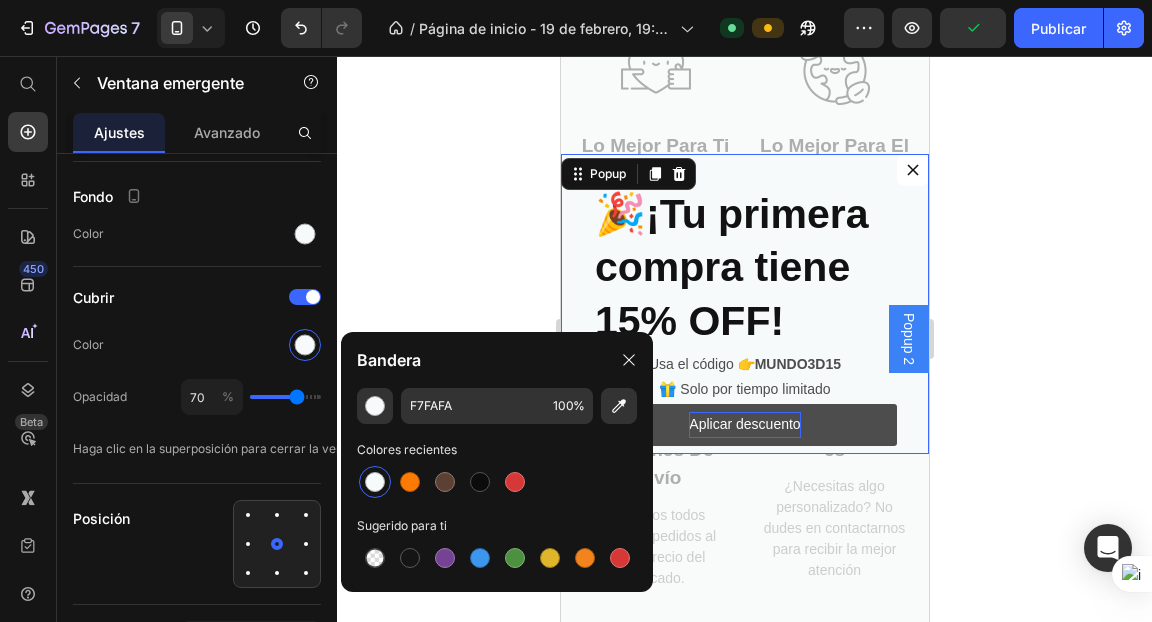 click 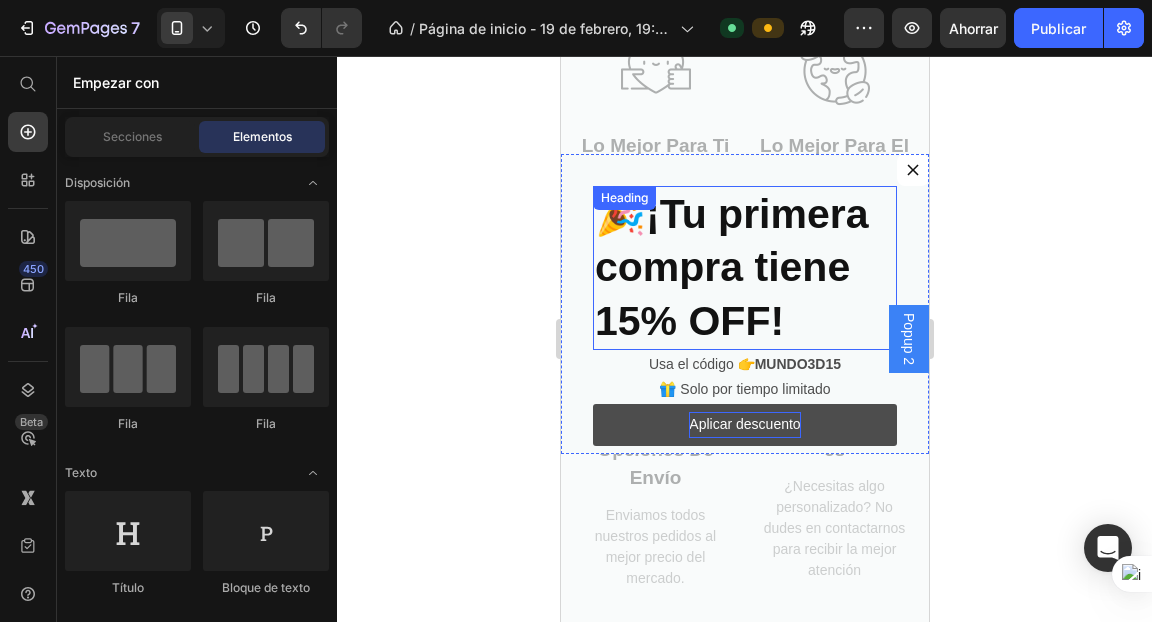 click on "🎉 ¡Tu primera compra tiene 15% OFF!" at bounding box center [744, 268] 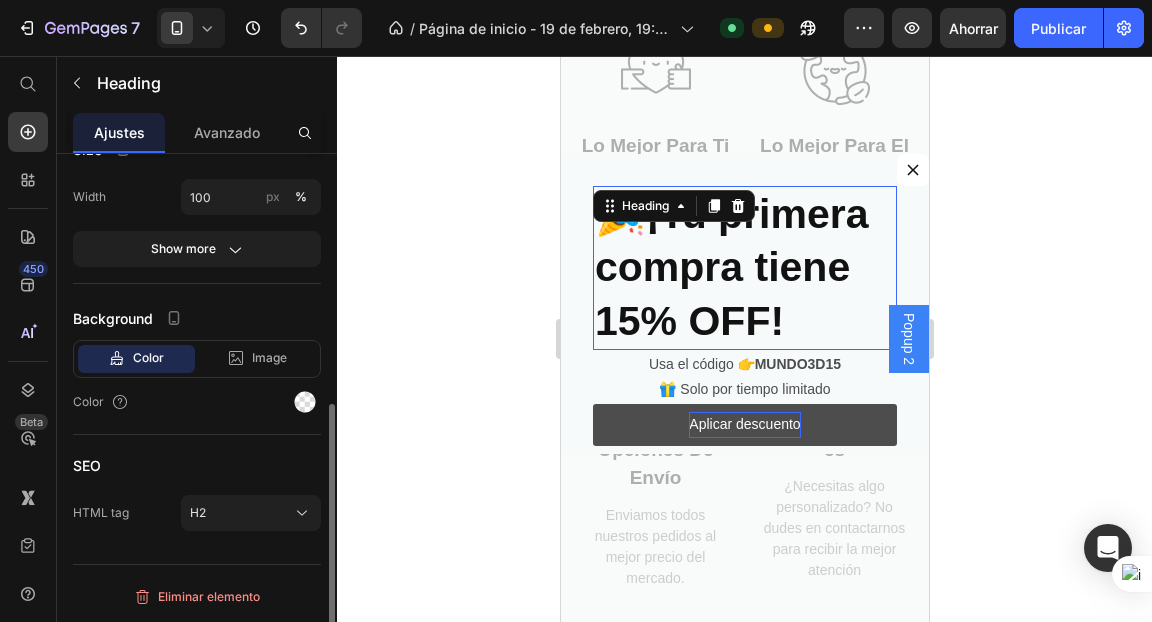 scroll, scrollTop: 0, scrollLeft: 0, axis: both 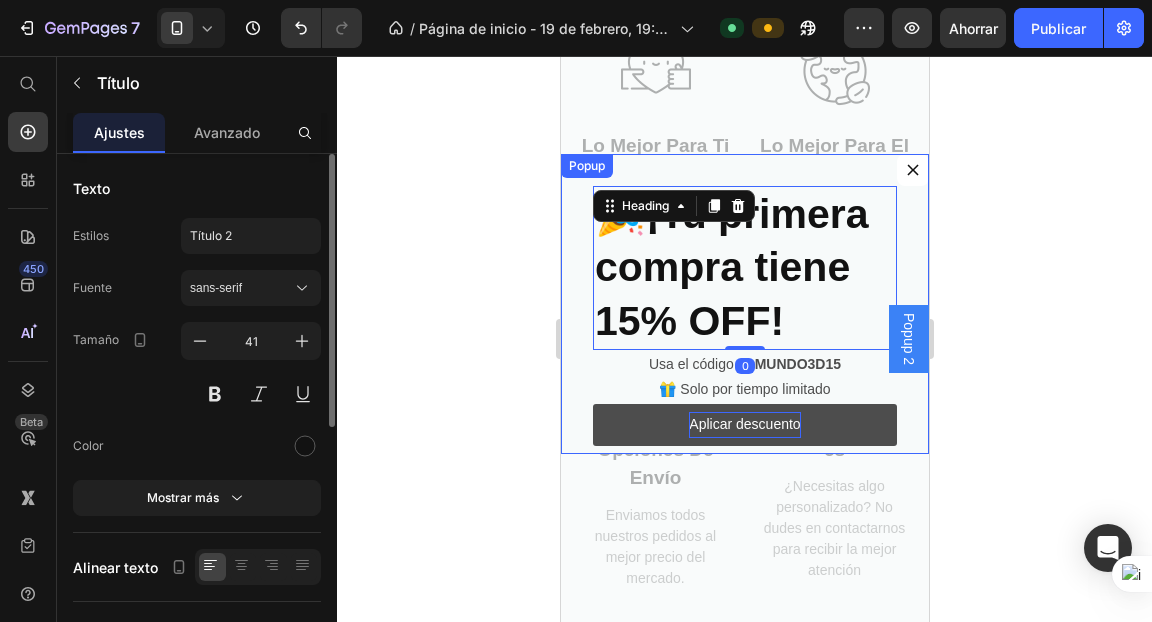 click on "🎉 ¡Tu primera compra tiene 15% OFF! Heading 0 Usa el código 👉 [COUPON] 🎁 Solo por tiempo limitado Text Block Aplicar descuento Button" at bounding box center (744, 304) 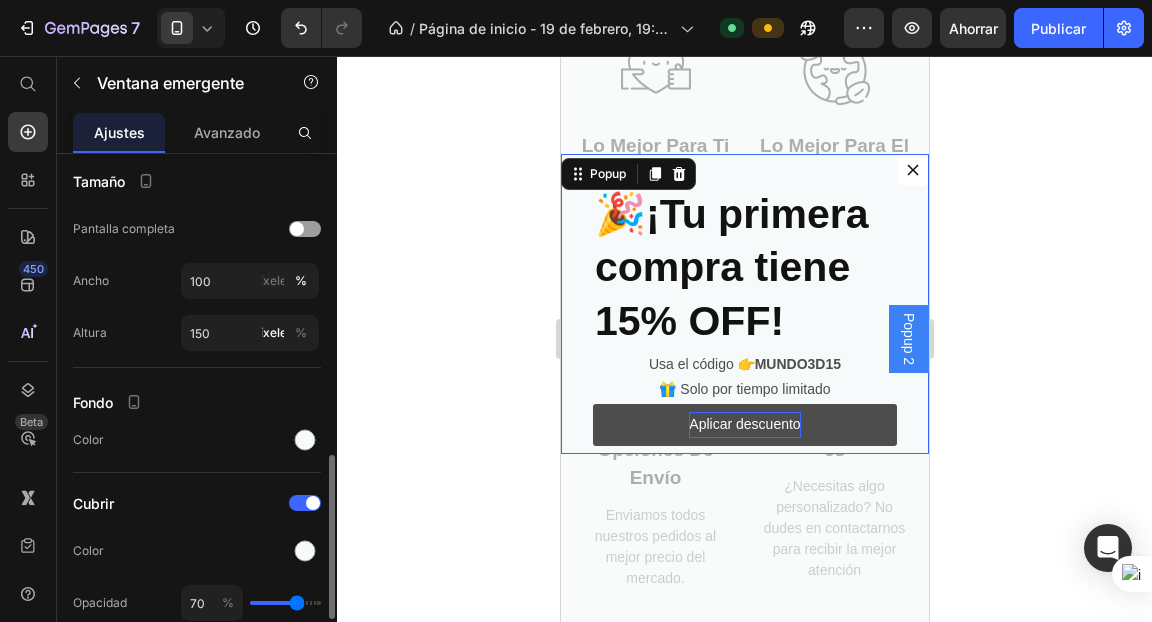 scroll, scrollTop: 860, scrollLeft: 0, axis: vertical 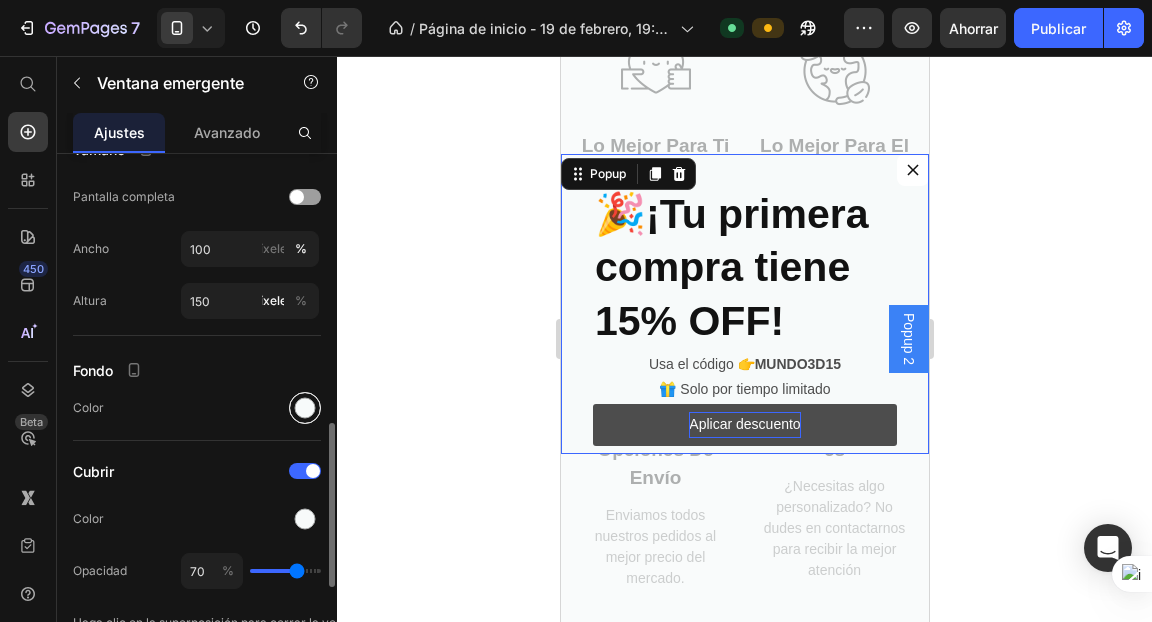 click at bounding box center (305, 408) 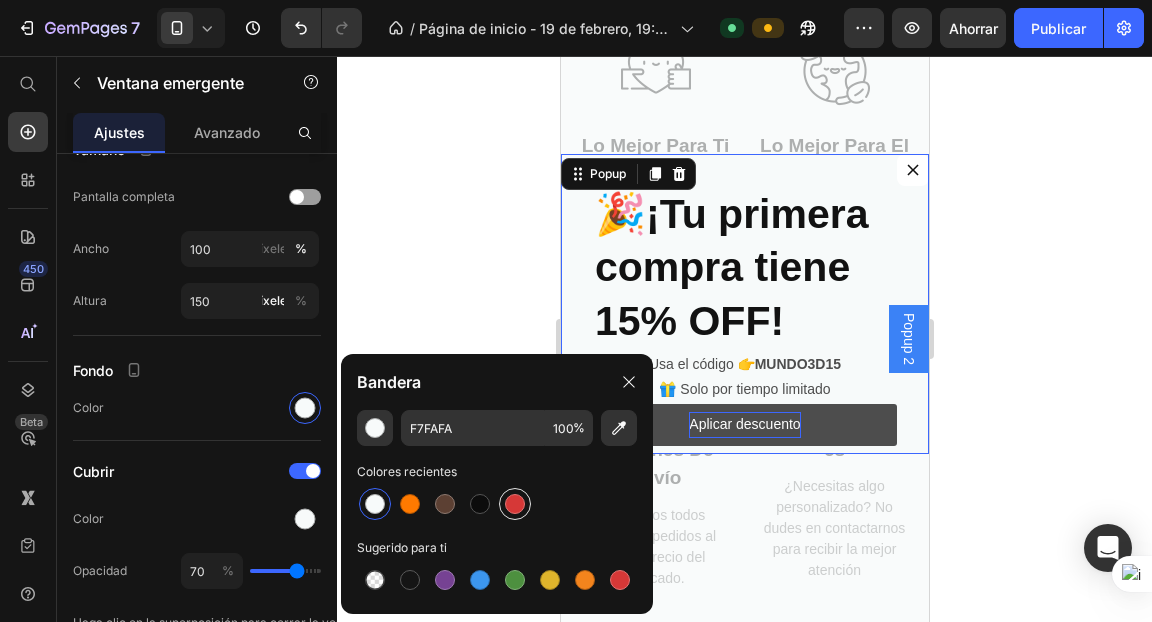 click at bounding box center (515, 504) 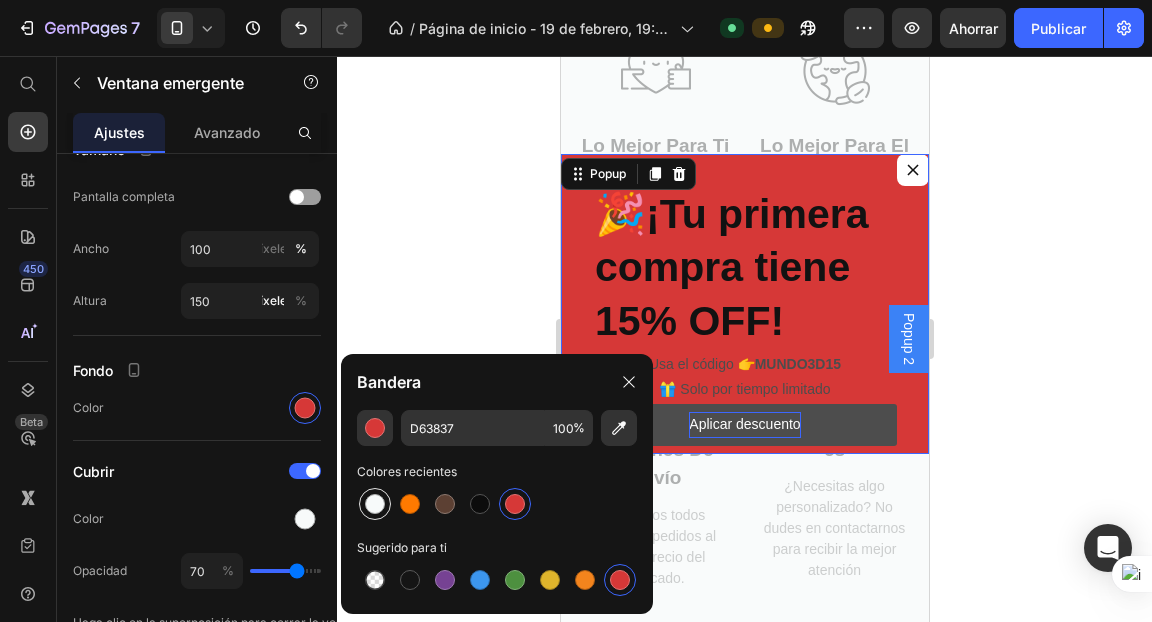 click at bounding box center [375, 504] 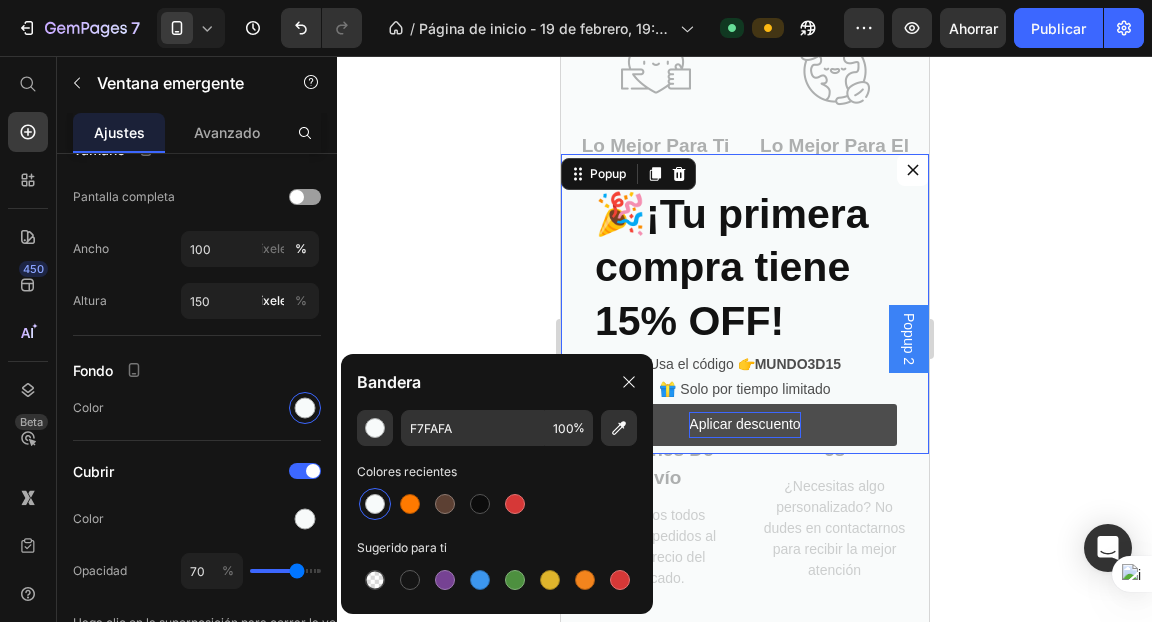 click 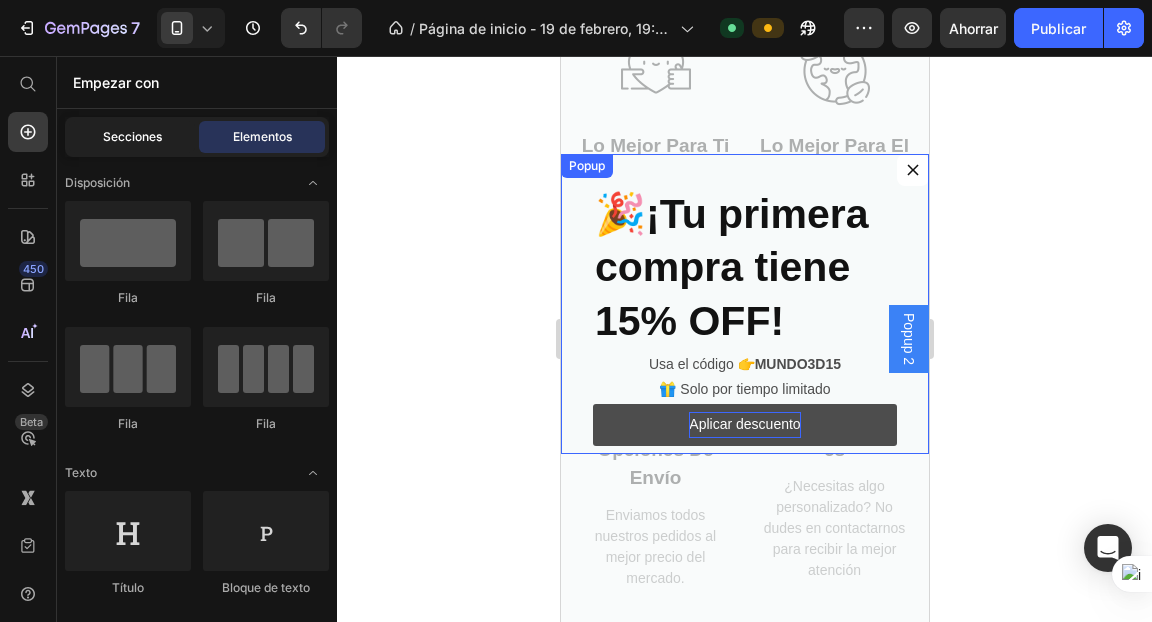 click on "Secciones" 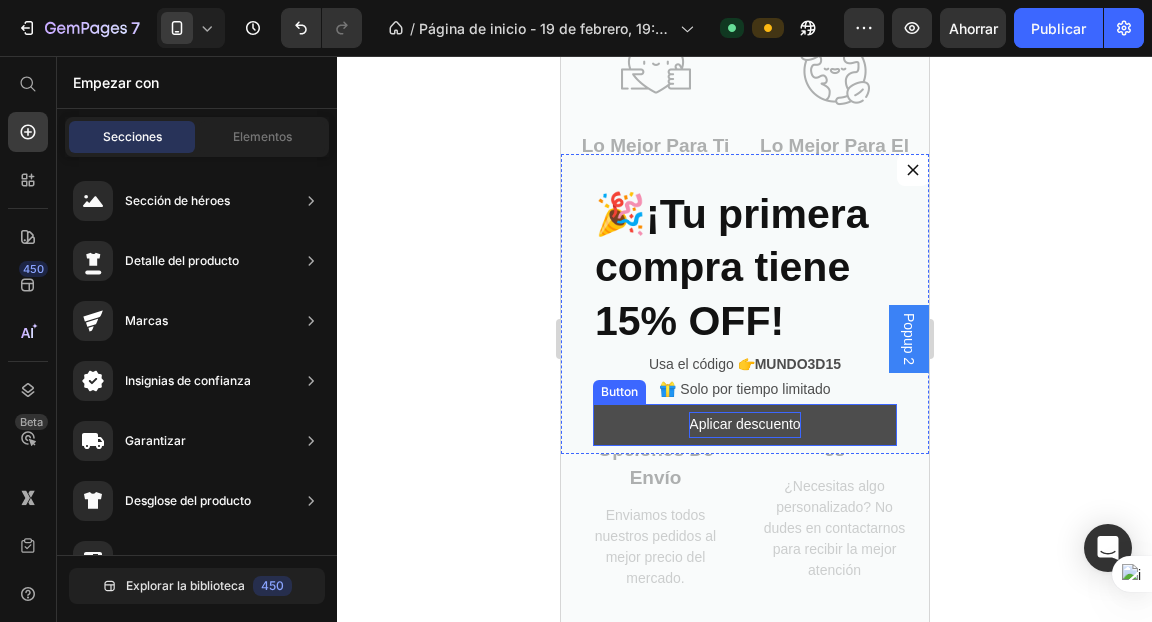 click on "Aplicar descuento" at bounding box center (743, 424) 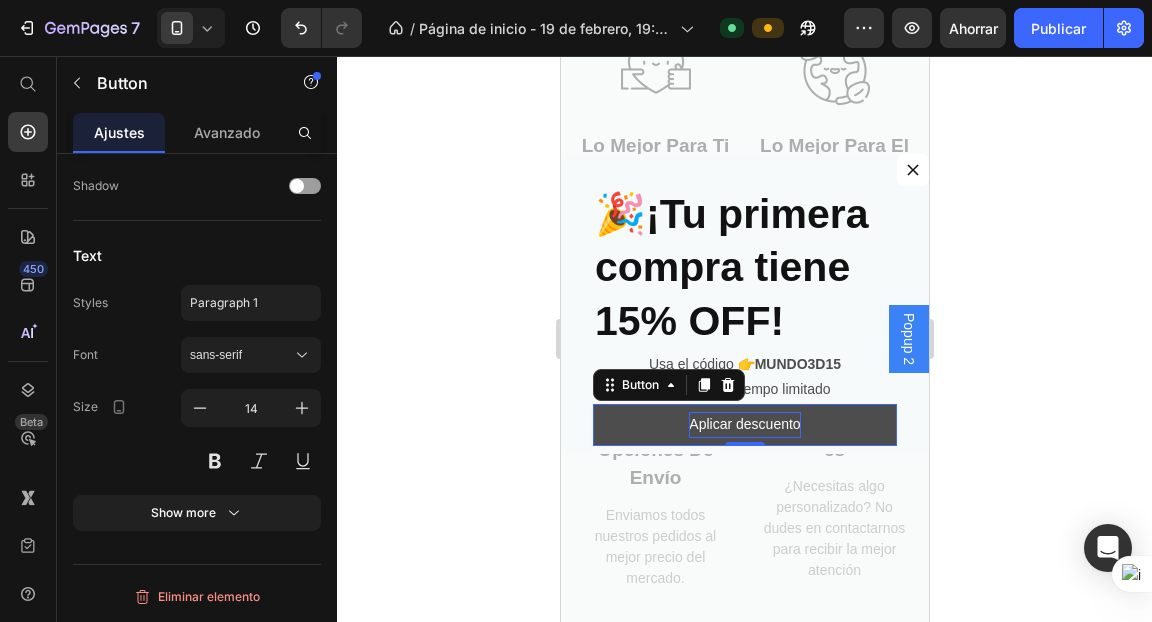 scroll, scrollTop: 0, scrollLeft: 0, axis: both 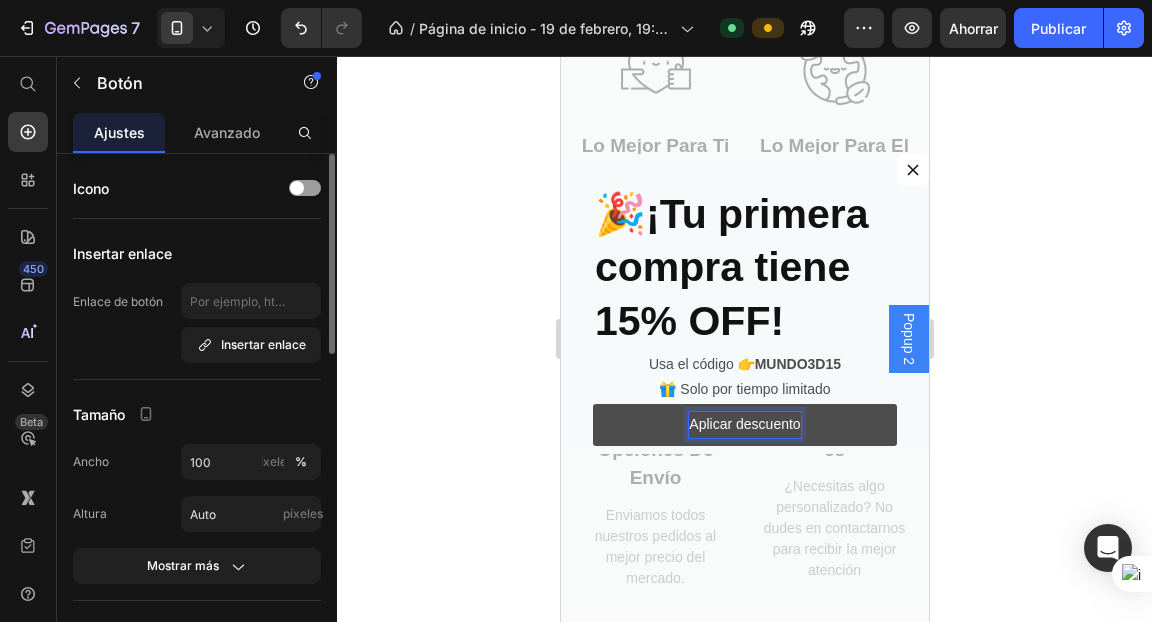 click on "Aplicar descuento" at bounding box center [743, 424] 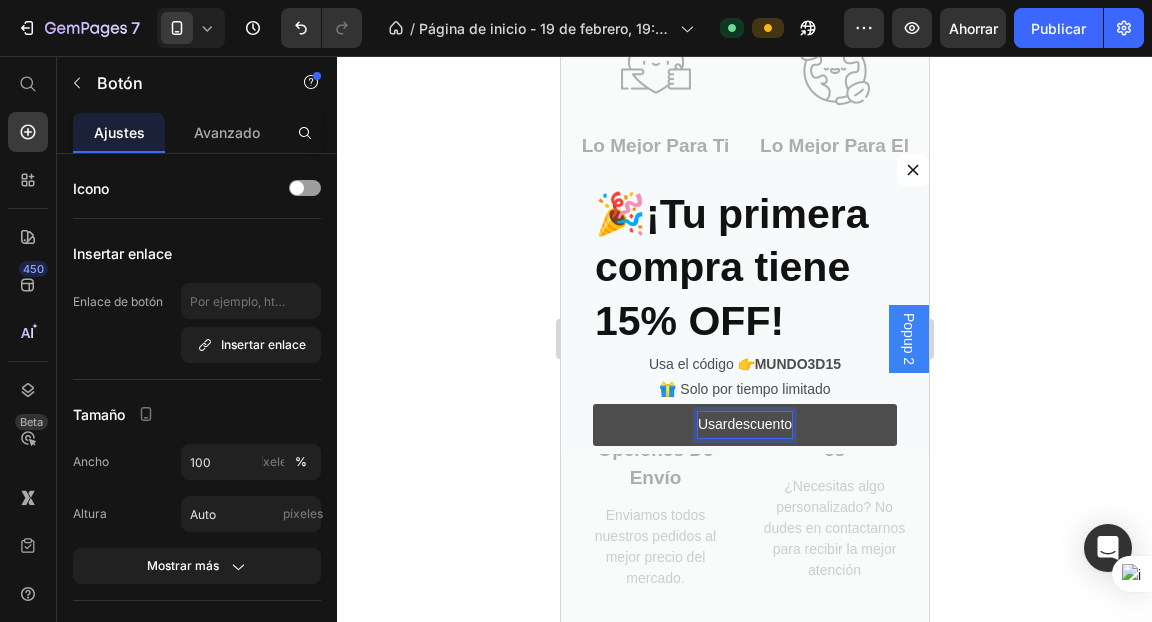 click on "Usardescuento" at bounding box center [744, 424] 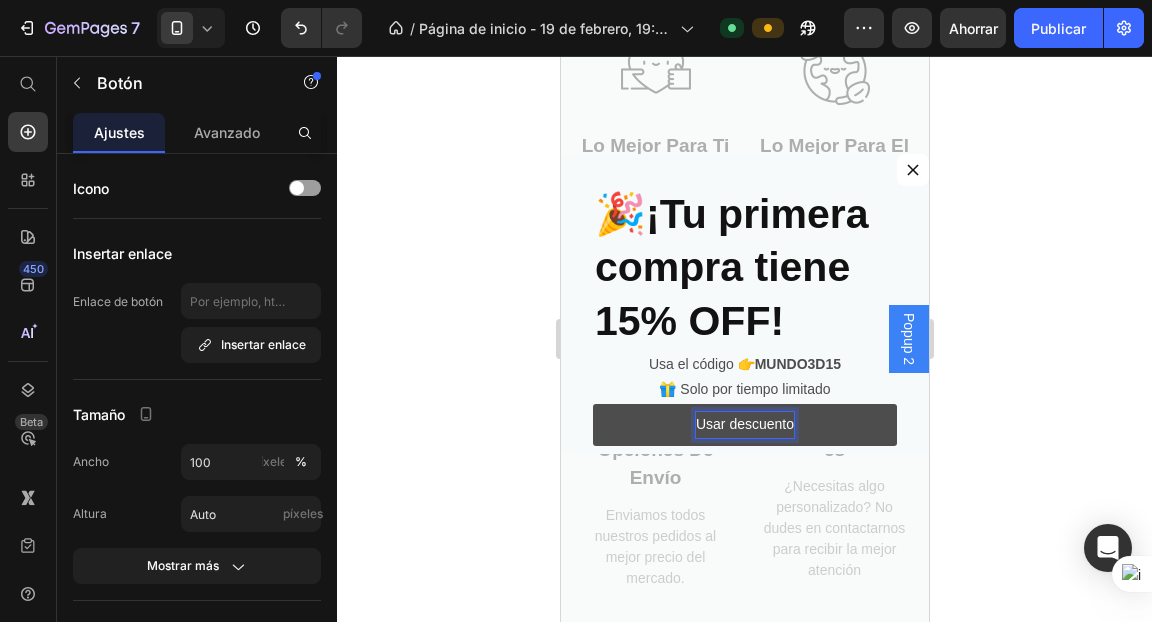 click 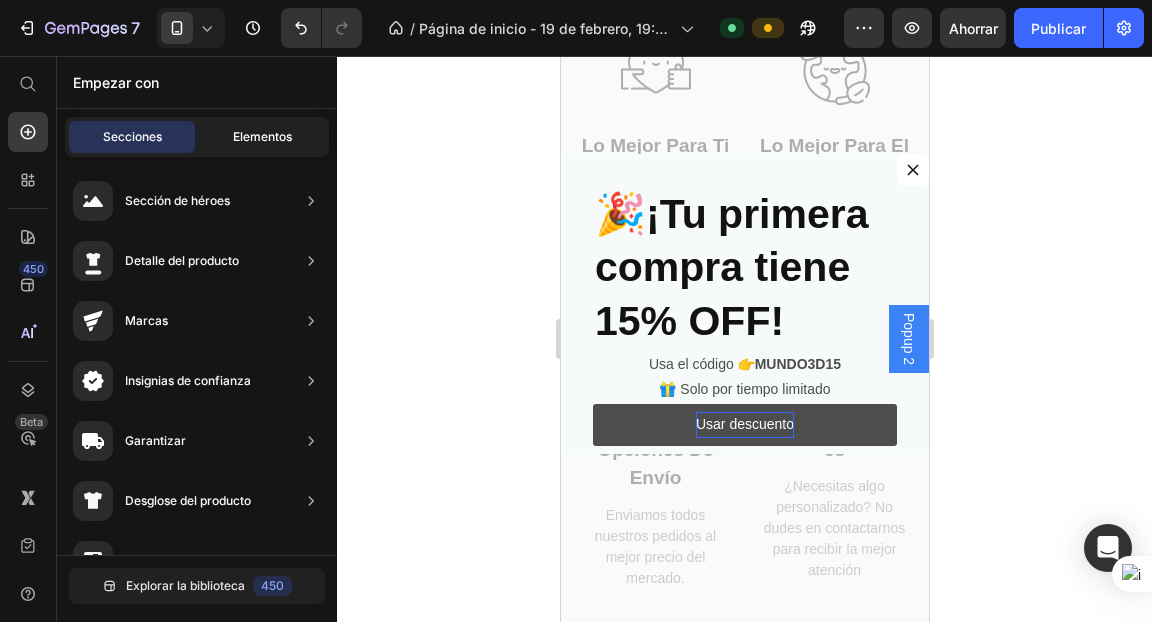 click on "Elementos" 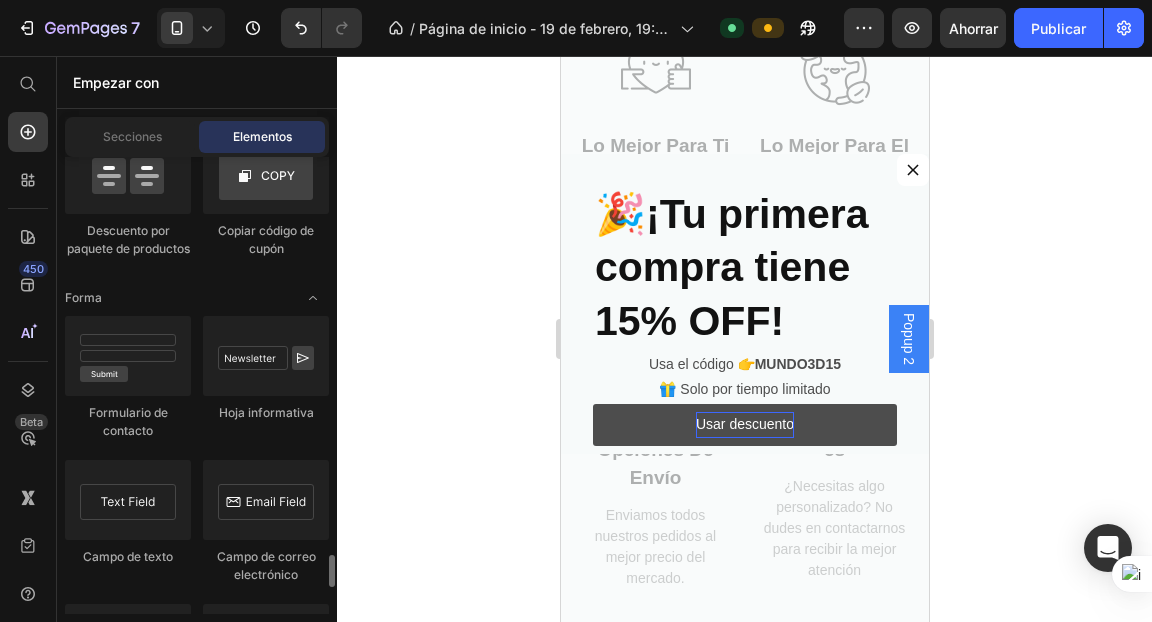 scroll, scrollTop: 5022, scrollLeft: 0, axis: vertical 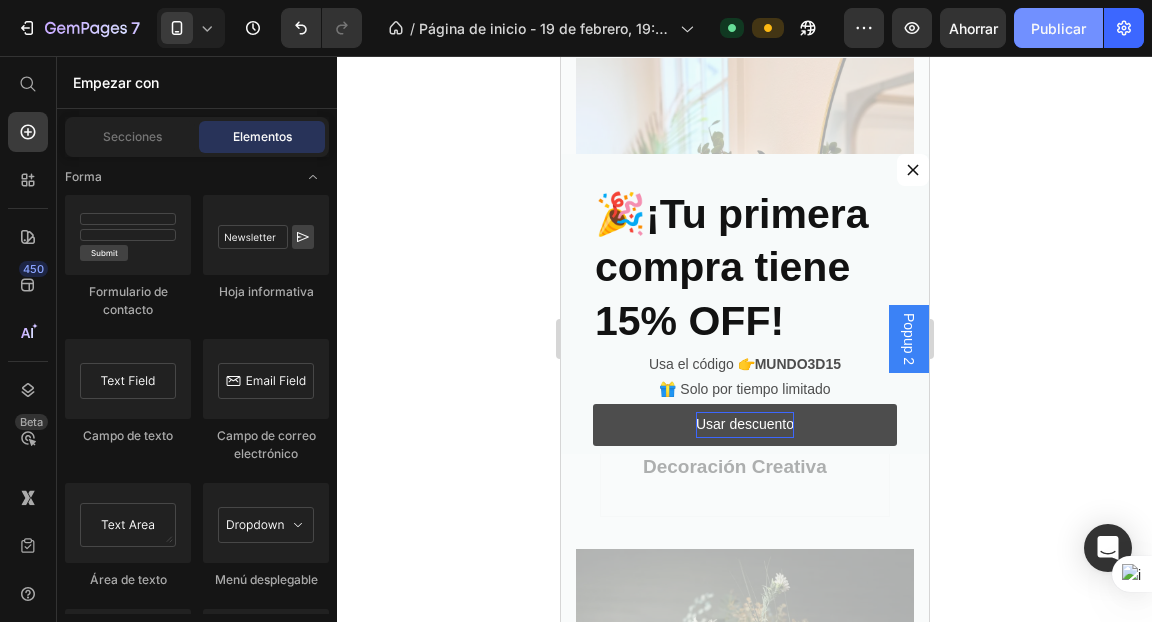 click on "Publicar" at bounding box center (1058, 28) 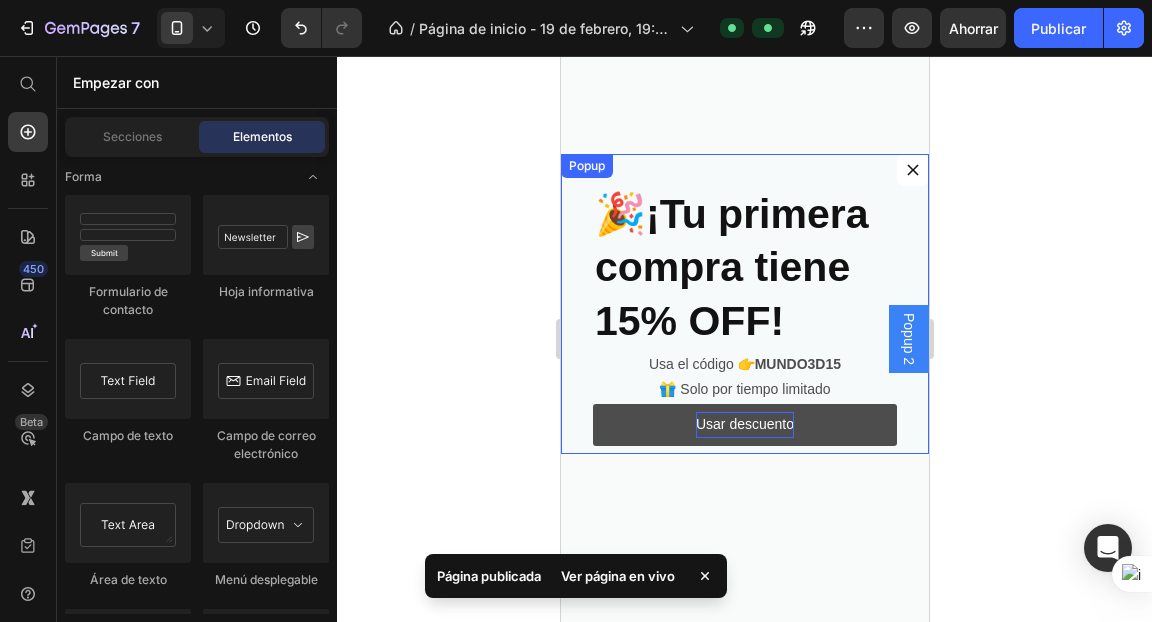 scroll, scrollTop: 0, scrollLeft: 0, axis: both 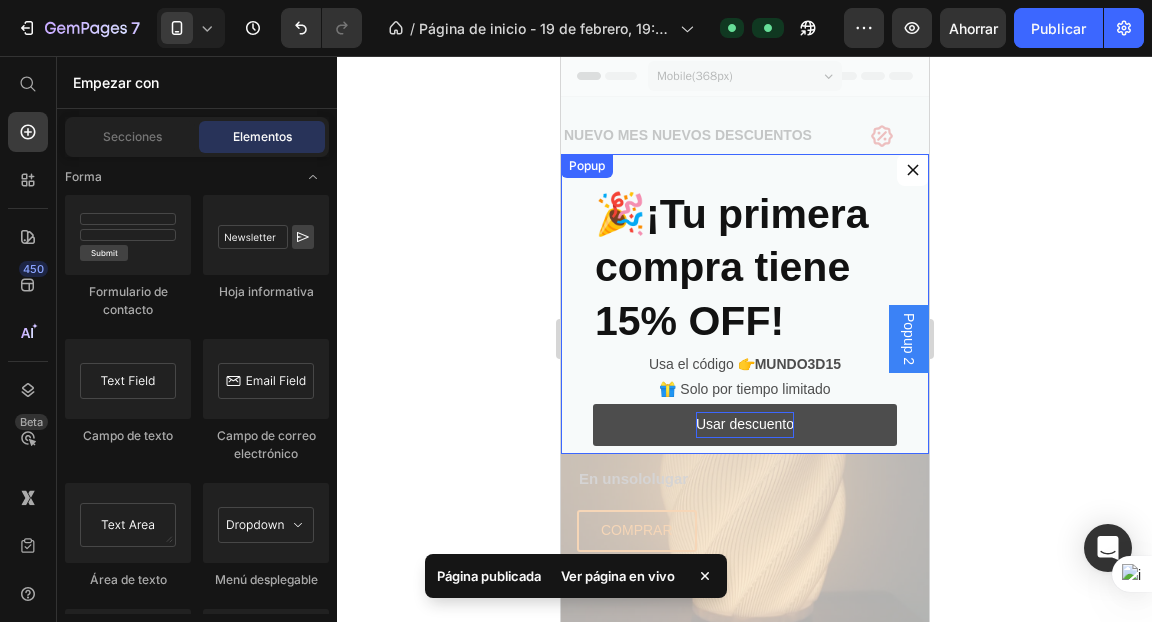 click 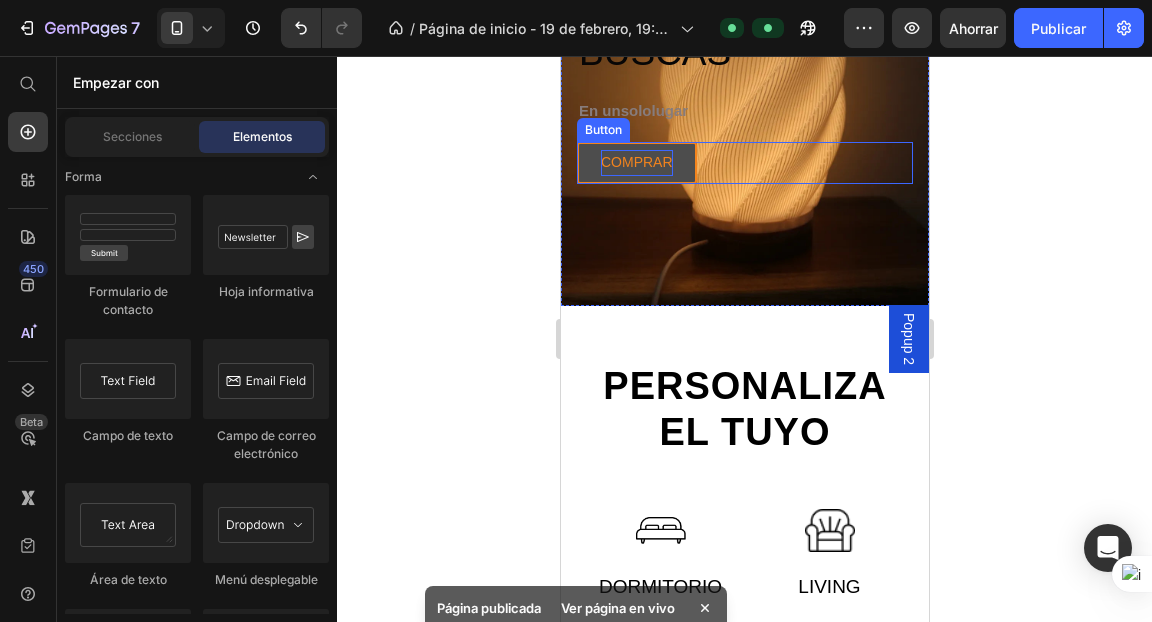 scroll, scrollTop: 0, scrollLeft: 0, axis: both 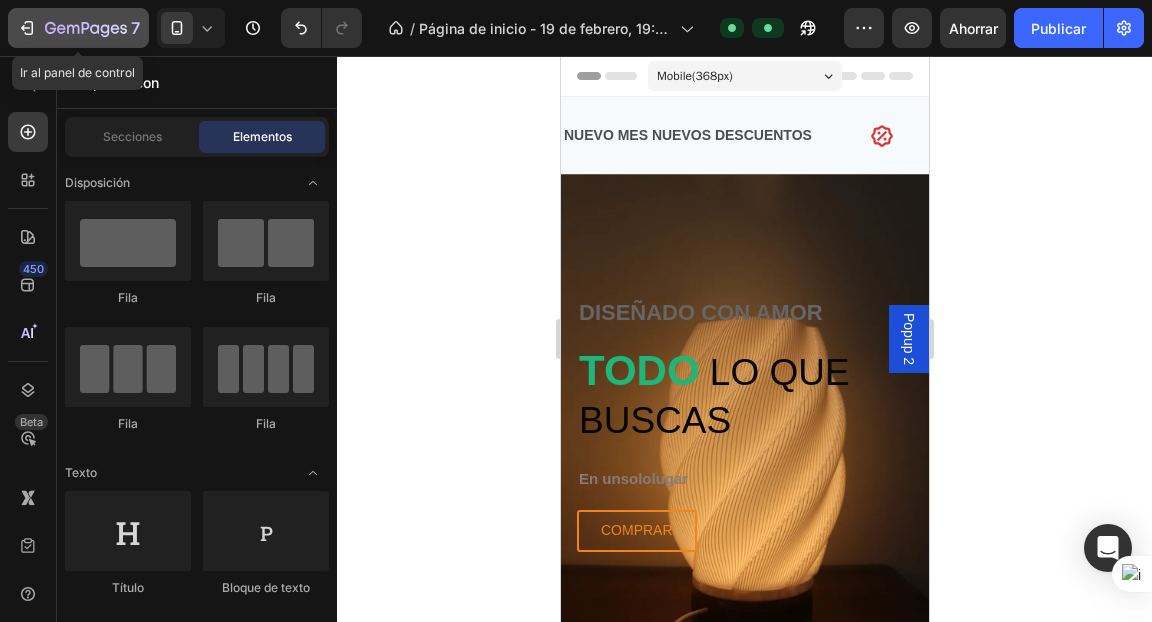 click 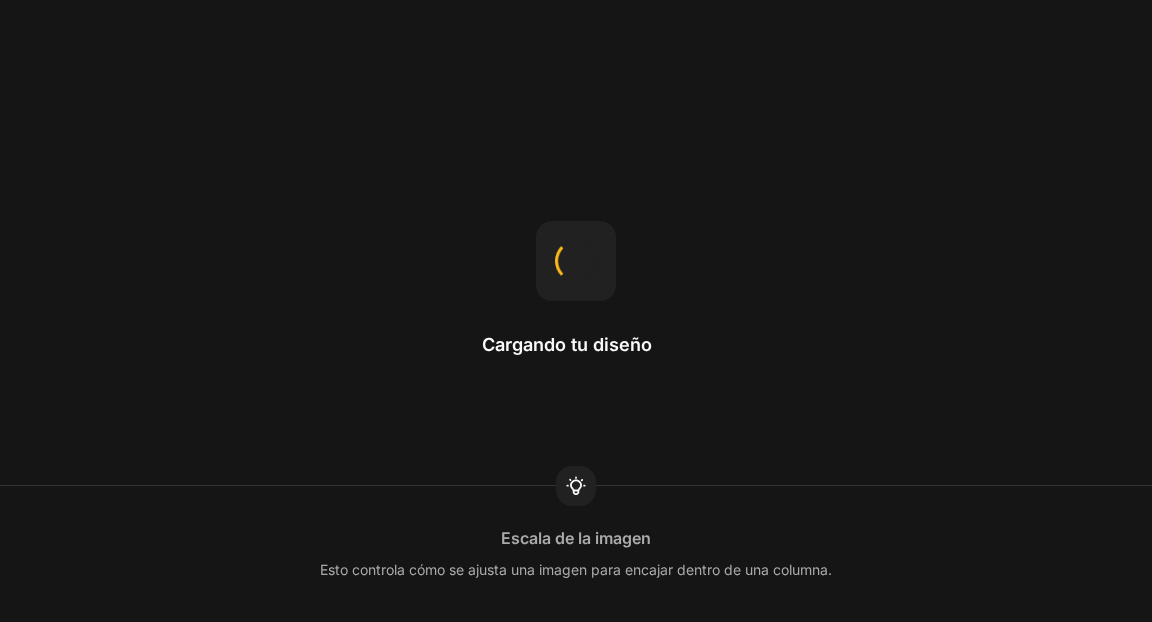 scroll, scrollTop: 0, scrollLeft: 0, axis: both 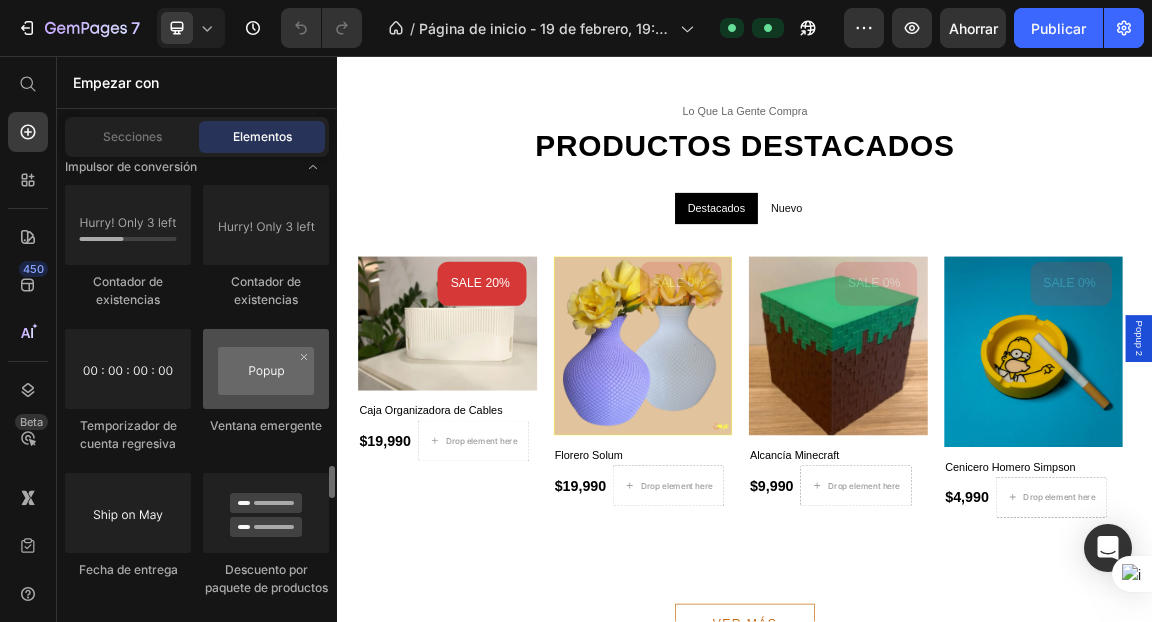 click at bounding box center (266, 369) 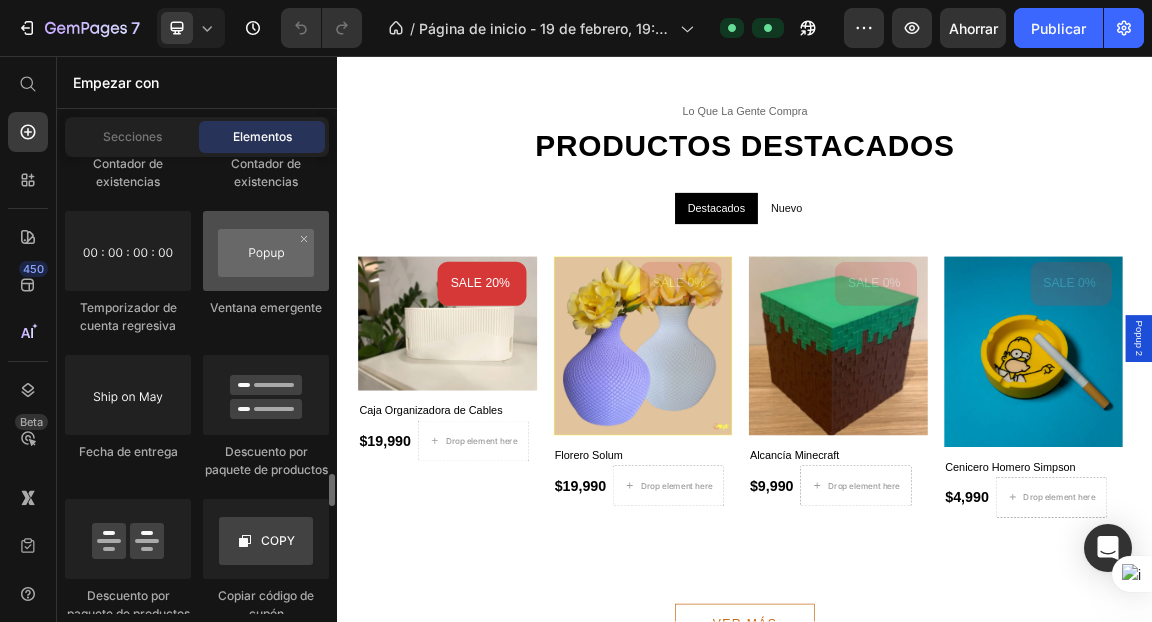 scroll, scrollTop: 4535, scrollLeft: 0, axis: vertical 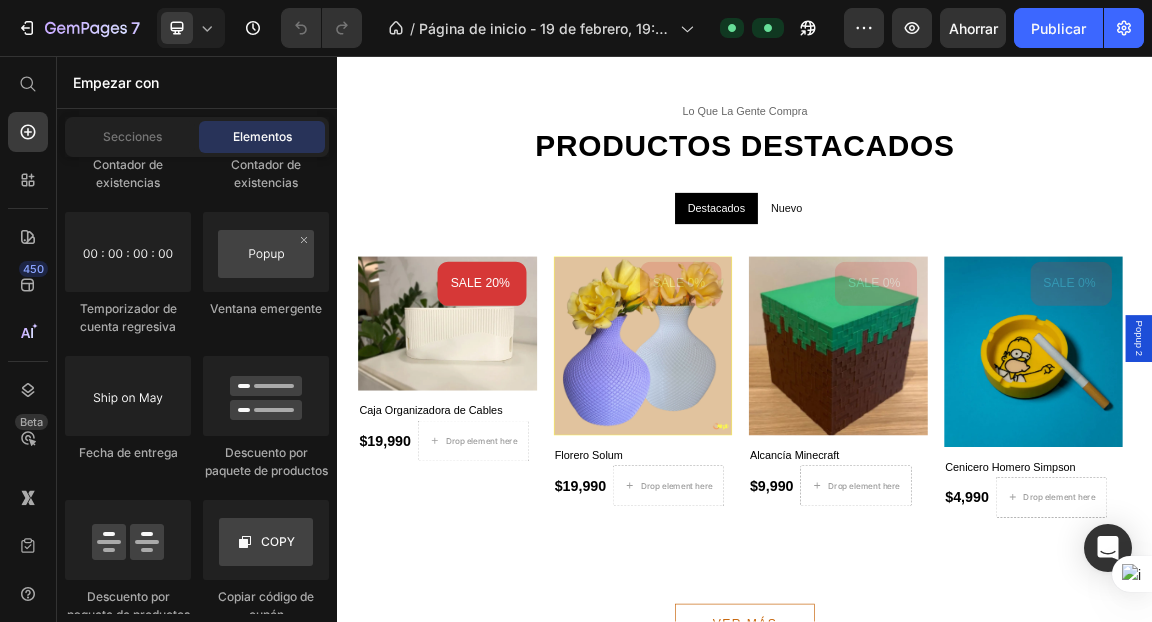 click on "Secciones Elementos" at bounding box center (197, 137) 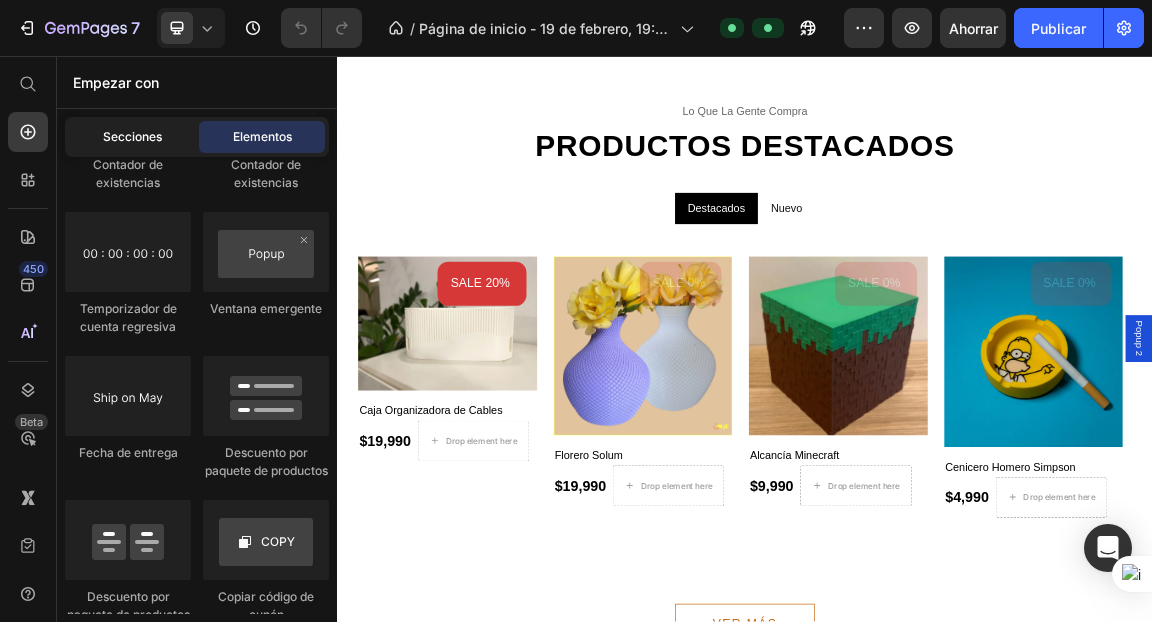 click on "Secciones" at bounding box center [132, 136] 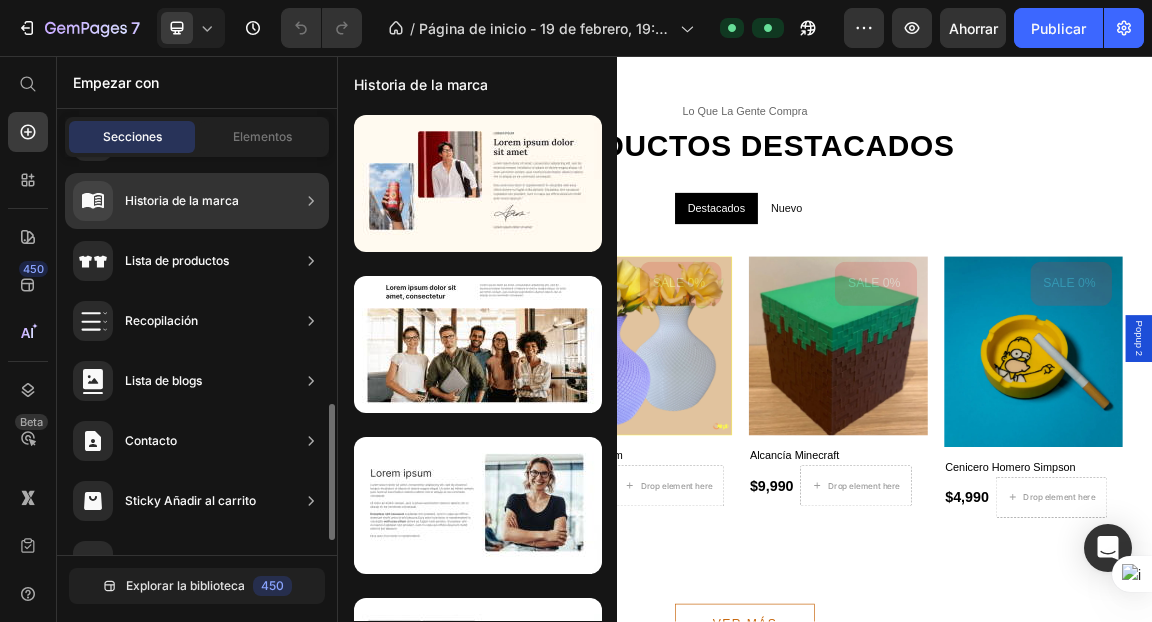 scroll, scrollTop: 761, scrollLeft: 0, axis: vertical 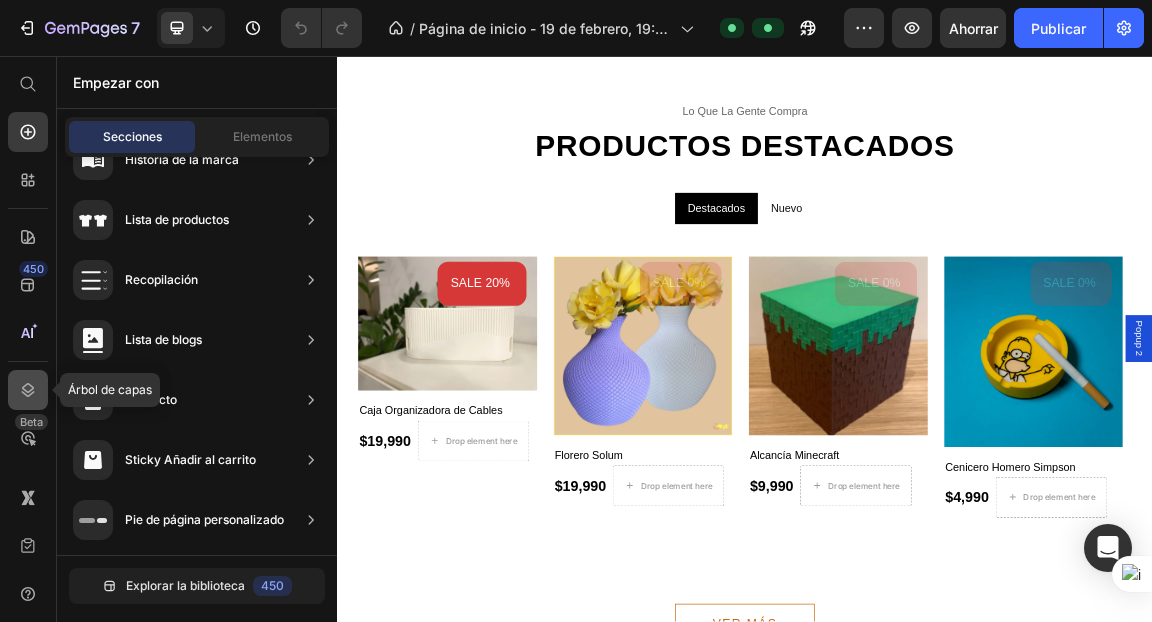click 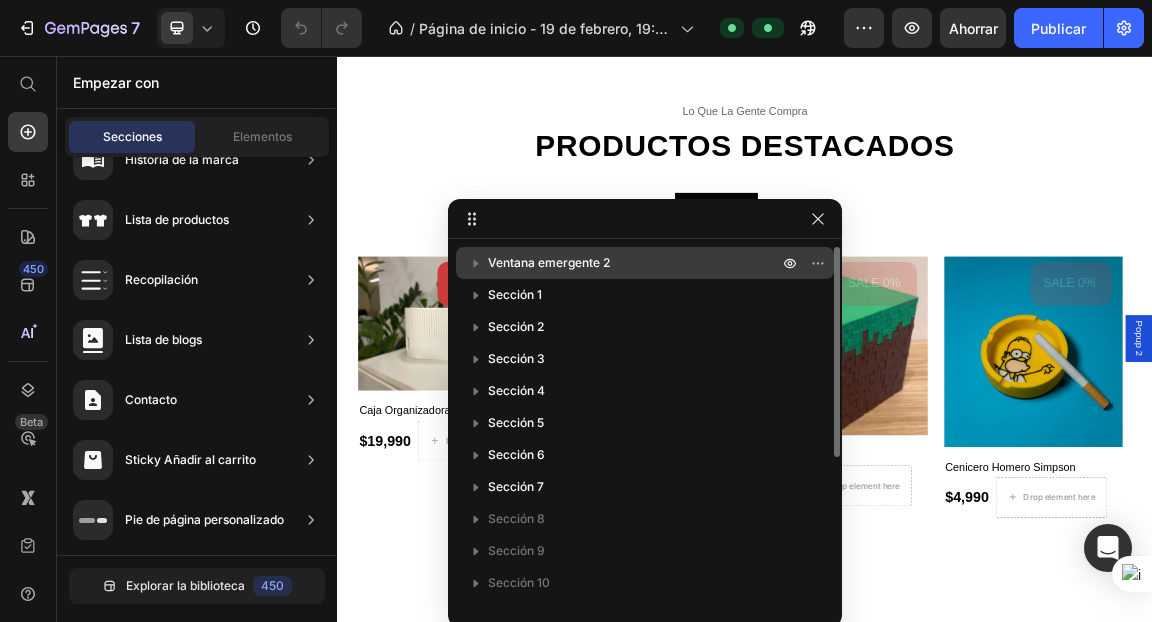 click on "Ventana emergente 2" at bounding box center (549, 262) 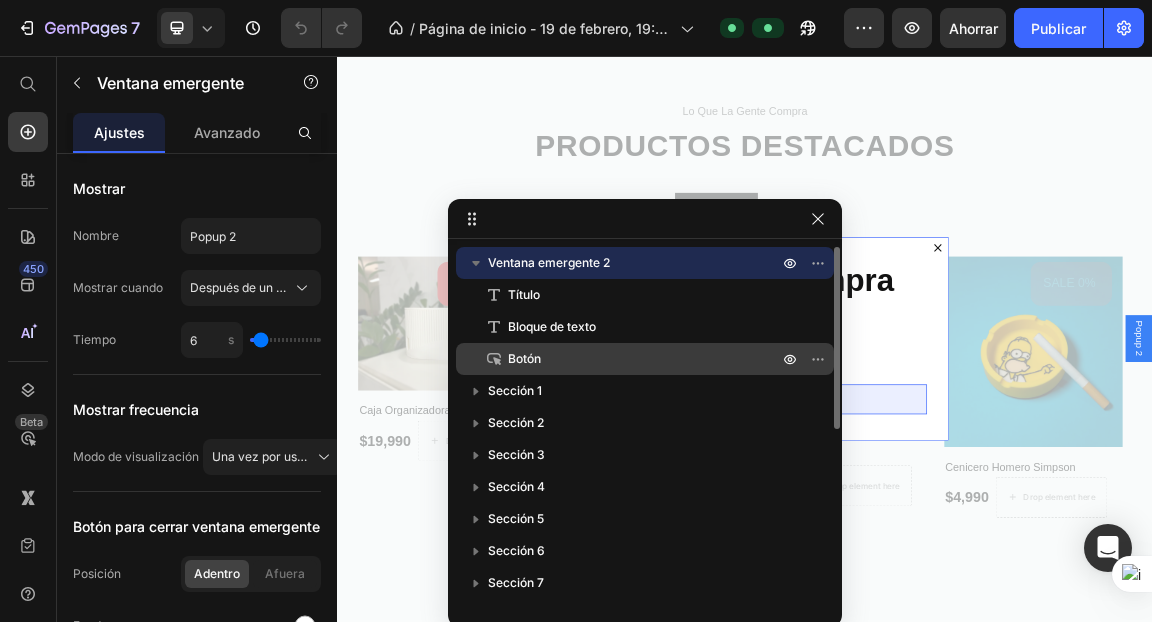 click on "Botón" at bounding box center (524, 359) 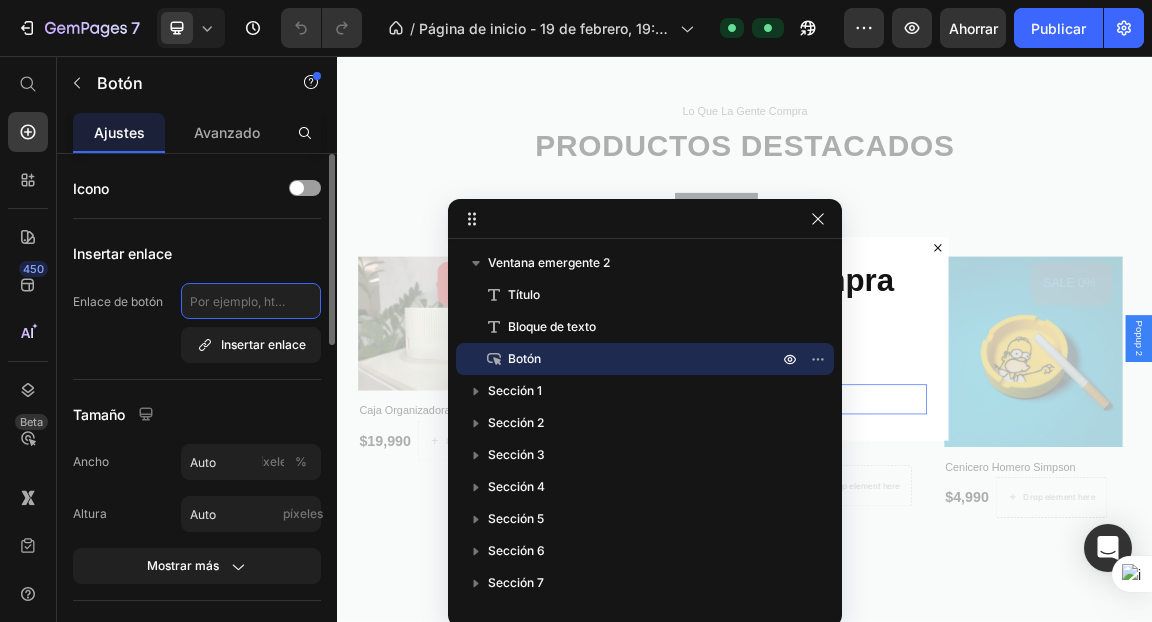 click 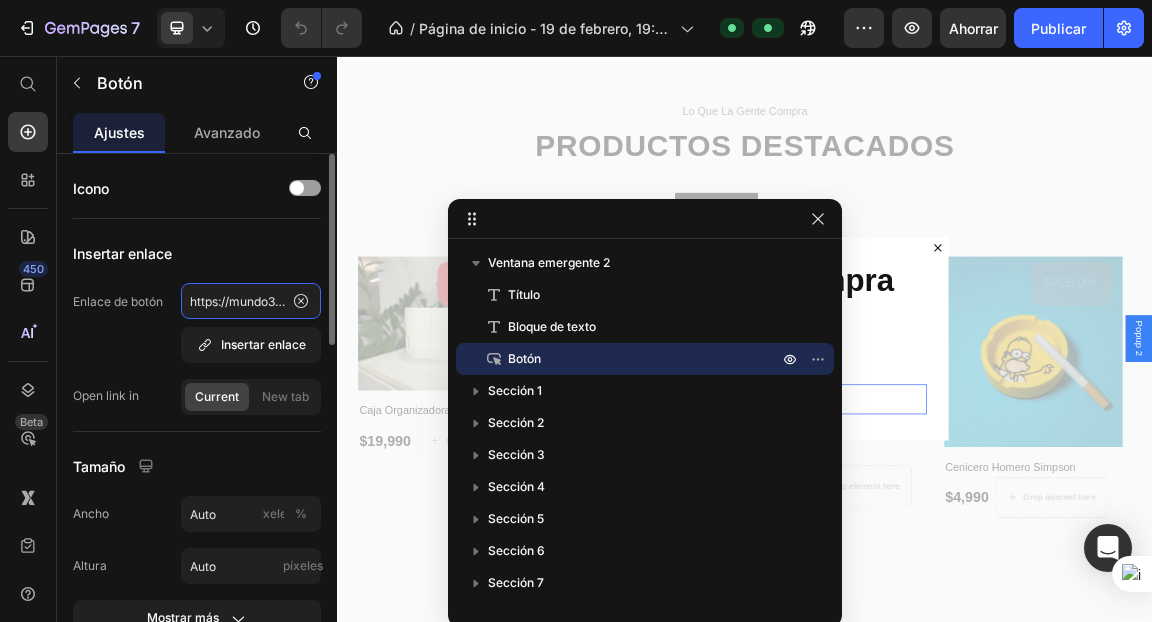scroll, scrollTop: 0, scrollLeft: 140, axis: horizontal 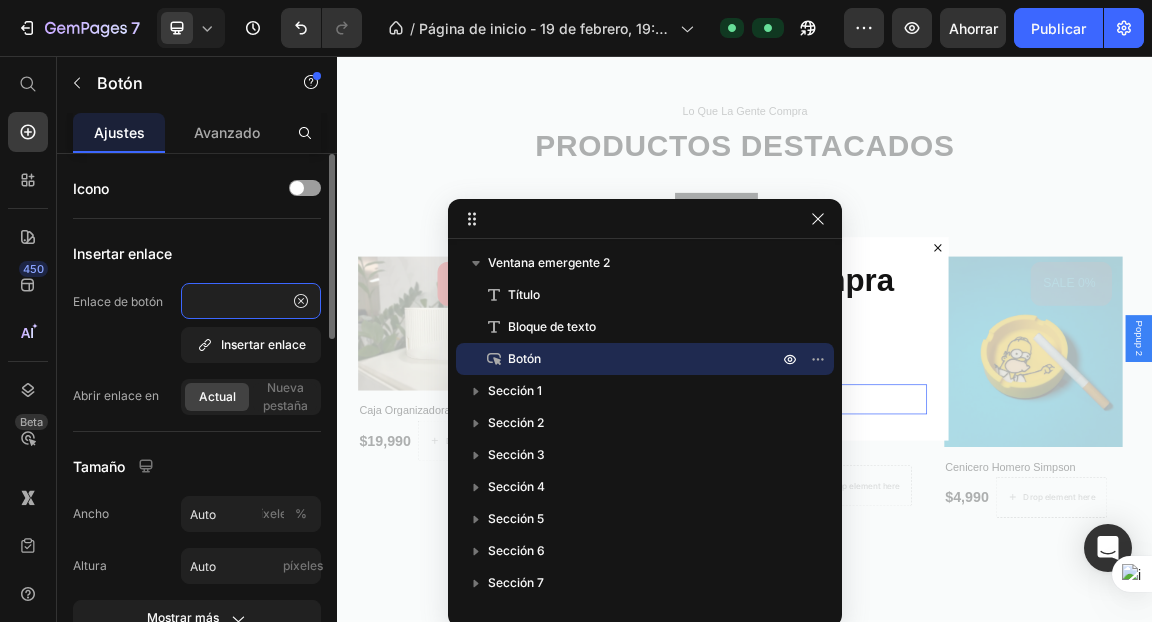 type on "https://mundo3d3.cl/discount/mundo3d15" 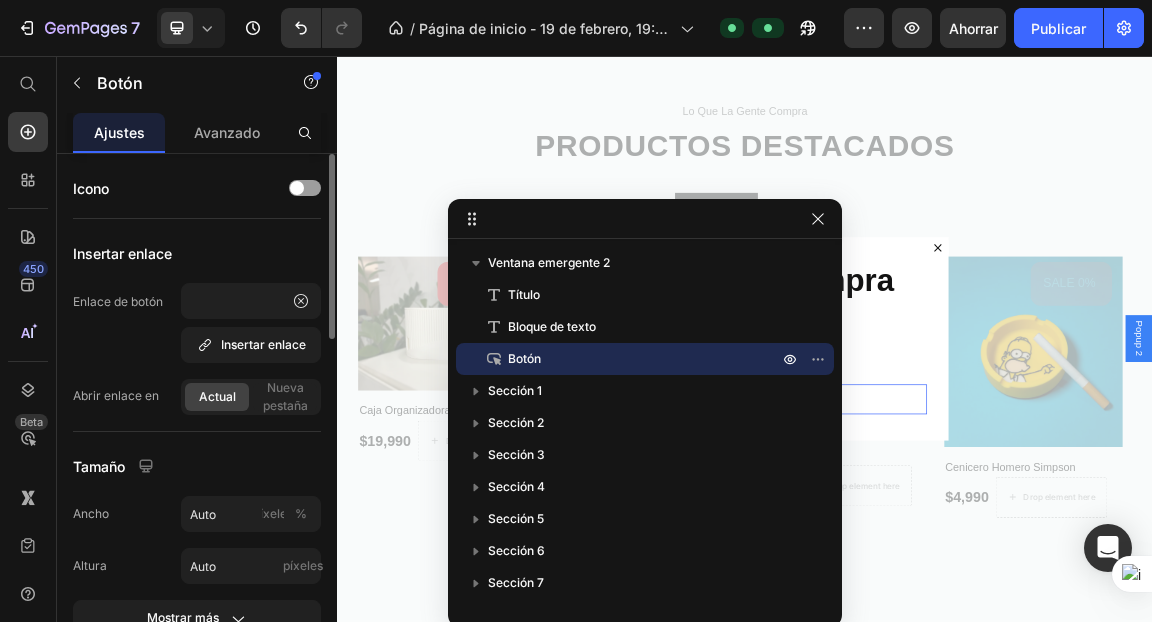 click on "Insertar enlace" at bounding box center (197, 253) 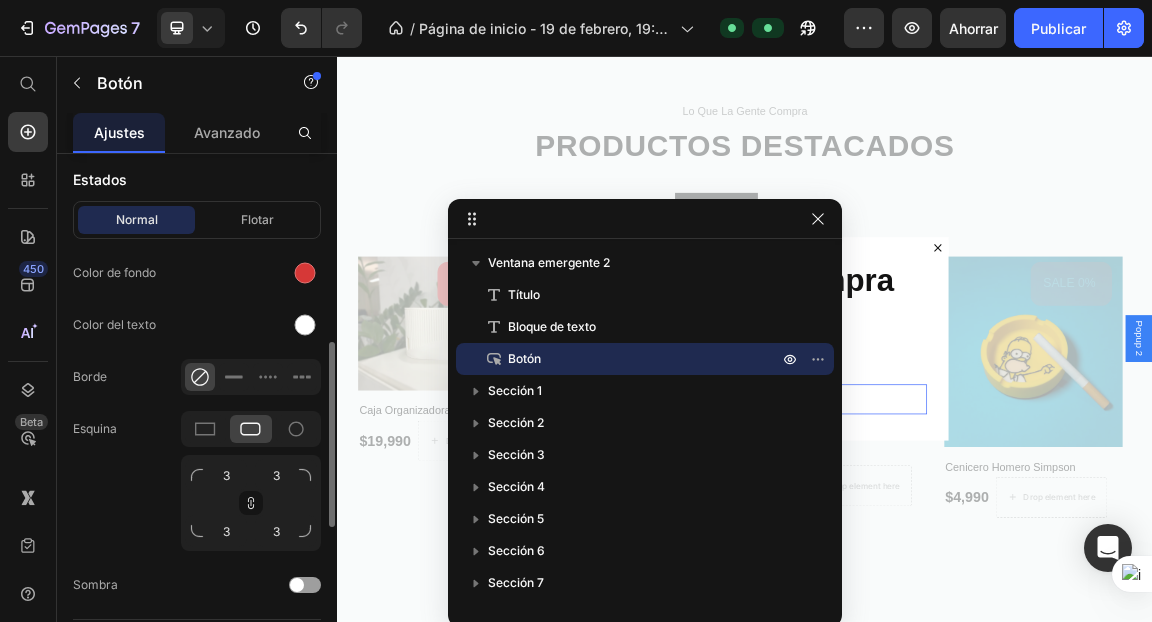 scroll, scrollTop: 518, scrollLeft: 0, axis: vertical 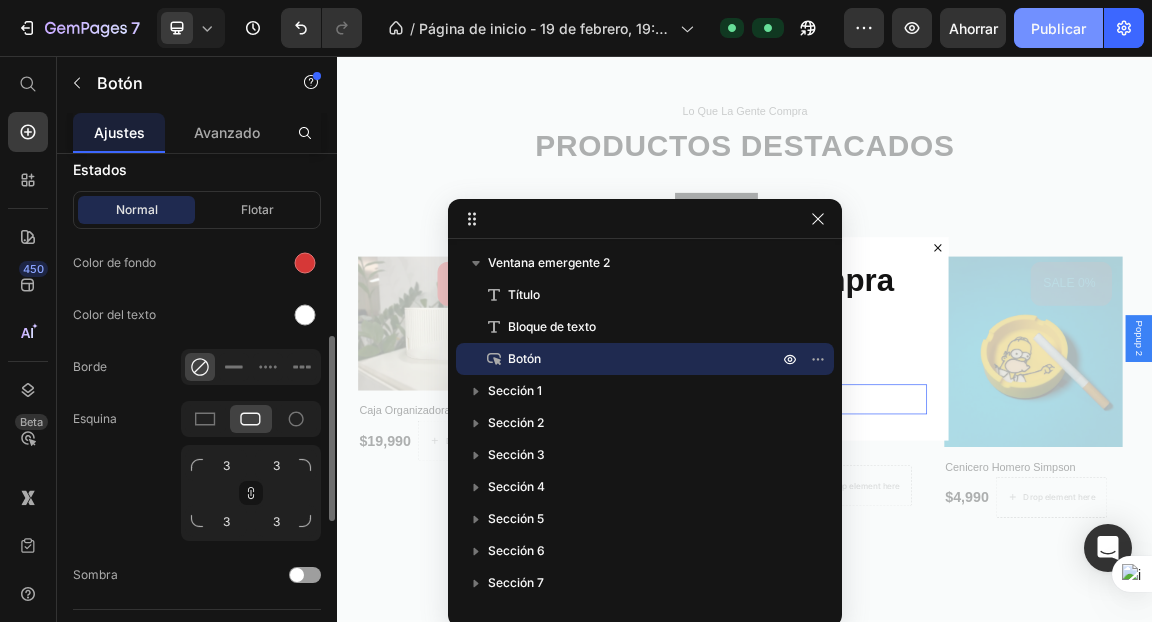 click on "Publicar" at bounding box center (1058, 28) 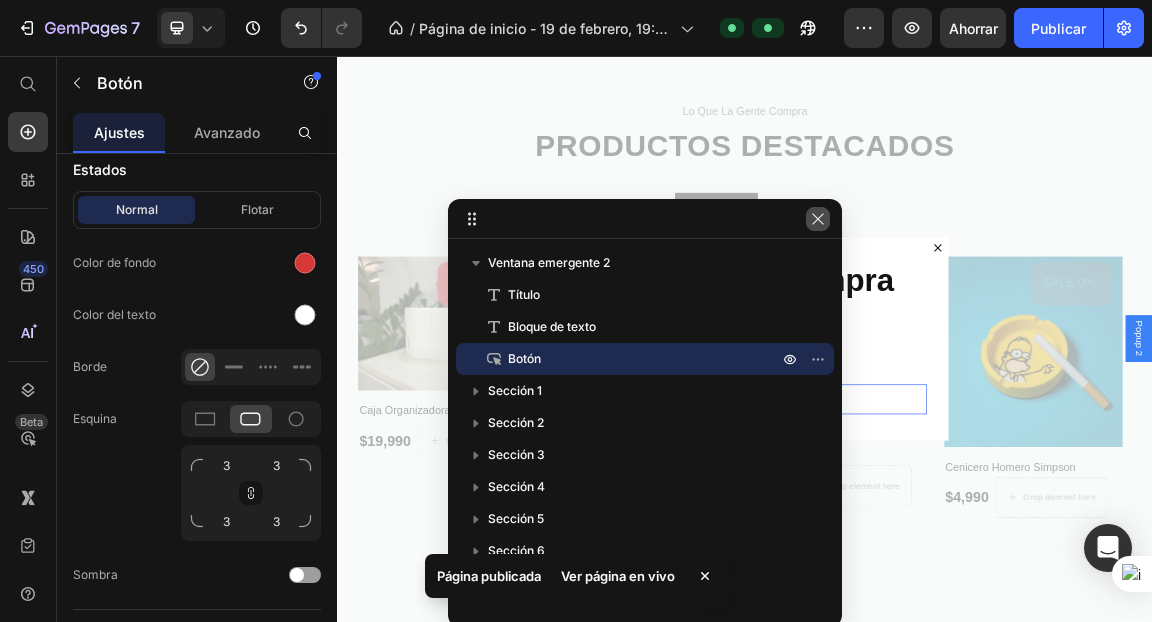 click at bounding box center (818, 219) 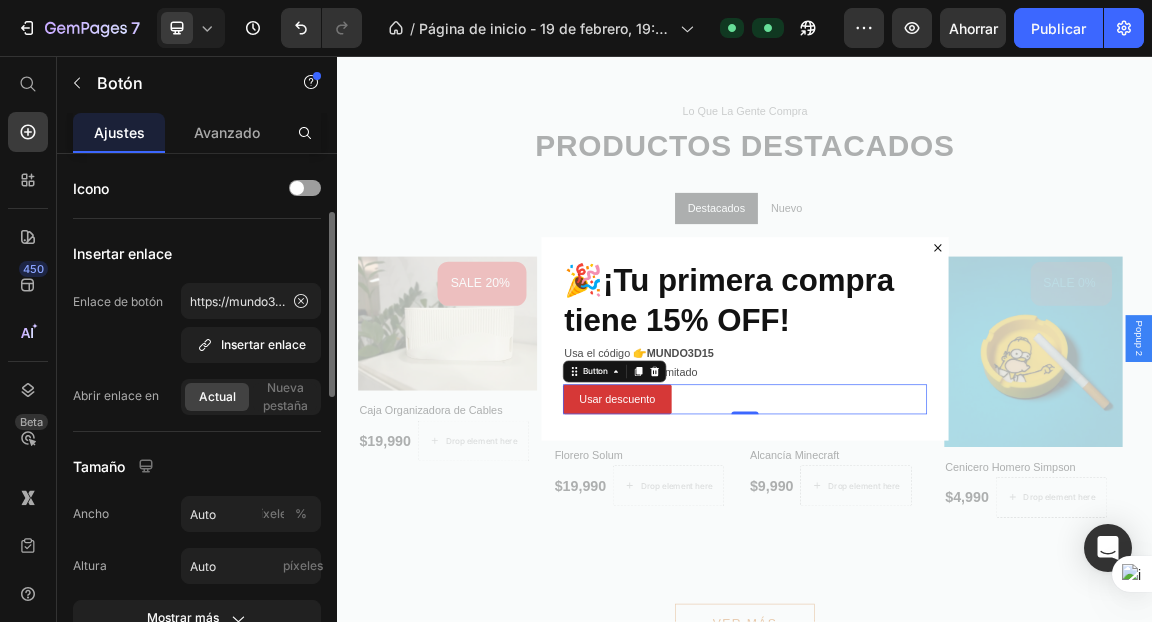 scroll, scrollTop: 44, scrollLeft: 0, axis: vertical 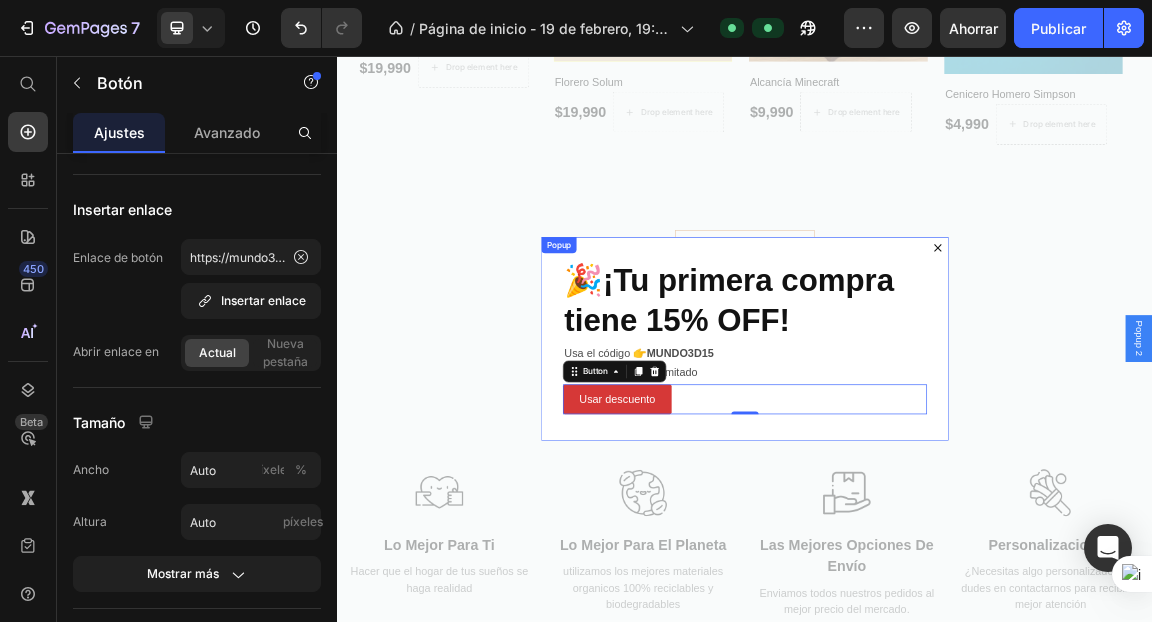 click on "🎉  ¡Tu primera compra tiene 15% OFF! Heading Usa el código 👉  MUNDO3D15 🎁 Solo por tiempo limitado Text Block Usar descuento Button   0" at bounding box center [937, 473] 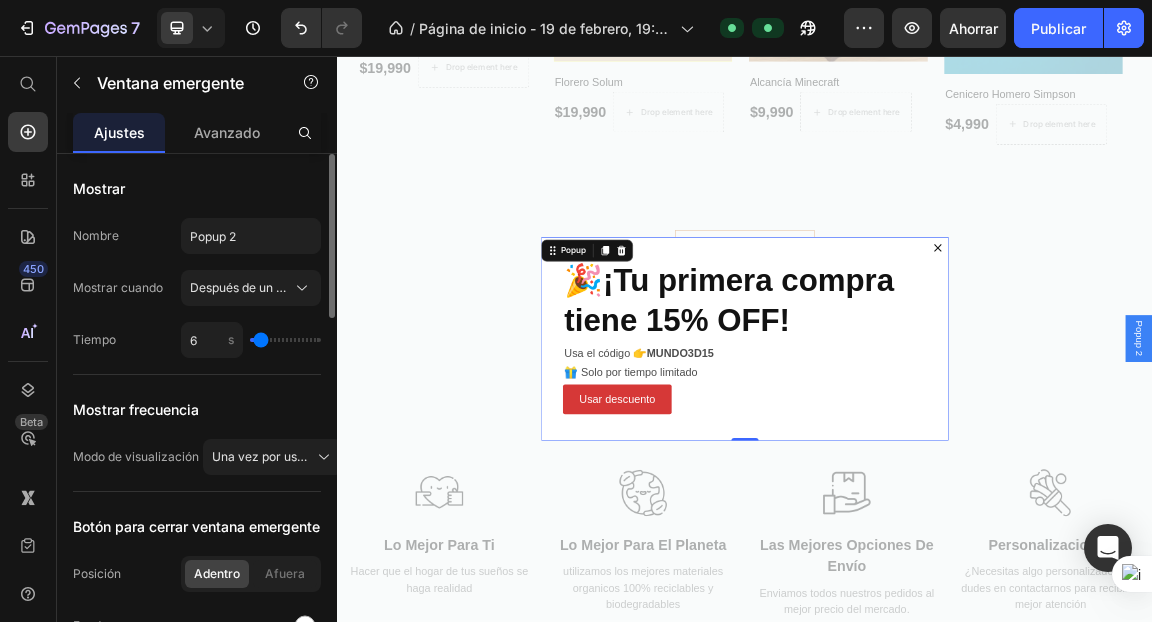 scroll, scrollTop: 0, scrollLeft: 0, axis: both 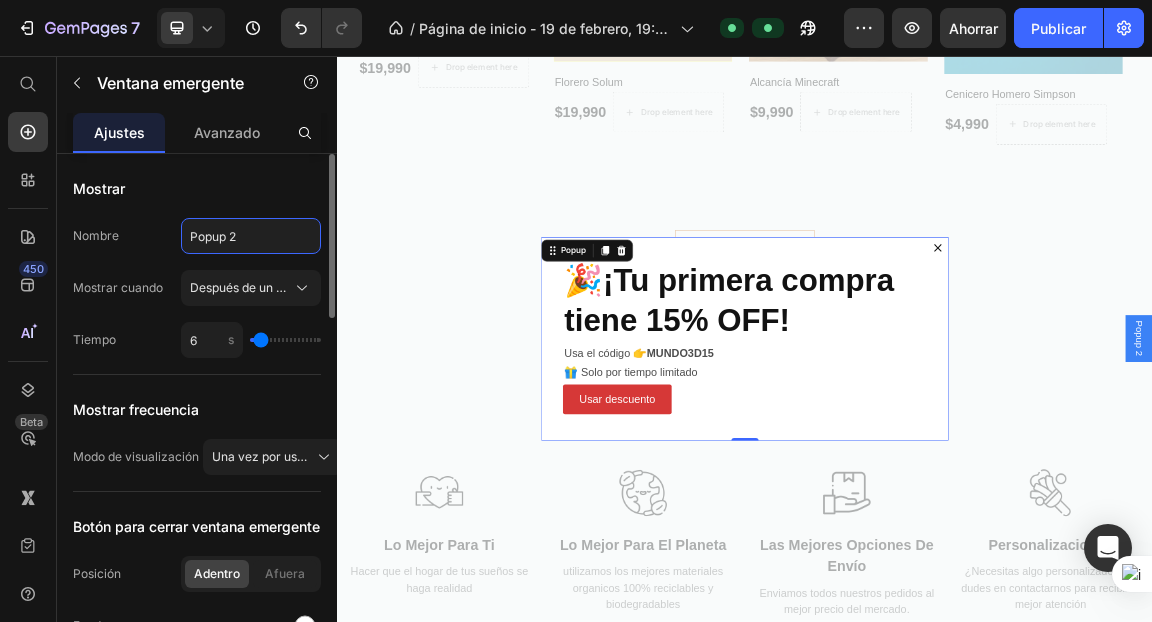 click on "Popup 2" 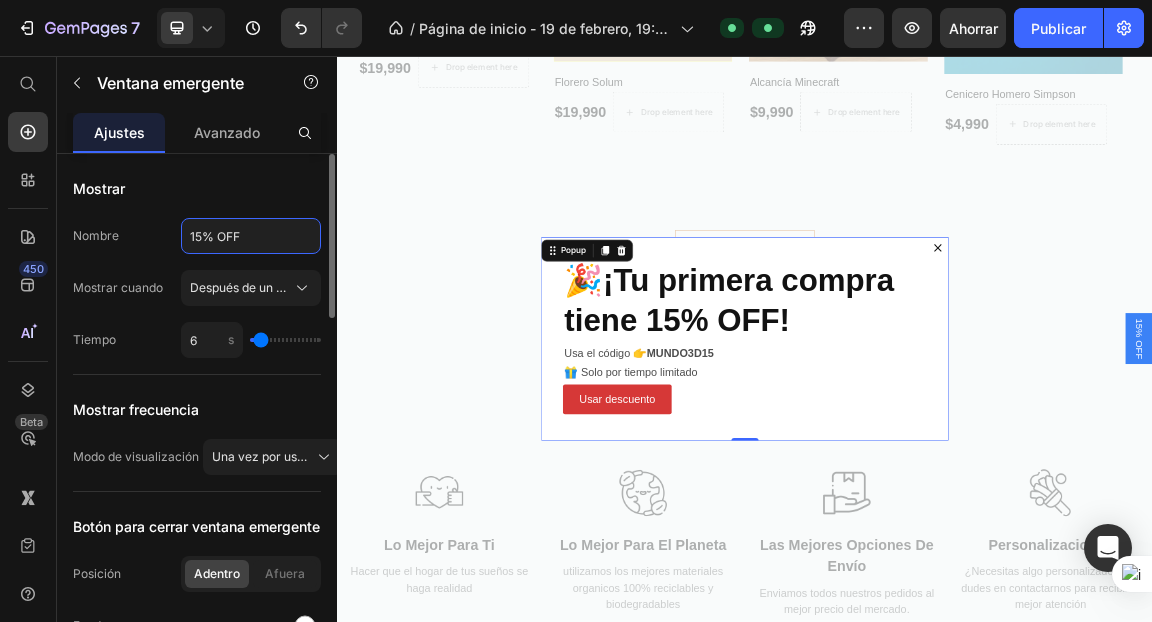 type on "15% OFF" 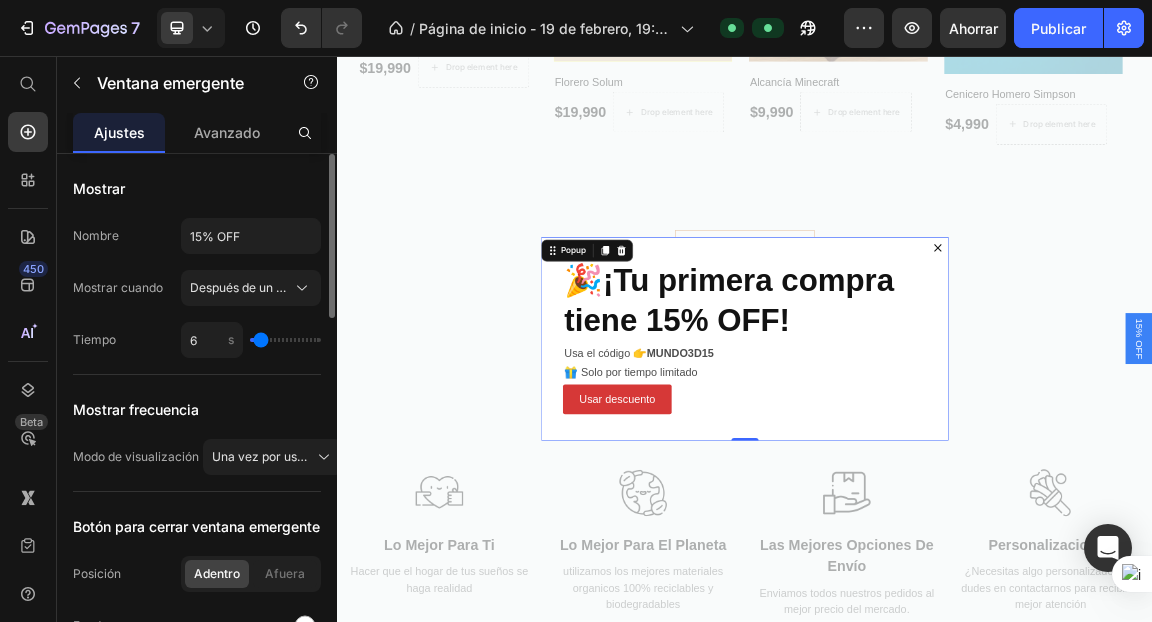 click on "Mostrar" at bounding box center (197, 188) 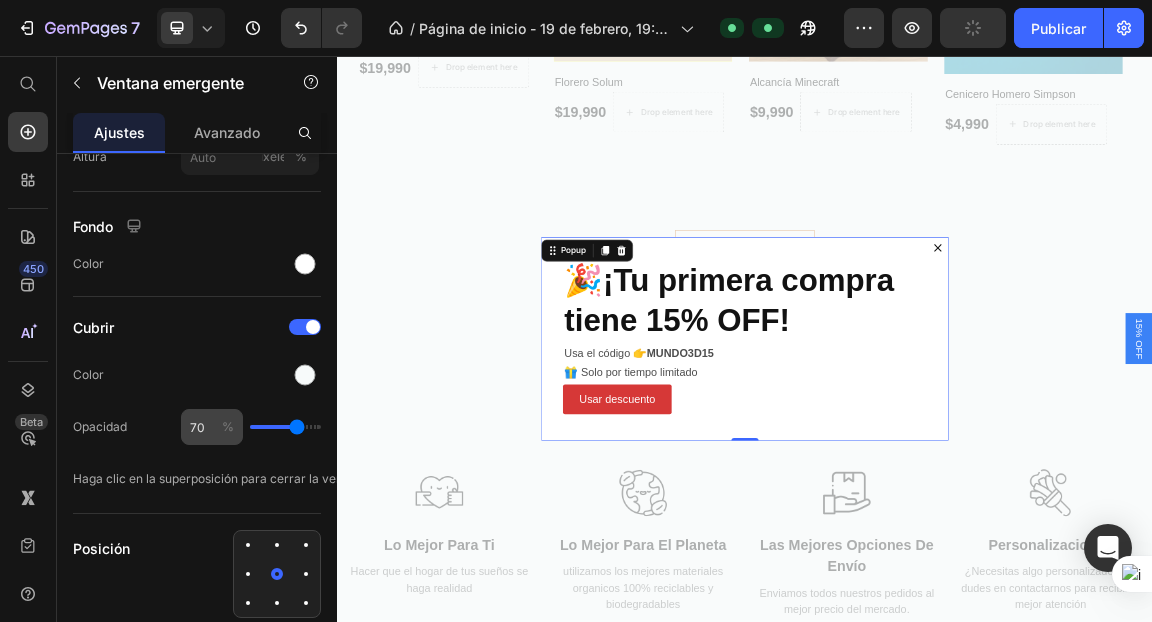 scroll, scrollTop: 1157, scrollLeft: 0, axis: vertical 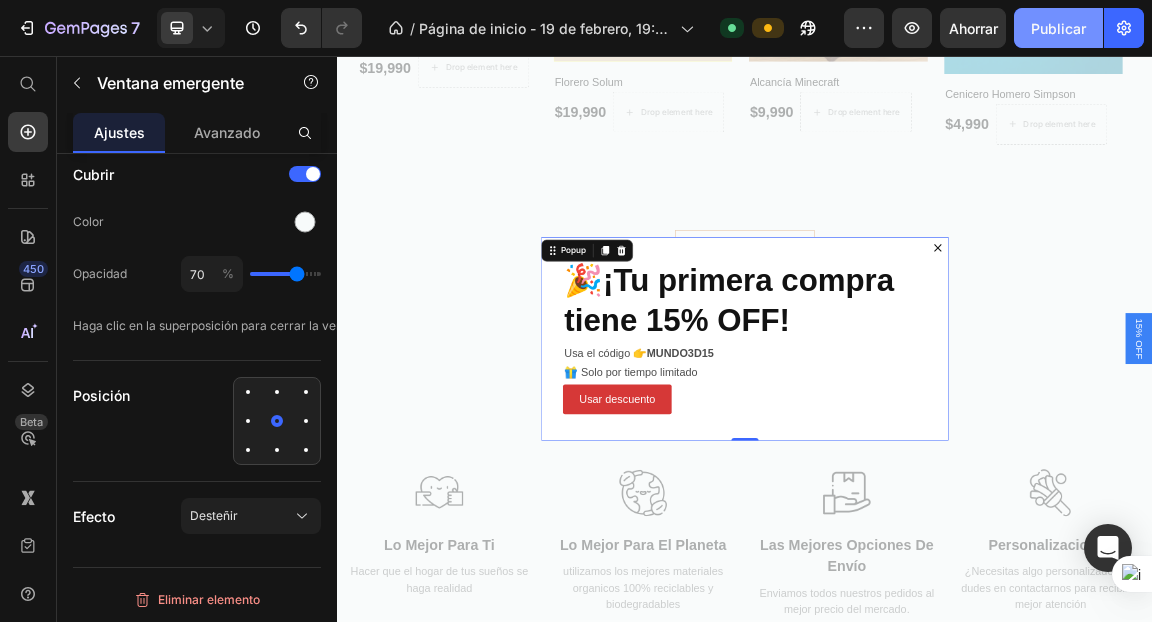 click on "Publicar" at bounding box center (1058, 28) 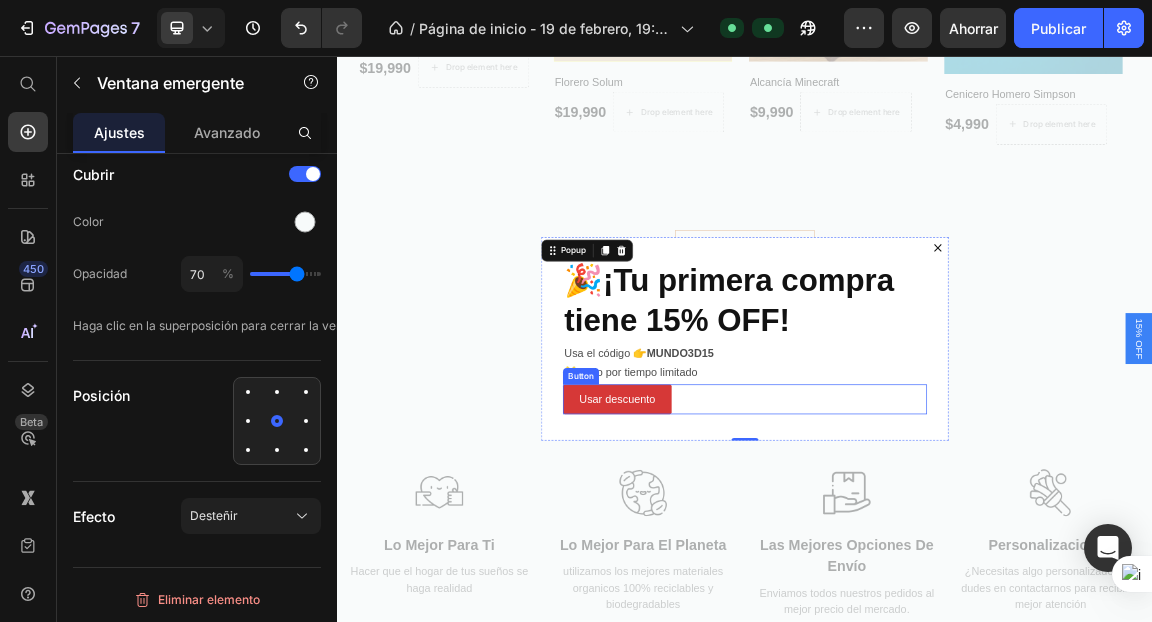 click on "Usar descuento Button" at bounding box center [937, 562] 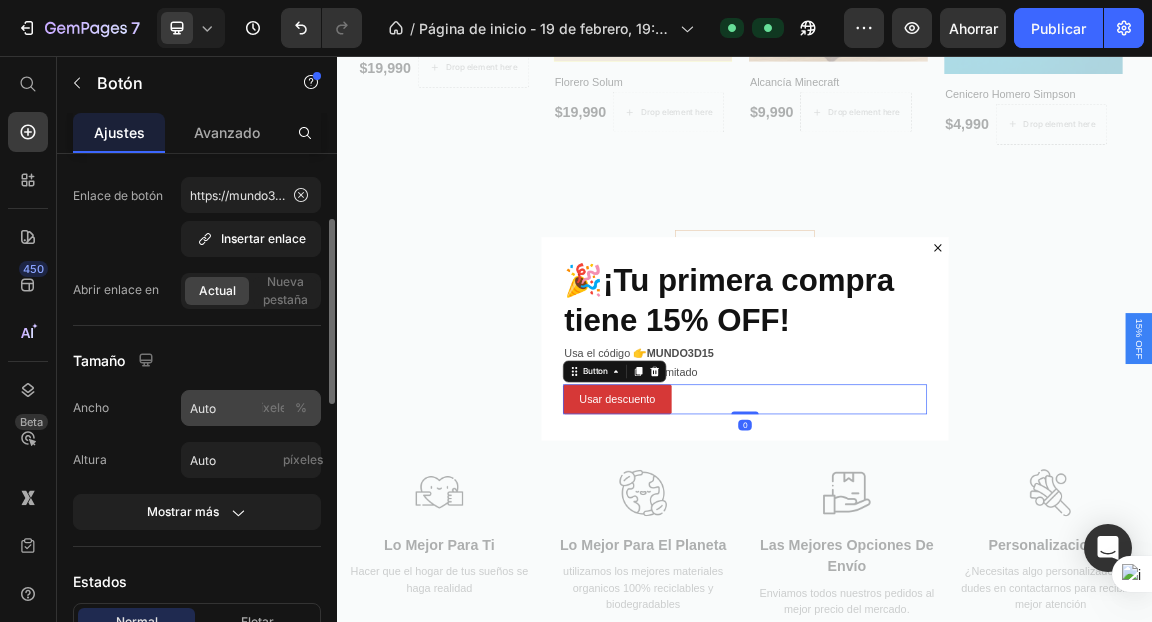 scroll, scrollTop: 127, scrollLeft: 0, axis: vertical 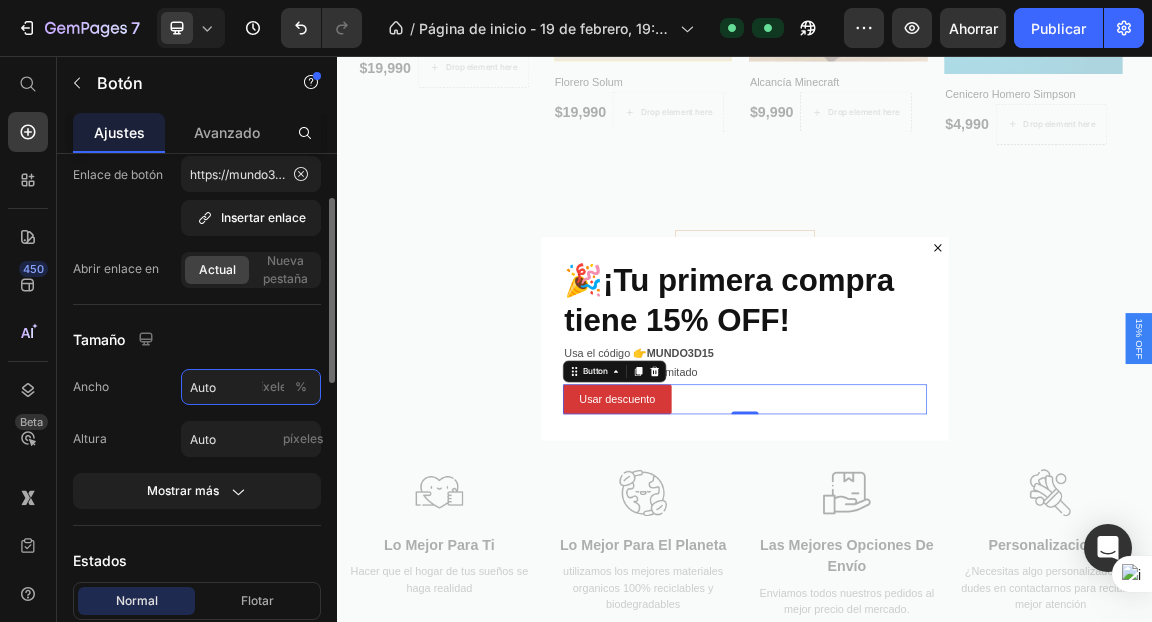 click on "Auto" at bounding box center (251, 387) 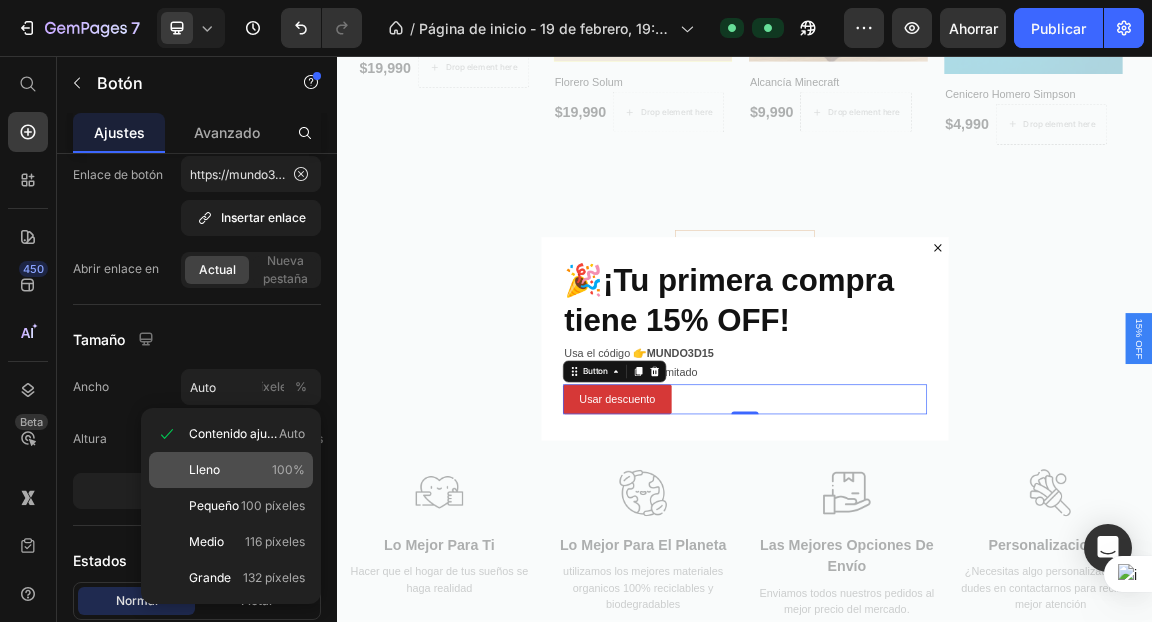 click on "Lleno" at bounding box center (204, 469) 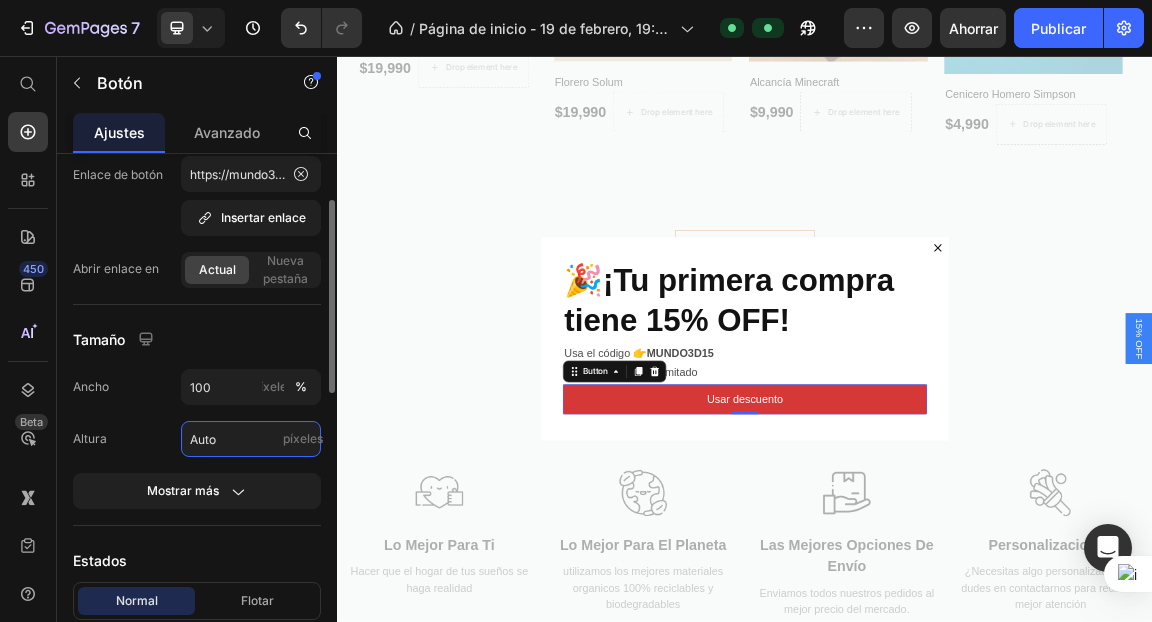click on "Auto" at bounding box center (251, 439) 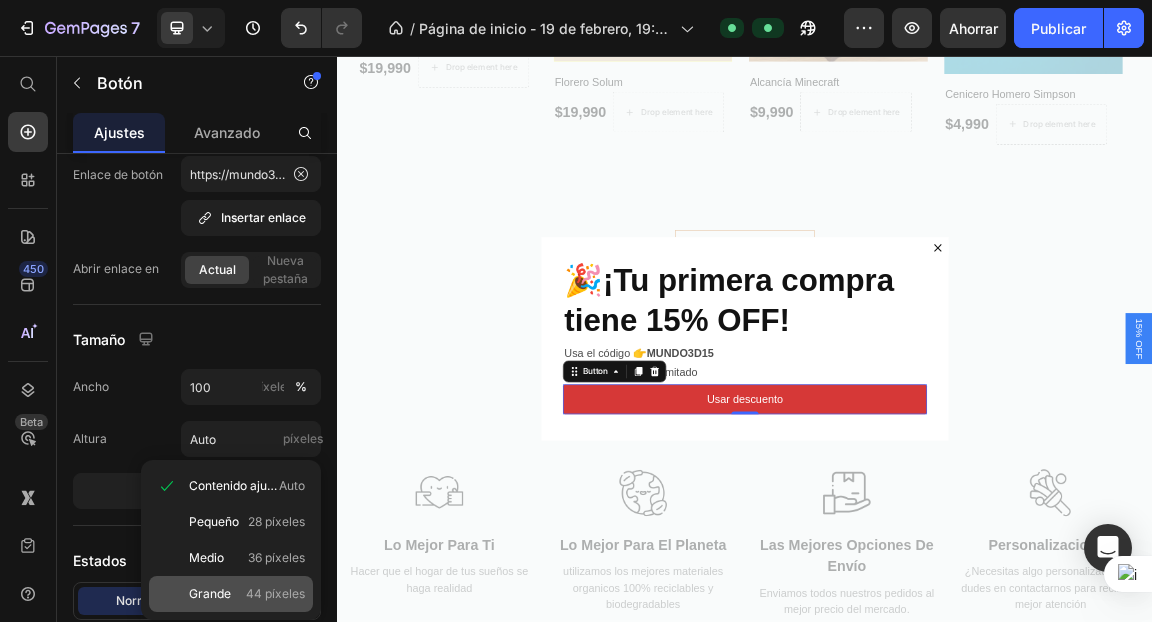 click on "Grande 44 píxeles" 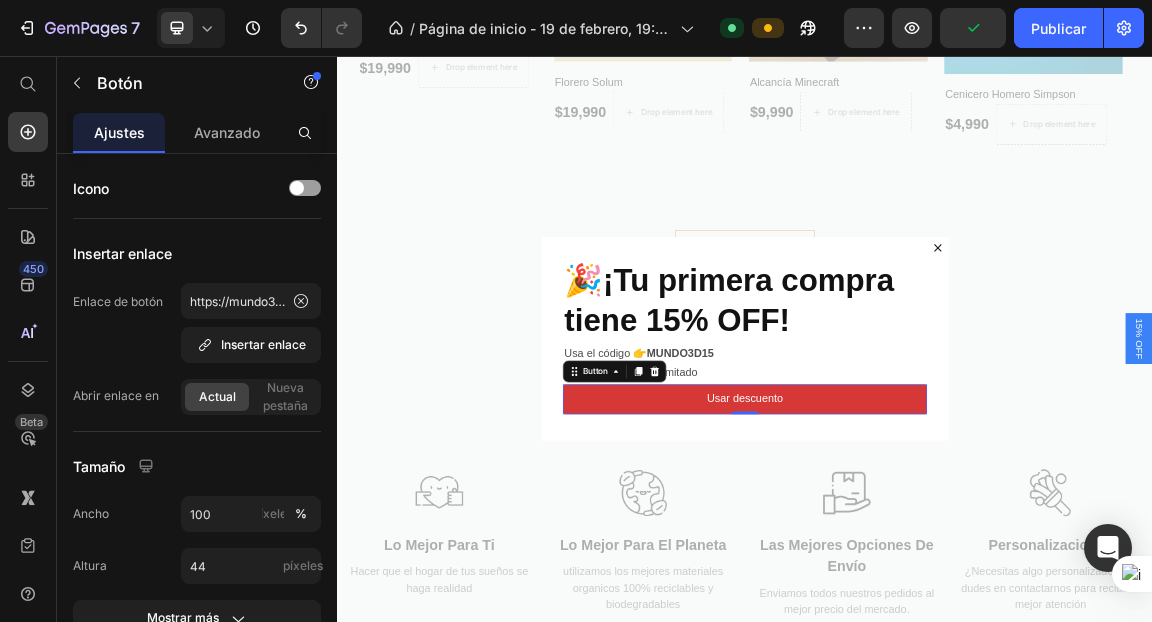 scroll, scrollTop: 904, scrollLeft: 0, axis: vertical 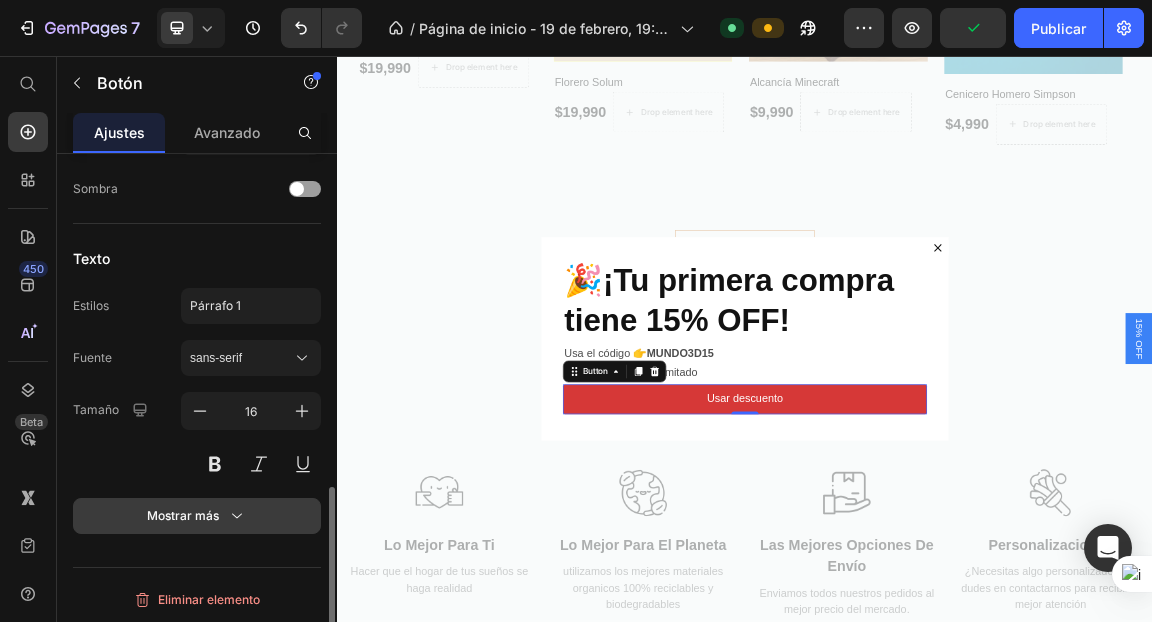 click on "Mostrar más" at bounding box center [183, 515] 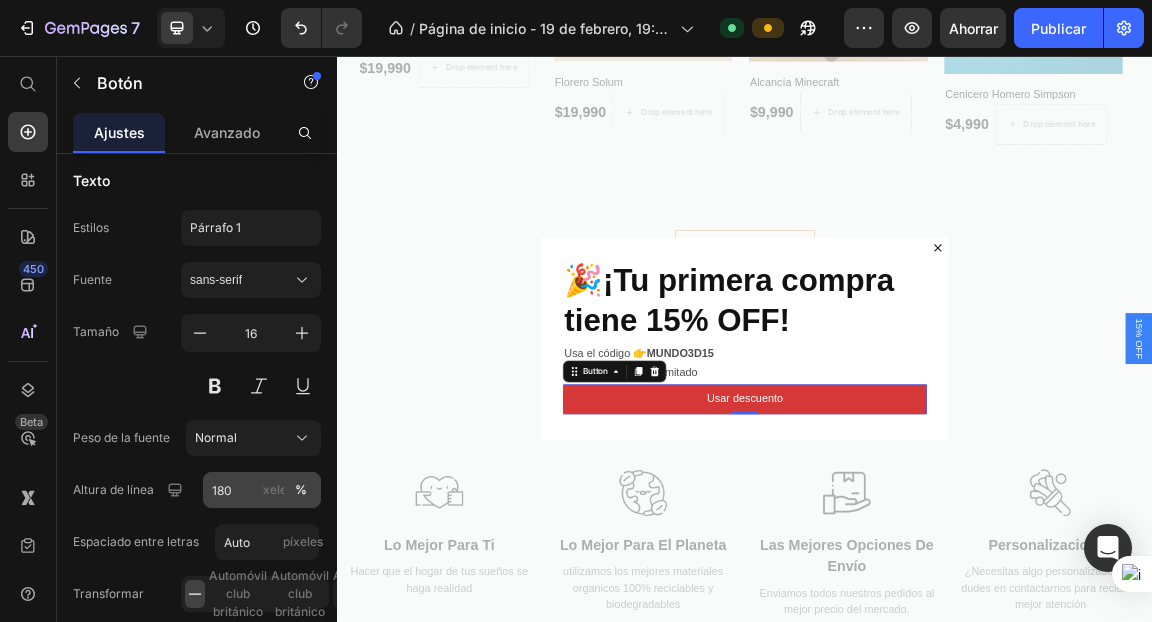 scroll, scrollTop: 1112, scrollLeft: 0, axis: vertical 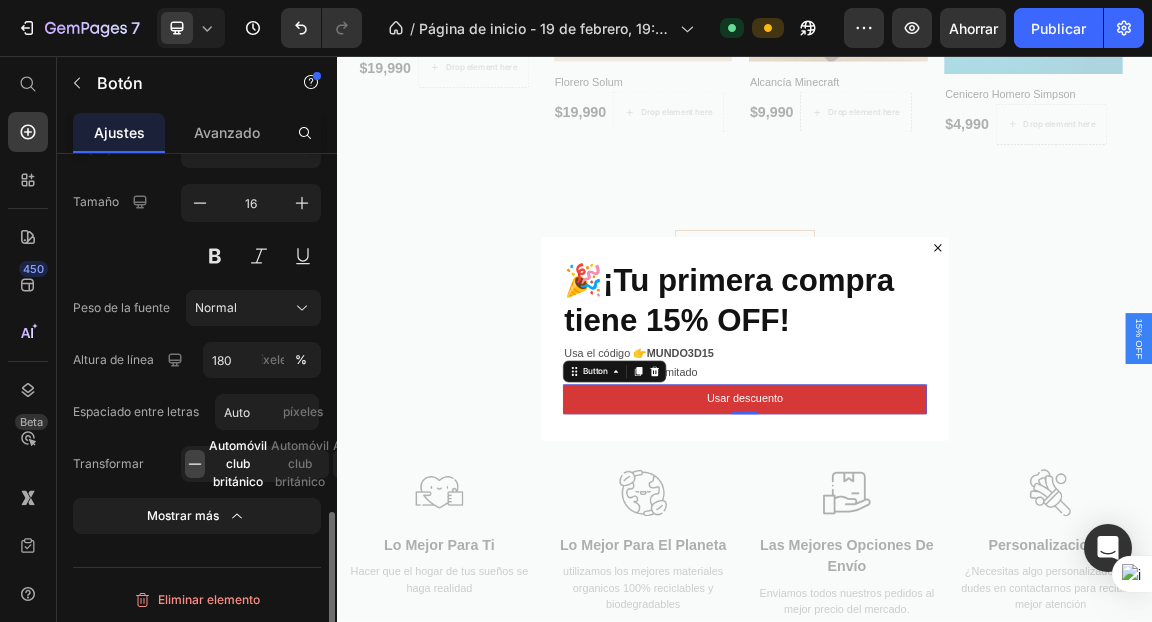 click on "Automóvil club británico" 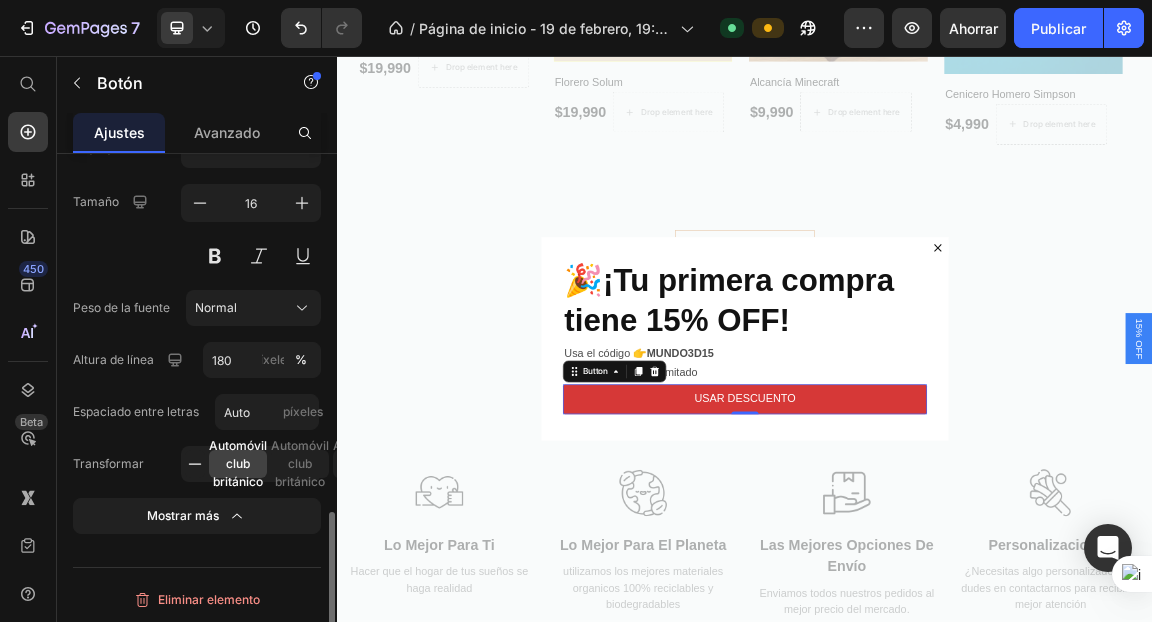click 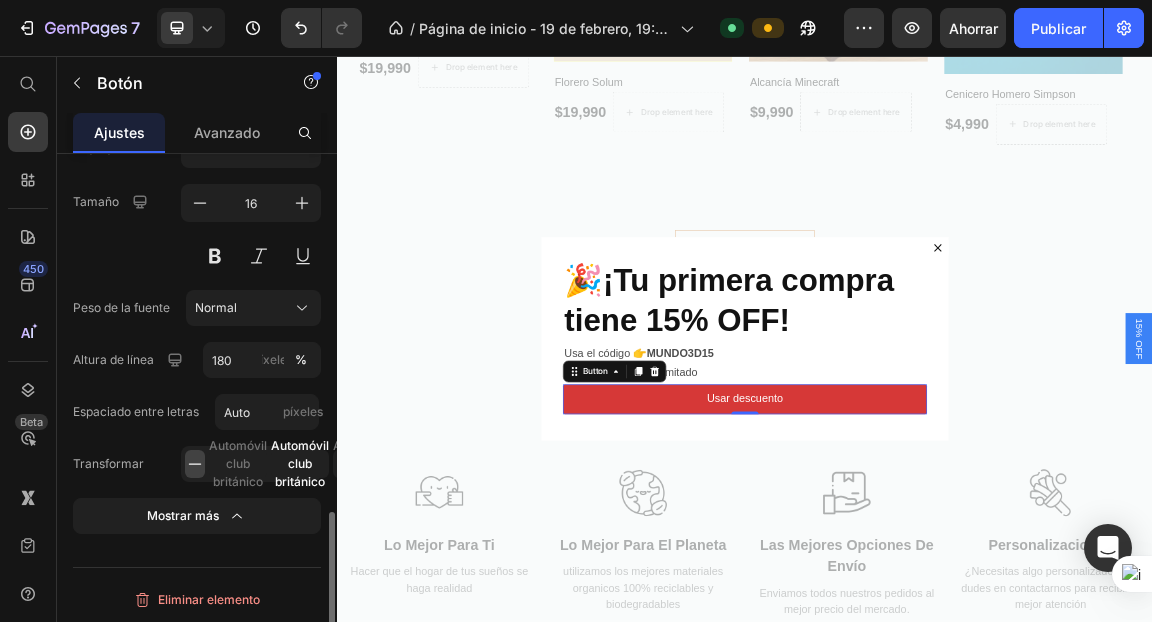 click on "Automóvil club británico" 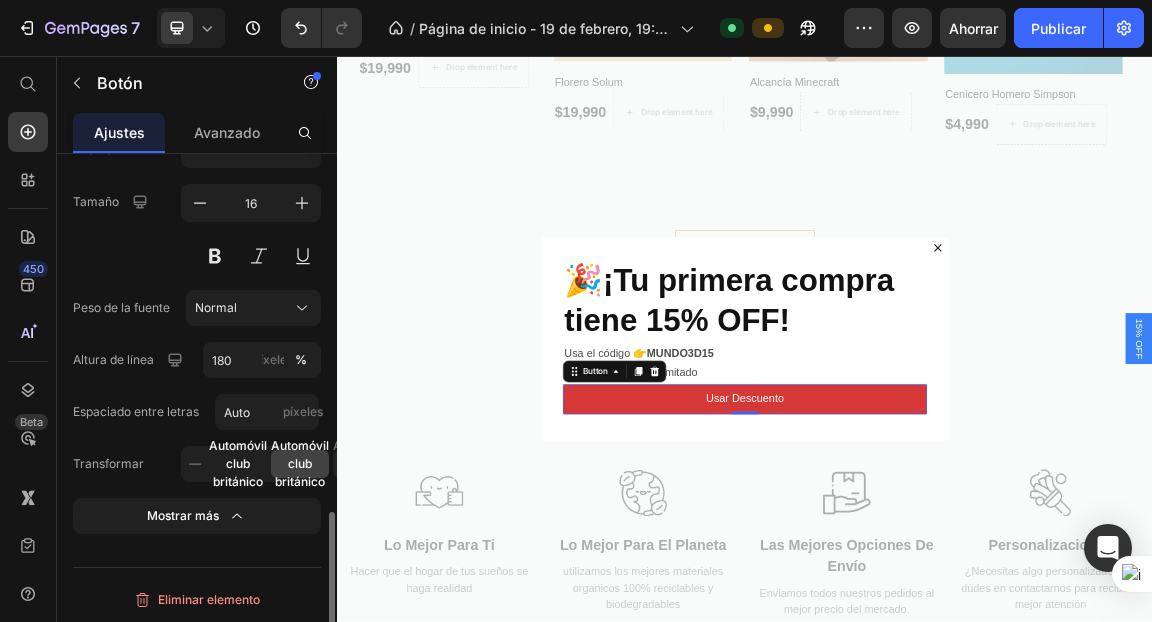 click on "Automóvil club británico" 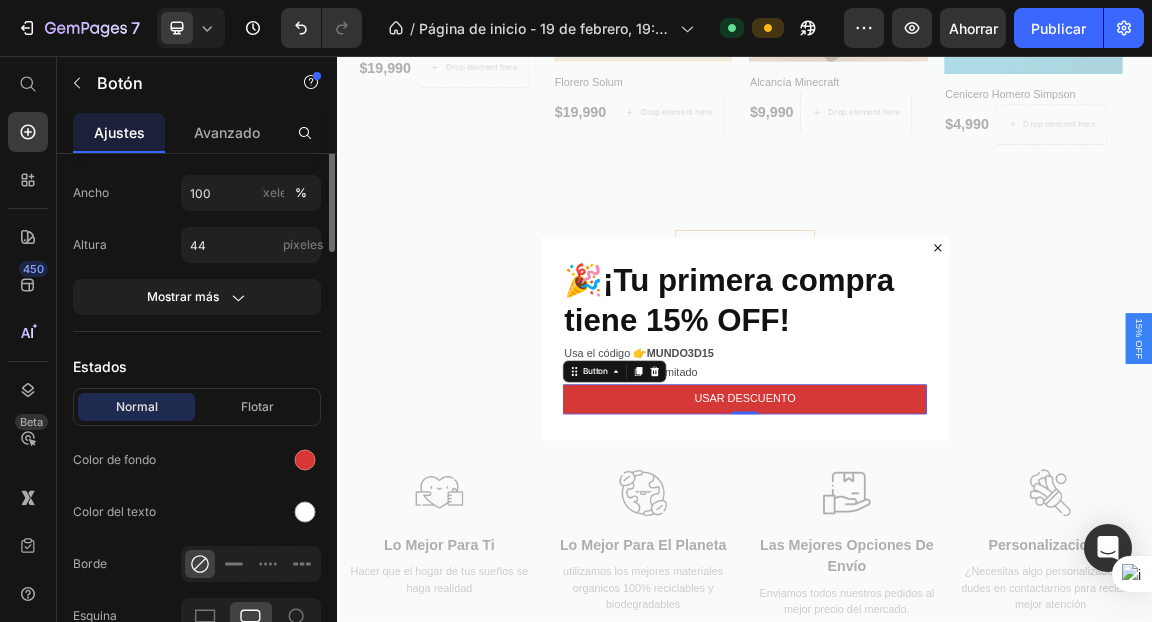 scroll, scrollTop: 0, scrollLeft: 0, axis: both 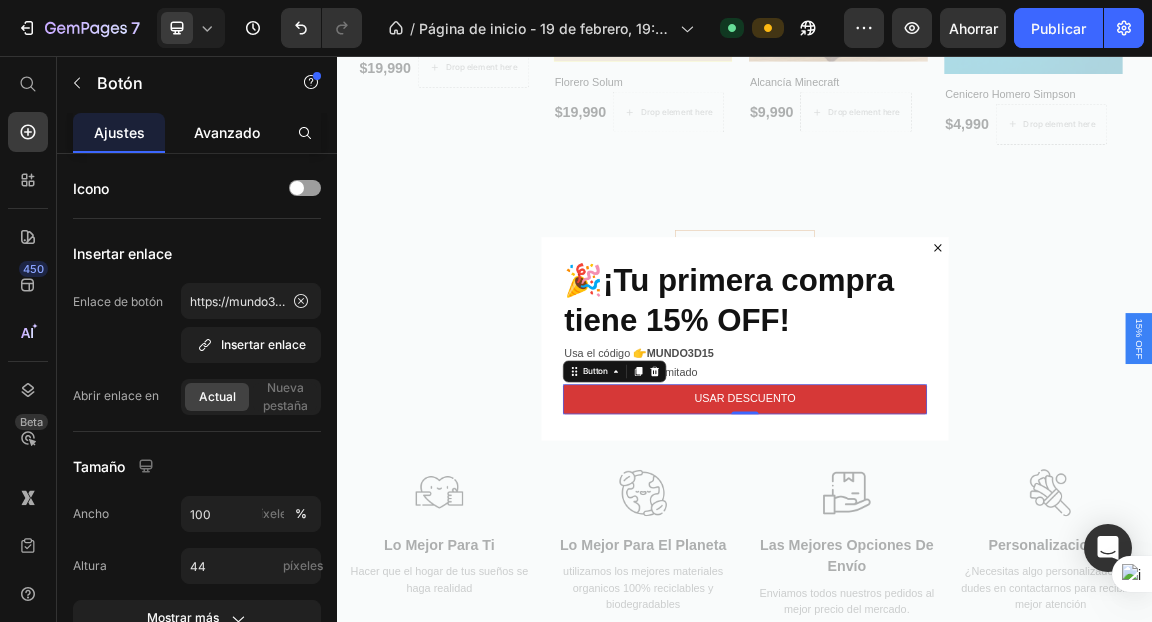 click on "Avanzado" at bounding box center [227, 132] 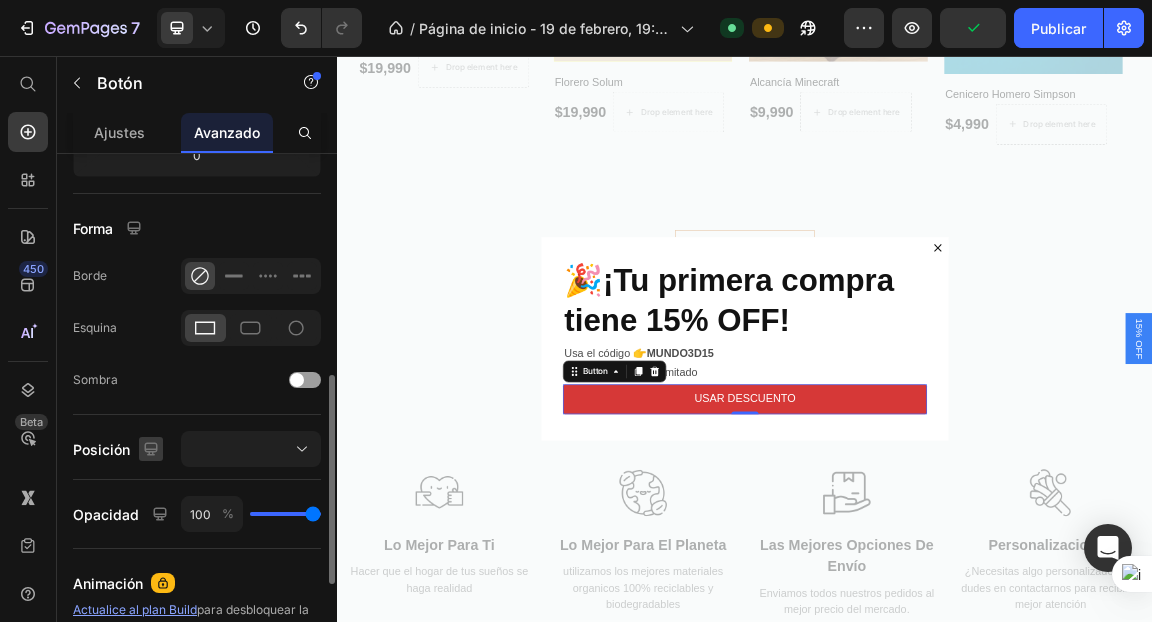 scroll, scrollTop: 486, scrollLeft: 0, axis: vertical 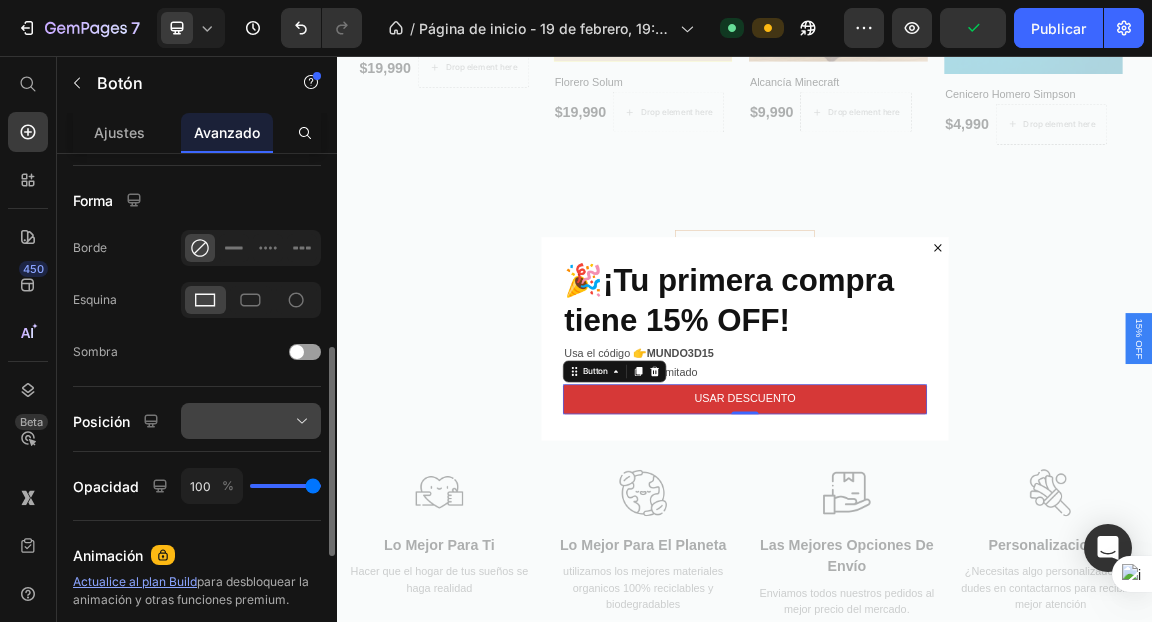 click at bounding box center [251, 421] 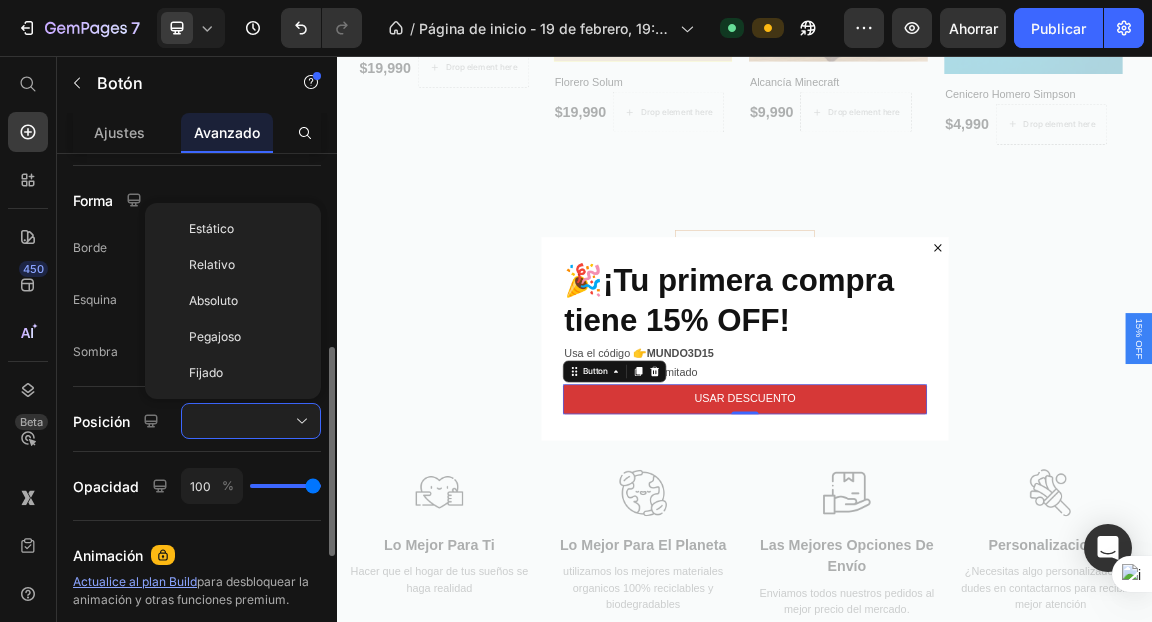 click on "Mostrar en De oficina Tableta Móvil Espaciado (px) 0 0 0 0 0 0 0 0 Forma Borde Esquina Sombra Posición Estático Relativo Absoluto Pegajoso Fijado Opacidad 100 % Animación Actualice al plan Build  para desbloquear la animación y otras funciones premium. Interacción Actualice al plan Optimize  para desbloquear Interacción y otras funciones premium. Clase CSS" at bounding box center (197, 271) 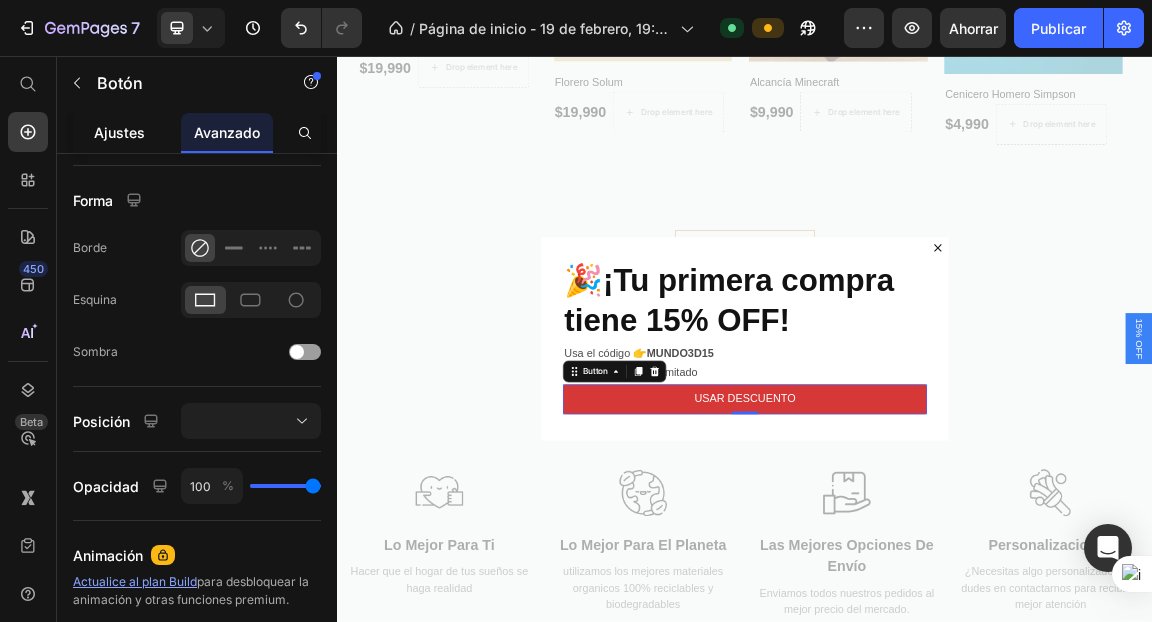 click on "Ajustes" at bounding box center (119, 132) 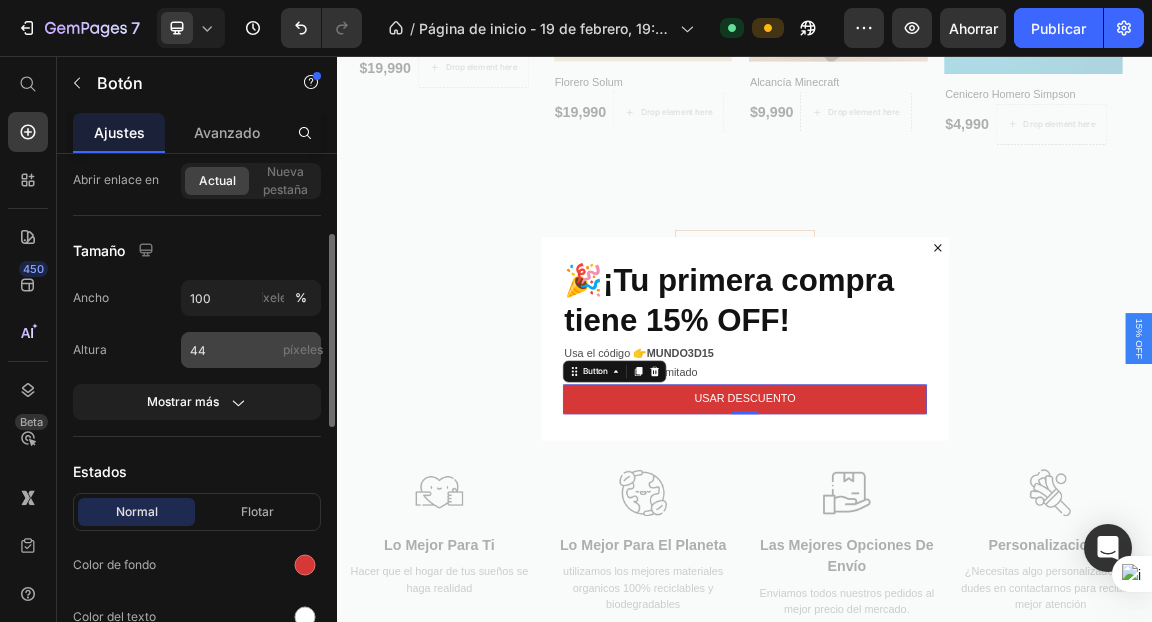 scroll, scrollTop: 217, scrollLeft: 0, axis: vertical 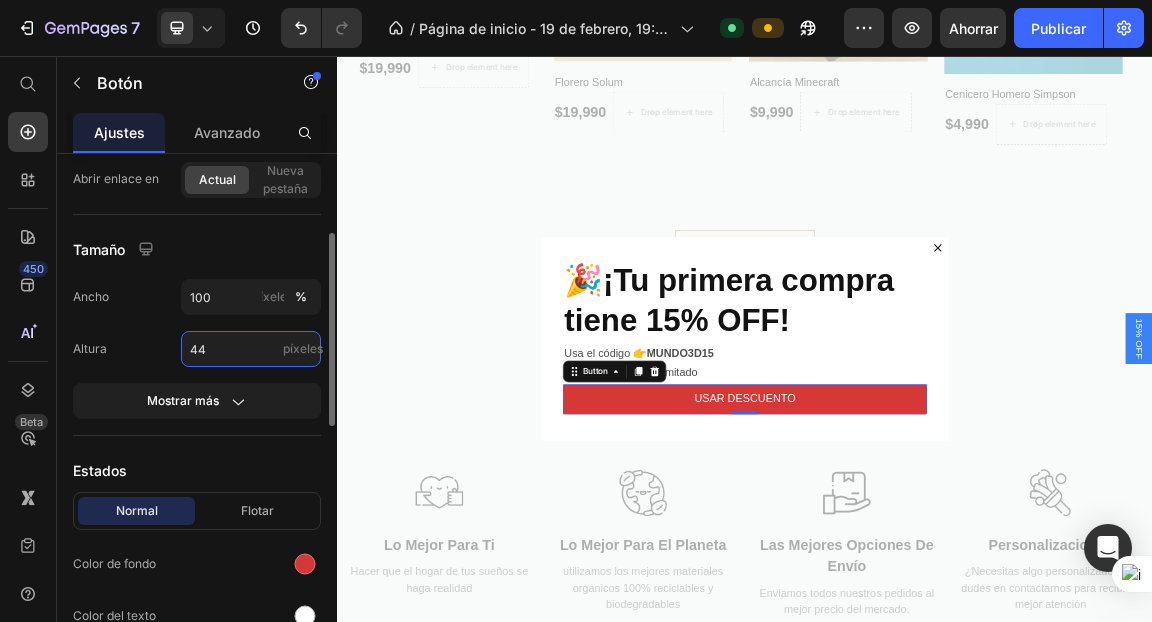 click on "44" at bounding box center (251, 349) 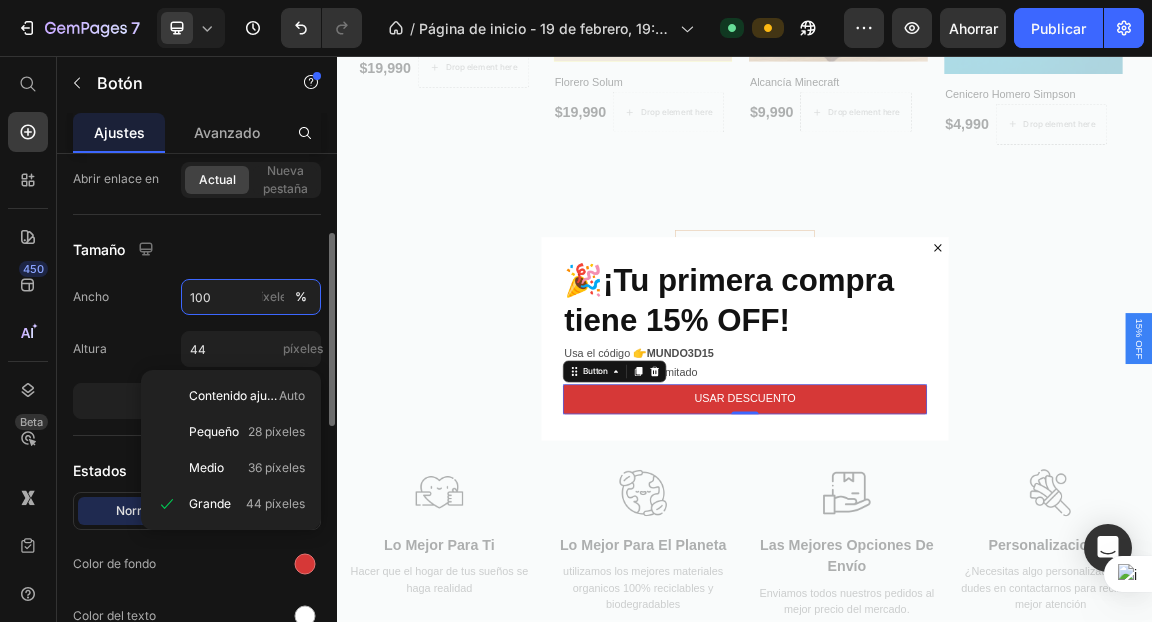 click on "100" at bounding box center (251, 297) 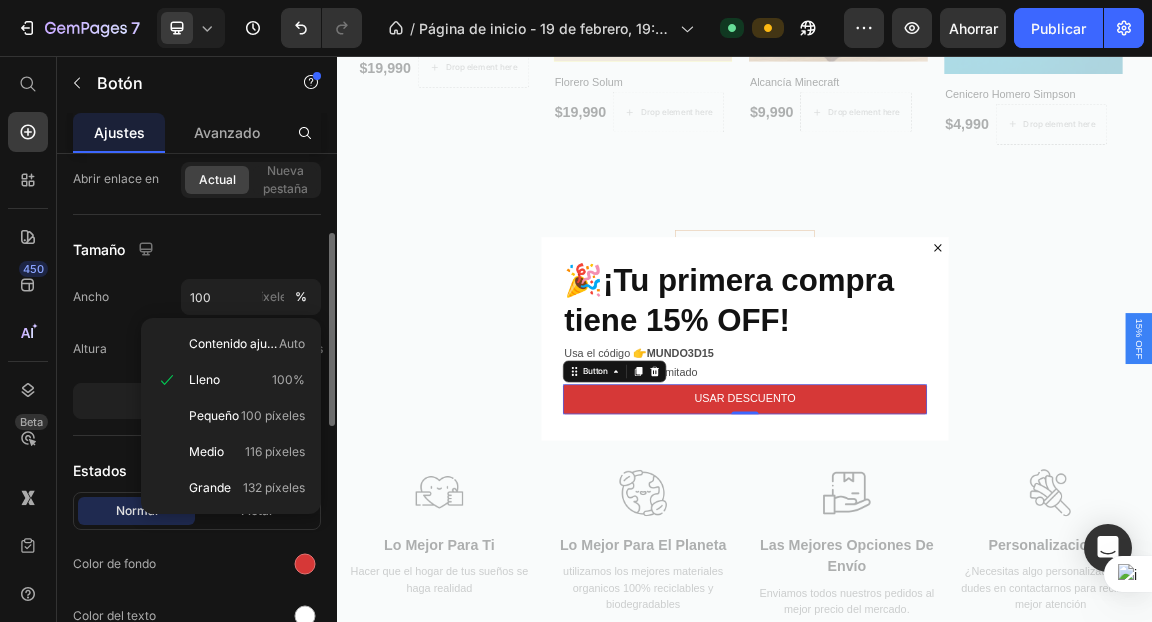click on "Ancho 100 píxeles %" at bounding box center (197, 297) 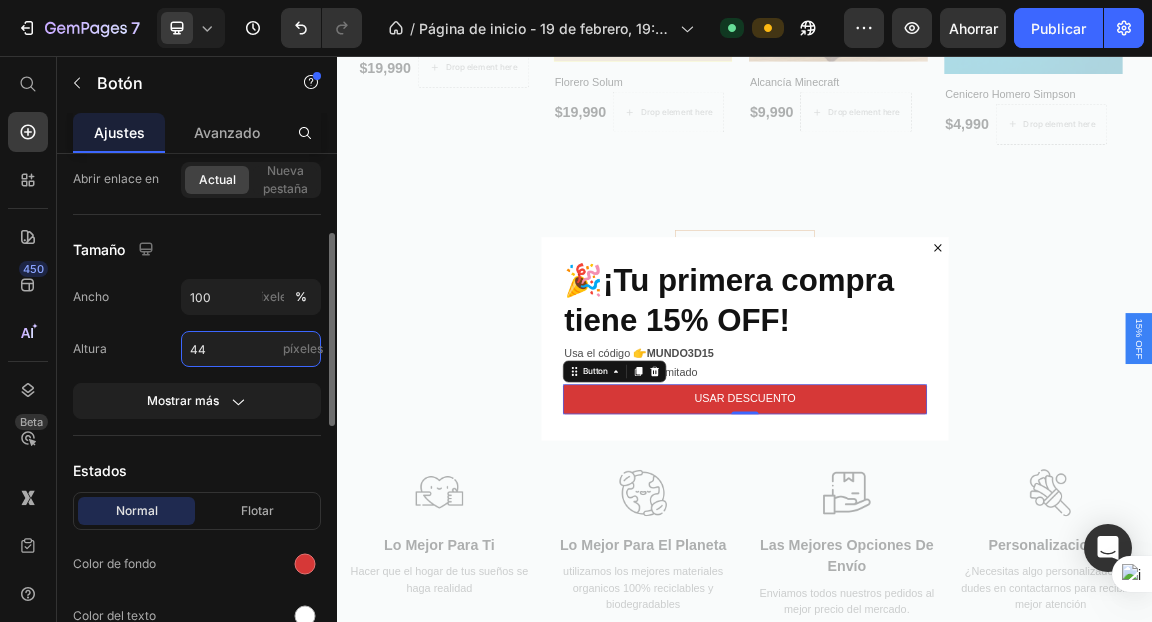 click on "44" at bounding box center (251, 349) 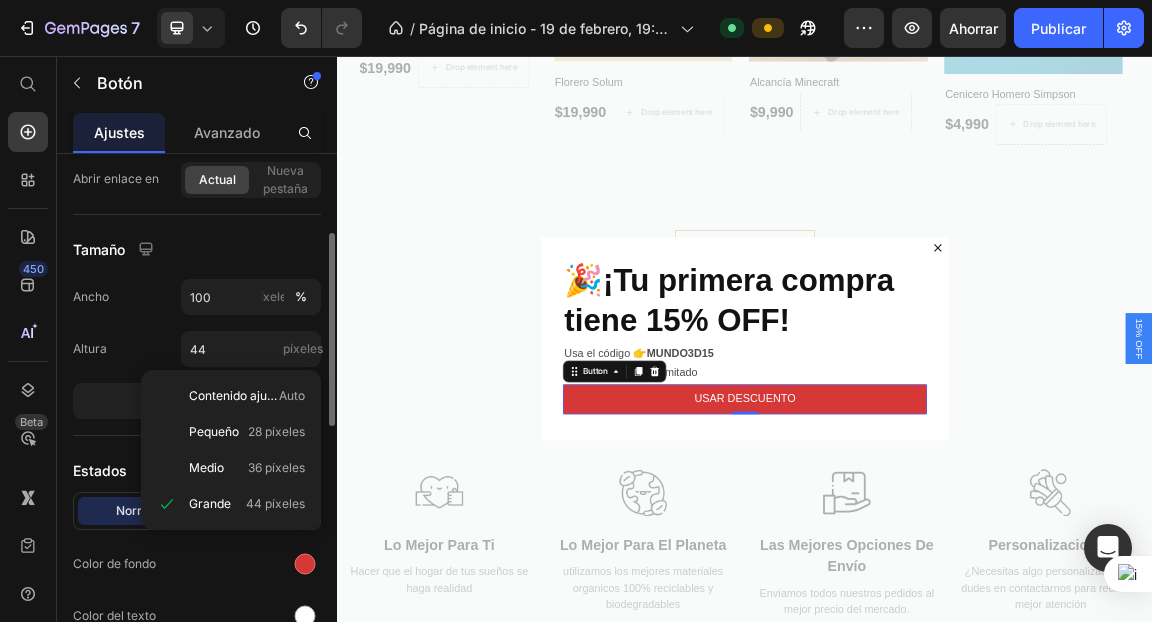 click on "Altura" at bounding box center (90, 348) 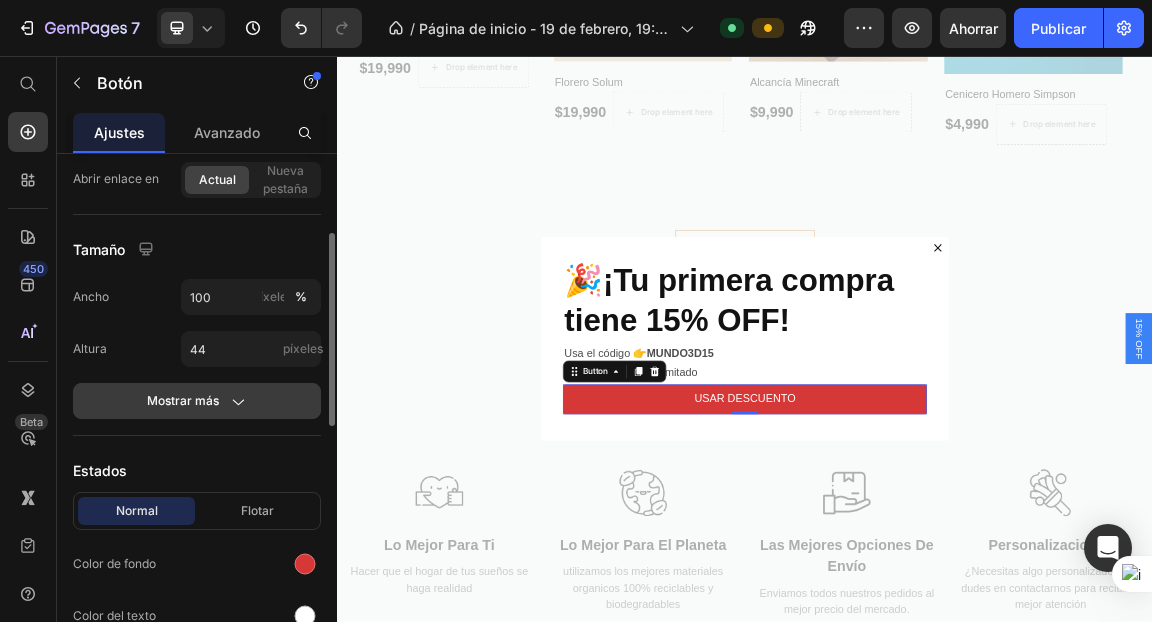click on "Mostrar más" 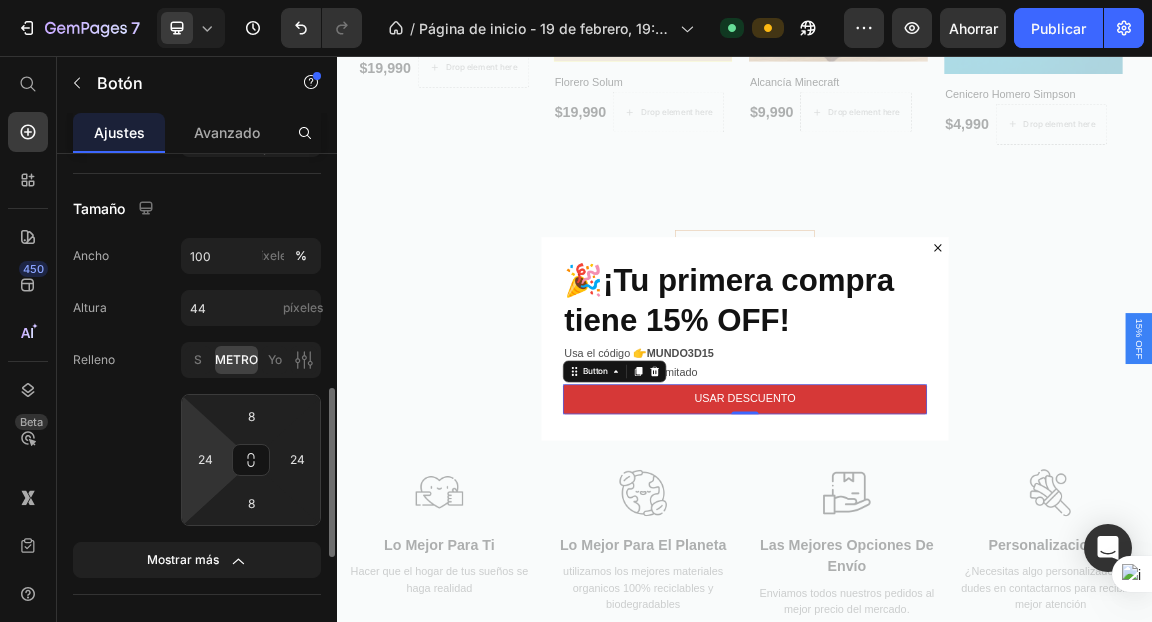 scroll, scrollTop: 374, scrollLeft: 0, axis: vertical 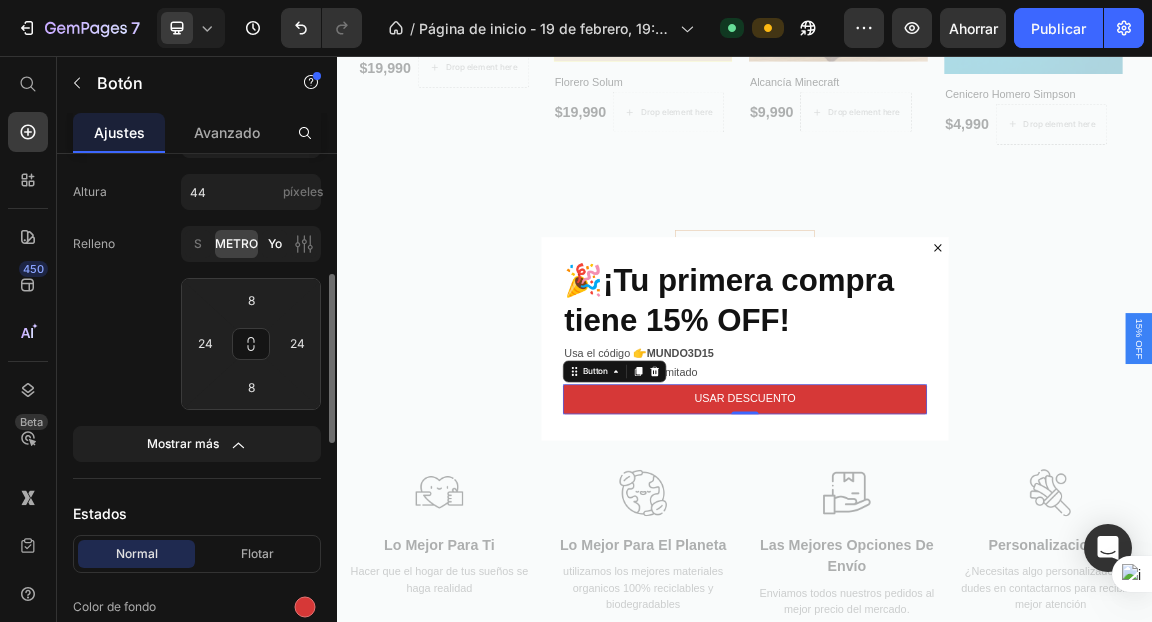click on "Yo" at bounding box center (275, 243) 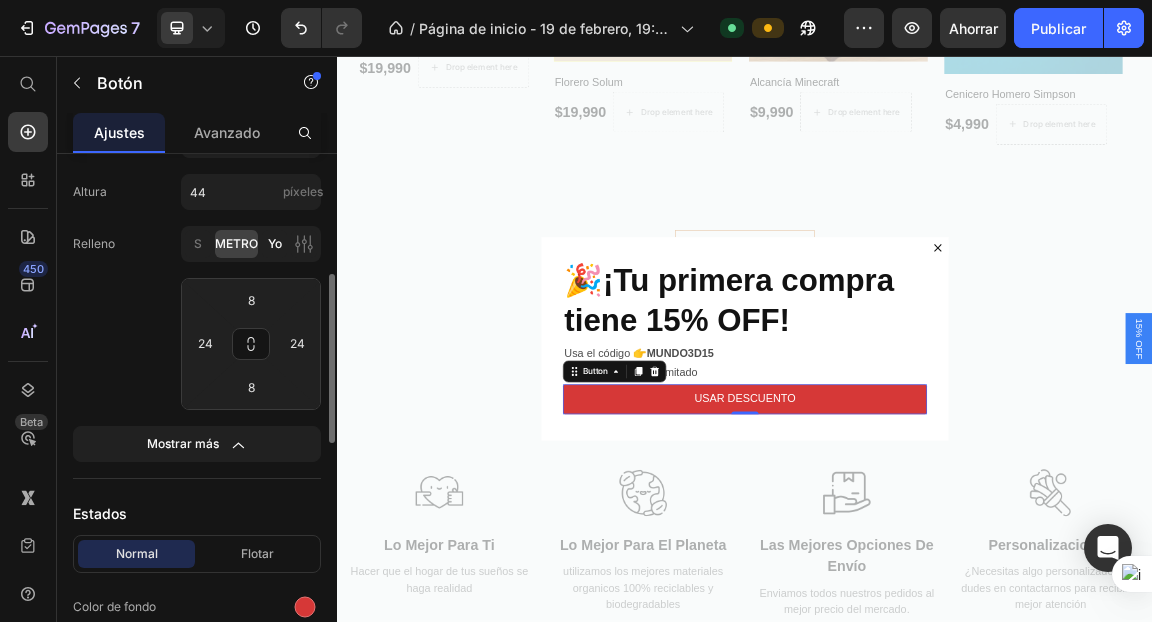 type on "12" 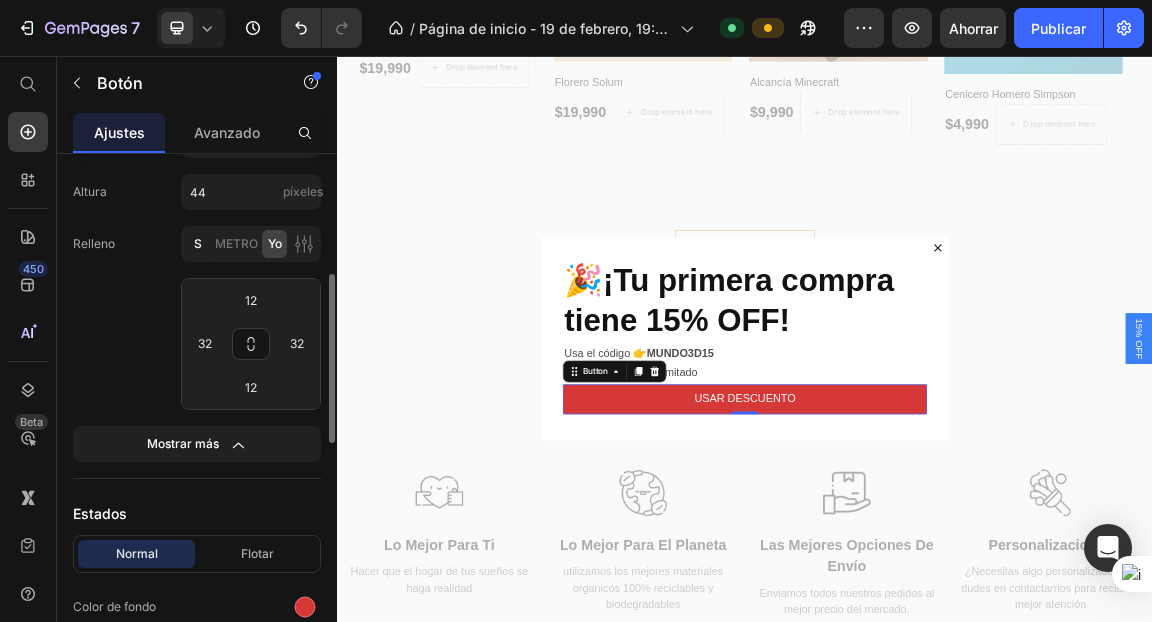 click on "S" 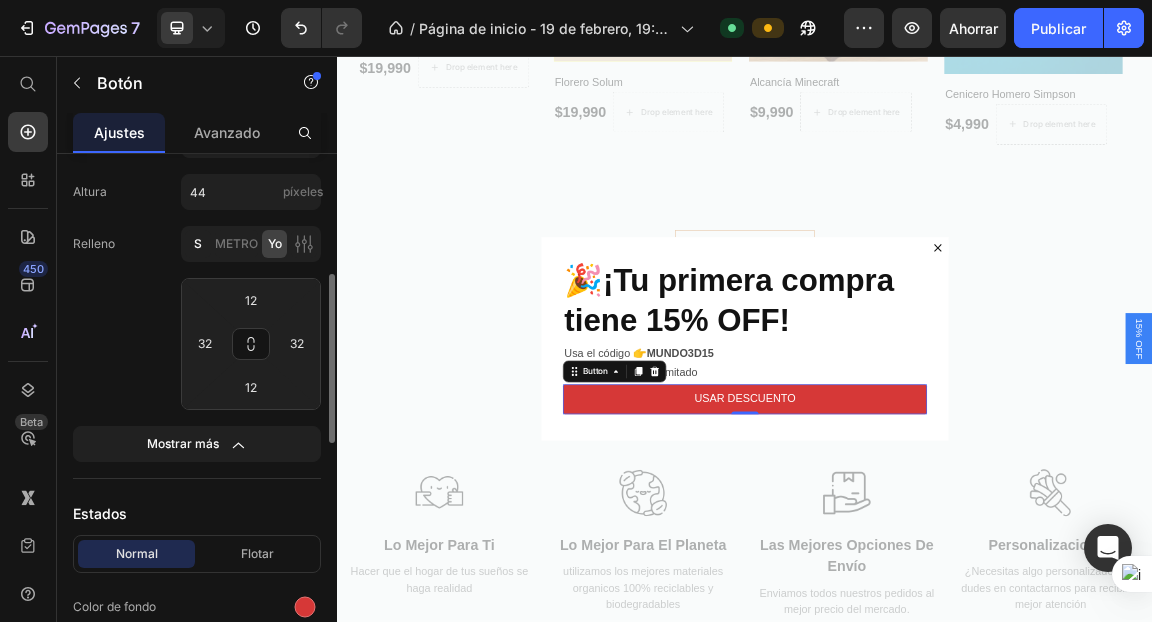 type on "4" 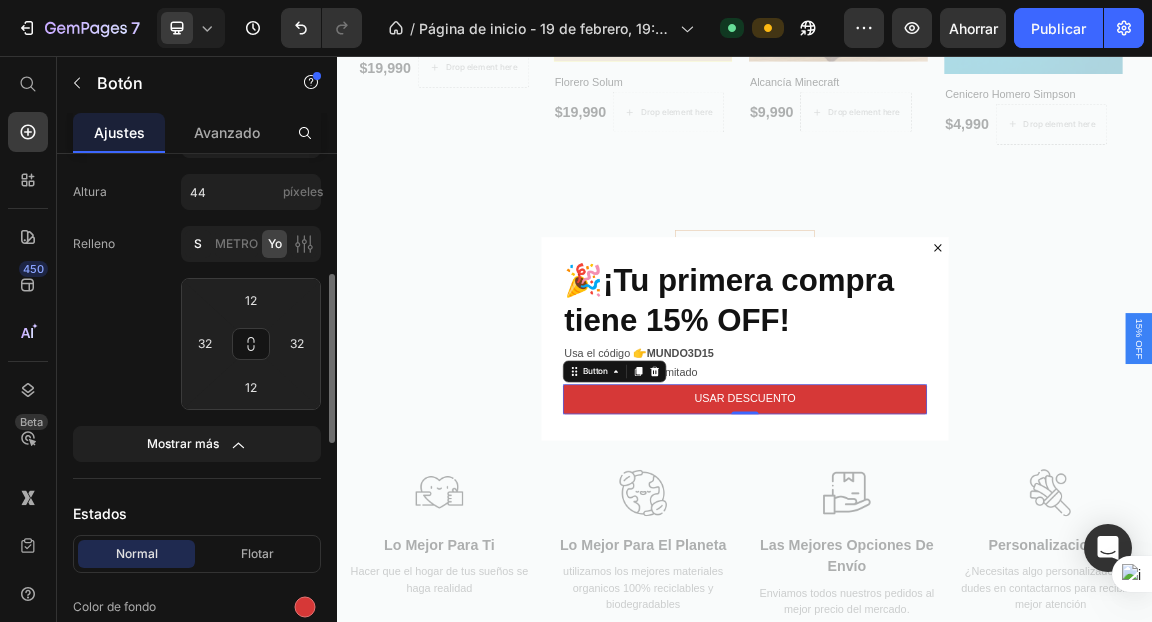 type on "16" 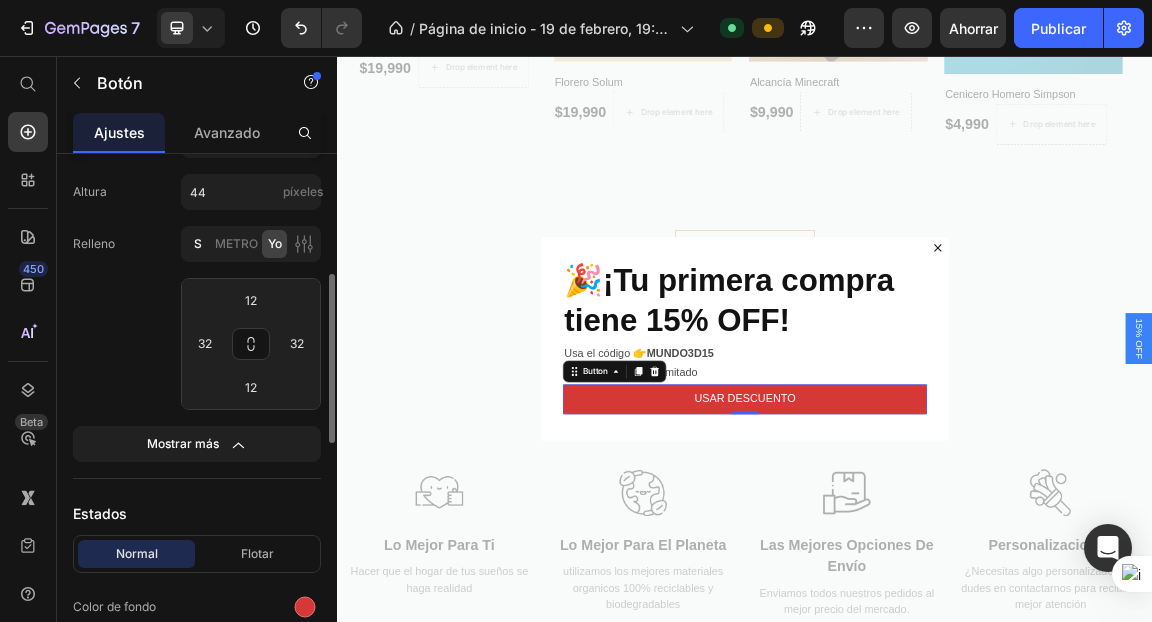 type on "4" 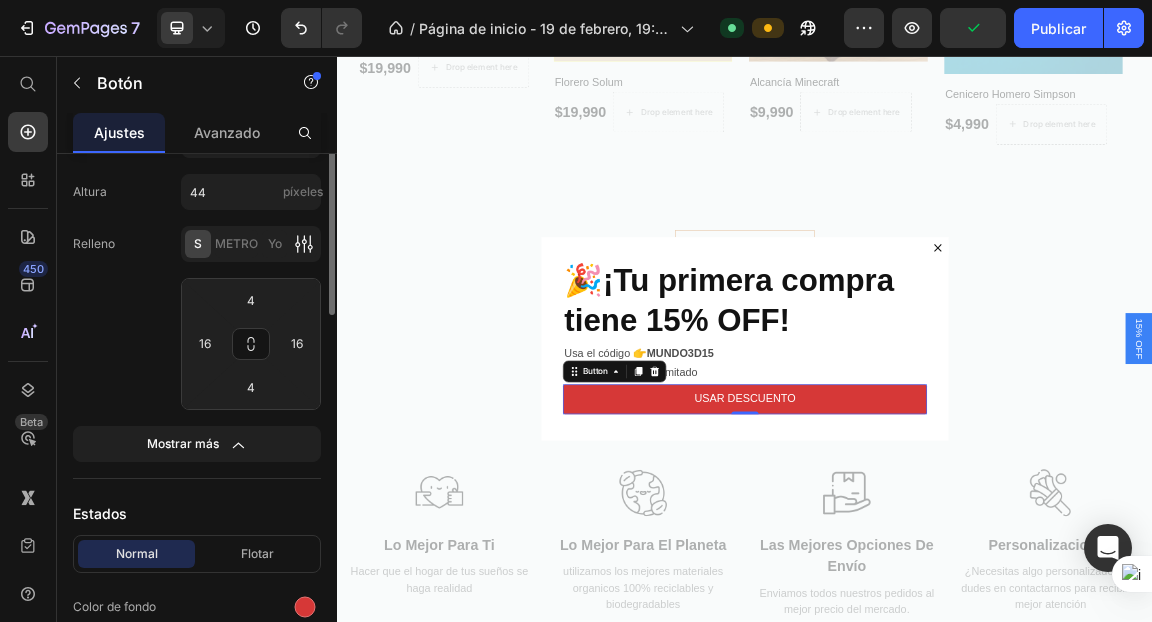scroll, scrollTop: 277, scrollLeft: 0, axis: vertical 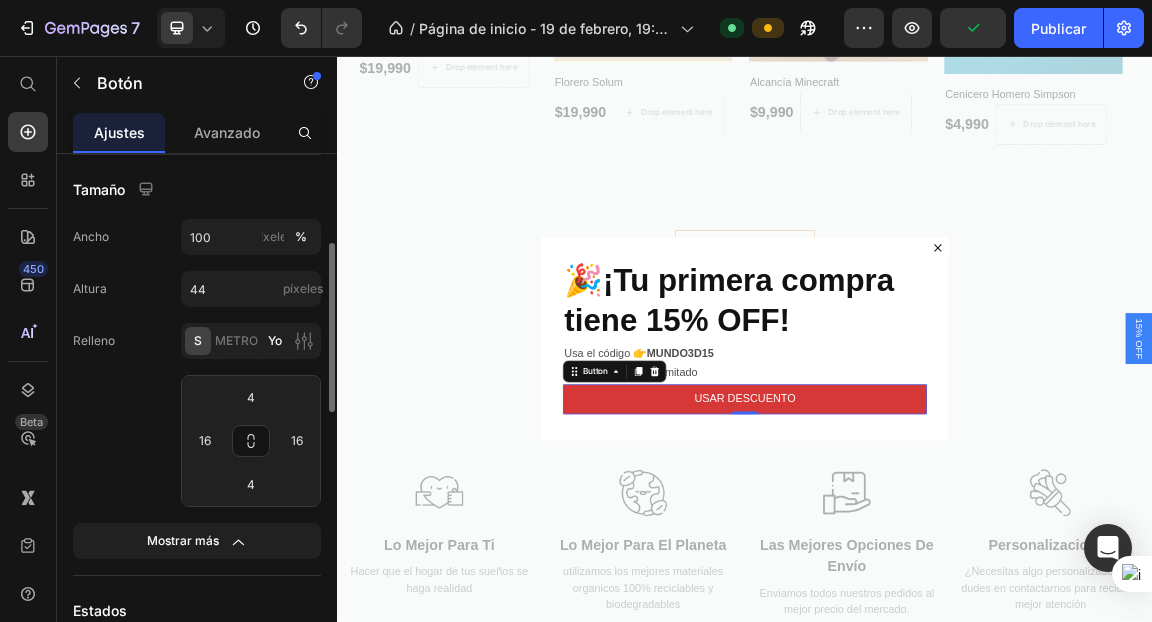 click on "Yo" at bounding box center (275, 340) 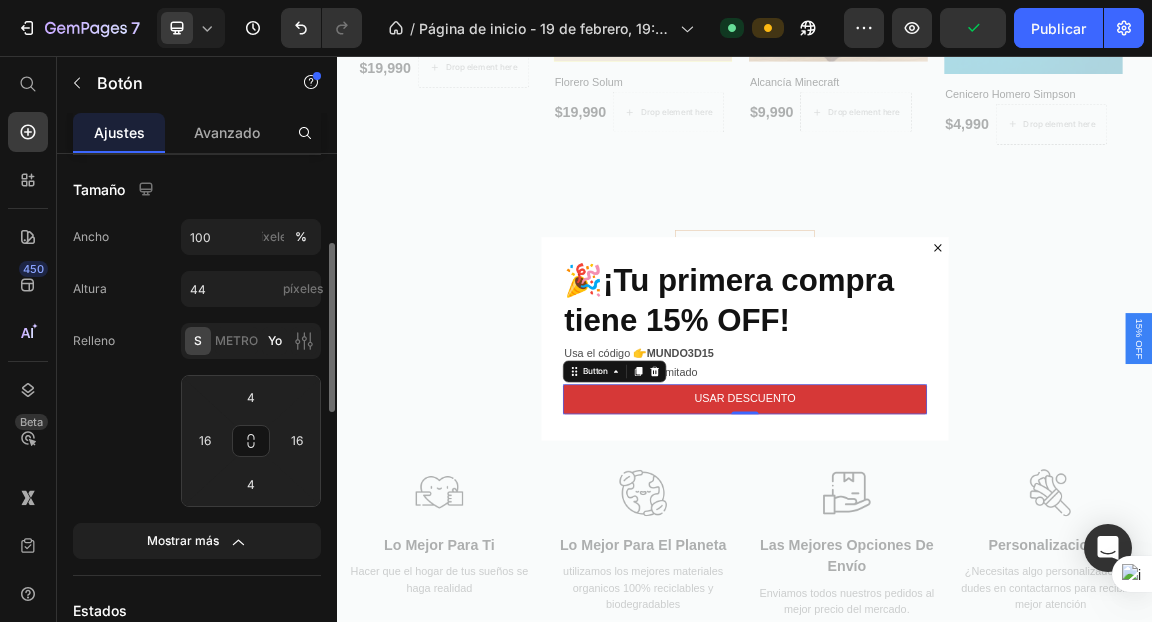 type on "32" 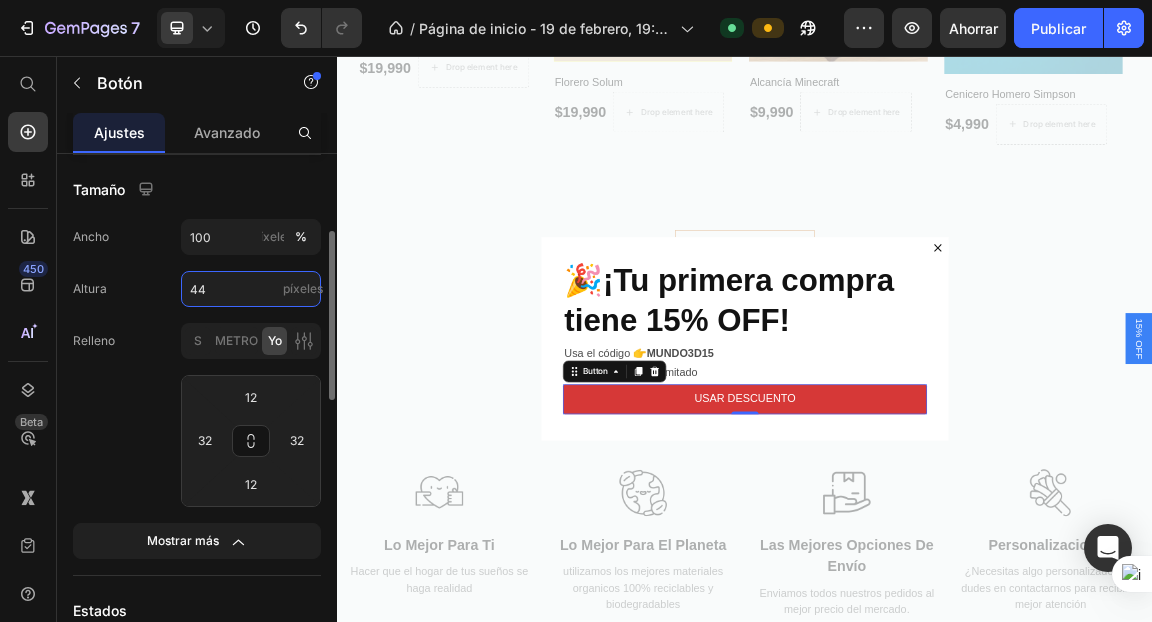 click on "44" at bounding box center [251, 289] 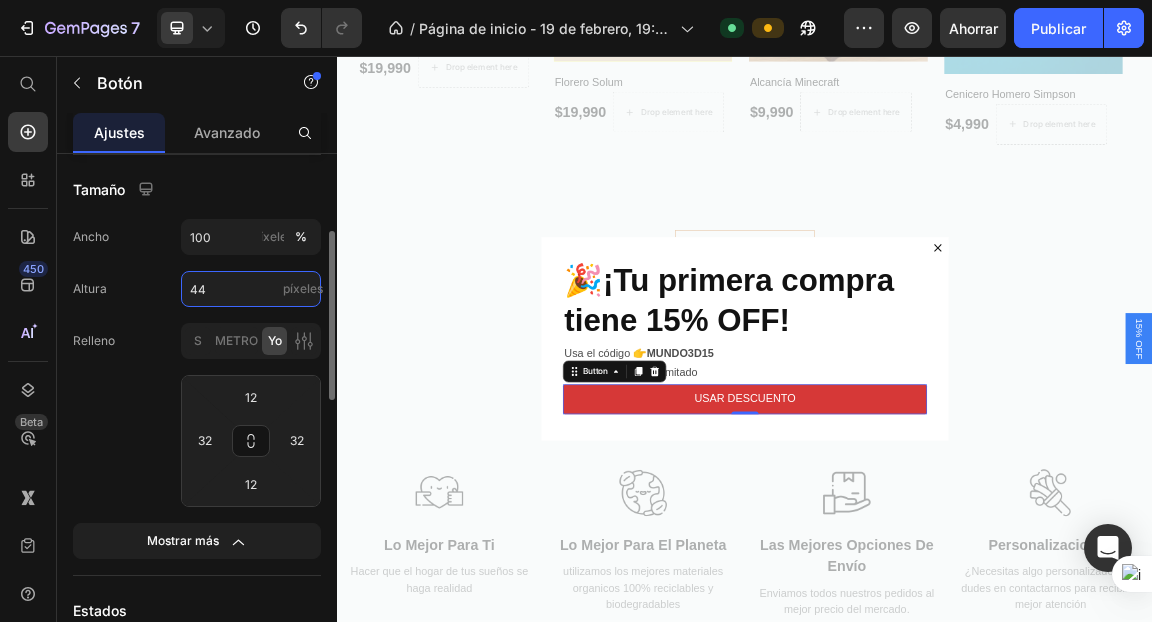 scroll, scrollTop: 268, scrollLeft: 0, axis: vertical 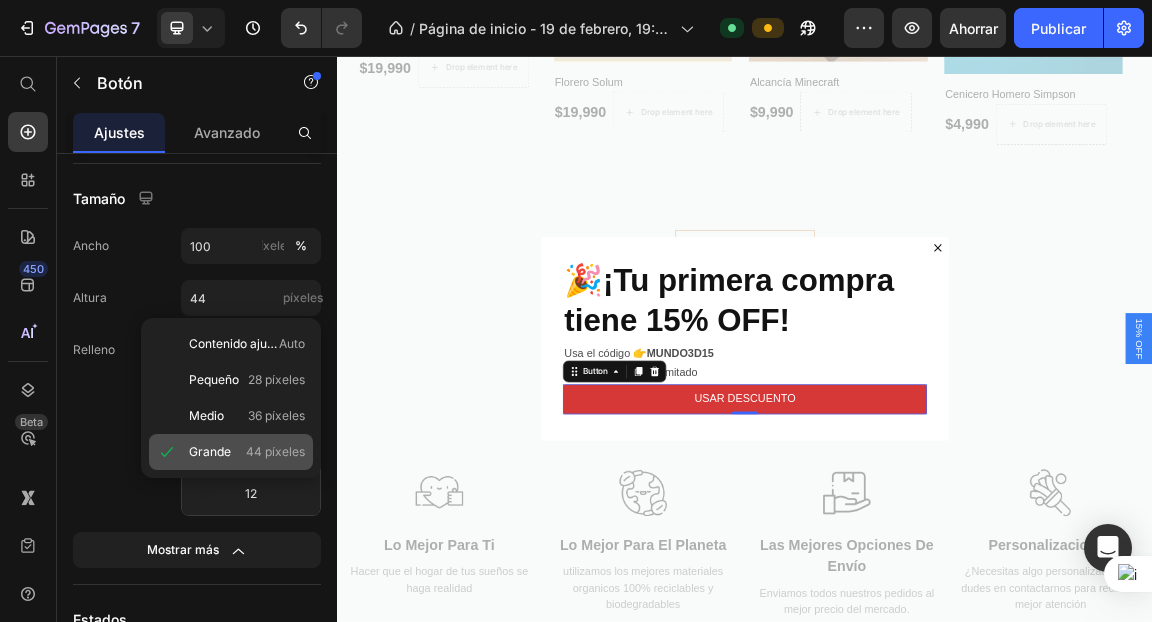 click on "Grande" at bounding box center (210, 451) 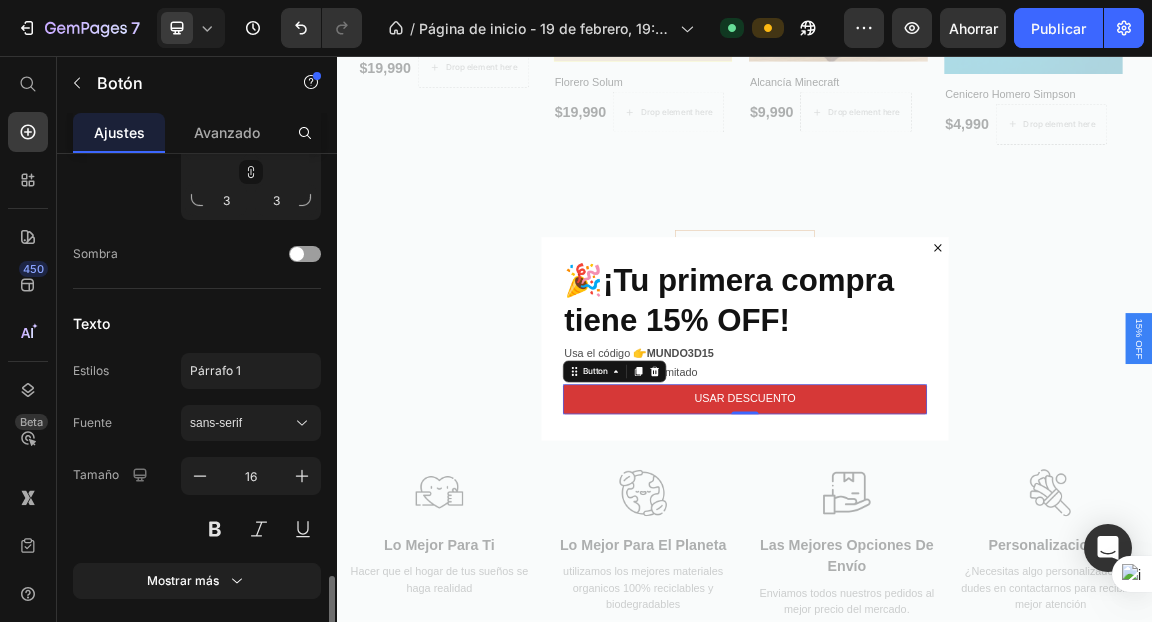 scroll, scrollTop: 1104, scrollLeft: 0, axis: vertical 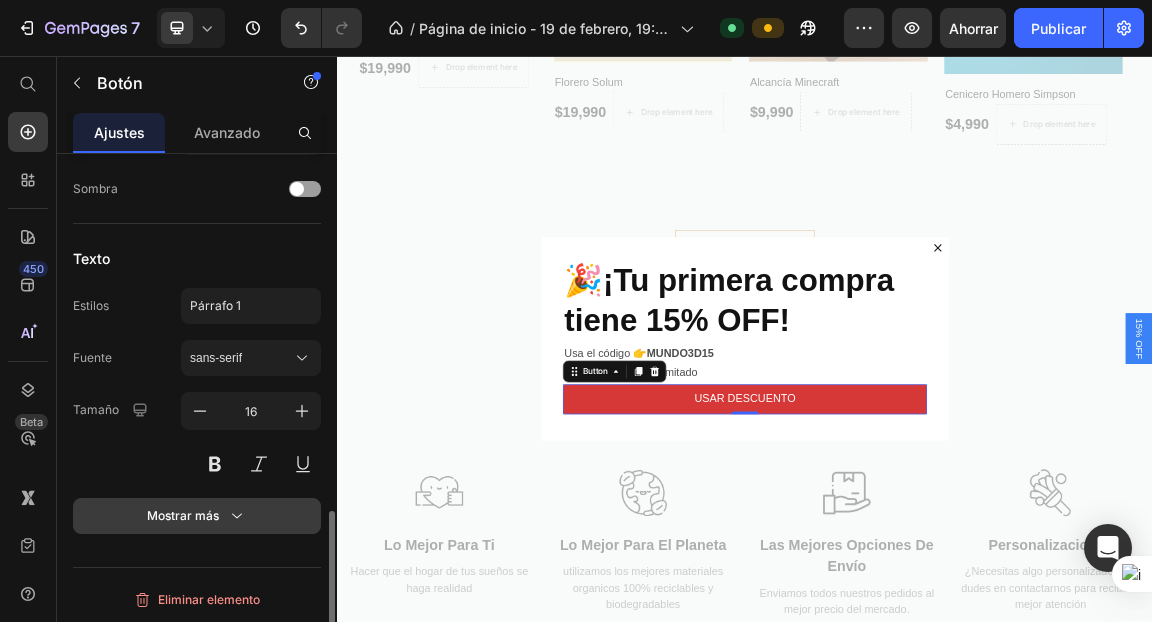 click on "Mostrar más" at bounding box center [197, 516] 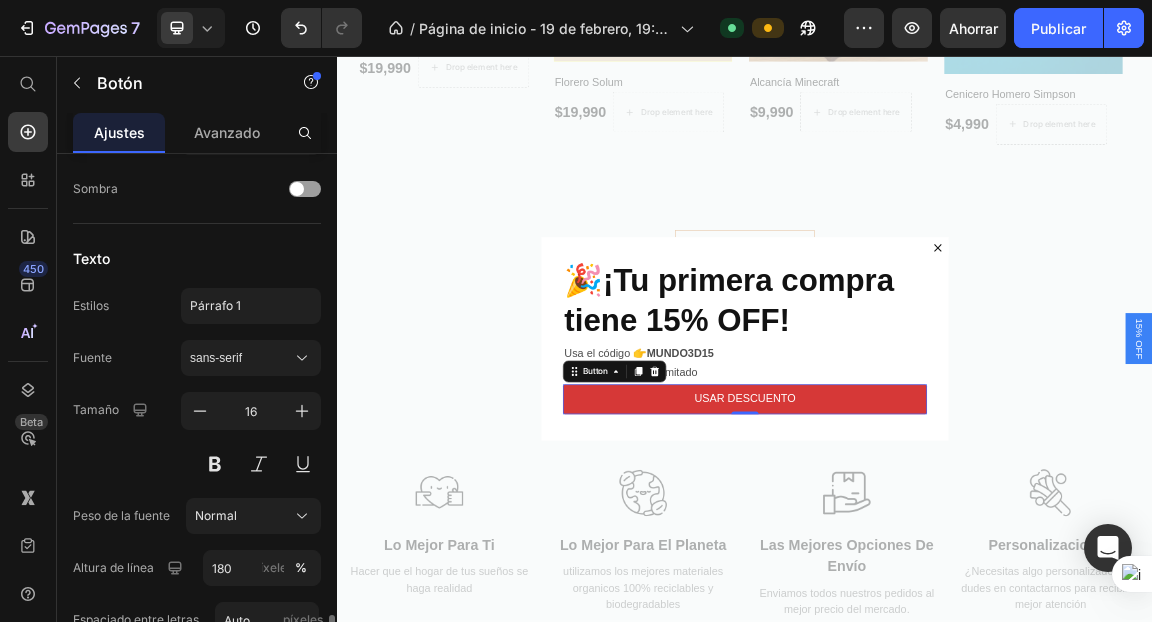 scroll, scrollTop: 1216, scrollLeft: 0, axis: vertical 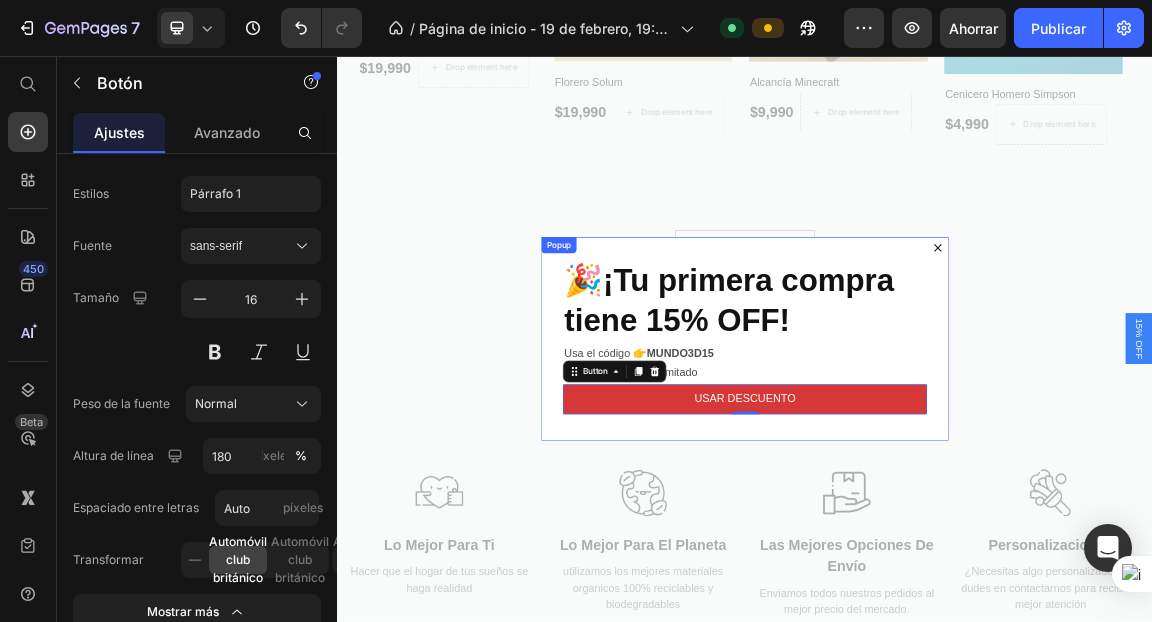 click on "🎉  ¡Tu primera compra tiene 15% OFF! Heading Usa el código 👉  MUNDO3D15 🎁 Solo por tiempo limitado Text Block Usar descuento Button   0" at bounding box center (937, 473) 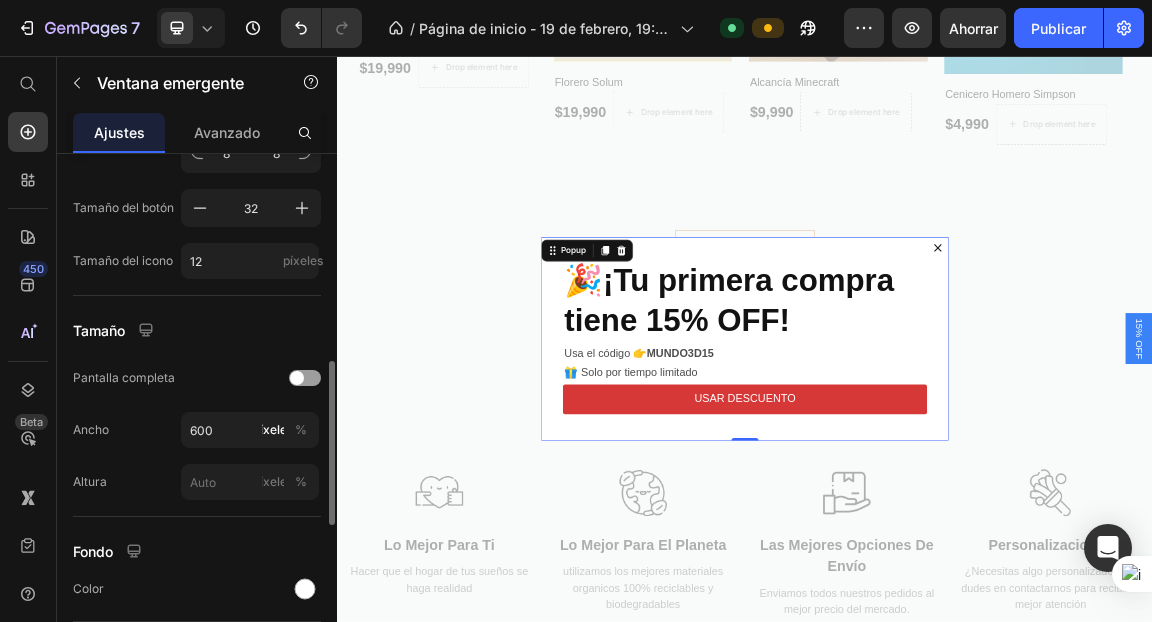 scroll, scrollTop: 675, scrollLeft: 0, axis: vertical 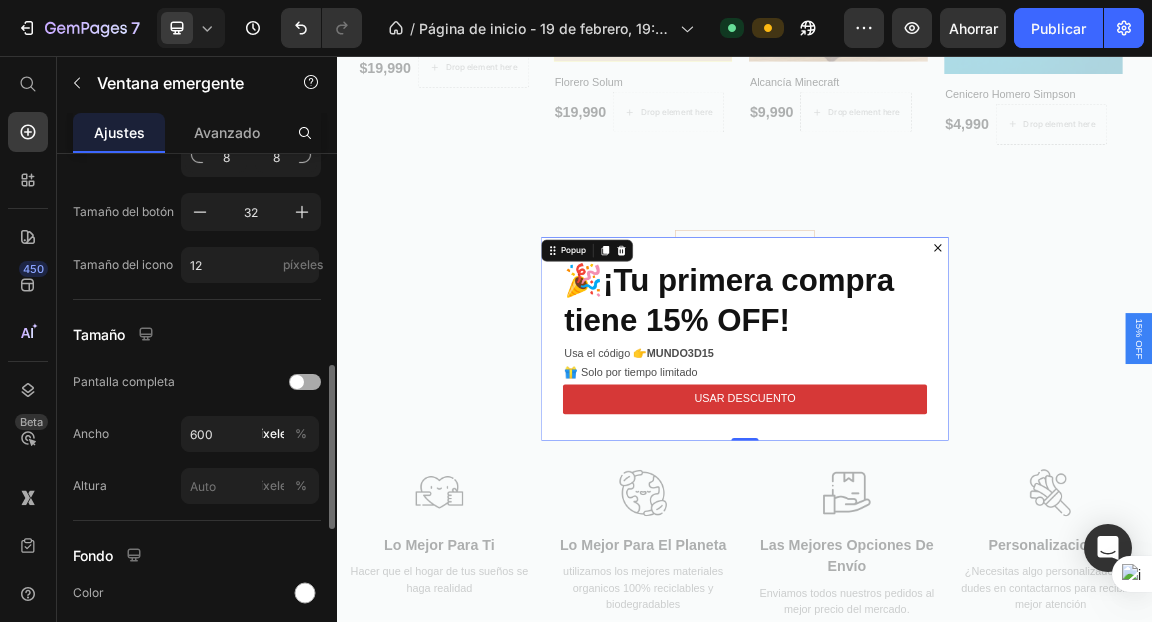 click at bounding box center [297, 382] 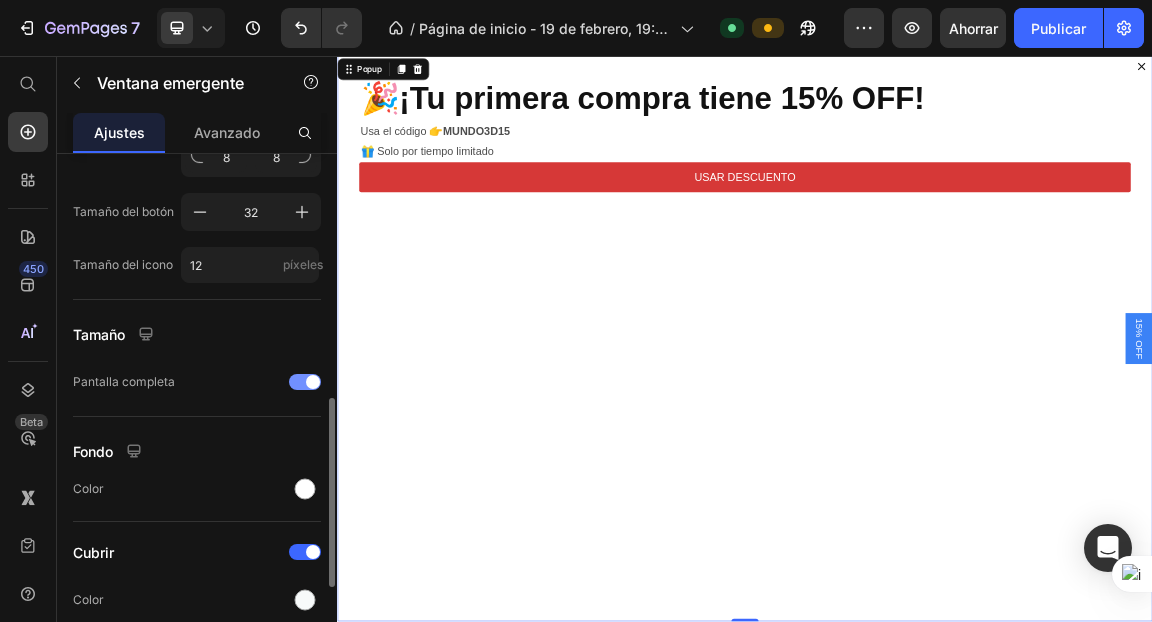 click at bounding box center [305, 382] 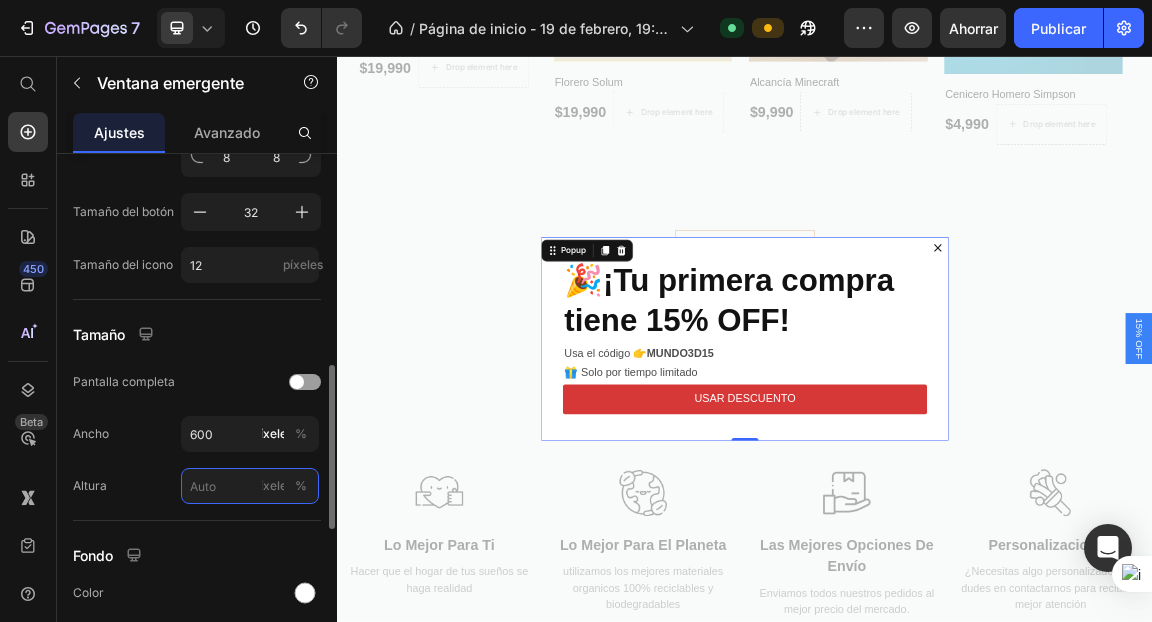 click on "píxeles %" at bounding box center [250, 486] 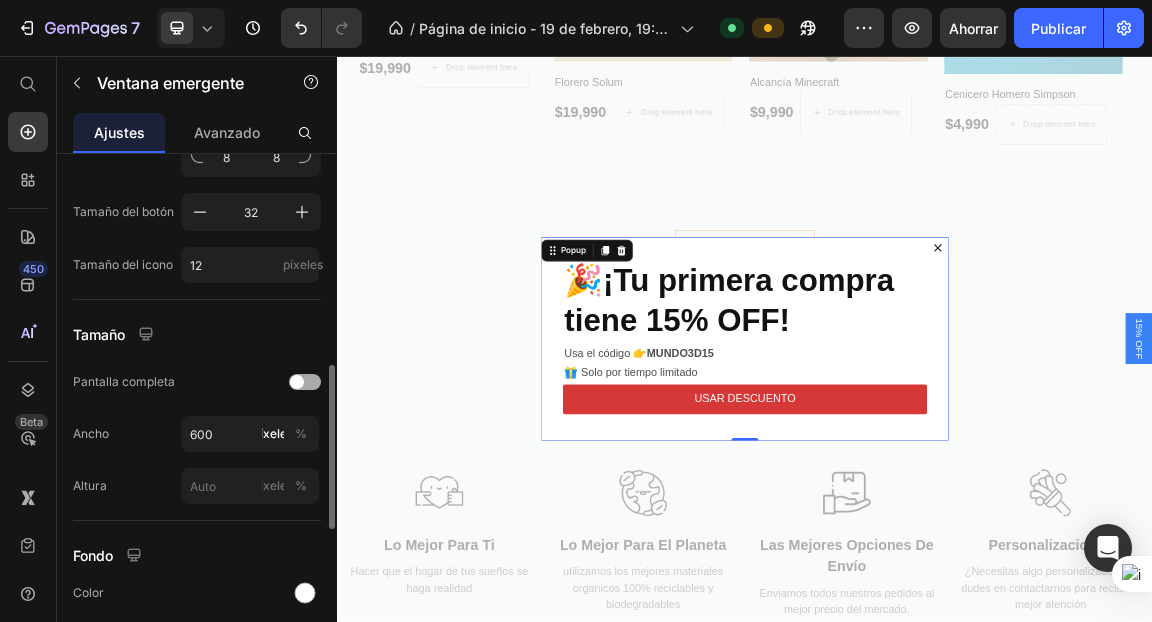 click on "Pantalla completa" 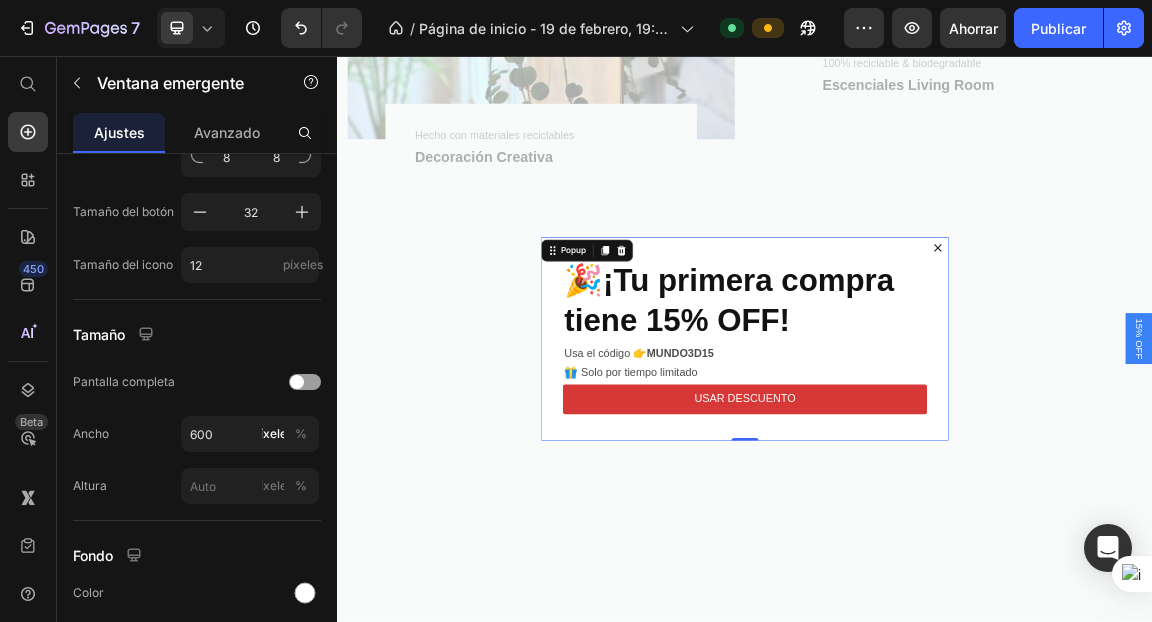 scroll, scrollTop: 209, scrollLeft: 0, axis: vertical 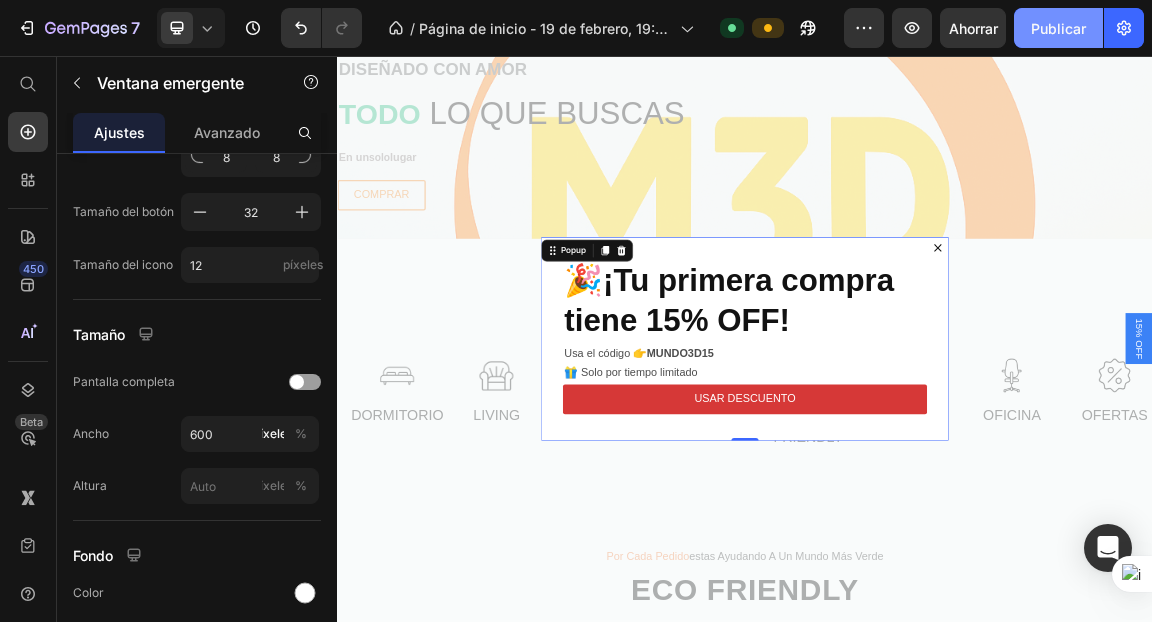 click on "Publicar" at bounding box center (1058, 28) 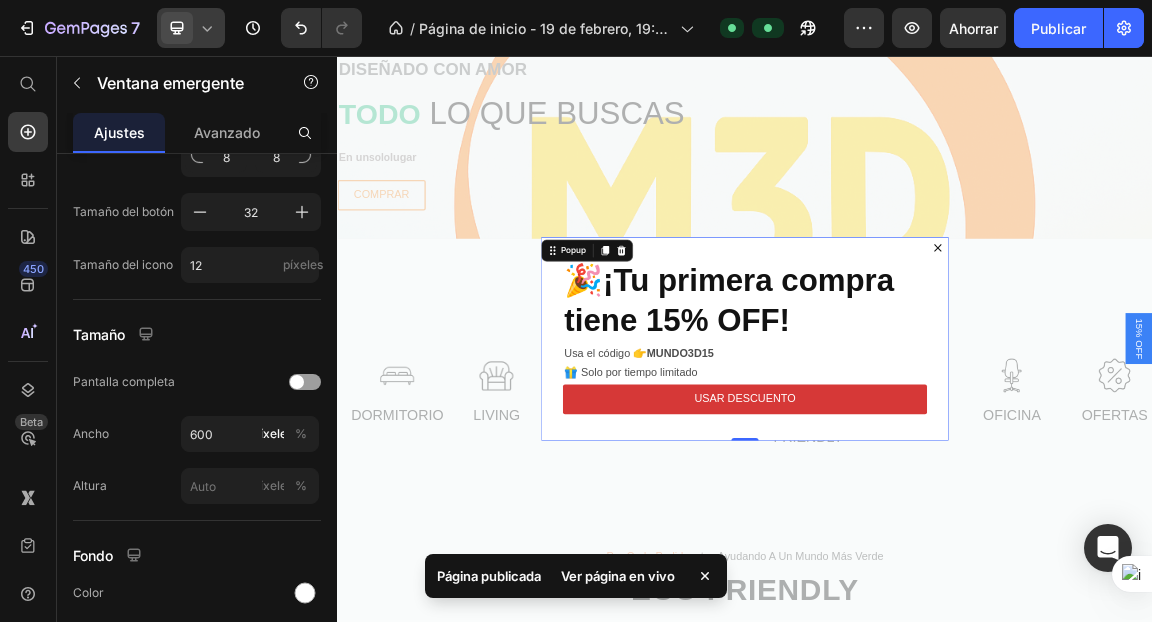 click 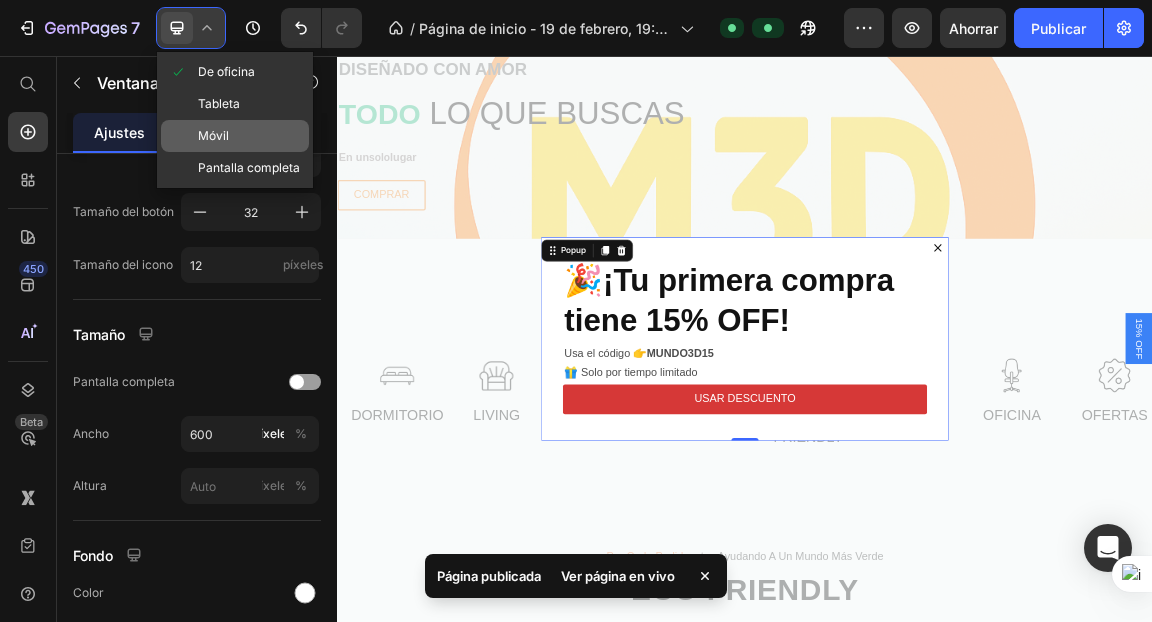 click on "Móvil" 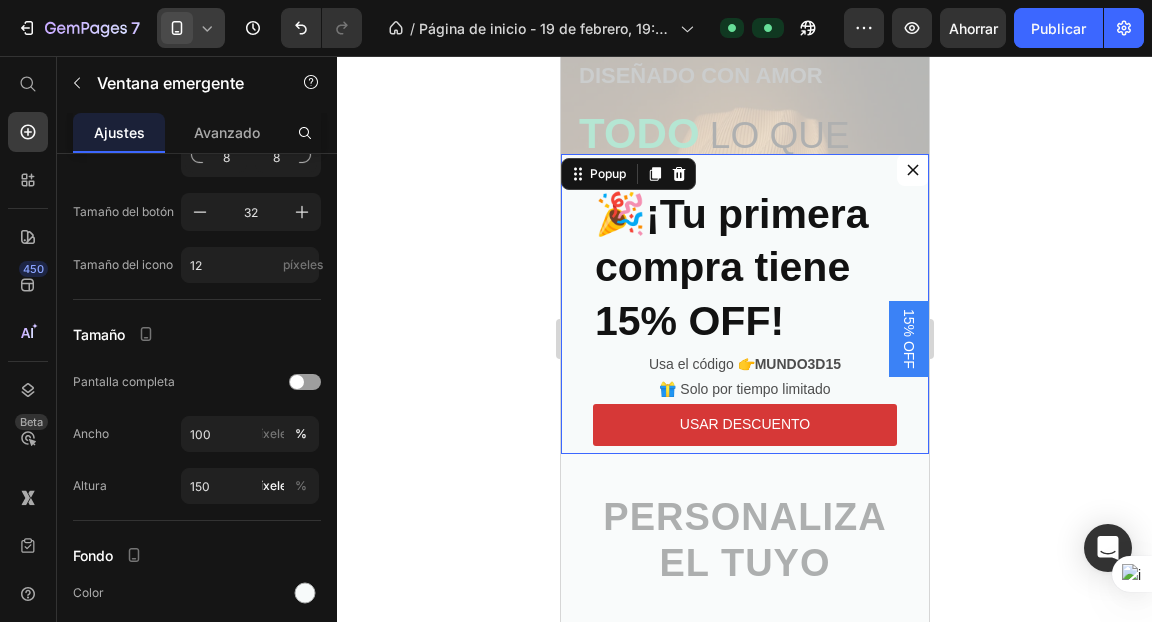 scroll, scrollTop: 0, scrollLeft: 0, axis: both 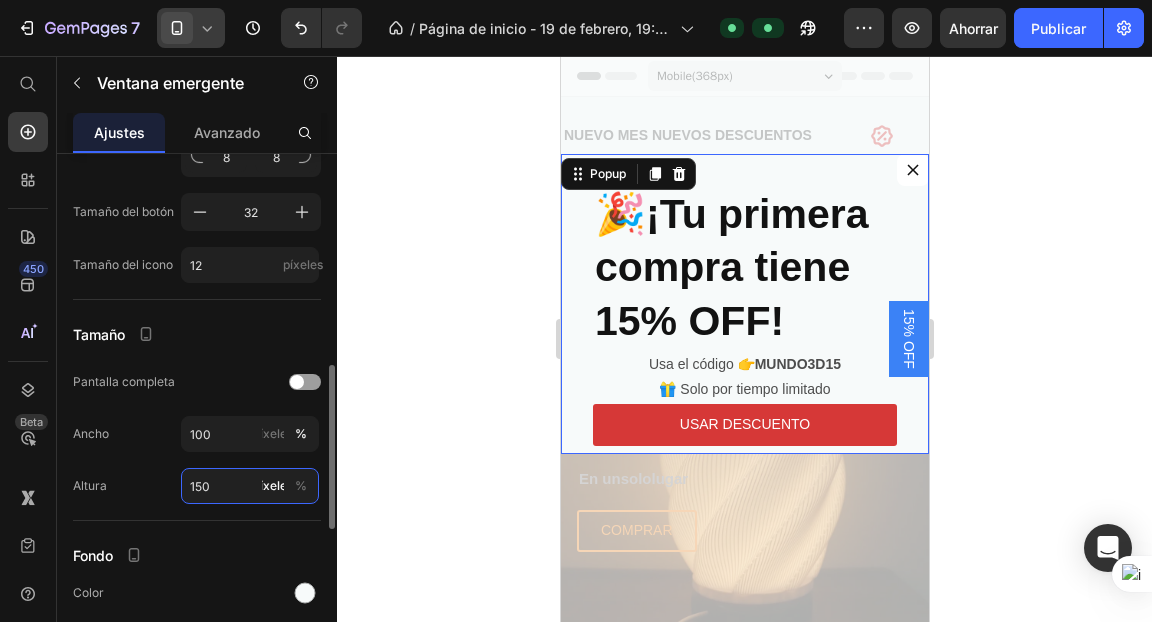 click on "150" at bounding box center [250, 486] 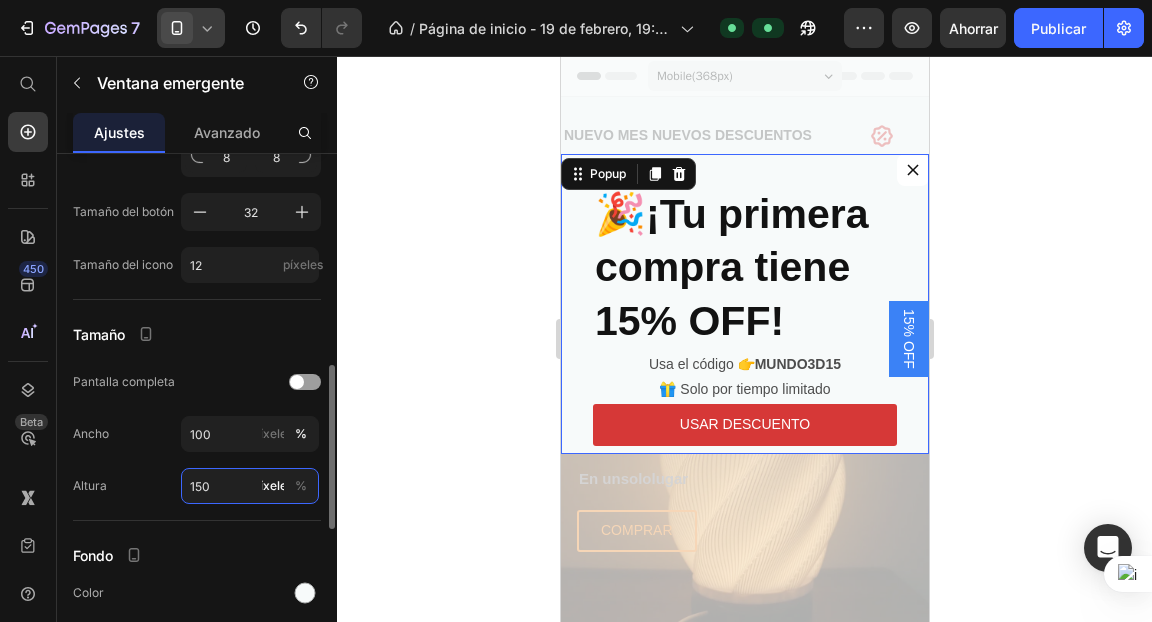 click on "150" at bounding box center [250, 486] 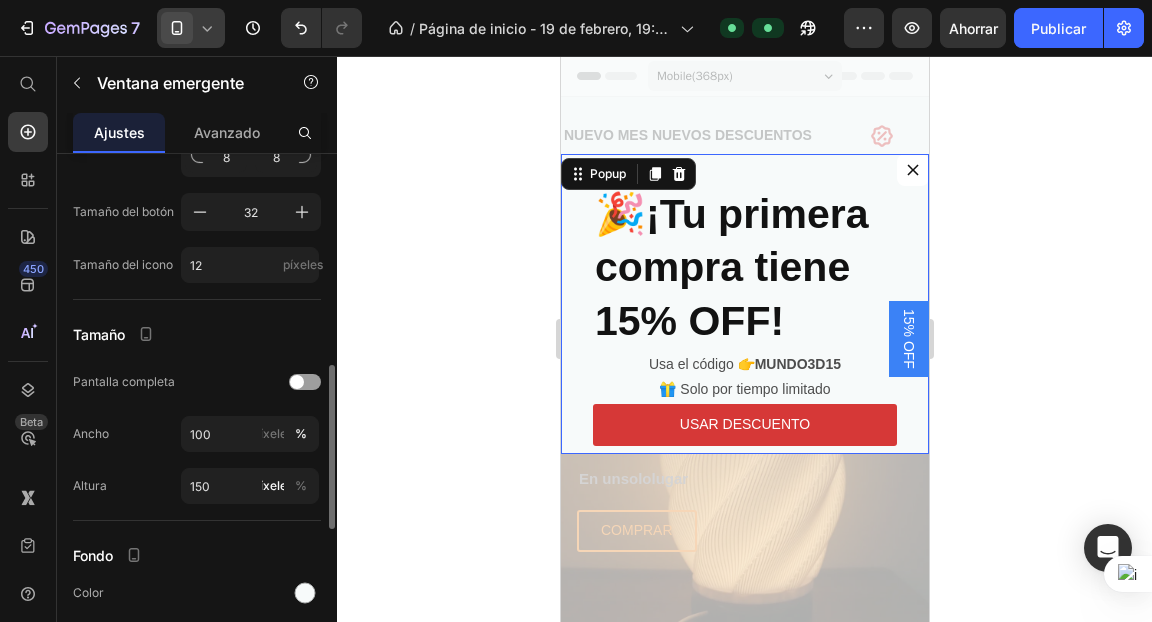 click on "Altura 150 píxeles %" 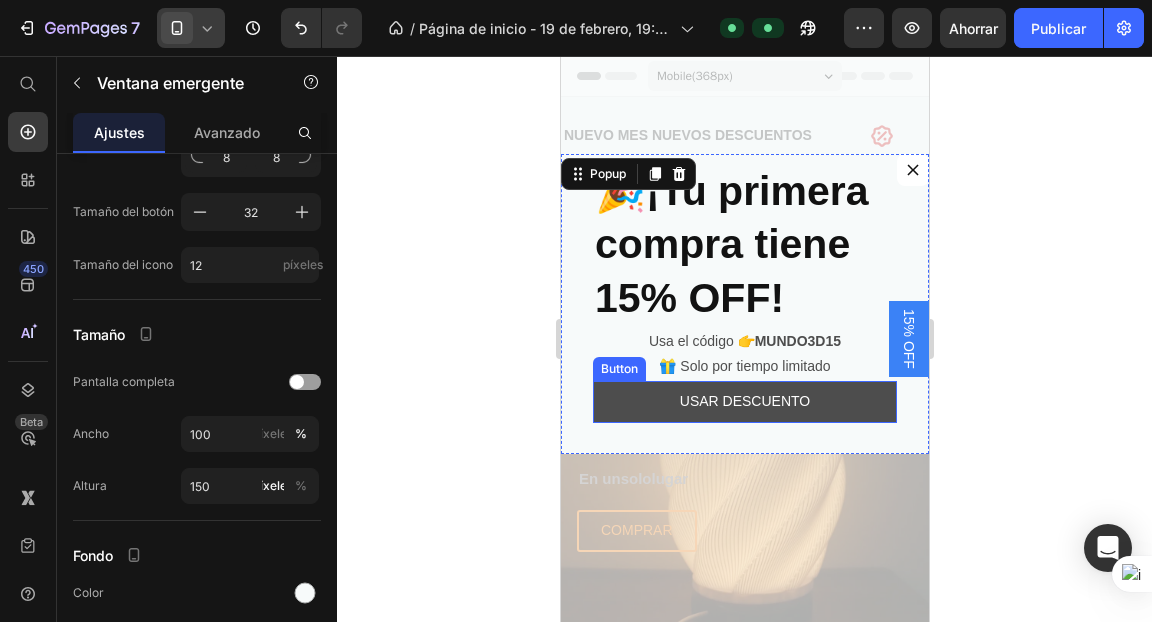 scroll, scrollTop: 0, scrollLeft: 0, axis: both 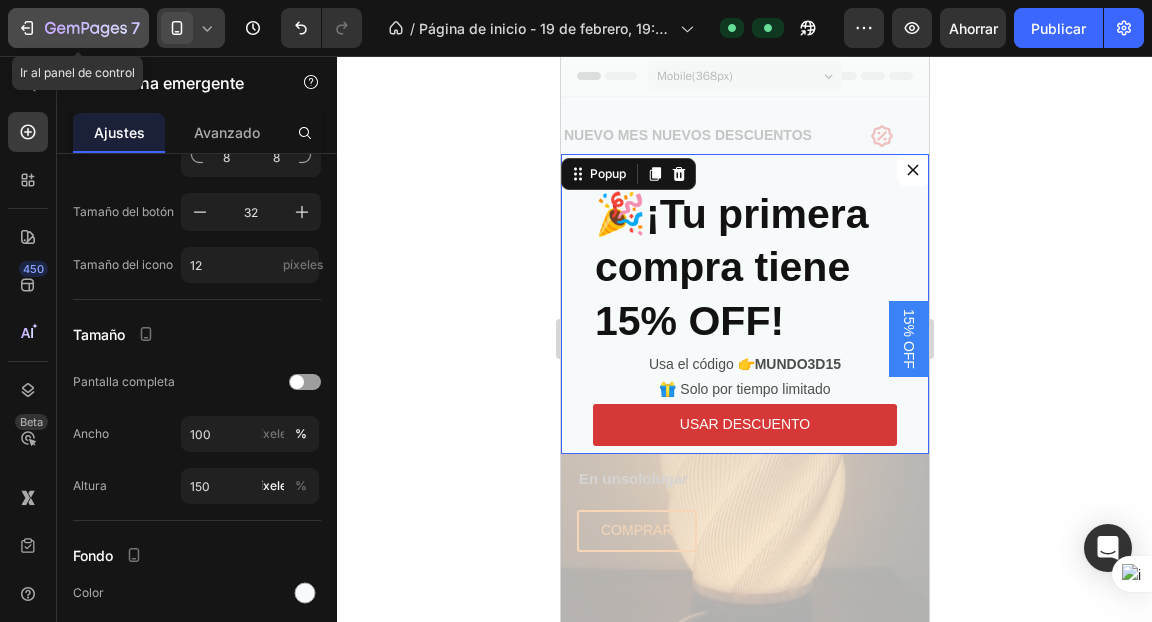 click 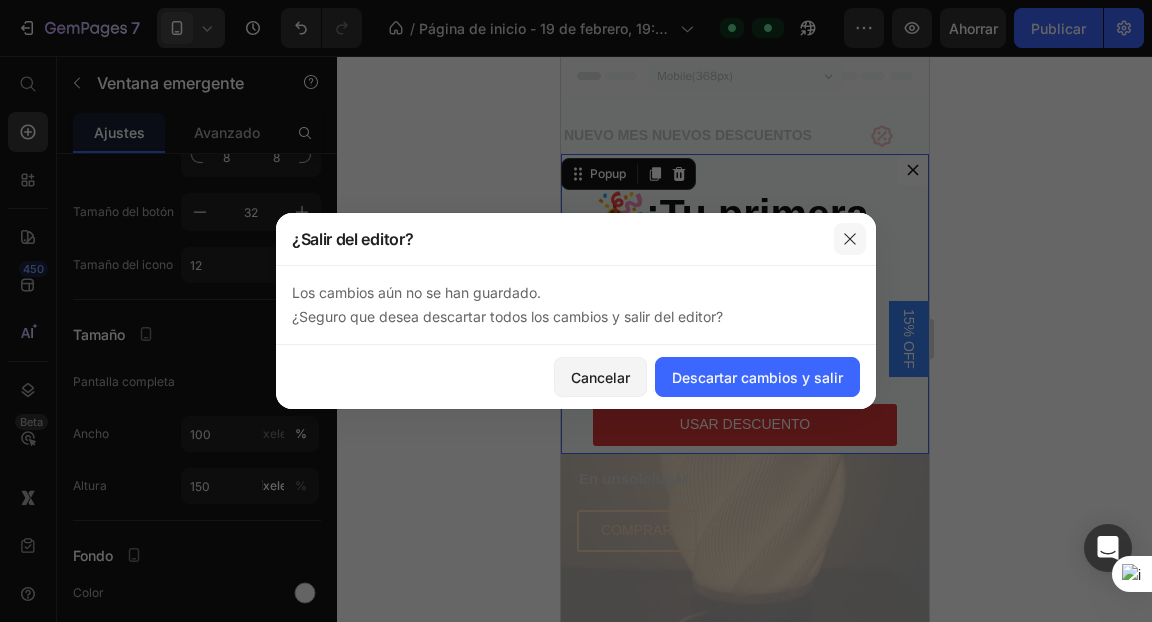 click 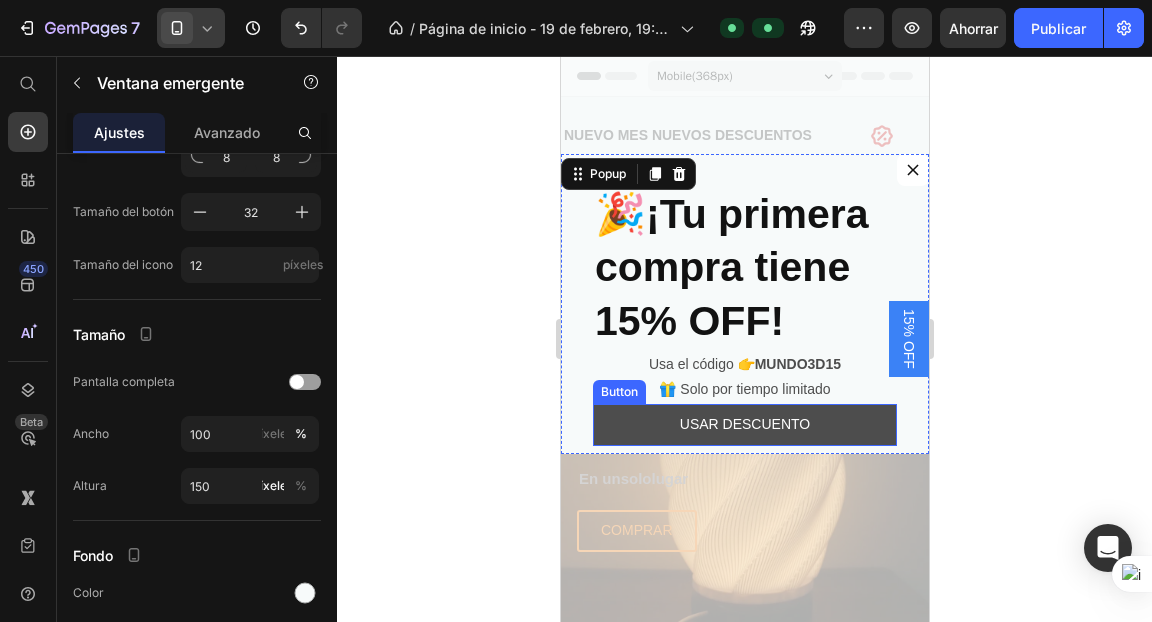 click on "Usar descuento" at bounding box center [744, 424] 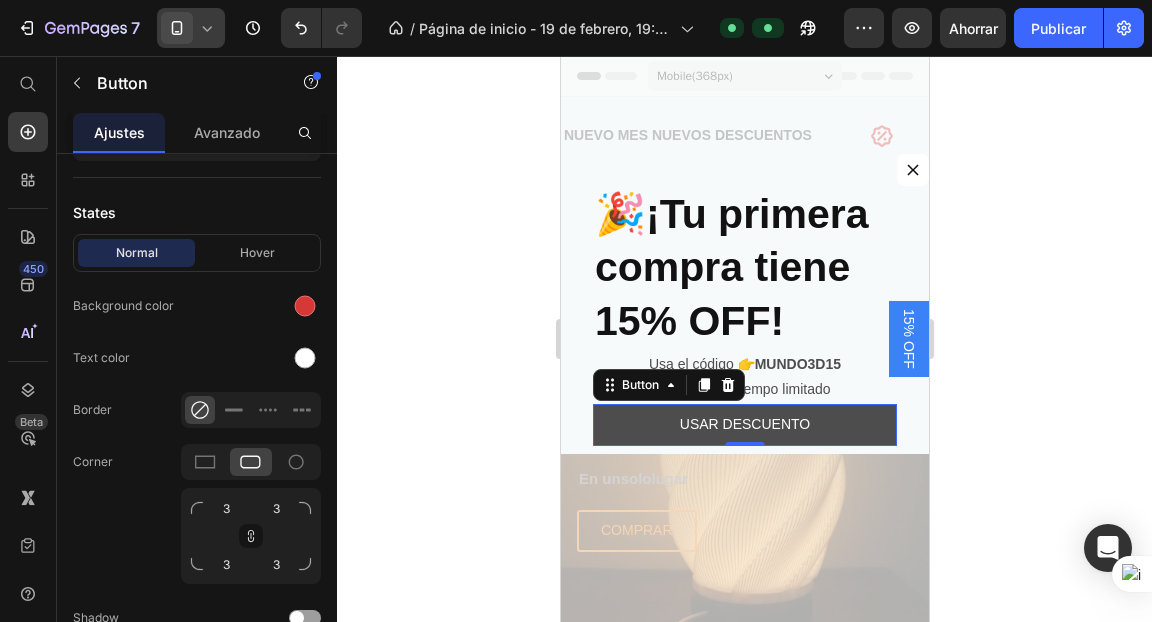 scroll, scrollTop: 0, scrollLeft: 0, axis: both 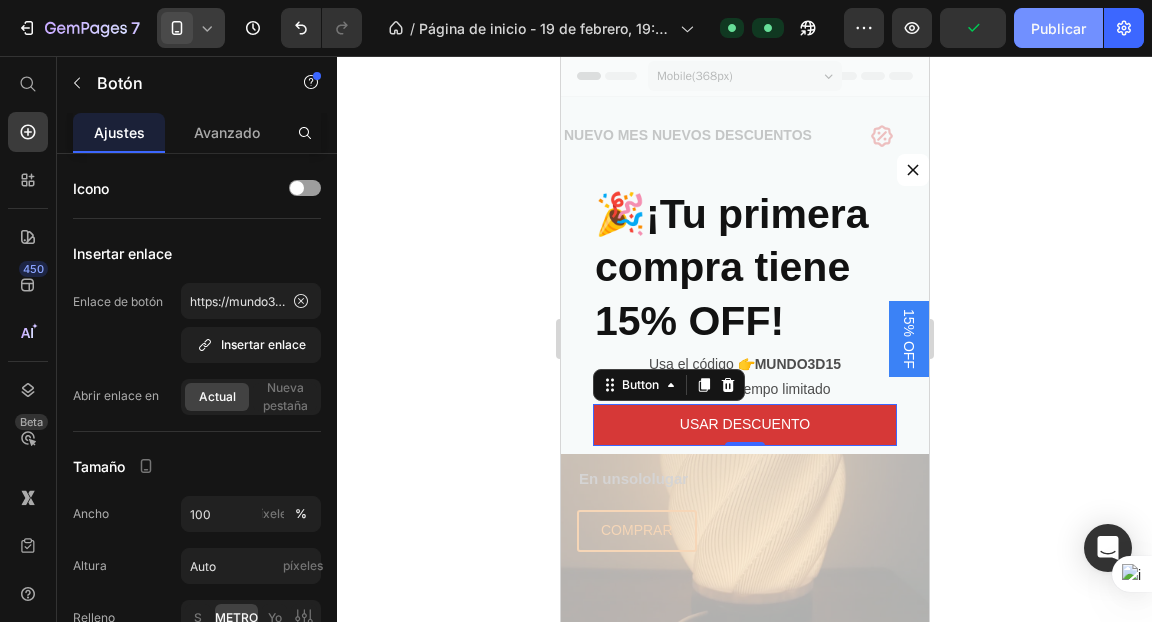 click on "Publicar" at bounding box center (1058, 28) 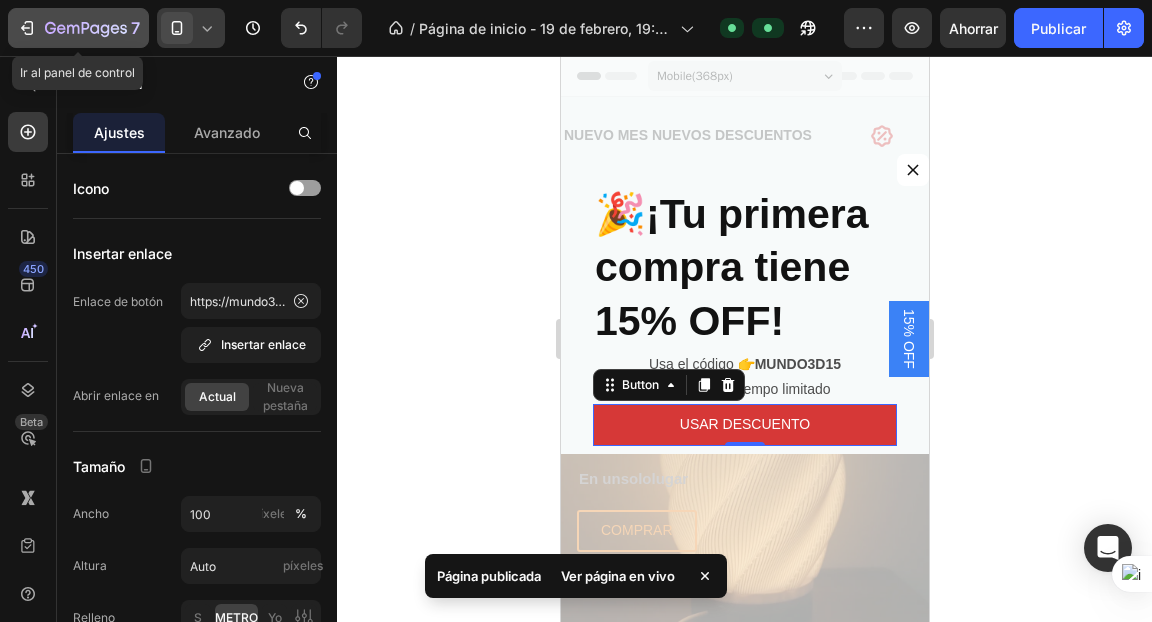click 